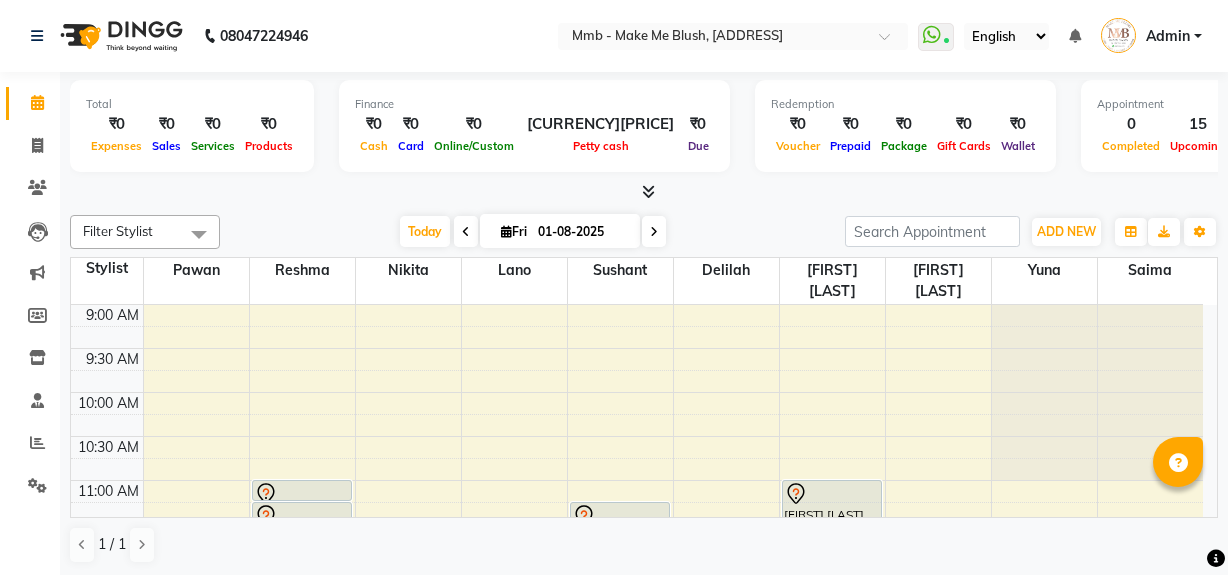 scroll, scrollTop: 0, scrollLeft: 0, axis: both 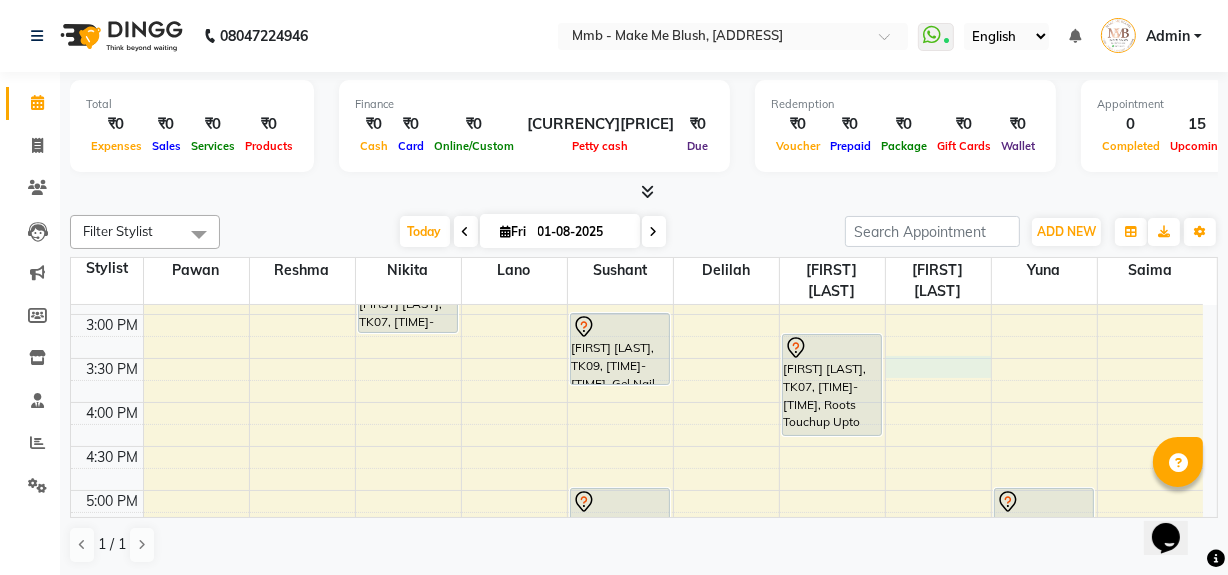 click on "9:00 AM 9:30 AM 10:00 AM 10:30 AM 11:00 AM 11:30 AM 12:00 PM 12:30 PM 1:00 PM 1:30 PM 2:00 PM 2:30 PM 3:00 PM 3:30 PM 4:00 PM 4:30 PM 5:00 PM 5:30 PM 6:00 PM 6:30 PM 7:00 PM 7:30 PM 8:00 PM 8:30 PM             Shahrzad Husseini, TK05, 11:00 AM-11:15 AM, Eyebrows             Shahrzad Husseini, TK05, 11:15 AM-11:45 AM, Head Massages             Shahrzad Husseini, TK05, 11:45 AM-12:15 PM, Head Massages             Shahrzad Husseini, TK05, 01:15 PM-02:00 PM, Root Revival therapy             Deepali Sharma, TK07, 02:30 PM-03:15 PM, Hydrating Clean Up             Shahrzad Husseini, TK05, 12:15 PM-01:15 PM, Purifying Facial Treatment             Pallavi Shah, TK04, 11:15 AM-11:55 AM, Gel Nail plain              Pallavi Shah, TK04, 12:00 PM-12:40 PM, Gel Nail plain              Anshita Bhavishkar, TK09, 03:00 PM-03:50 PM, Gel Nail desigins             Anshita Bhavishkar, TK09, 05:00 PM-05:50 PM, Gel Nail desigins             Pallavi Shah, TK04, 11:00 AM-12:10 PM, Roots Touchup Upto 1inch" at bounding box center [637, 314] 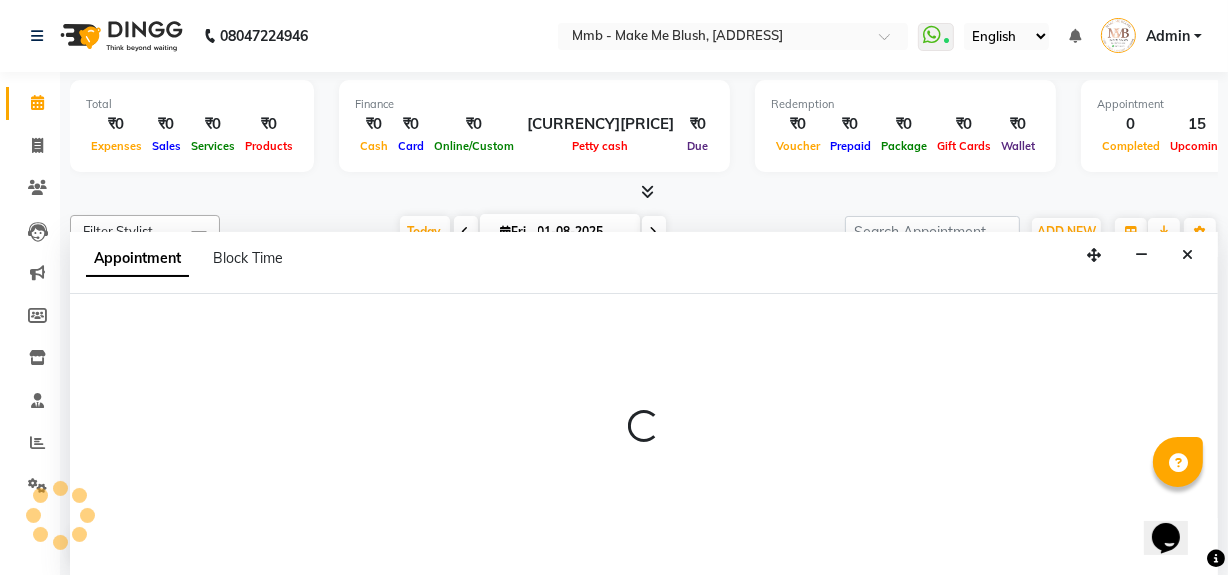 scroll, scrollTop: 0, scrollLeft: 0, axis: both 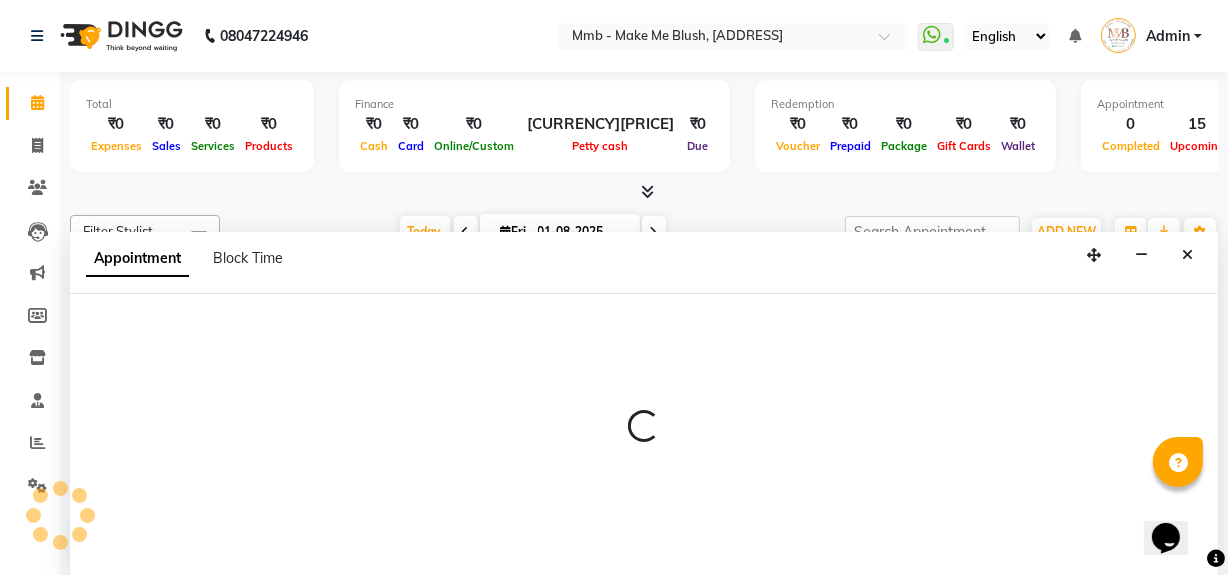 select on "45263" 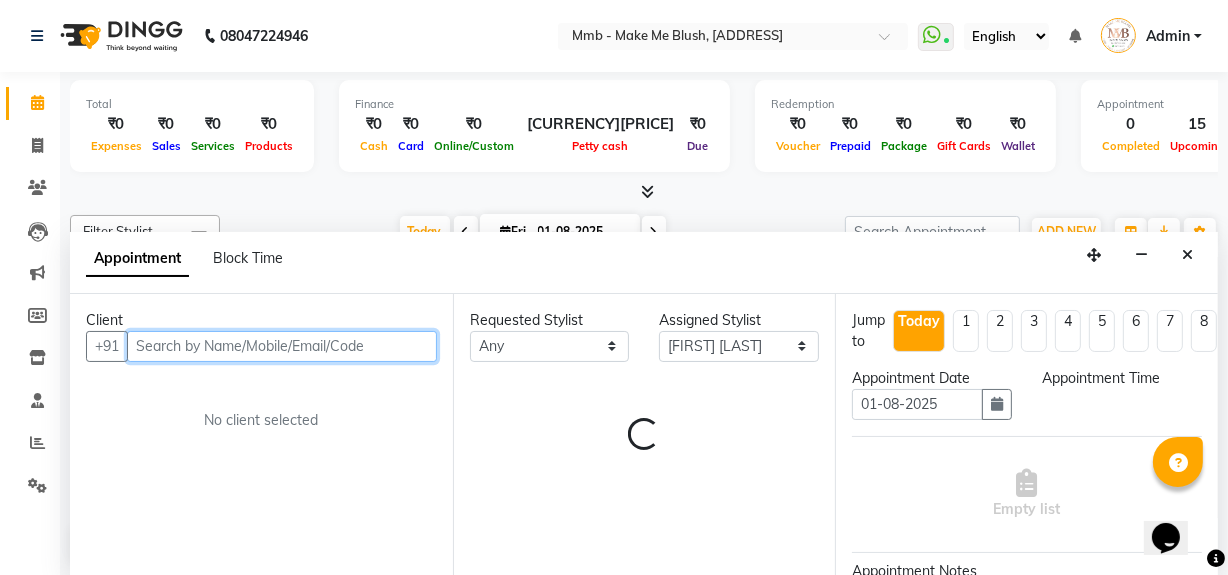 select on "930" 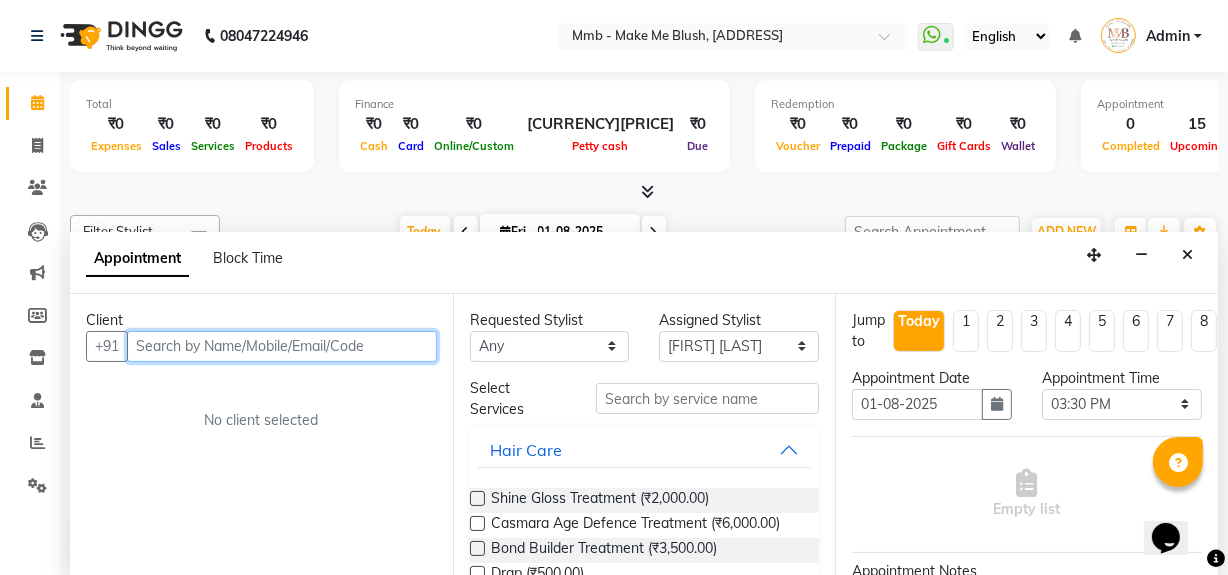 click at bounding box center [282, 346] 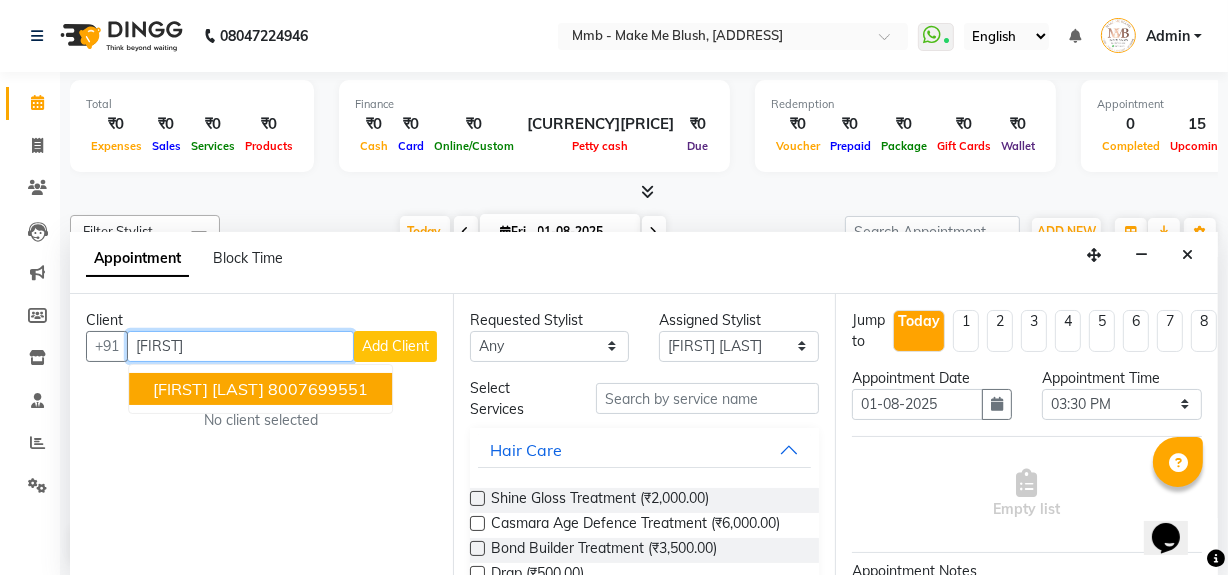 click on "8007699551" at bounding box center [318, 389] 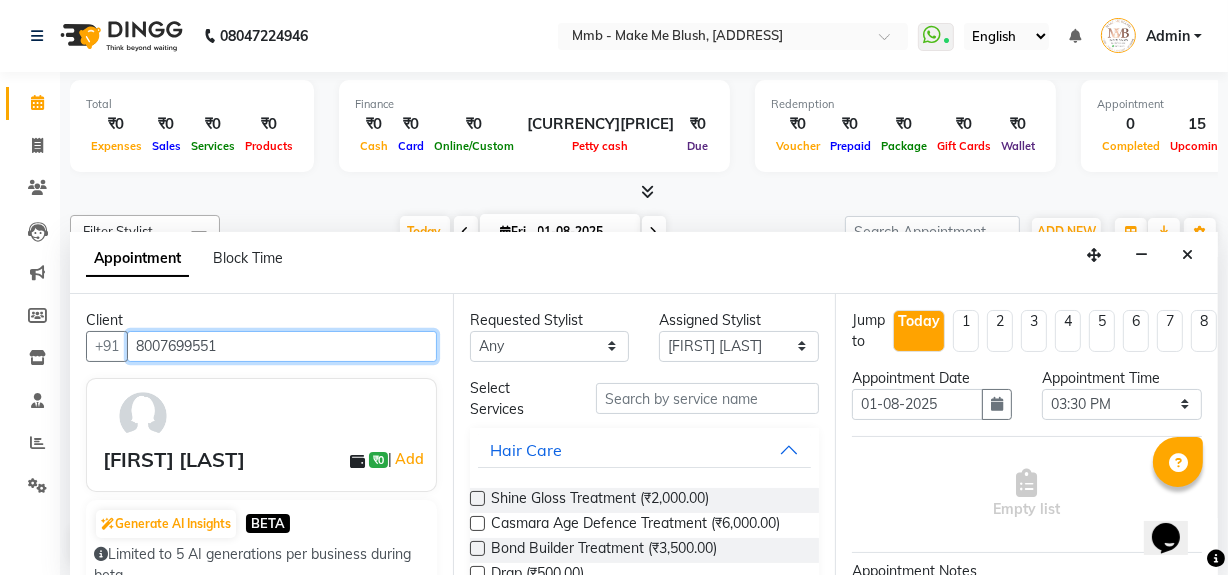 type on "8007699551" 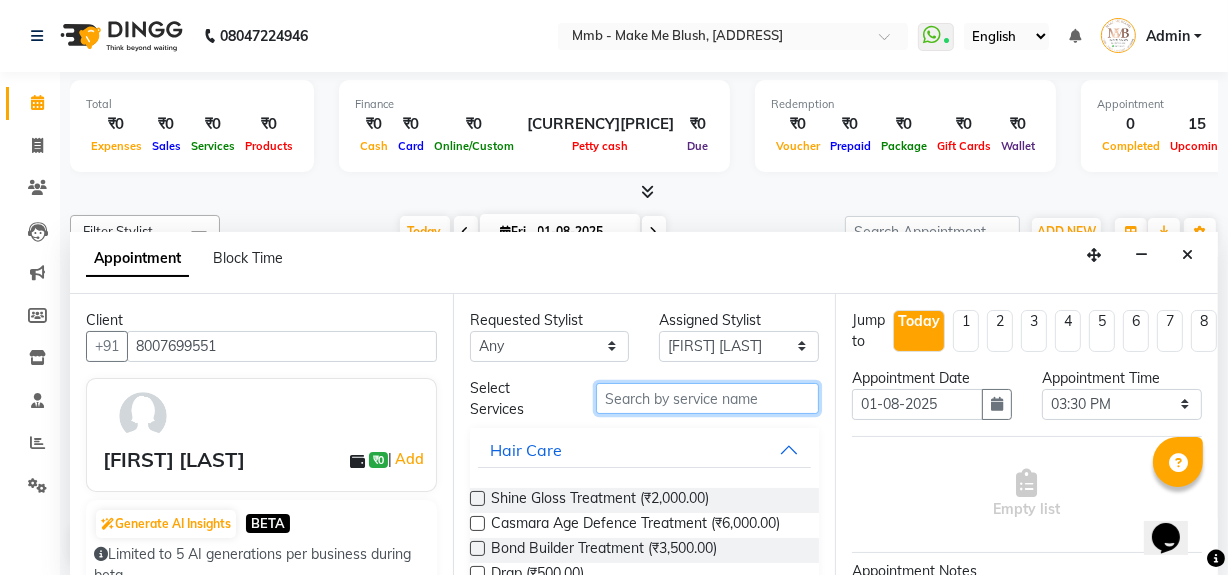 click at bounding box center [707, 398] 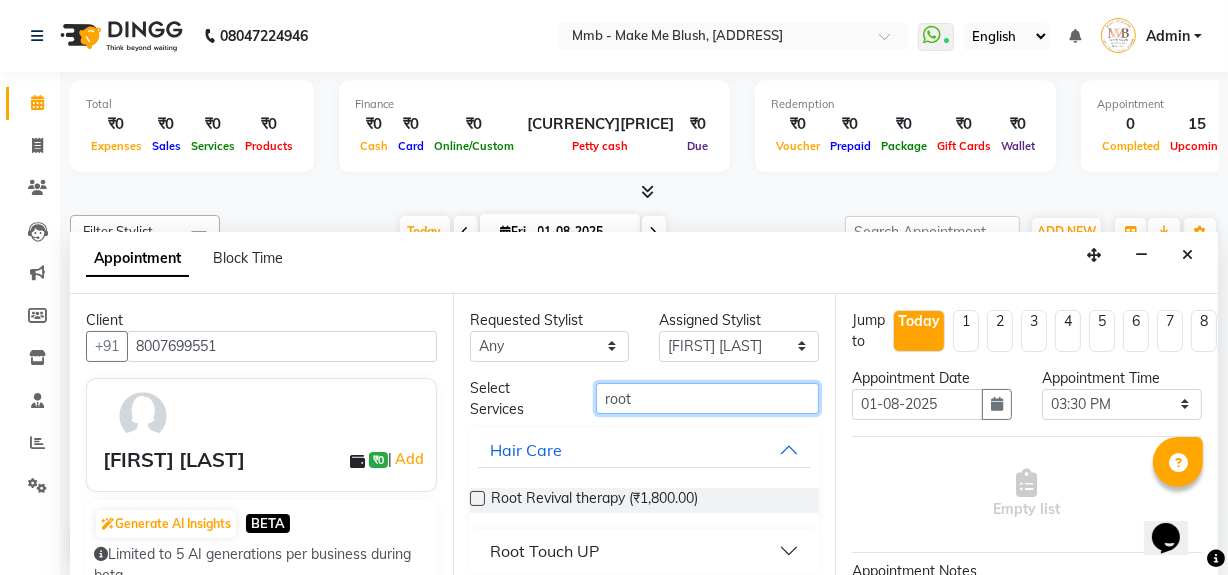 type on "root" 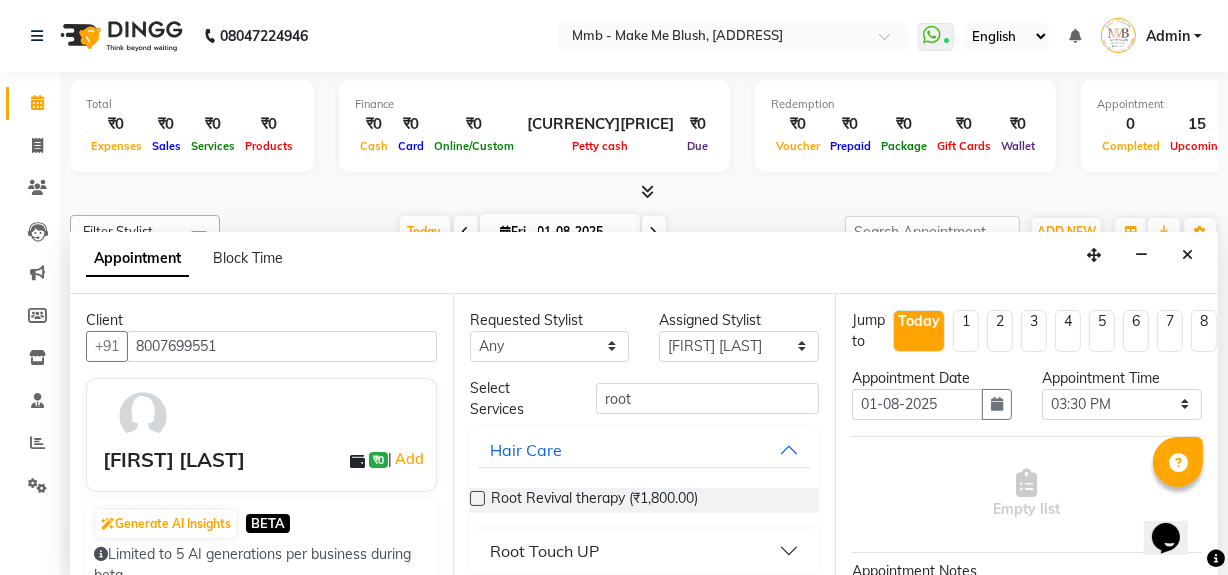 click on "Root Touch UP" at bounding box center (645, 551) 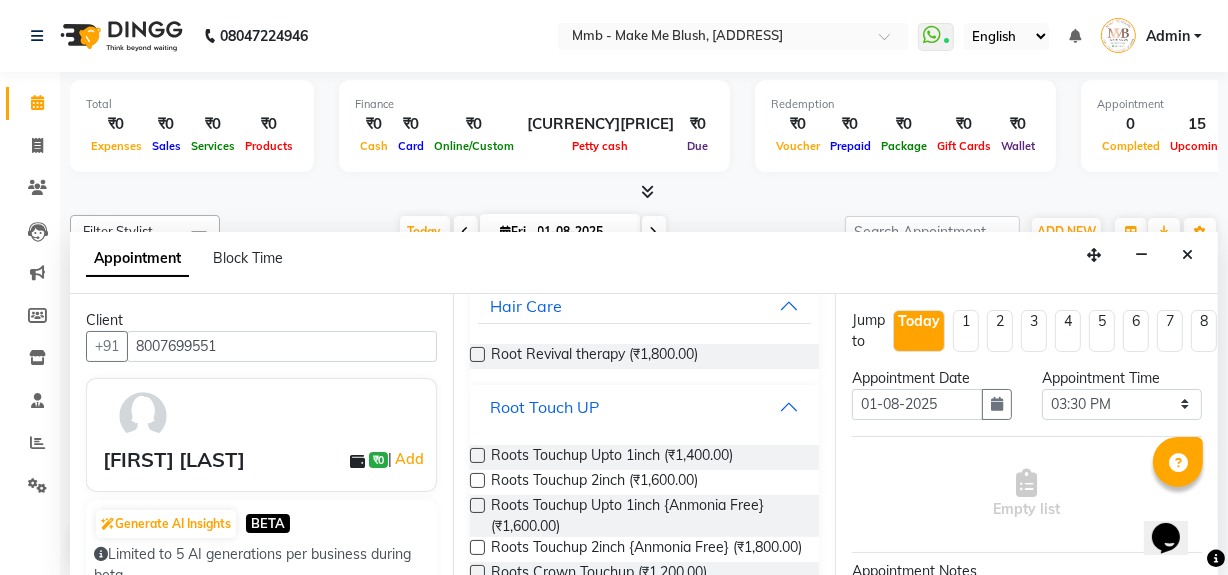 scroll, scrollTop: 145, scrollLeft: 0, axis: vertical 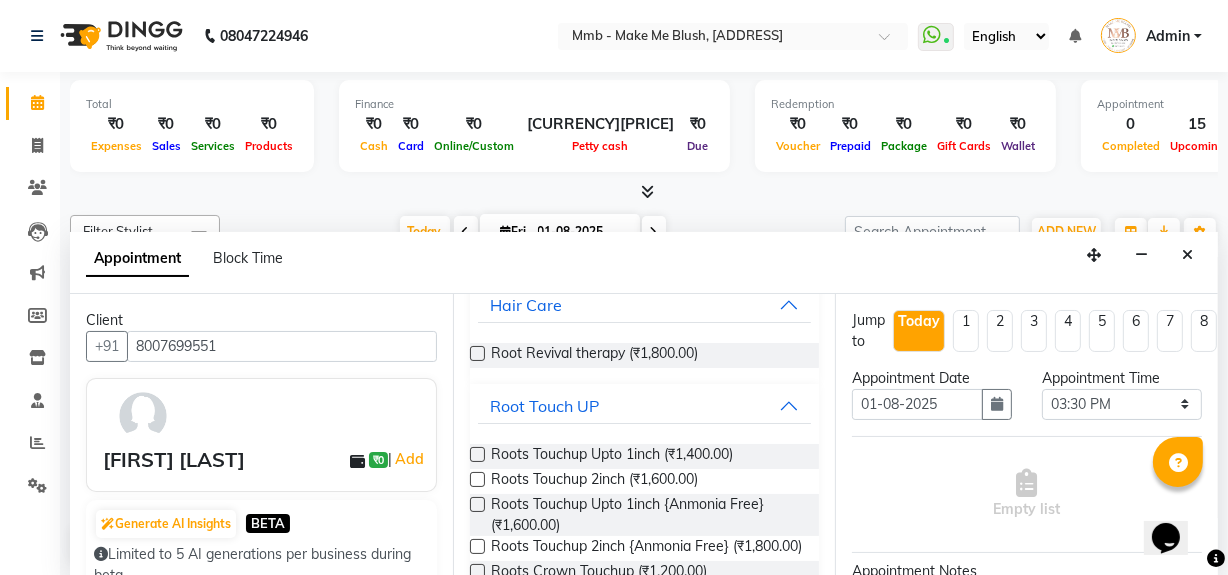 click at bounding box center (477, 454) 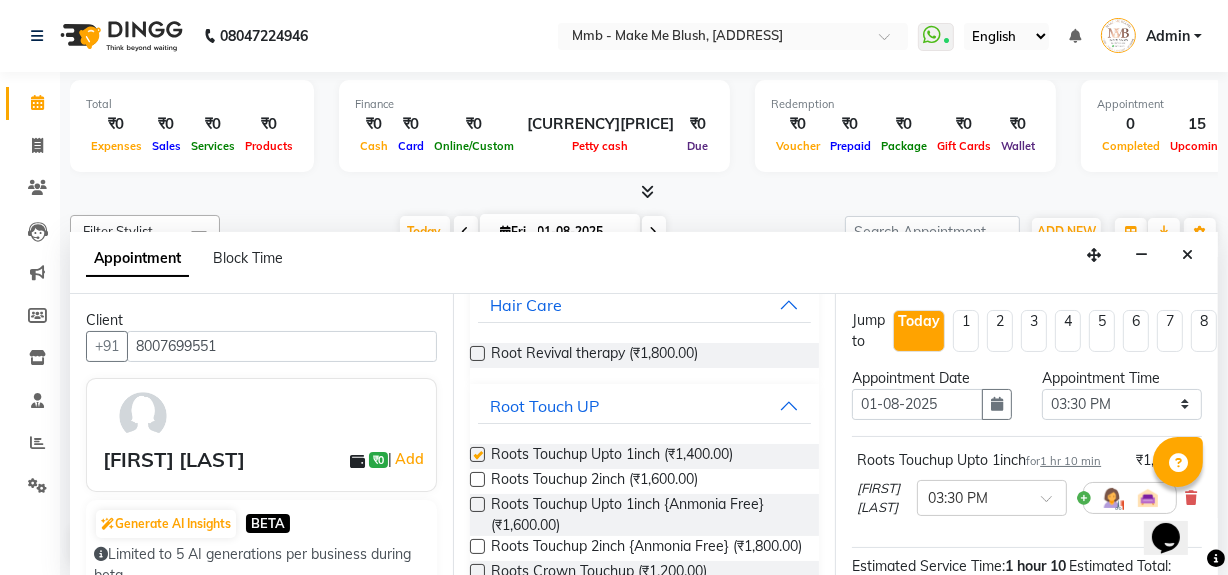 checkbox on "false" 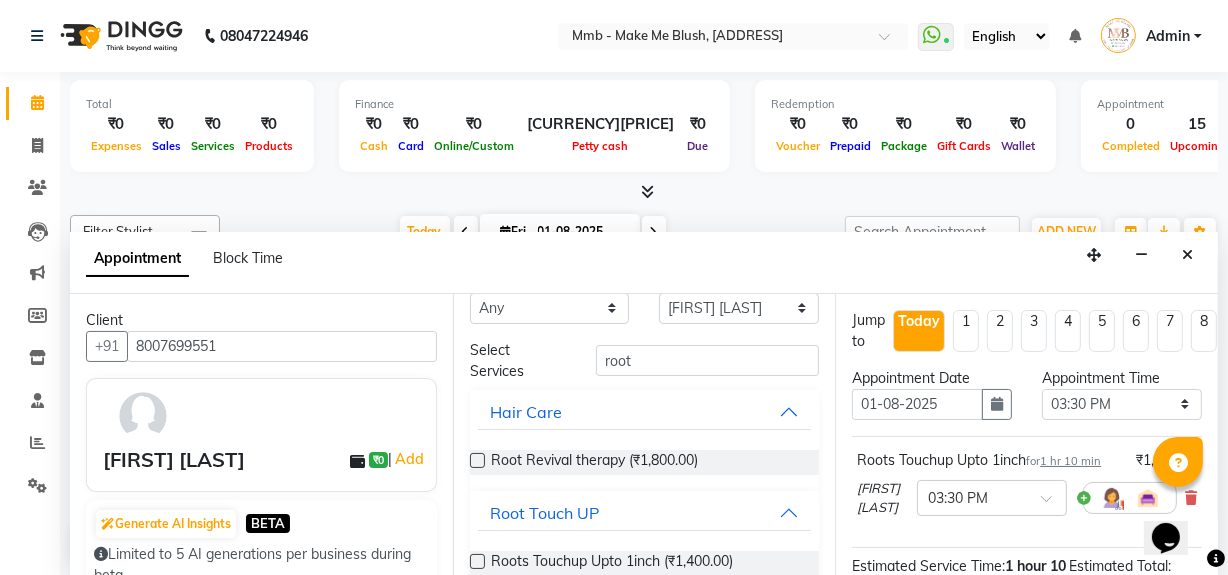 scroll, scrollTop: 14, scrollLeft: 0, axis: vertical 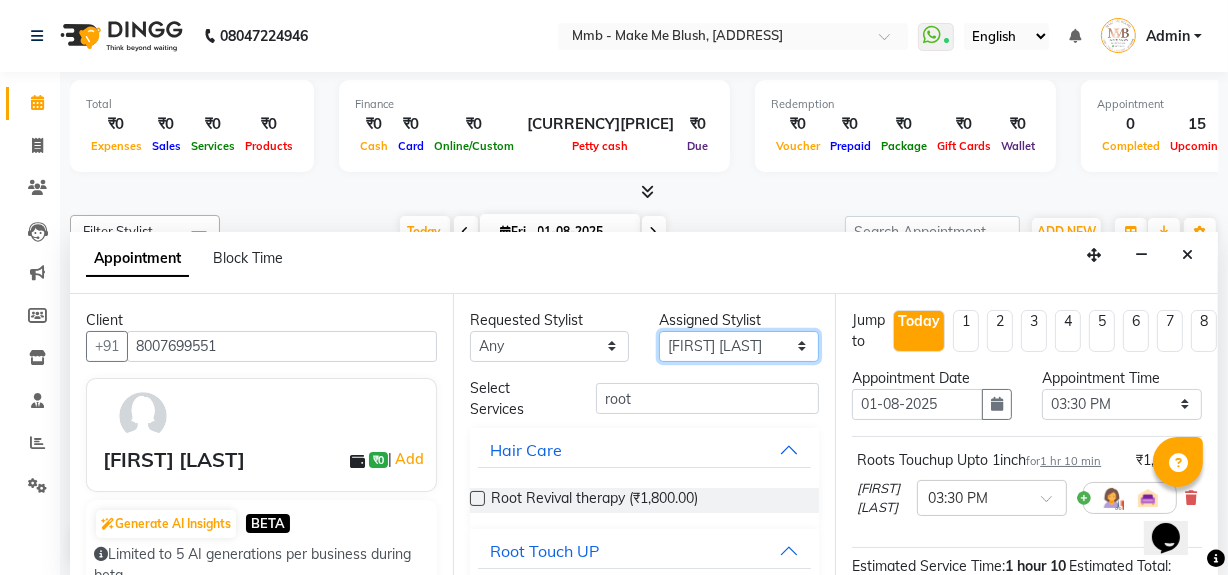 click on "Select [FIRST] [LAST] [FIRST] [LAST] [FIRST] [LAST] [FIRST] [LAST] [FIRST] [LAST] [FIRST] [LAST] [FIRST] [LAST] [FIRST] [LAST]" at bounding box center [739, 346] 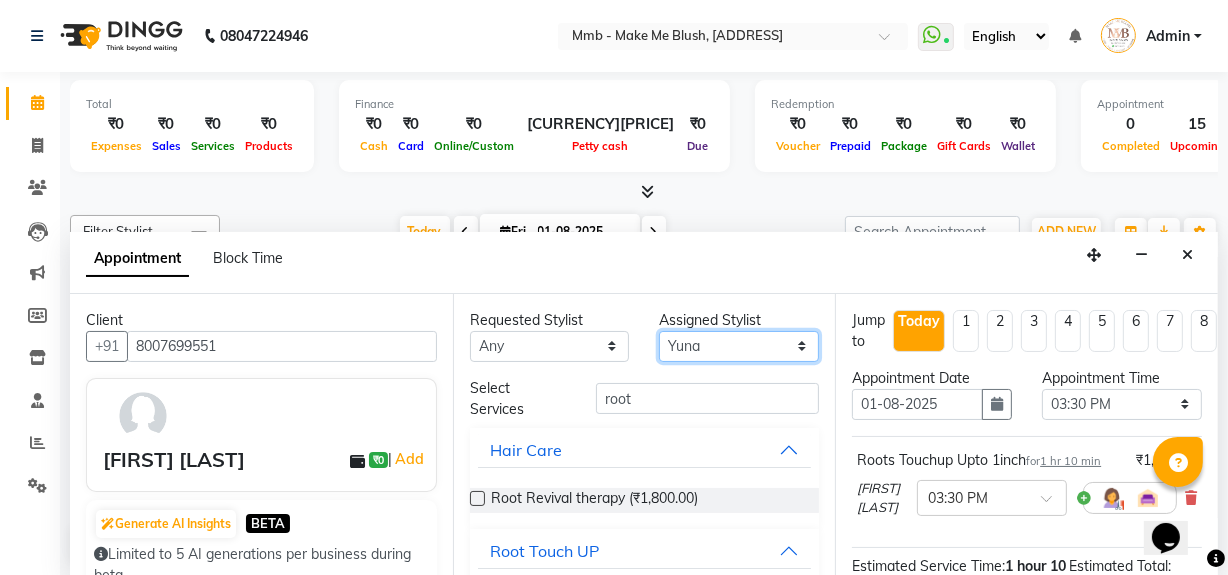 click on "Select [FIRST] [LAST] [FIRST] [LAST] [FIRST] [LAST] [FIRST] [LAST] [FIRST] [LAST] [FIRST] [LAST] [FIRST] [LAST] [FIRST] [LAST]" at bounding box center [739, 346] 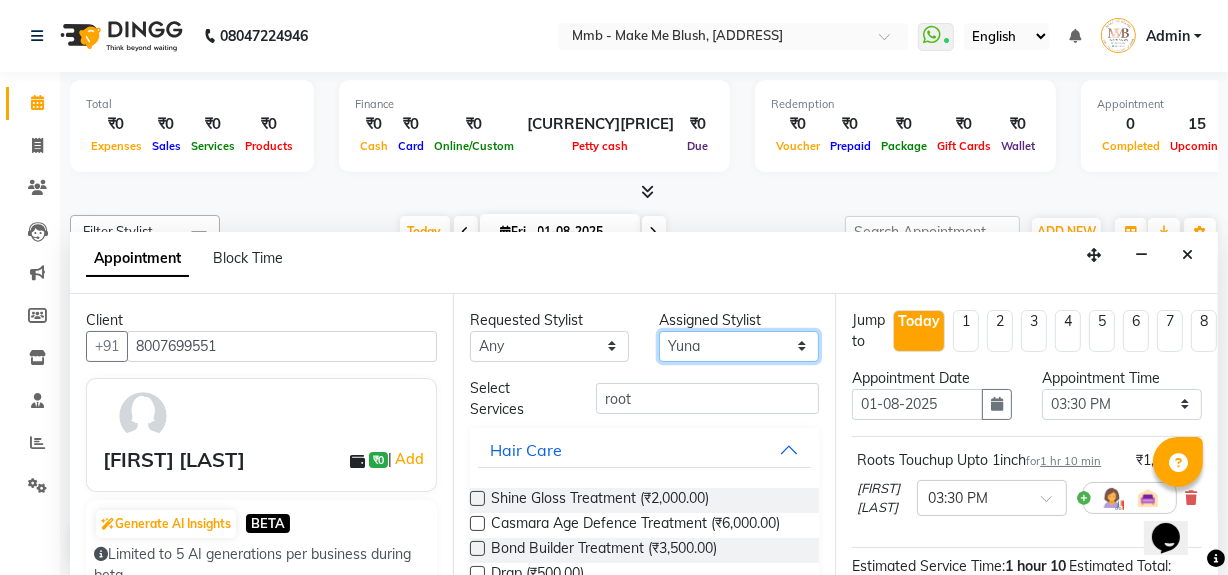 click on "Select [FIRST] [LAST] [FIRST] [LAST] [FIRST] [LAST] [FIRST] [LAST] [FIRST] [LAST] [FIRST] [LAST] [FIRST] [LAST] [FIRST] [LAST]" at bounding box center (739, 346) 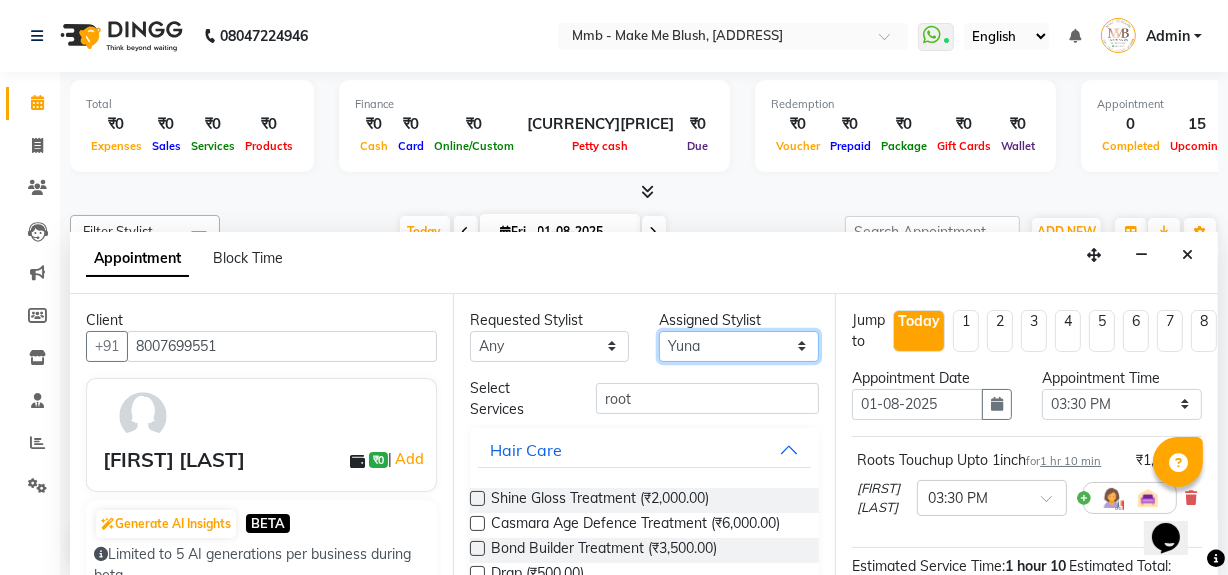 select on "74536" 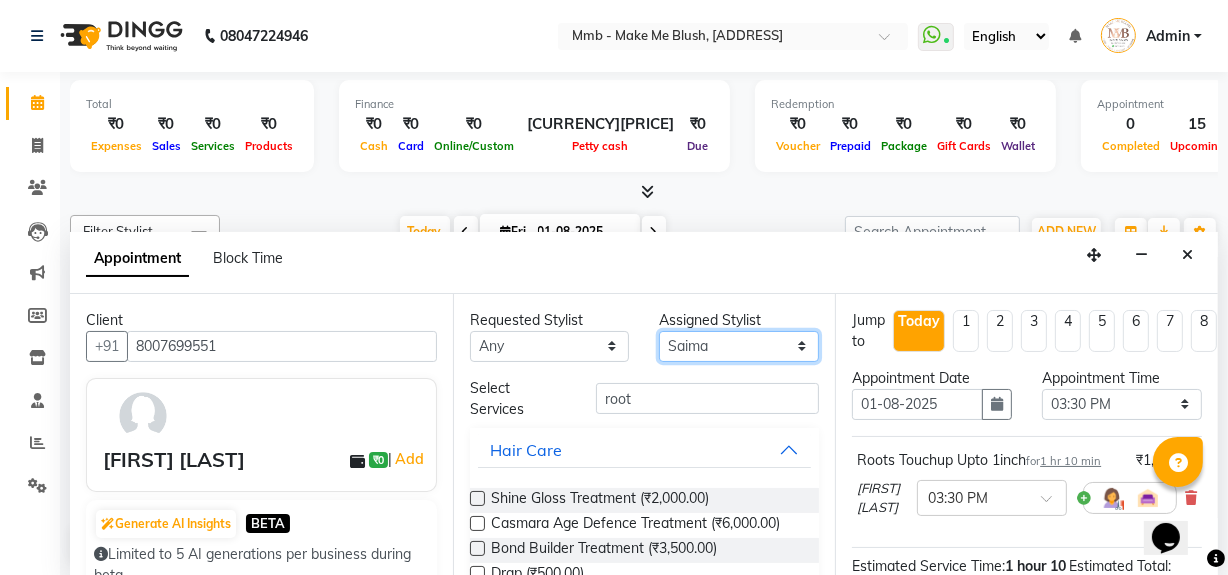 click on "Select [FIRST] [LAST] [FIRST] [LAST] [FIRST] [LAST] [FIRST] [LAST] [FIRST] [LAST] [FIRST] [LAST] [FIRST] [LAST] [FIRST] [LAST]" at bounding box center (739, 346) 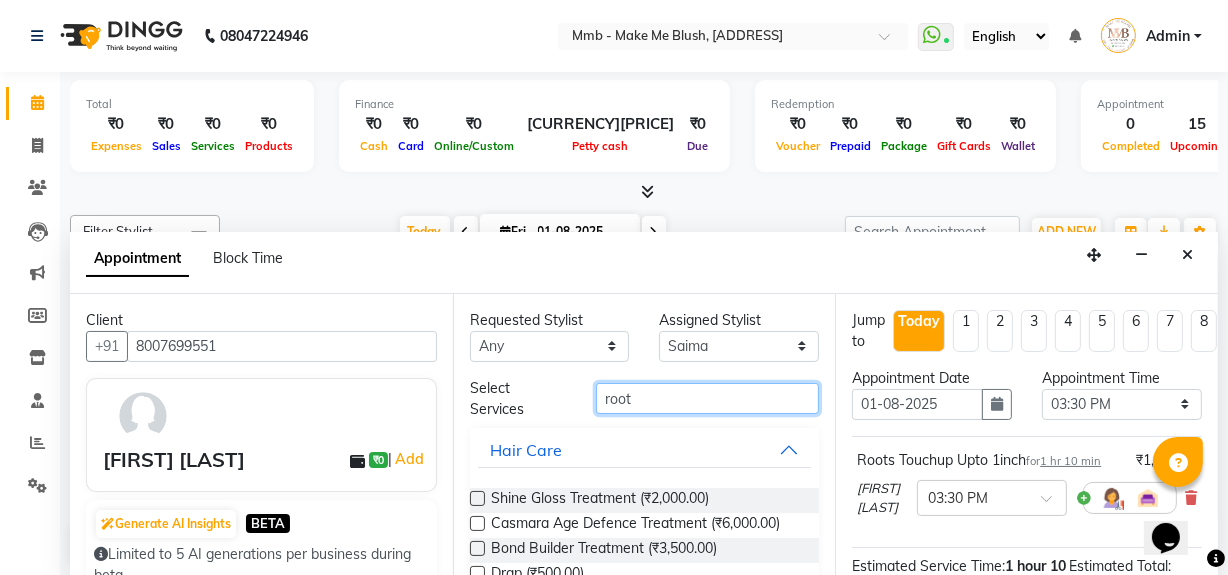 click on "root" at bounding box center [707, 398] 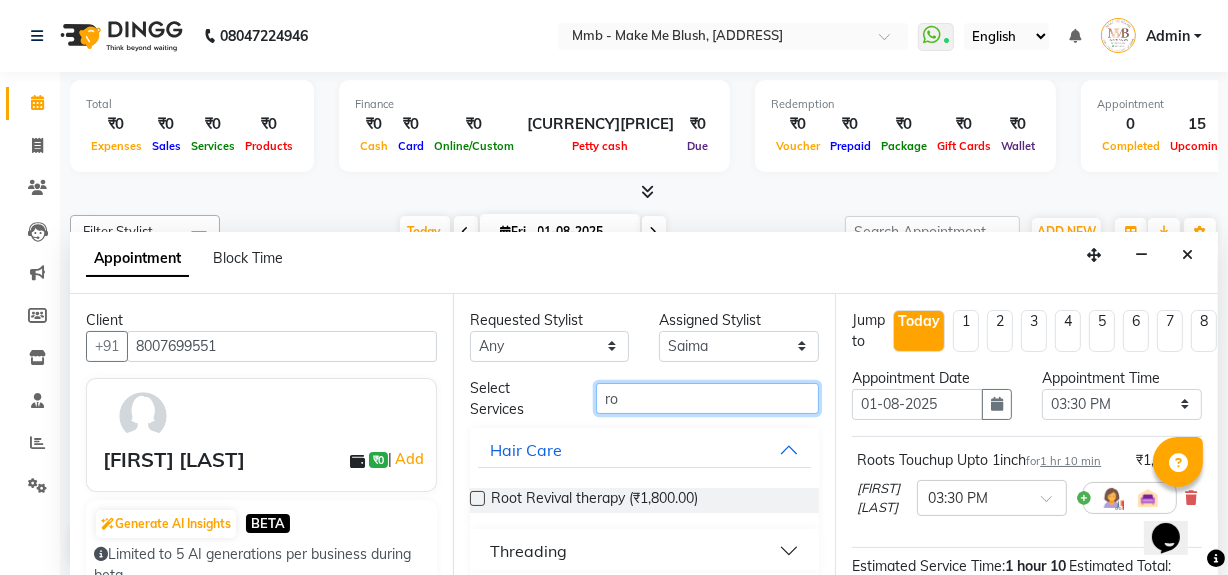 type on "r" 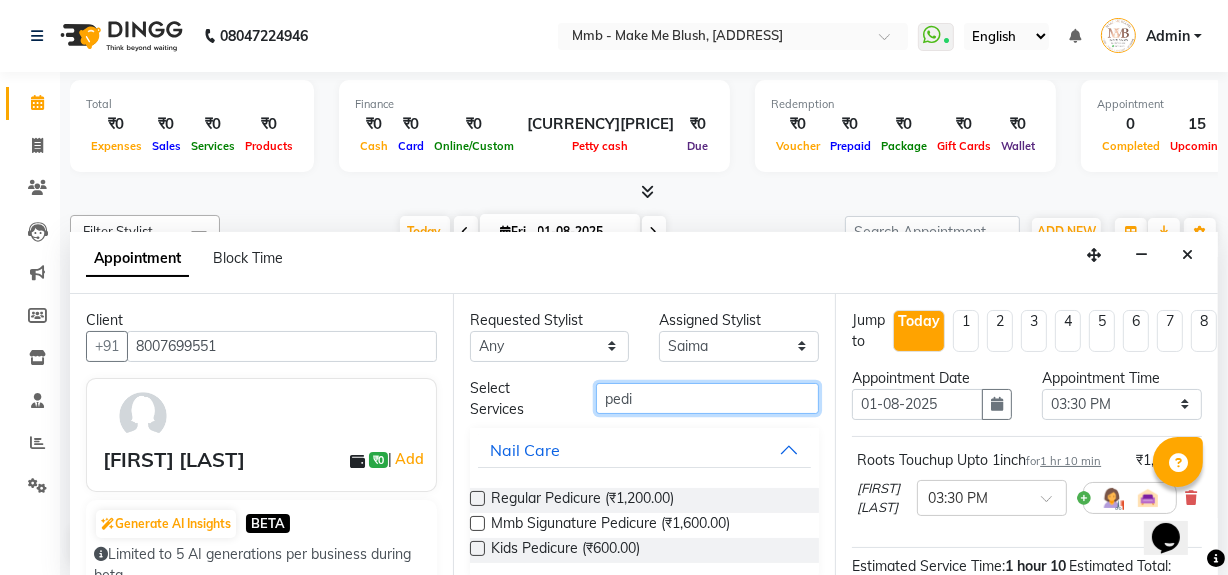type on "pedi" 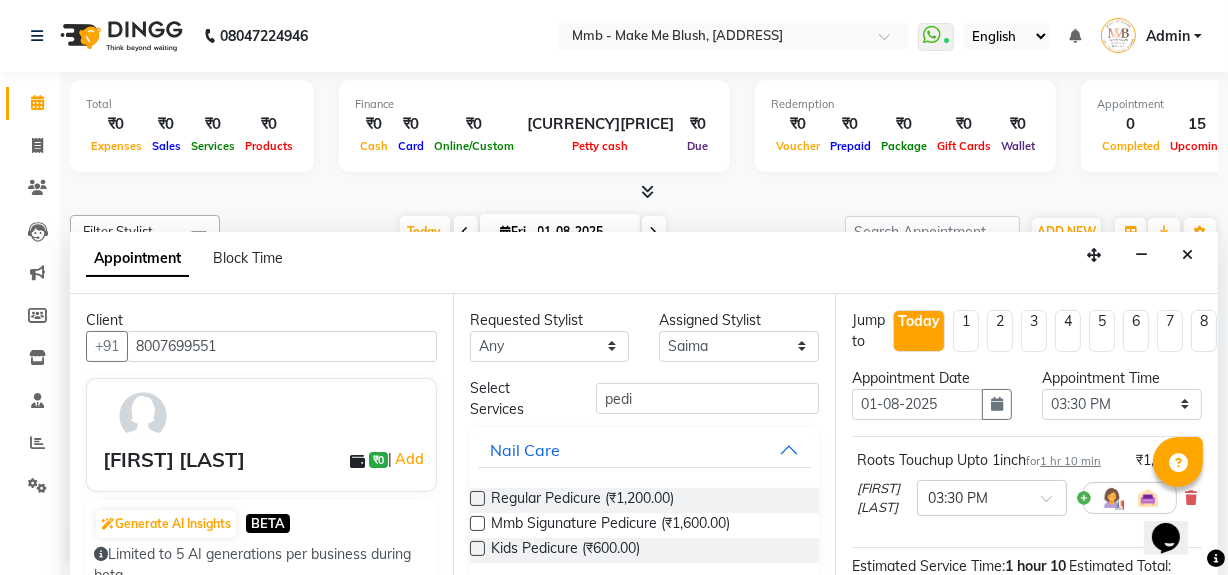 click at bounding box center (477, 498) 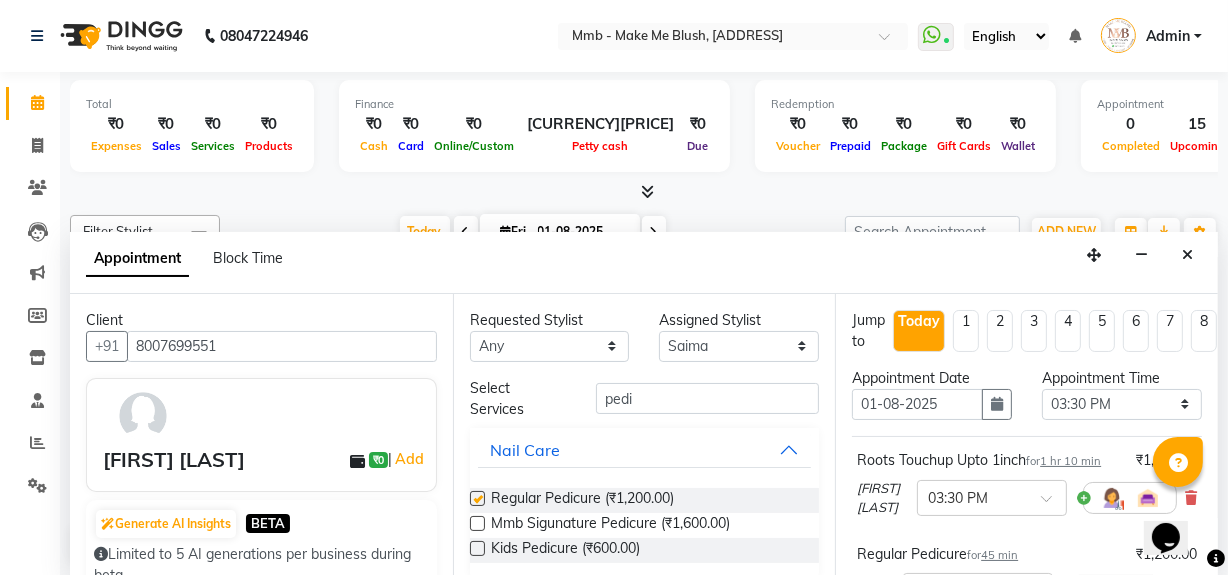 checkbox on "false" 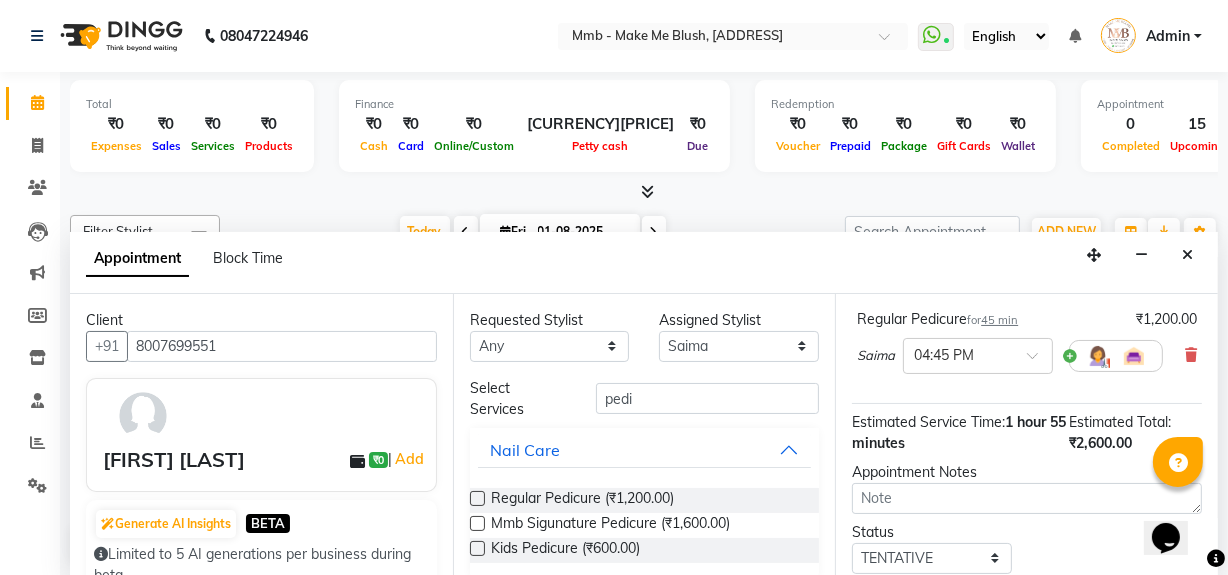 scroll, scrollTop: 387, scrollLeft: 0, axis: vertical 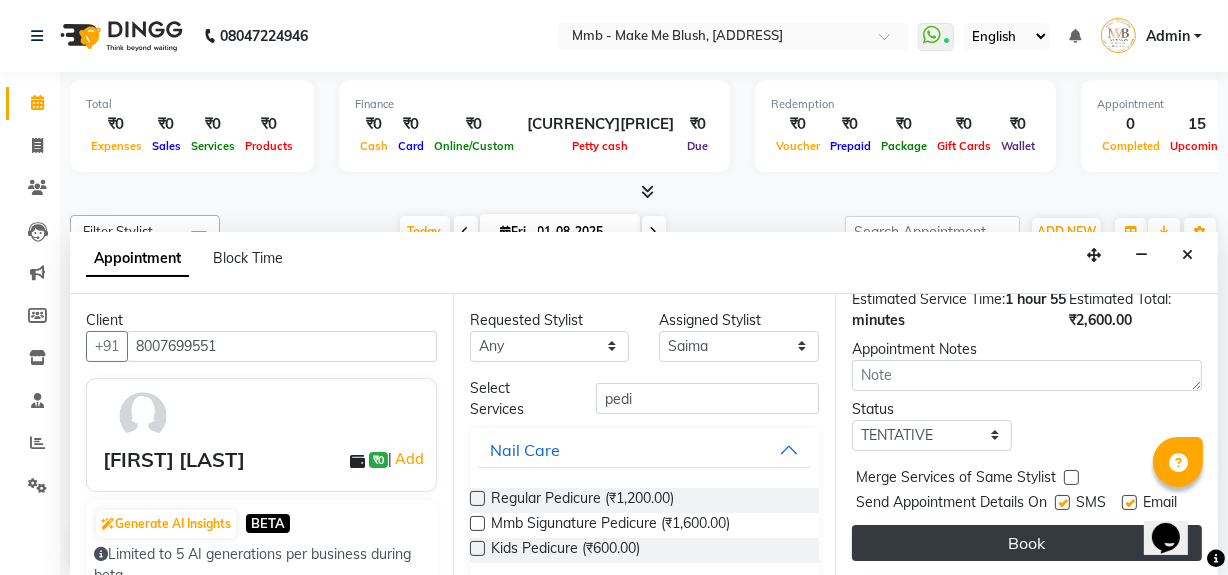 click on "Book" at bounding box center [1027, 543] 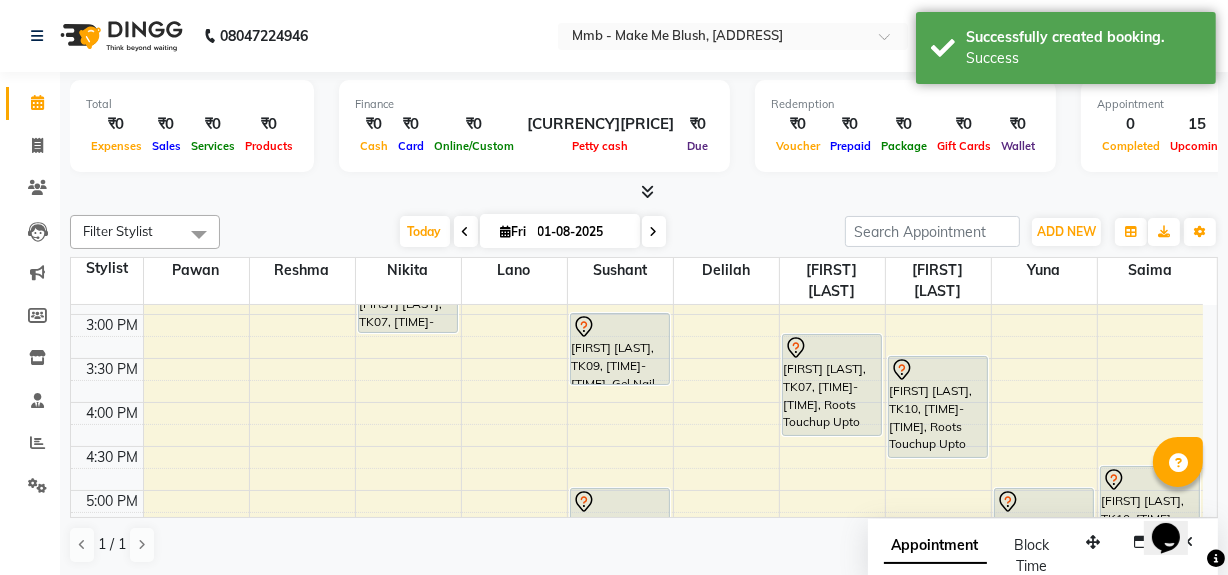 scroll, scrollTop: 0, scrollLeft: 0, axis: both 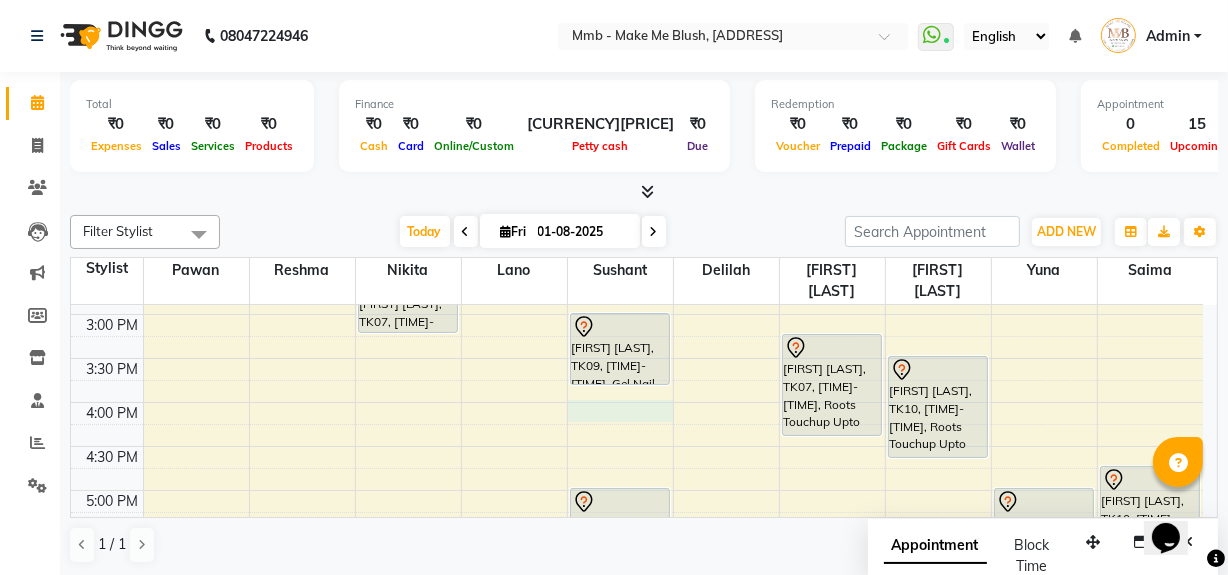 click on "9:00 AM 9:30 AM 10:00 AM 10:30 AM 11:00 AM 11:30 AM 12:00 PM 12:30 PM 1:00 PM 1:30 PM 2:00 PM 2:30 PM 3:00 PM 3:30 PM 4:00 PM 4:30 PM 5:00 PM 5:30 PM 6:00 PM 6:30 PM 7:00 PM 7:30 PM 8:00 PM 8:30 PM             Shahrzad Husseini, TK05, 11:00 AM-11:15 AM, Eyebrows             Shahrzad Husseini, TK05, 11:15 AM-11:45 AM, Head Massages             Shahrzad Husseini, TK05, 11:45 AM-12:15 PM, Head Massages             Shahrzad Husseini, TK05, 01:15 PM-02:00 PM, Root Revival therapy             Deepali Sharma, TK07, 02:30 PM-03:15 PM, Hydrating Clean Up             Shahrzad Husseini, TK05, 12:15 PM-01:15 PM, Purifying Facial Treatment             Pallavi Shah, TK04, 11:15 AM-11:55 AM, Gel Nail plain              Pallavi Shah, TK04, 12:00 PM-12:40 PM, Gel Nail plain              Anshita Bhavishkar, TK09, 03:00 PM-03:50 PM, Gel Nail desigins             Anshita Bhavishkar, TK09, 05:00 PM-05:50 PM, Gel Nail desigins             Pallavi Shah, TK04, 11:00 AM-12:10 PM, Roots Touchup Upto 1inch" at bounding box center (637, 314) 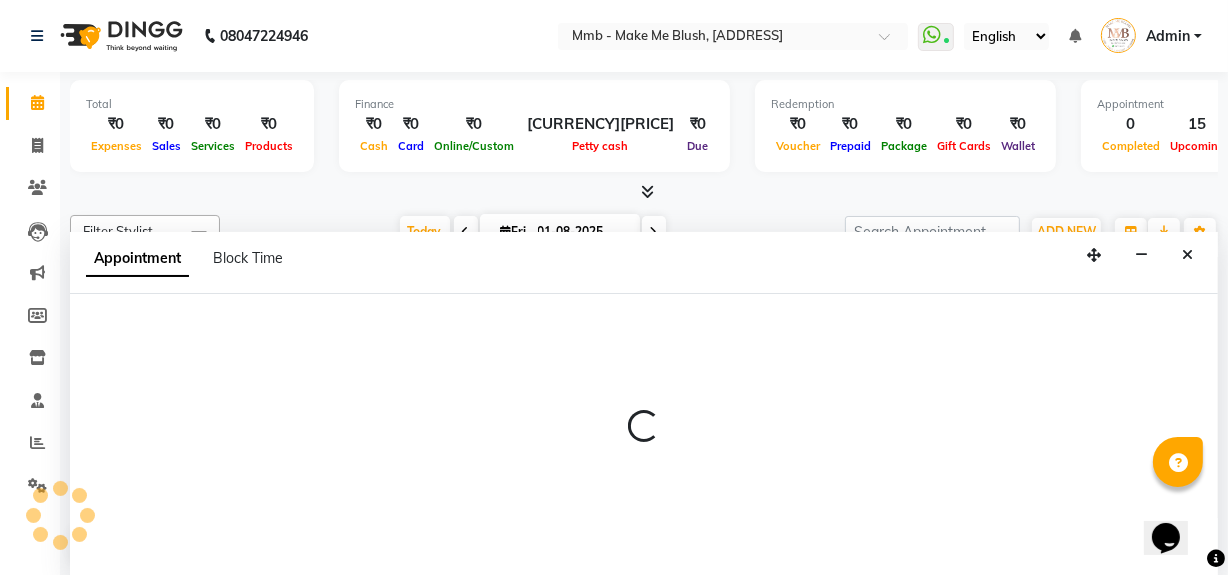 select on "18878" 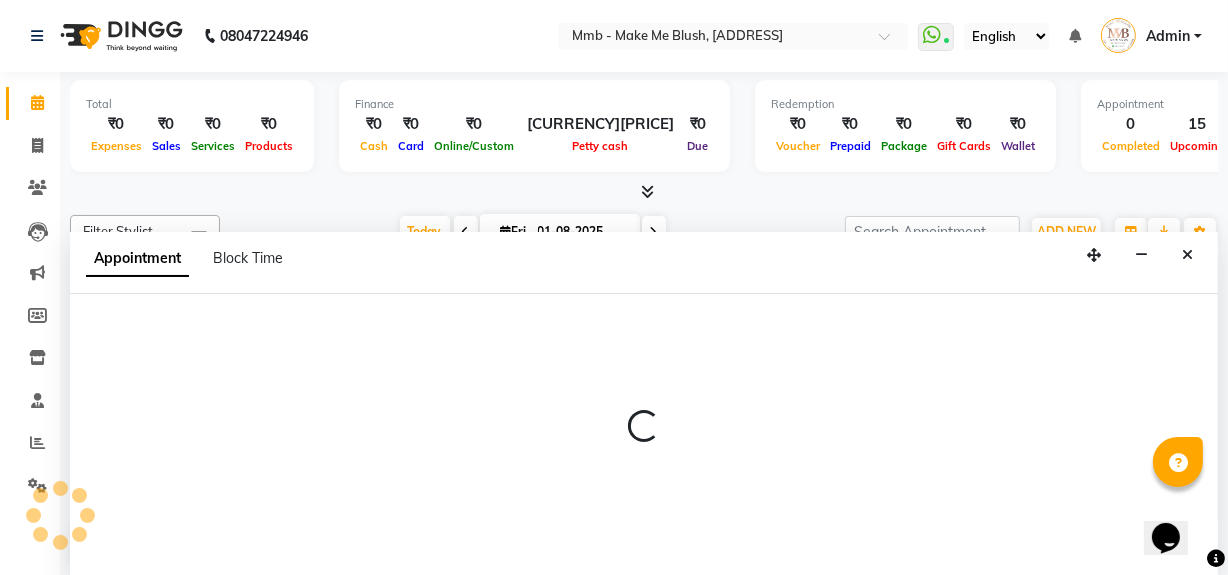 select on "tentative" 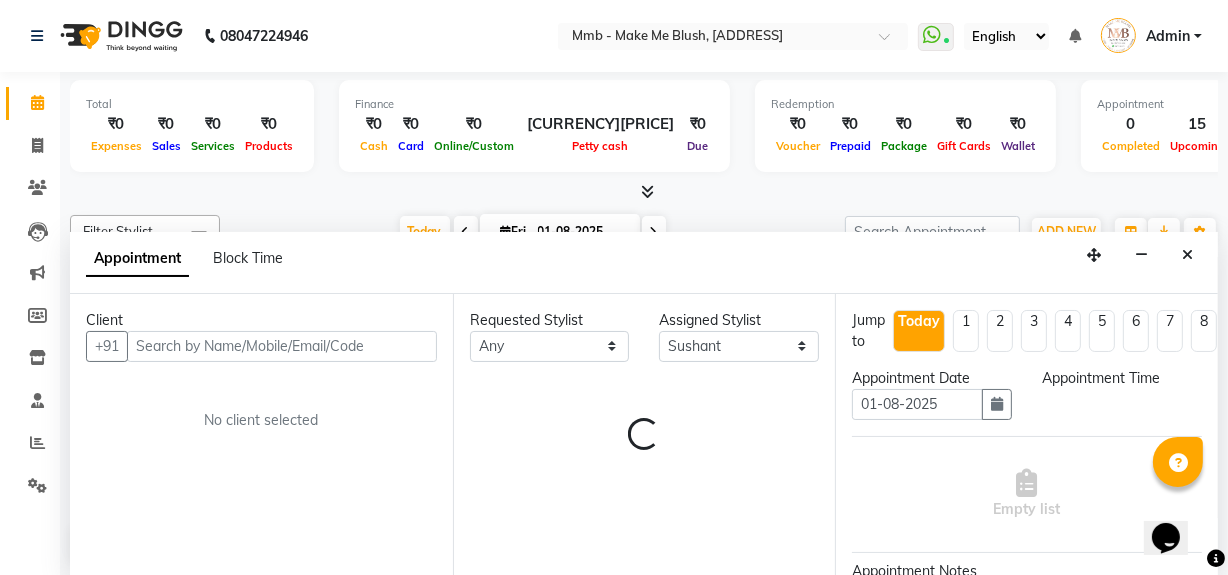 select on "960" 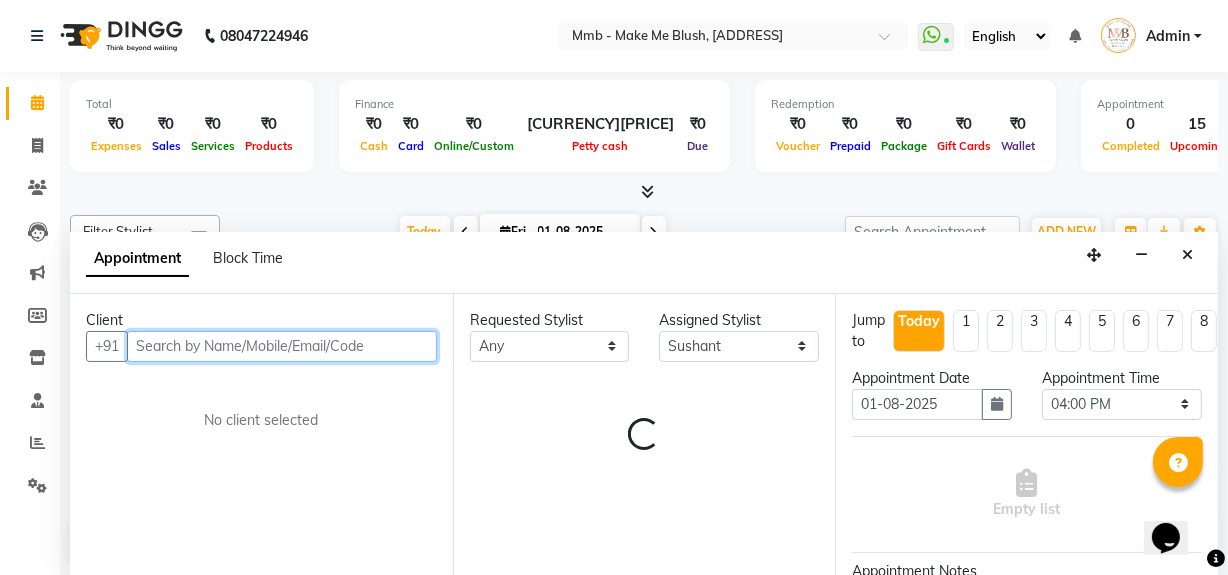 scroll, scrollTop: 0, scrollLeft: 0, axis: both 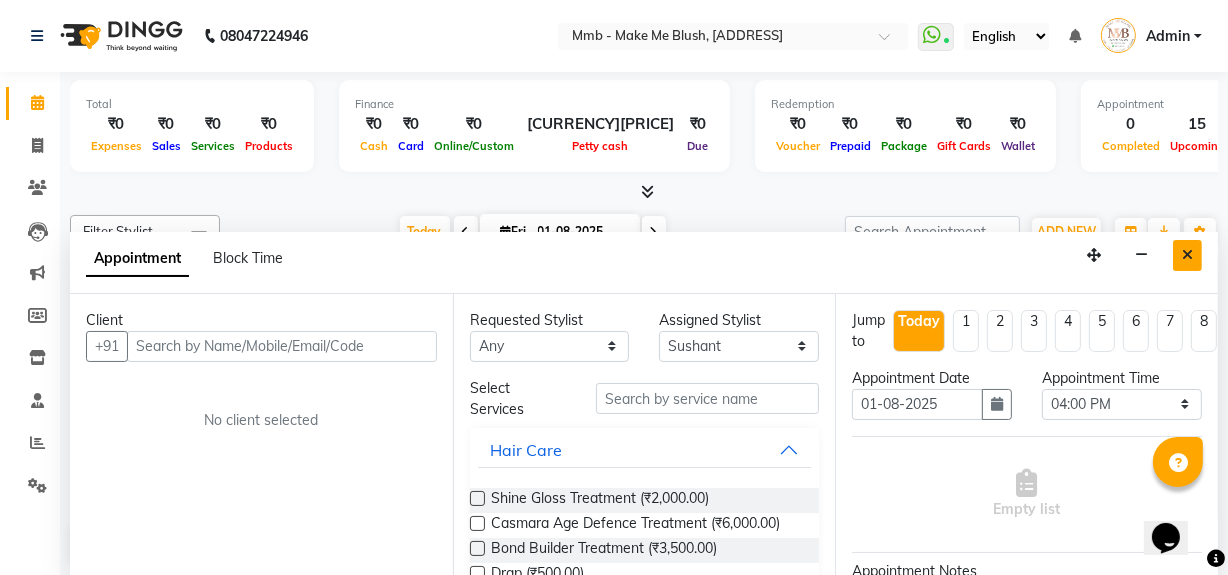 click at bounding box center (1187, 255) 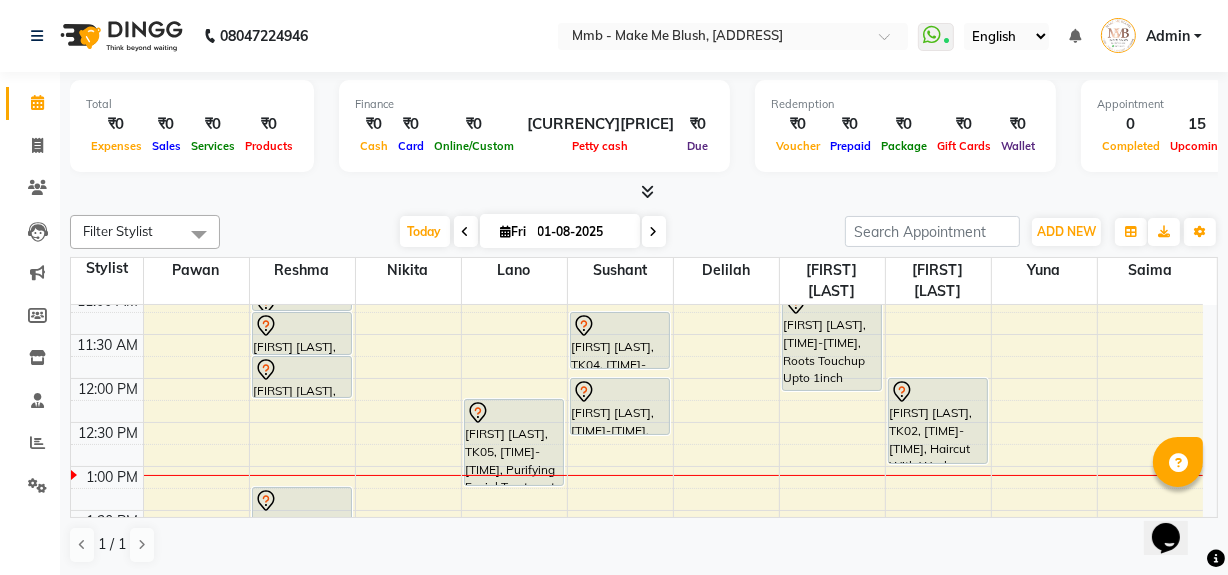 scroll, scrollTop: 154, scrollLeft: 0, axis: vertical 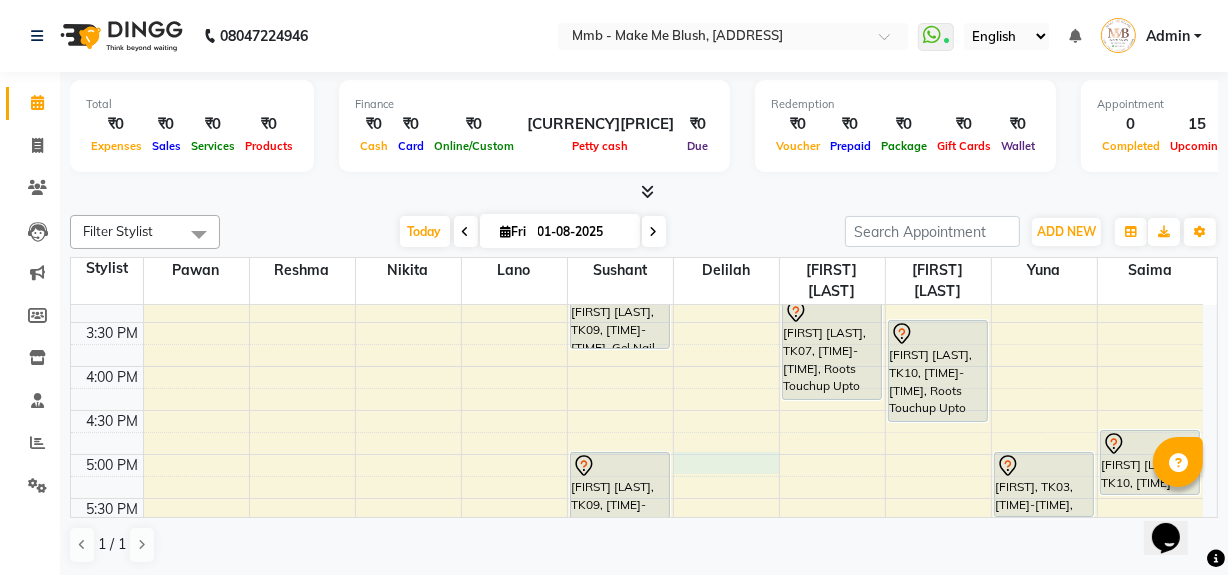click on "9:00 AM 9:30 AM 10:00 AM 10:30 AM 11:00 AM 11:30 AM 12:00 PM 12:30 PM 1:00 PM 1:30 PM 2:00 PM 2:30 PM 3:00 PM 3:30 PM 4:00 PM 4:30 PM 5:00 PM 5:30 PM 6:00 PM 6:30 PM 7:00 PM 7:30 PM 8:00 PM 8:30 PM             Shahrzad Husseini, TK05, 11:00 AM-11:15 AM, Eyebrows             Shahrzad Husseini, TK05, 11:15 AM-11:45 AM, Head Massages             Shahrzad Husseini, TK05, 11:45 AM-12:15 PM, Head Massages             Shahrzad Husseini, TK05, 01:15 PM-02:00 PM, Root Revival therapy             Deepali Sharma, TK07, 02:30 PM-03:15 PM, Hydrating Clean Up             Shahrzad Husseini, TK05, 12:15 PM-01:15 PM, Purifying Facial Treatment             Pallavi Shah, TK04, 11:15 AM-11:55 AM, Gel Nail plain              Pallavi Shah, TK04, 12:00 PM-12:40 PM, Gel Nail plain              Anshita Bhavishkar, TK09, 03:00 PM-03:50 PM, Gel Nail desigins             Anshita Bhavishkar, TK09, 05:00 PM-05:50 PM, Gel Nail desigins             Pallavi Shah, TK04, 11:00 AM-12:10 PM, Roots Touchup Upto 1inch" at bounding box center [637, 278] 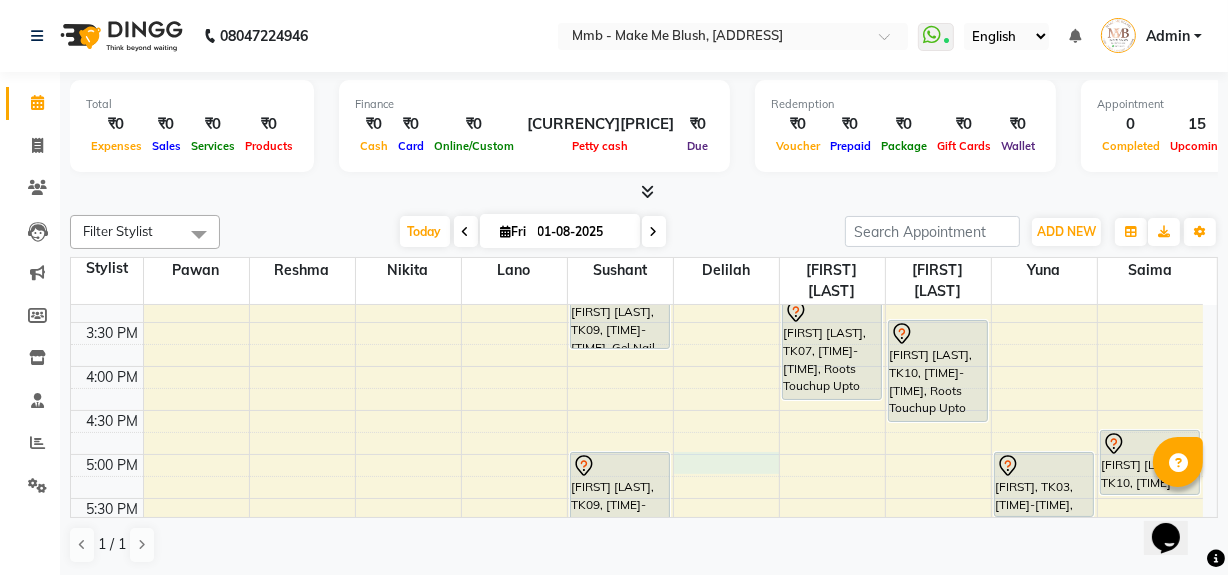 select on "18882" 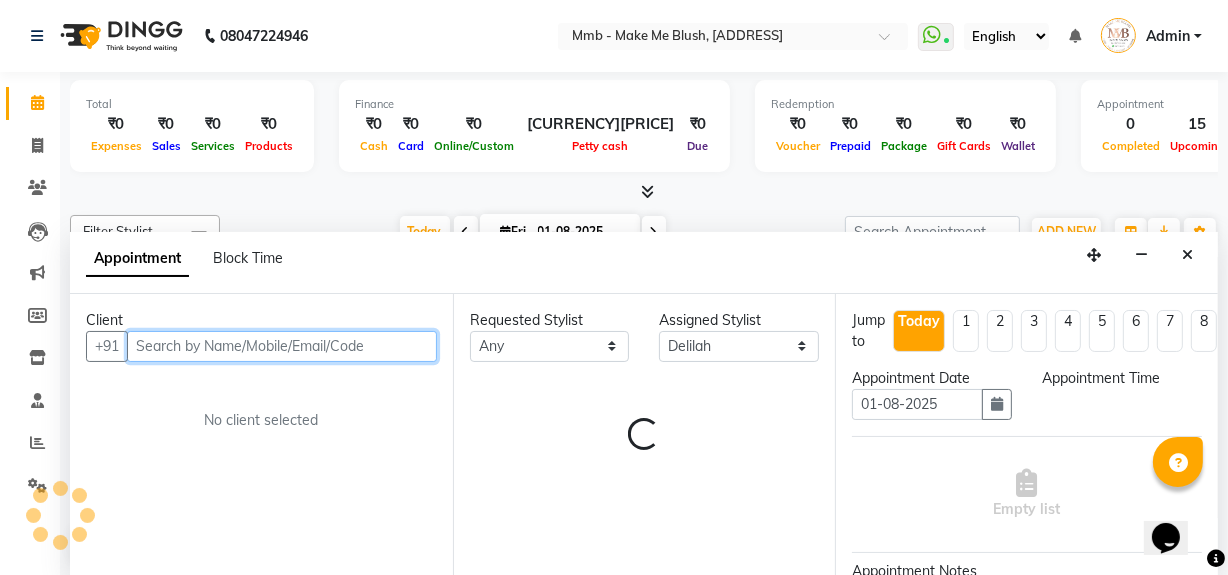 select on "1020" 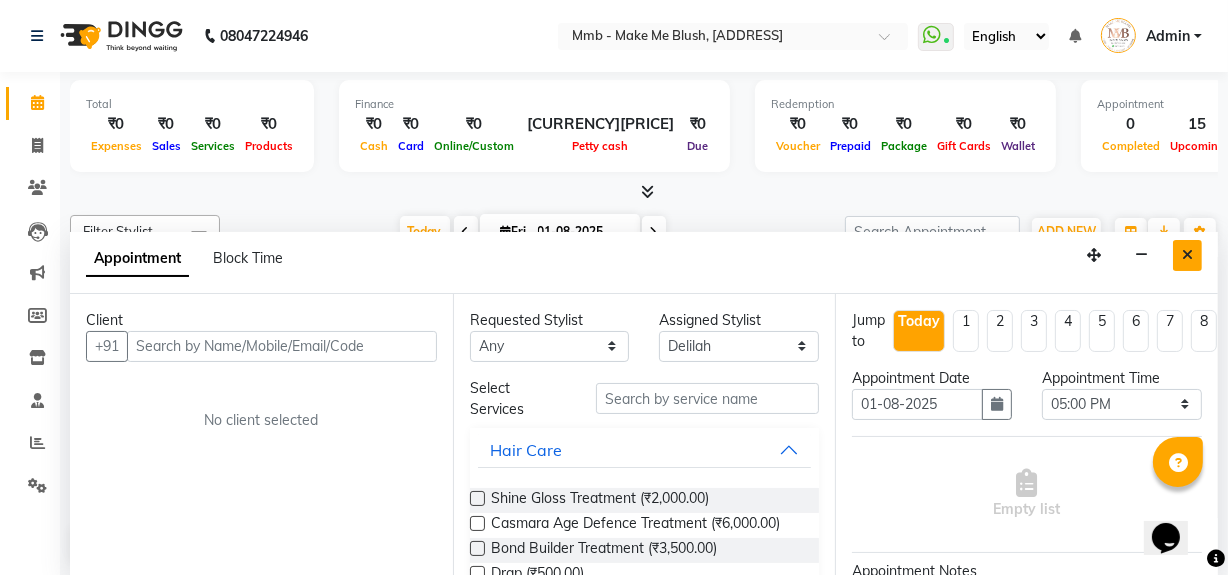 click at bounding box center (1187, 255) 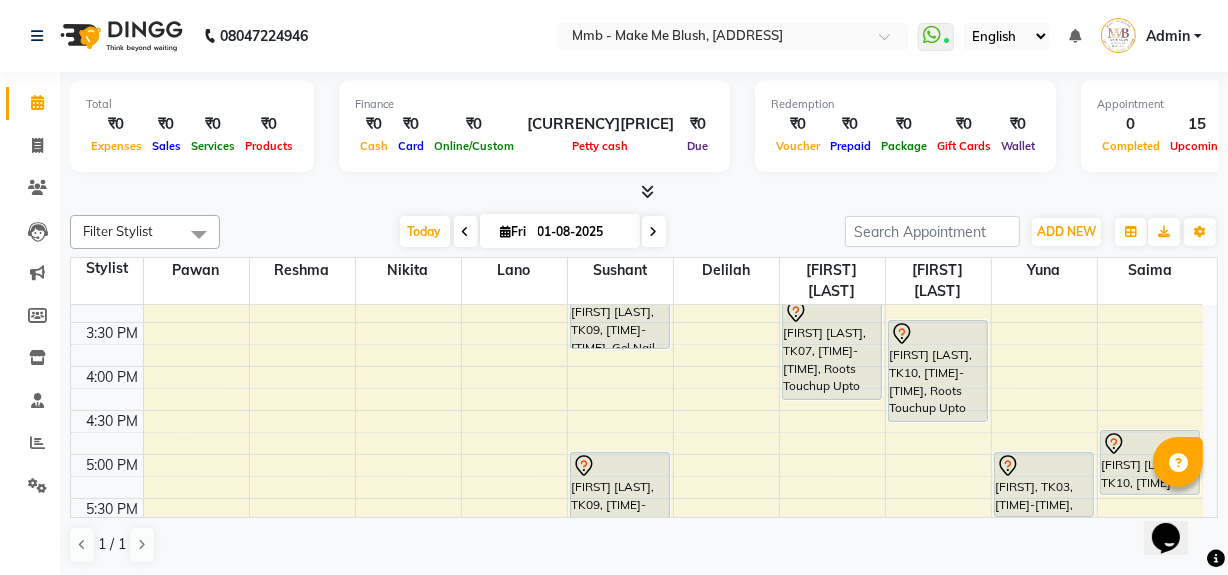 click on "Fri" at bounding box center (514, 231) 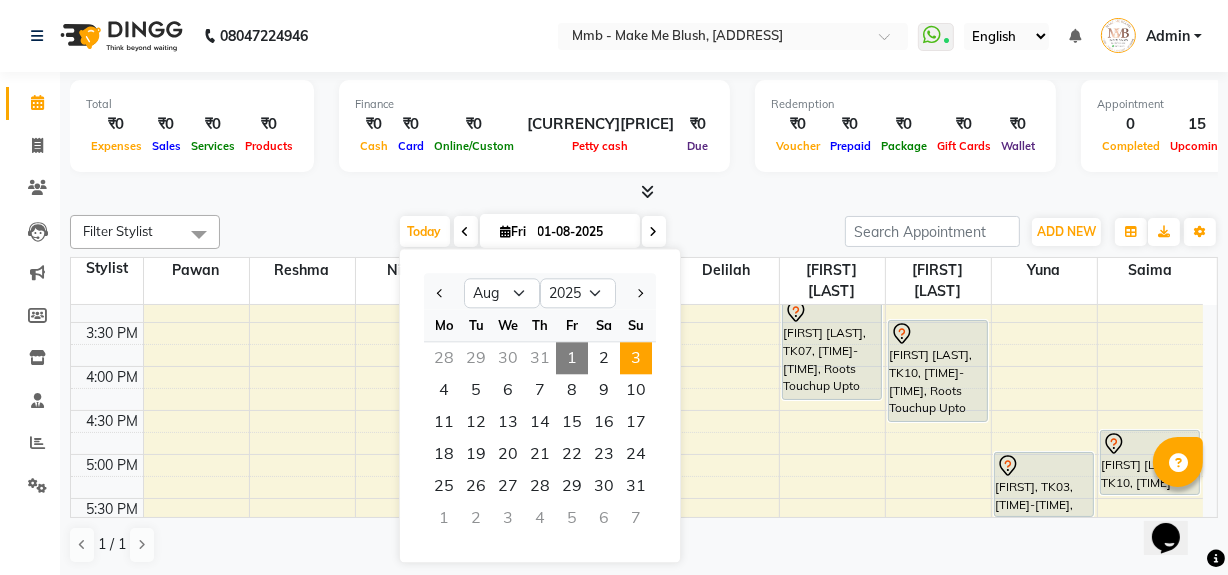 click on "3" at bounding box center (636, 358) 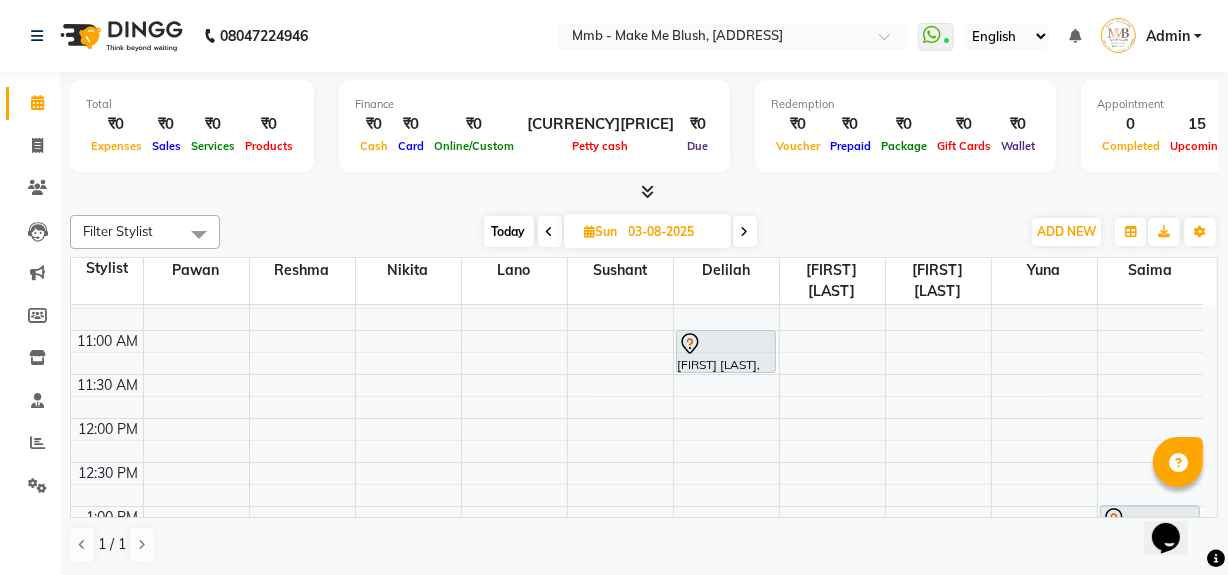scroll, scrollTop: 133, scrollLeft: 0, axis: vertical 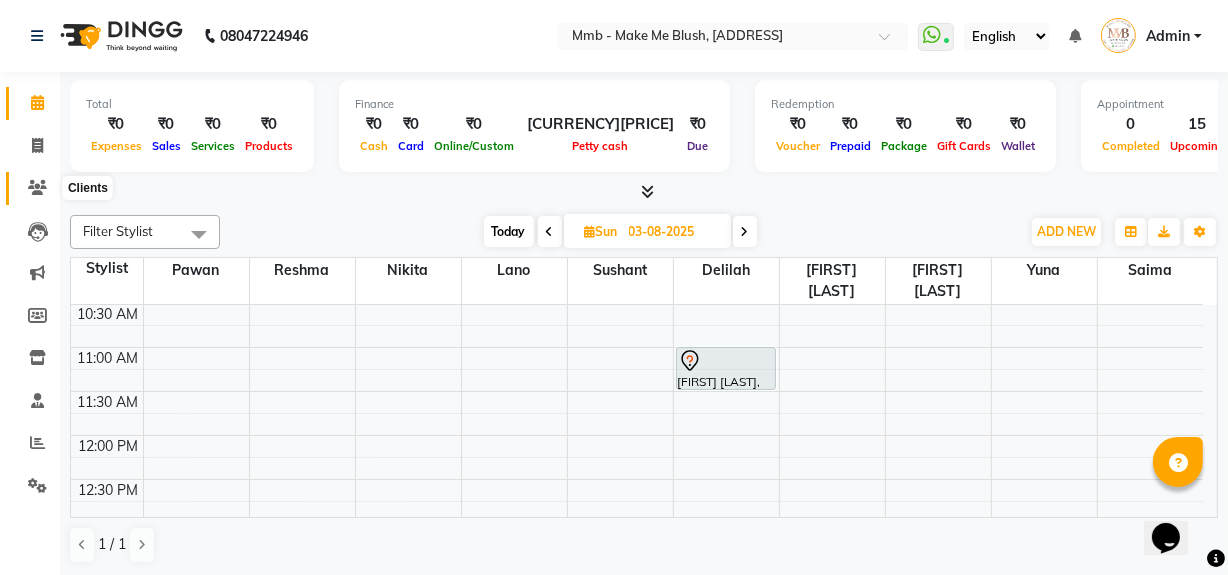 click 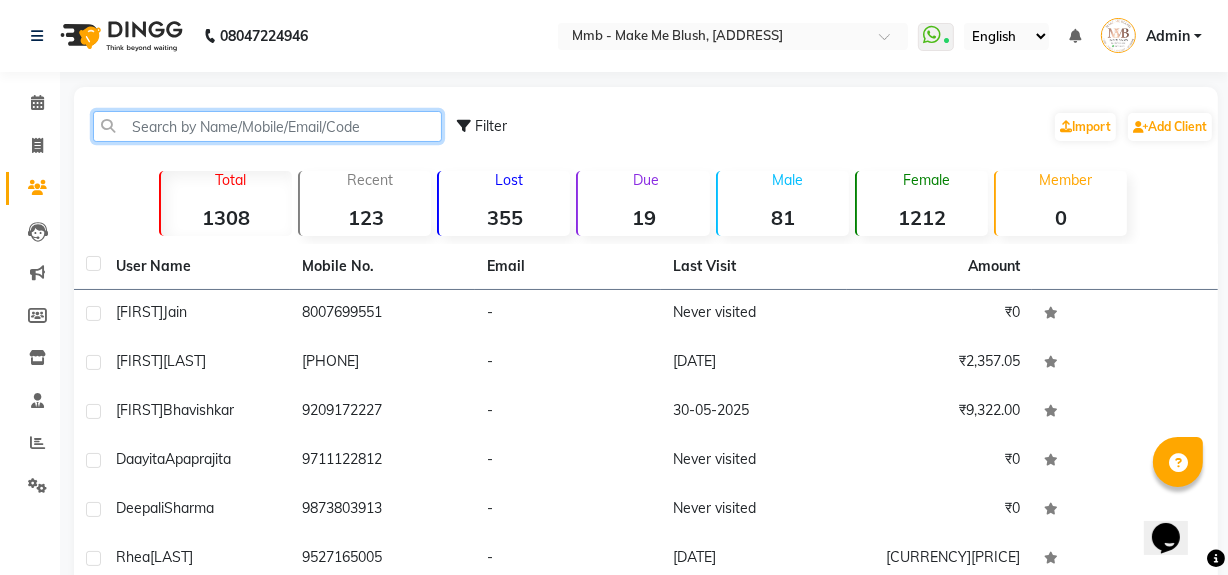 click 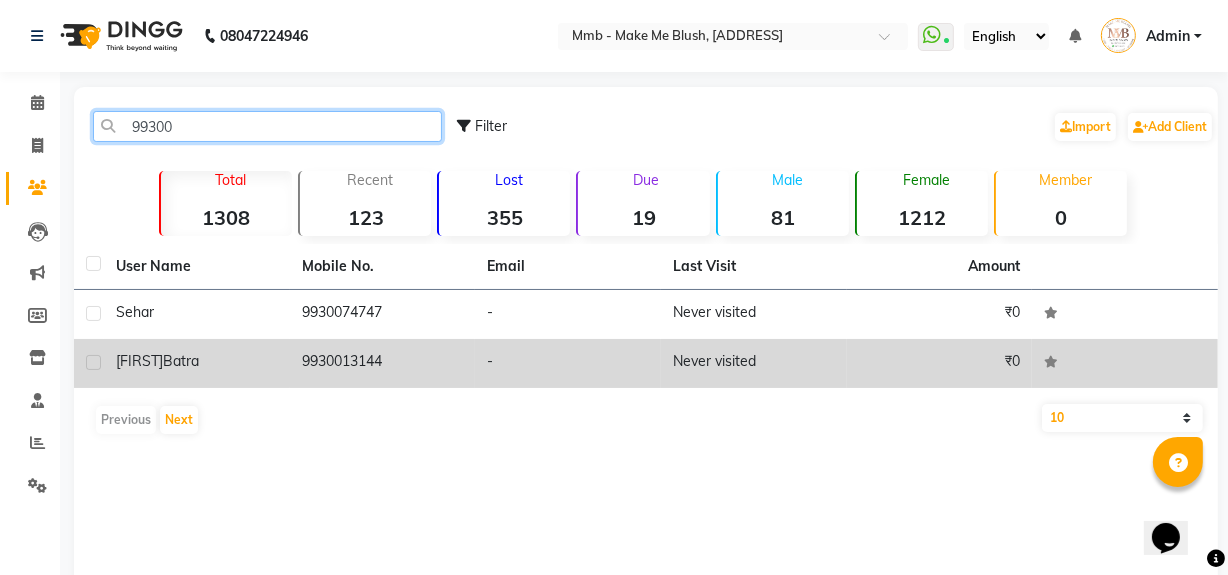 type on "99300" 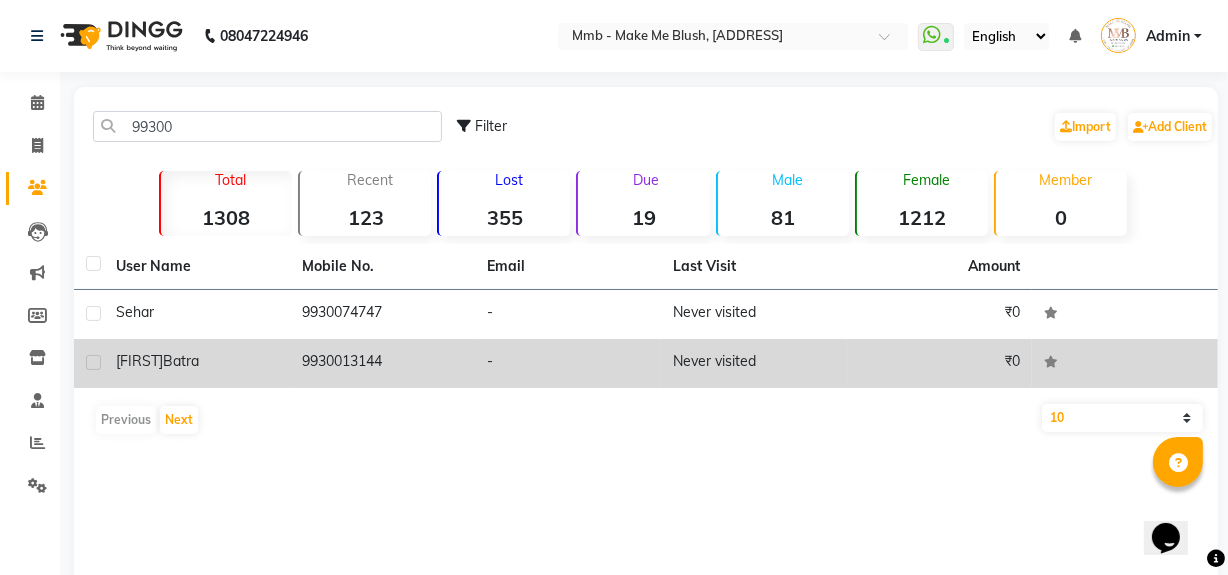 click on "9930013144" 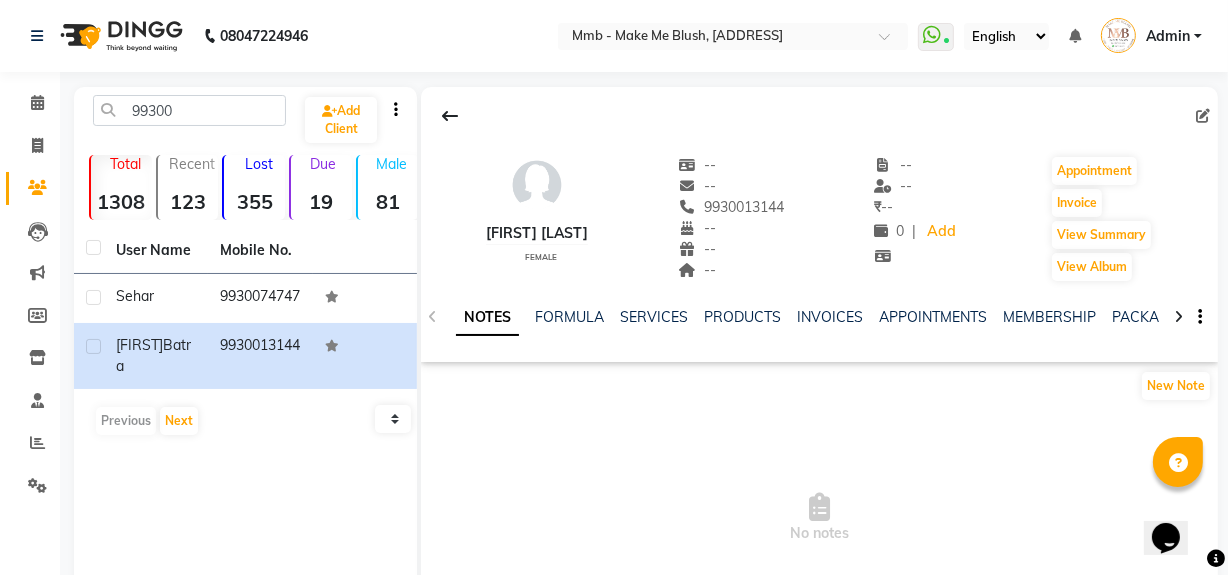 click on "SERVICES" 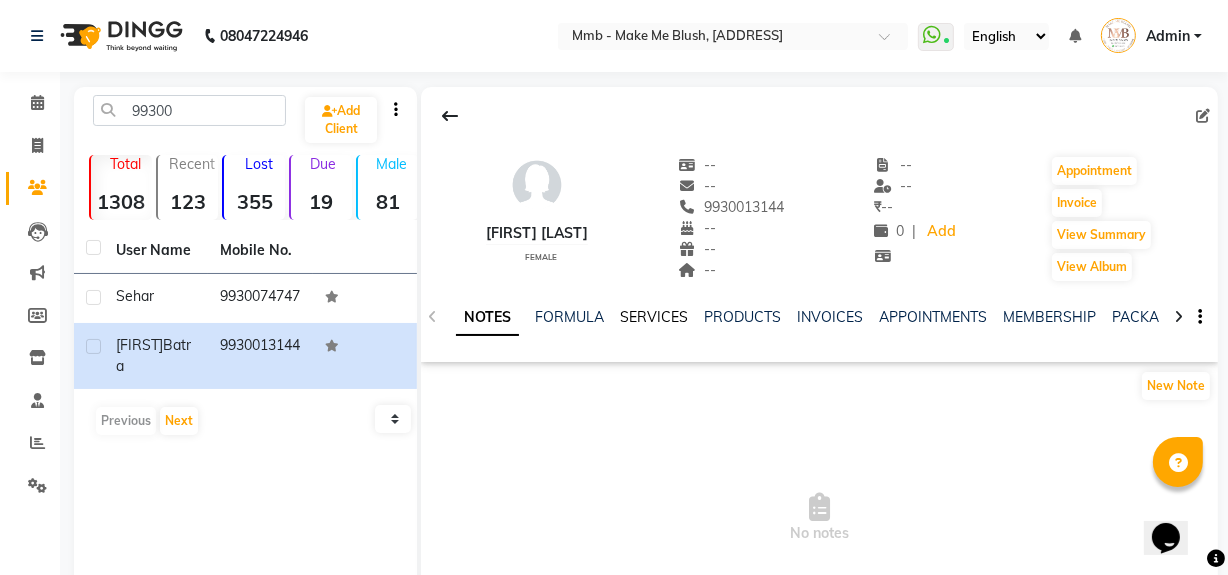 click on "SERVICES" 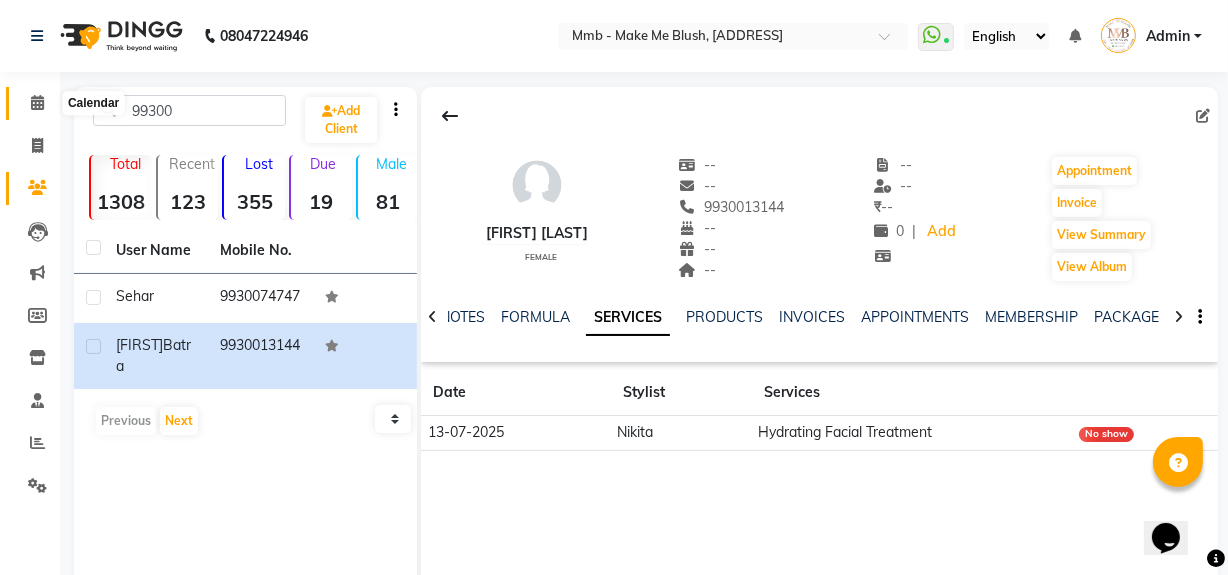 click 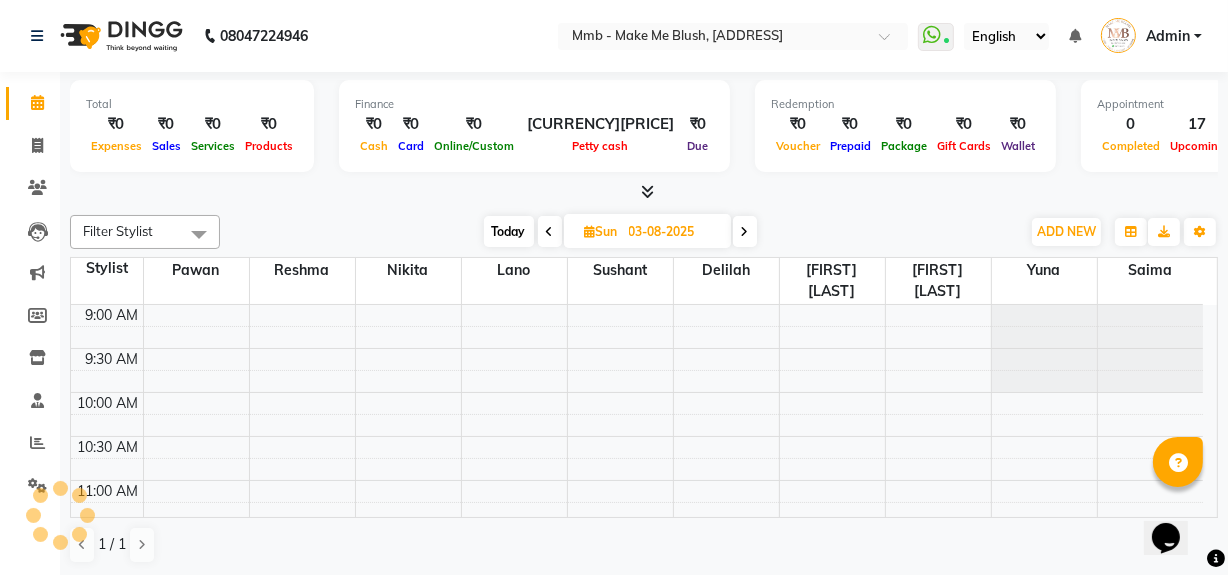 scroll, scrollTop: 0, scrollLeft: 0, axis: both 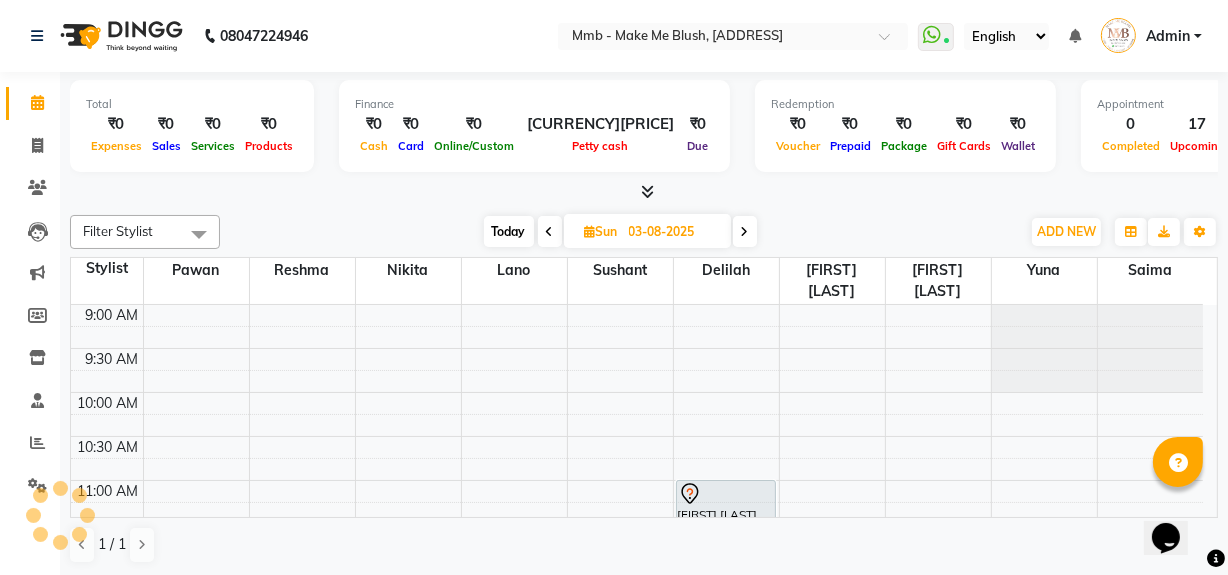 click at bounding box center [590, 231] 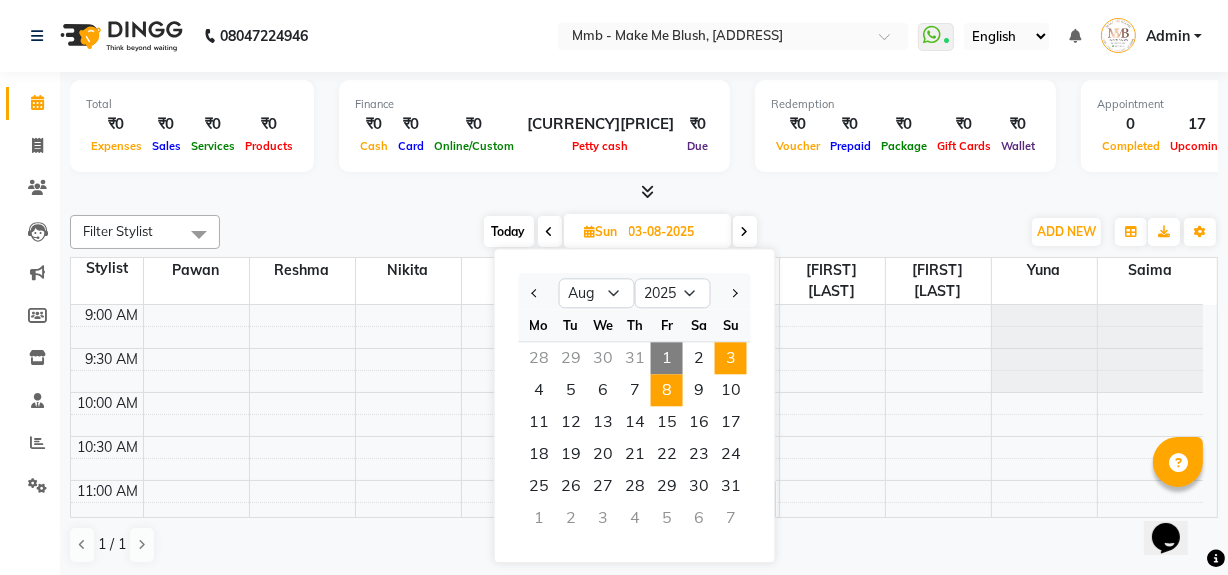 click on "8" at bounding box center (667, 390) 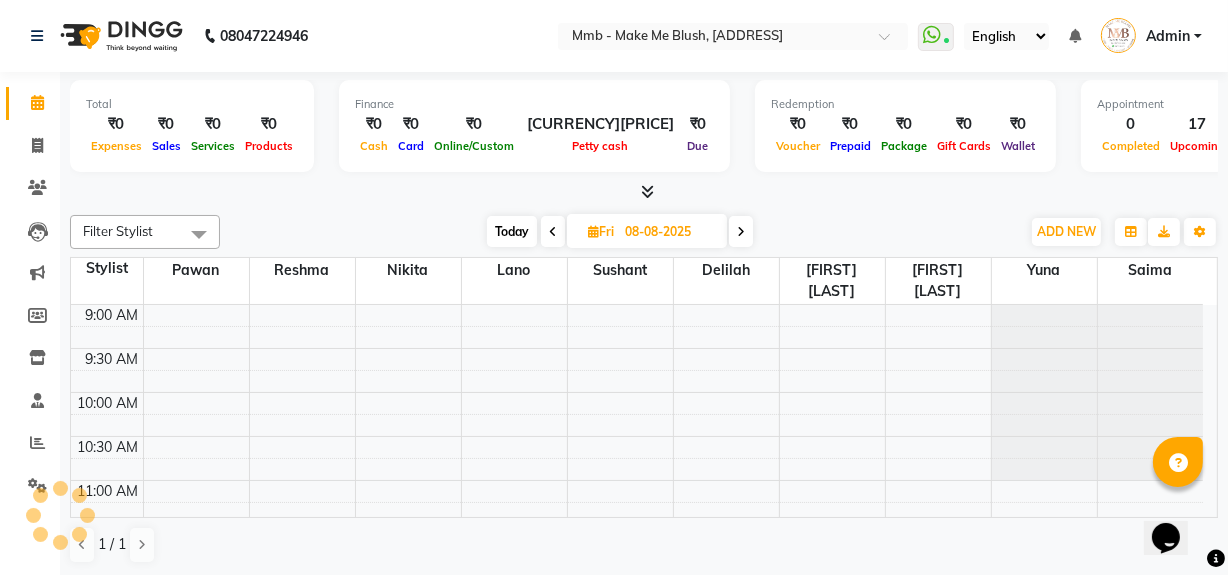 scroll, scrollTop: 351, scrollLeft: 0, axis: vertical 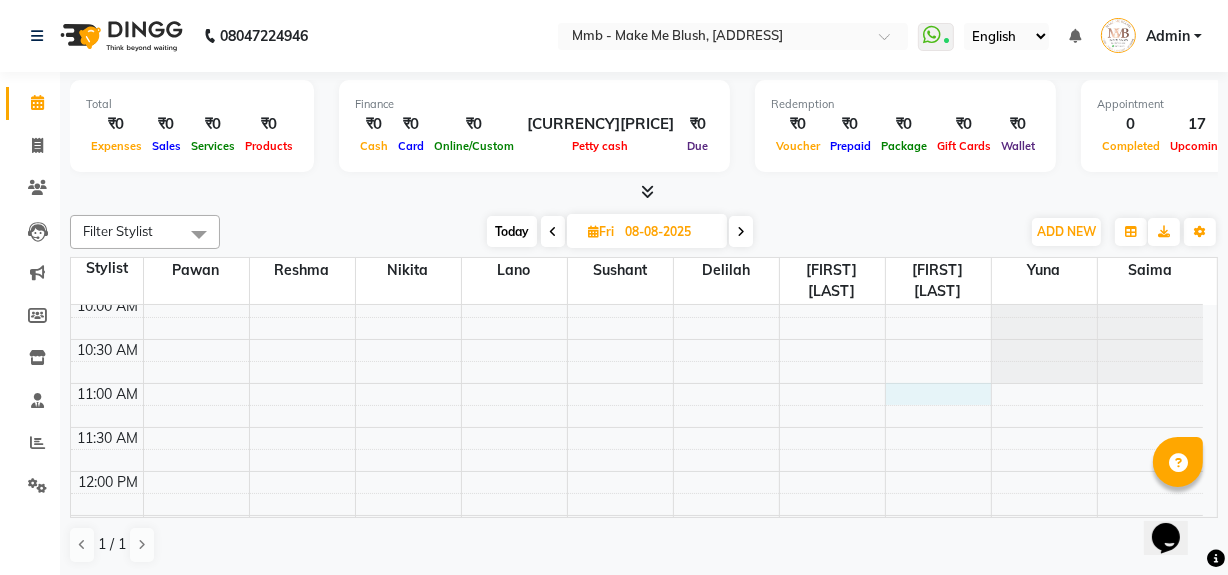click on "9:00 AM 9:30 AM 10:00 AM 10:30 AM 11:00 AM 11:30 AM 12:00 PM 12:30 PM 1:00 PM 1:30 PM 2:00 PM 2:30 PM 3:00 PM 3:30 PM 4:00 PM 4:30 PM 5:00 PM 5:30 PM 6:00 PM 6:30 PM 7:00 PM 7:30 PM 8:00 PM 8:30 PM" at bounding box center [637, 735] 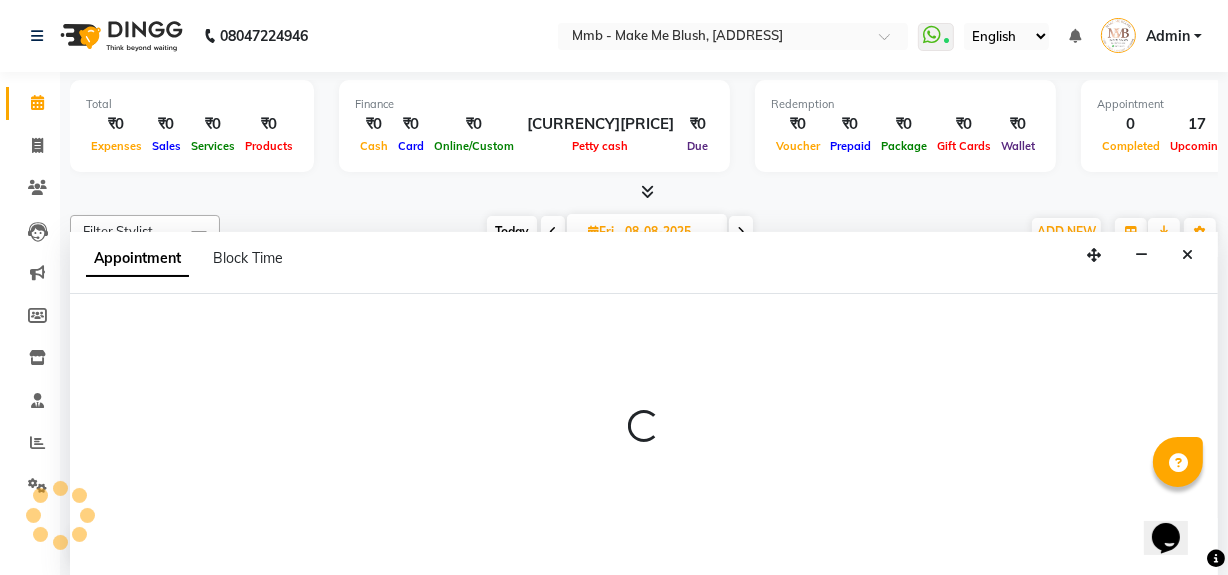 scroll, scrollTop: 0, scrollLeft: 0, axis: both 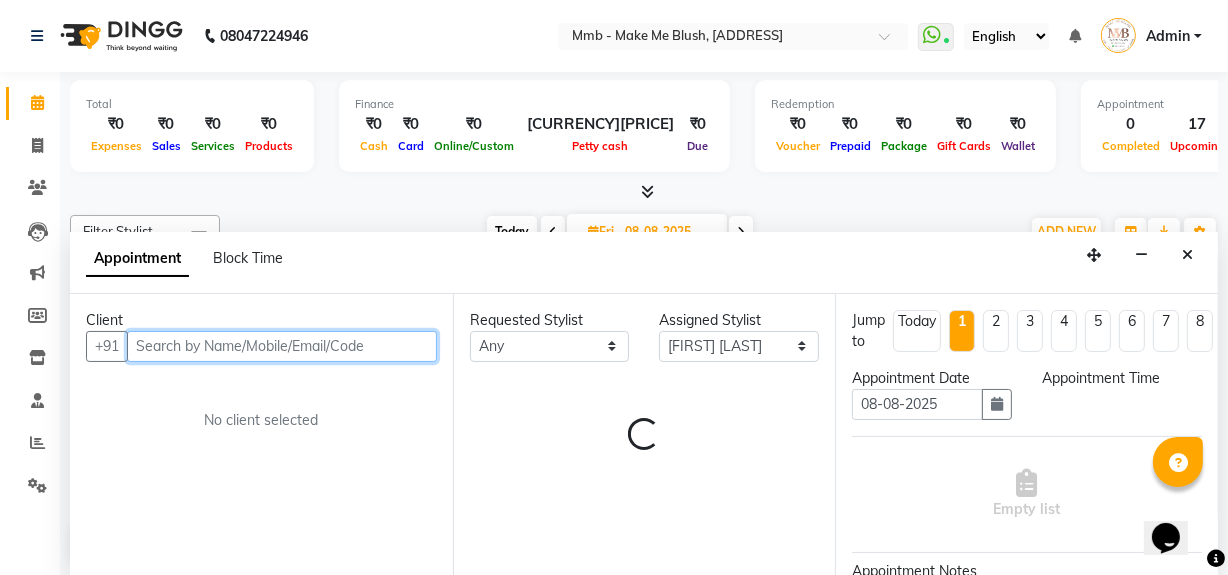 select on "660" 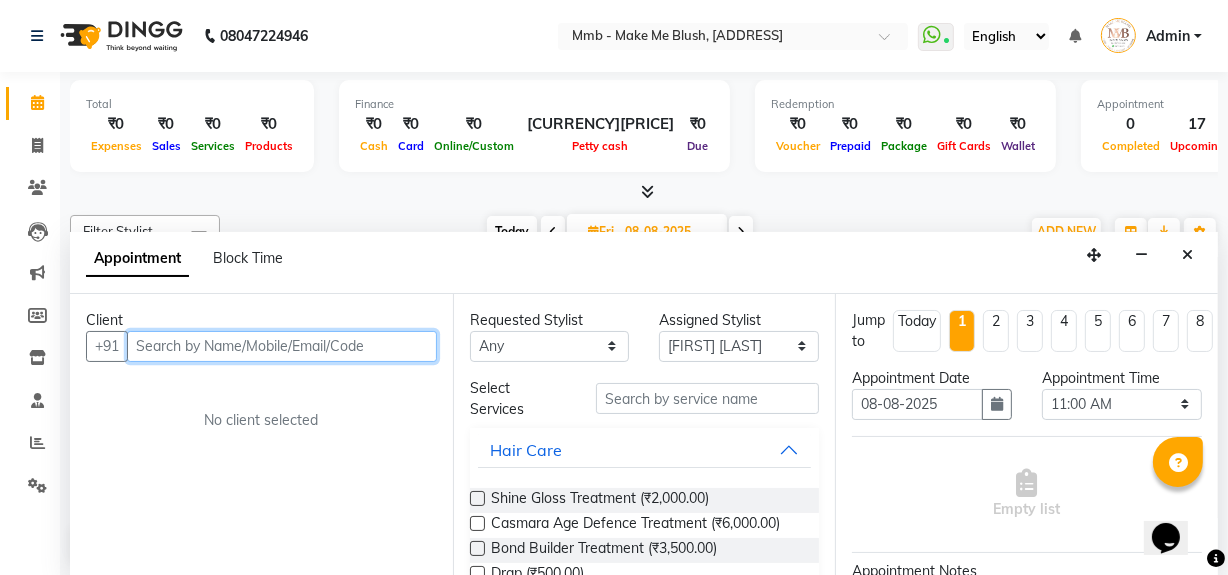 click at bounding box center [282, 346] 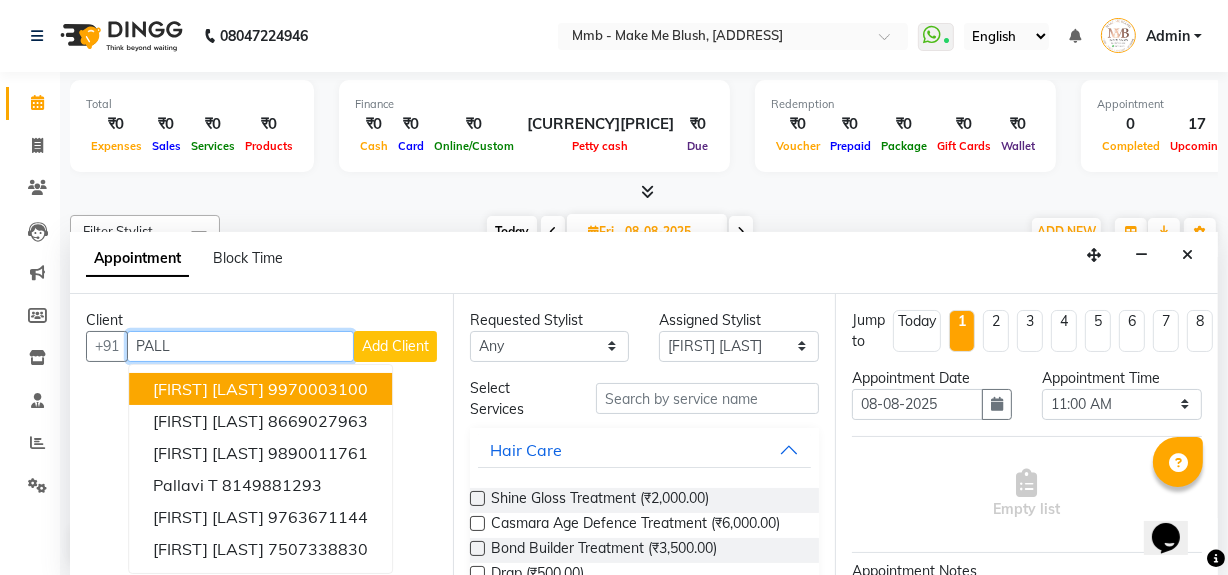 click on "9970003100" at bounding box center (318, 389) 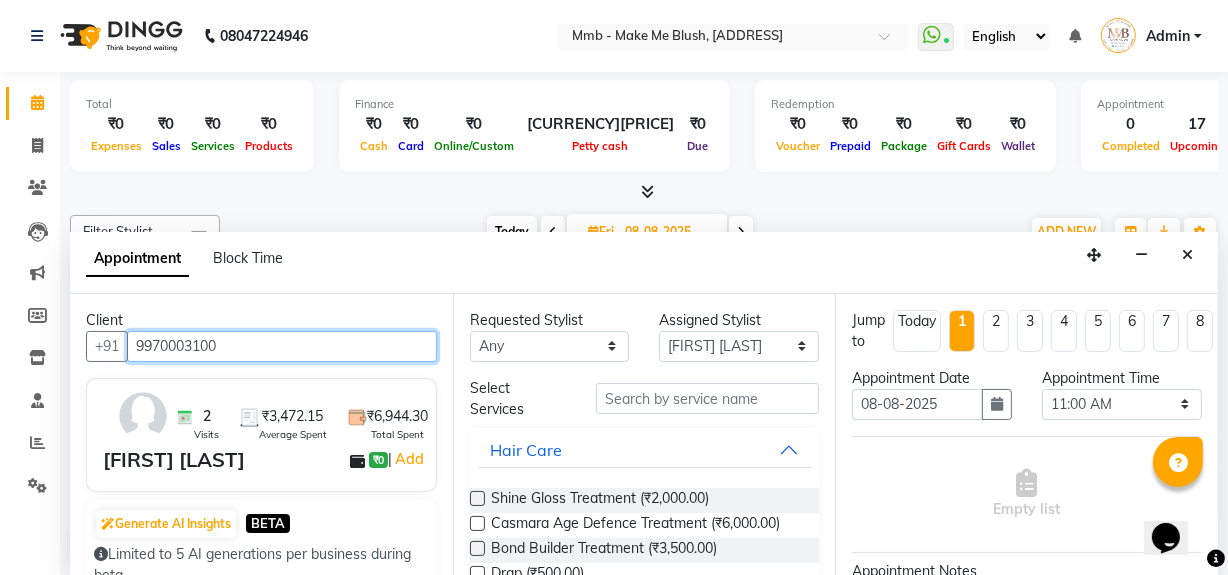 type on "9970003100" 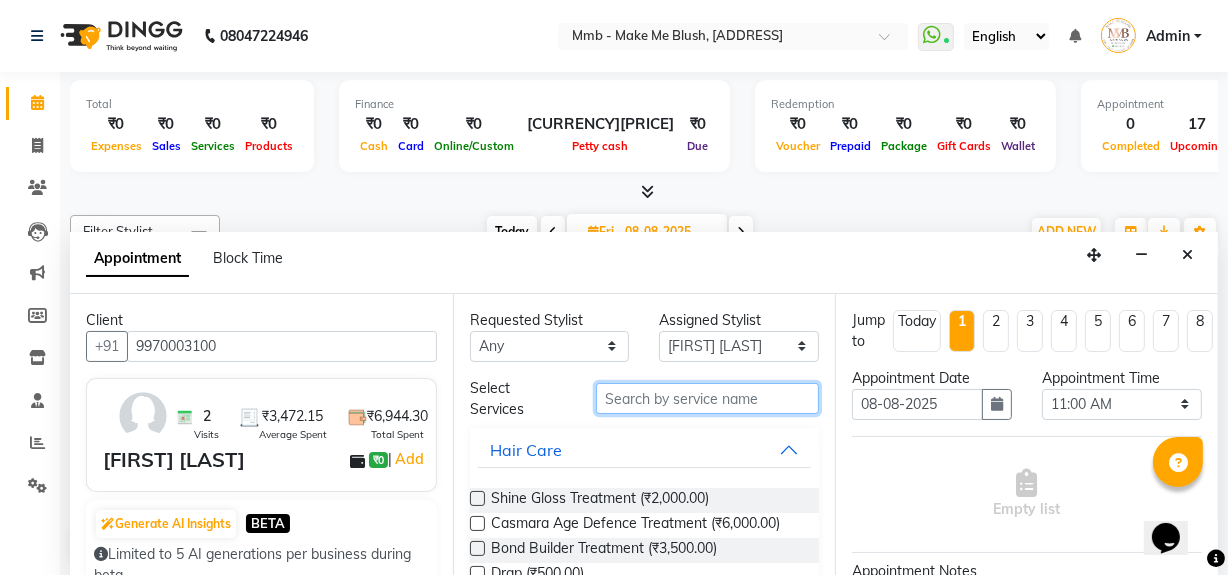 click at bounding box center [707, 398] 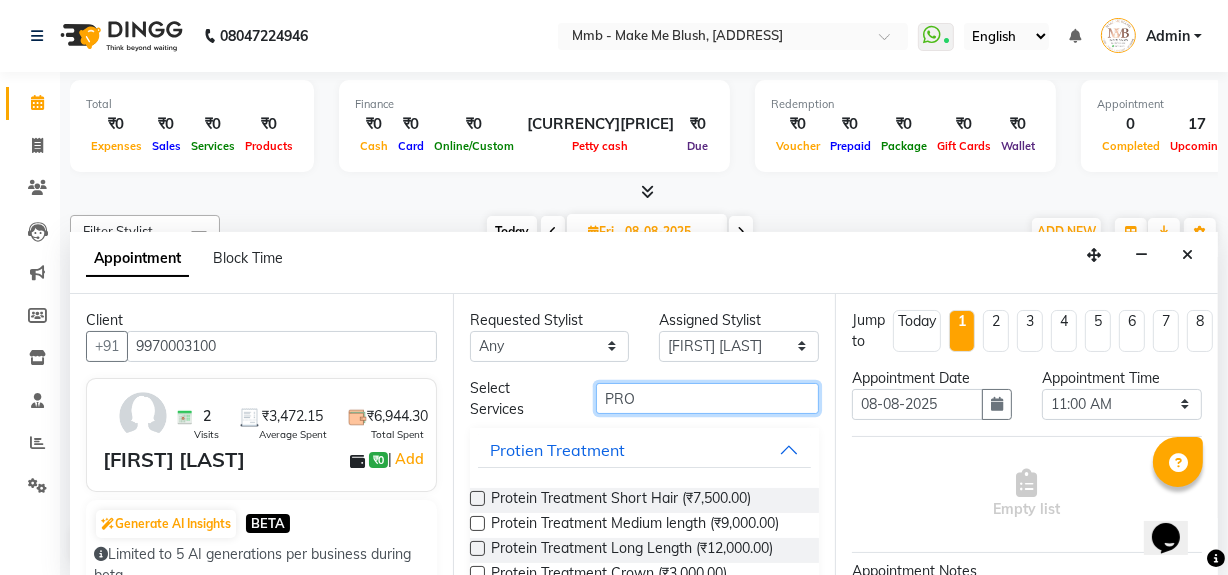 type on "PRO" 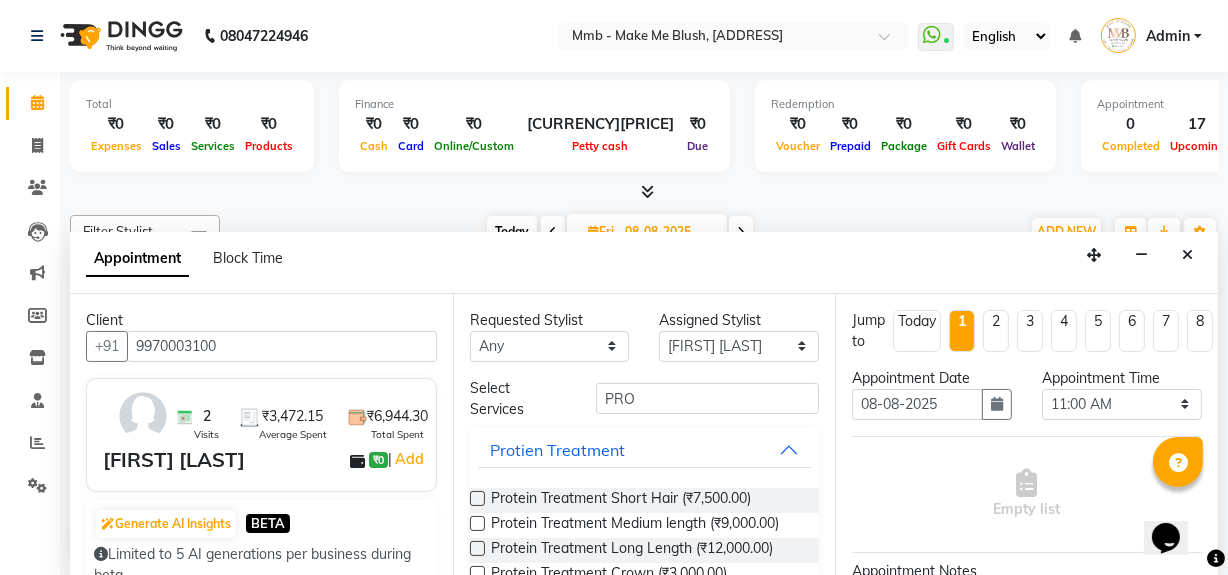 click at bounding box center [477, 498] 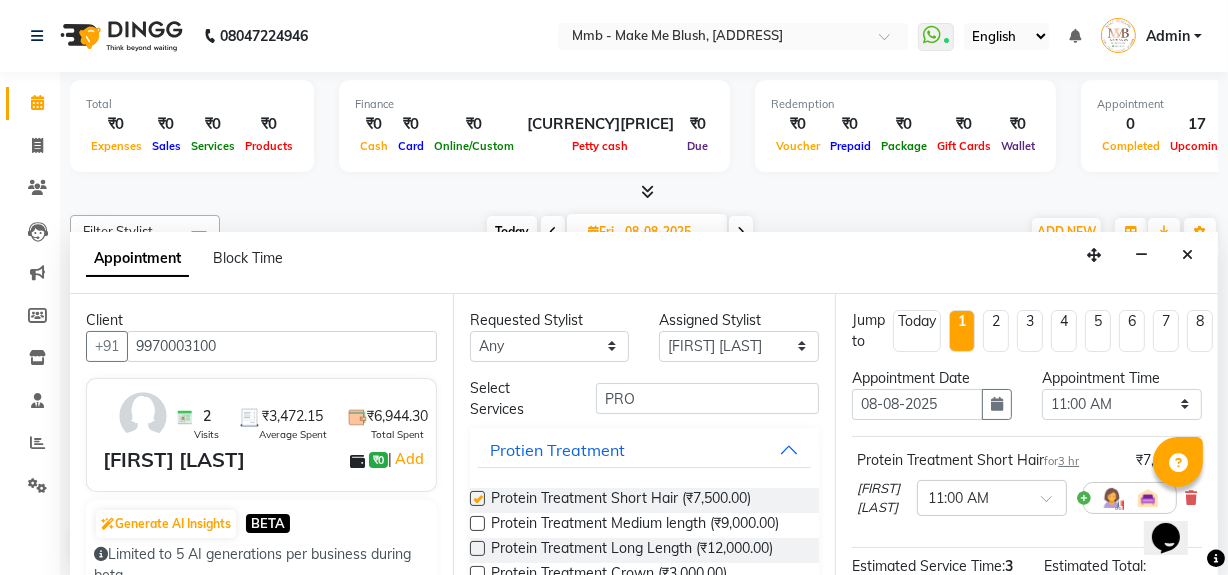 checkbox on "false" 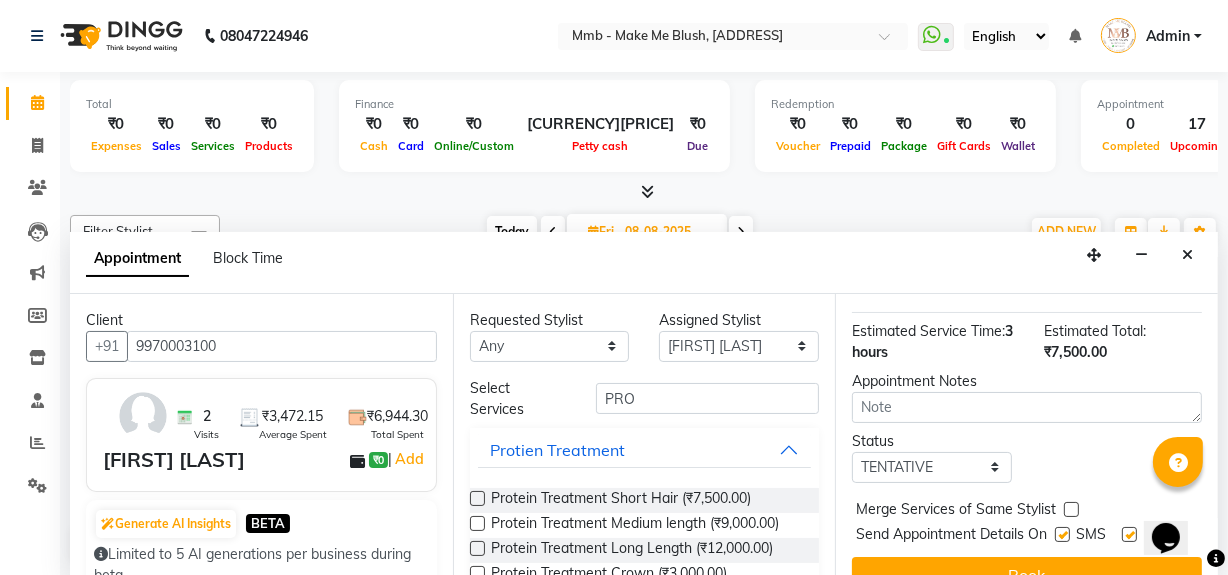 scroll, scrollTop: 296, scrollLeft: 0, axis: vertical 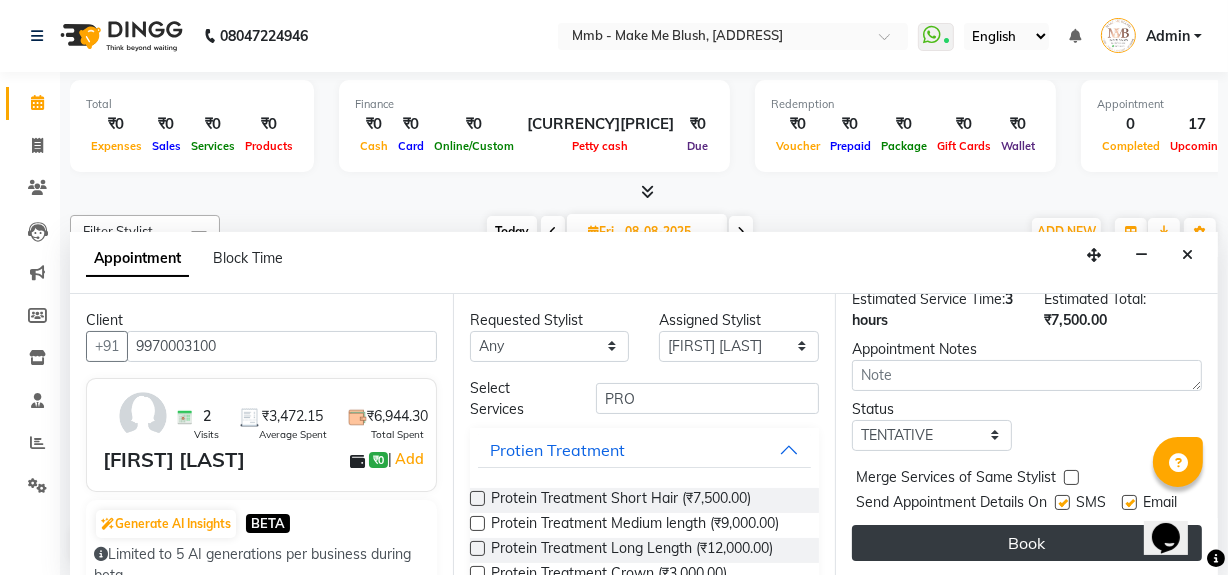 click on "Book" at bounding box center (1027, 543) 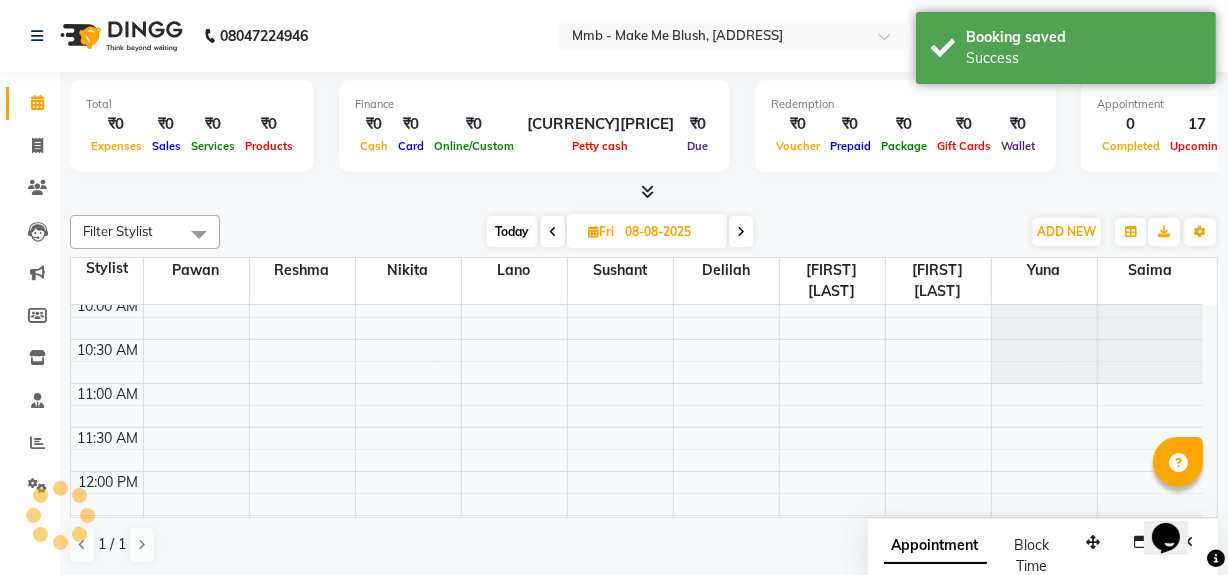 scroll, scrollTop: 0, scrollLeft: 0, axis: both 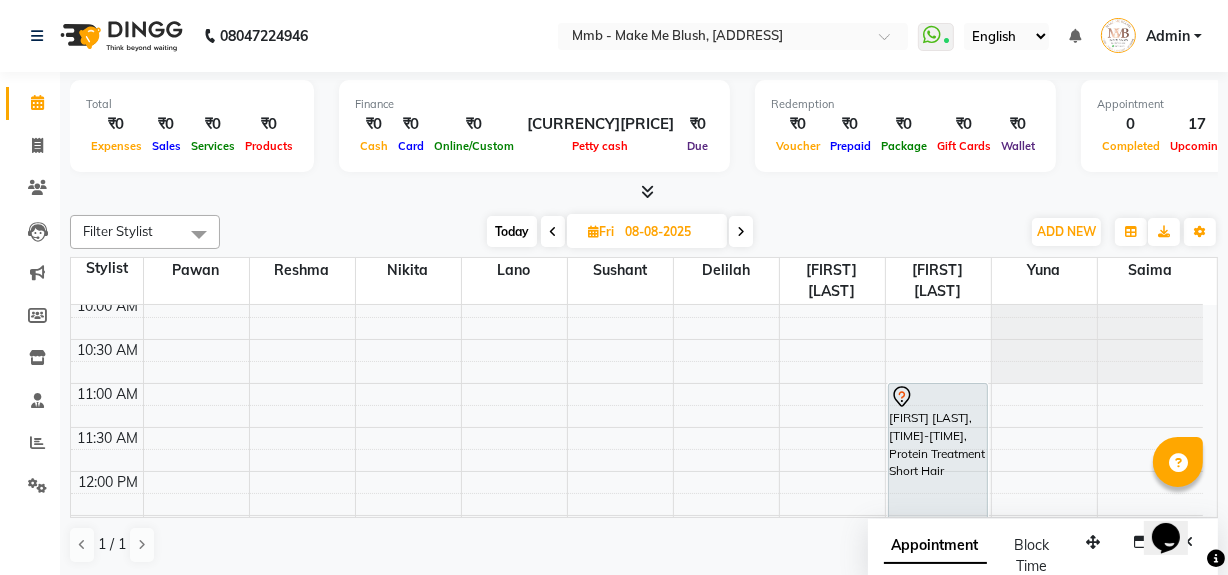 click on "Today" at bounding box center (512, 231) 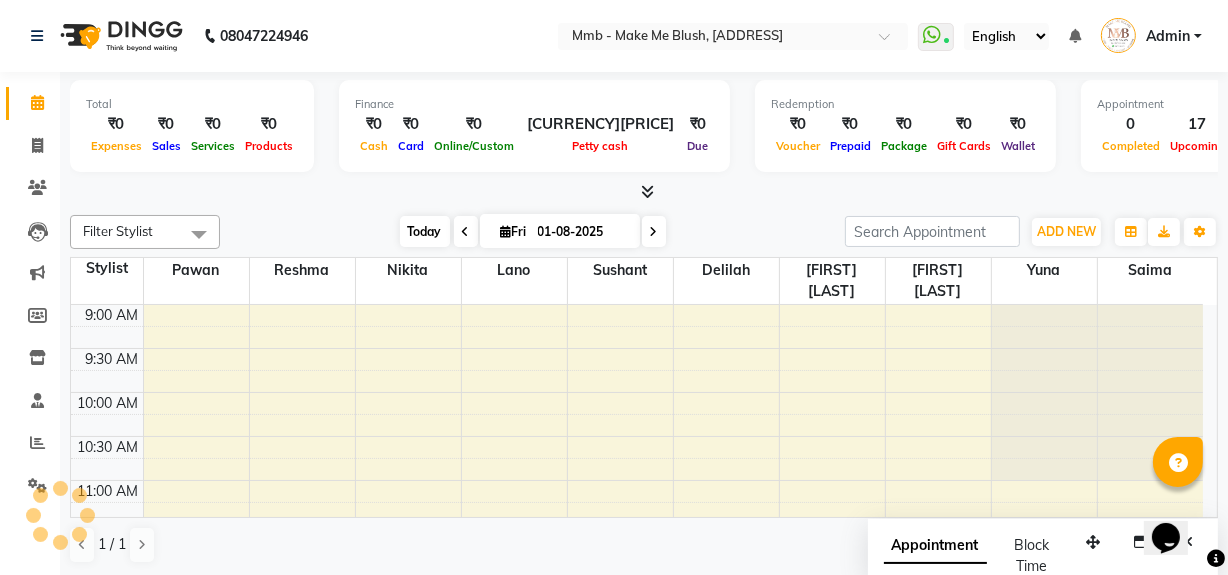 scroll, scrollTop: 351, scrollLeft: 0, axis: vertical 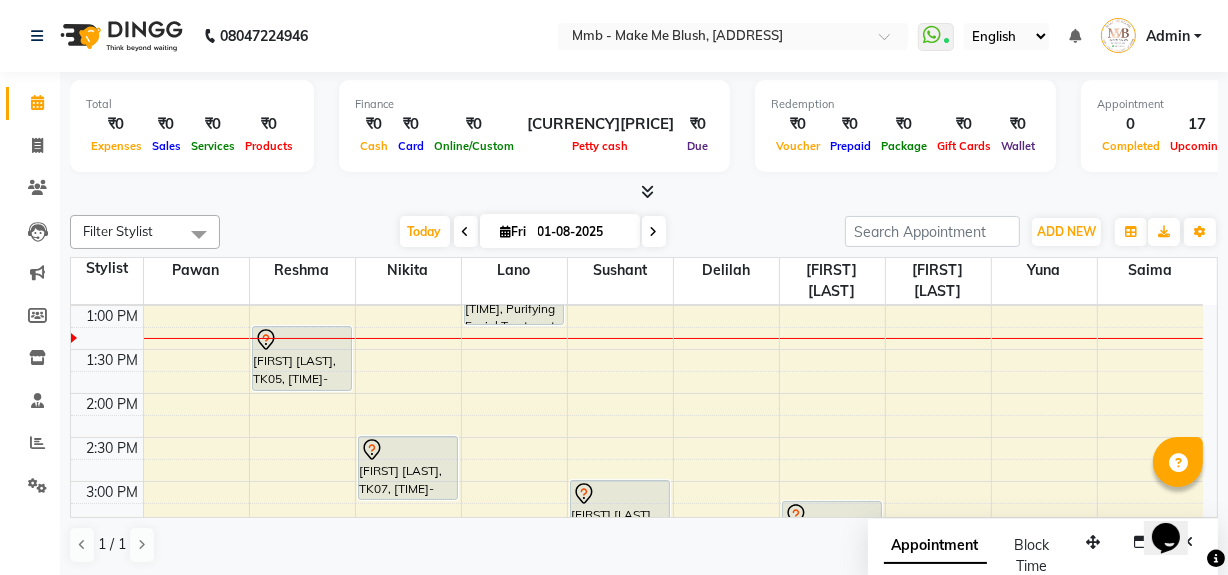 click at bounding box center (506, 231) 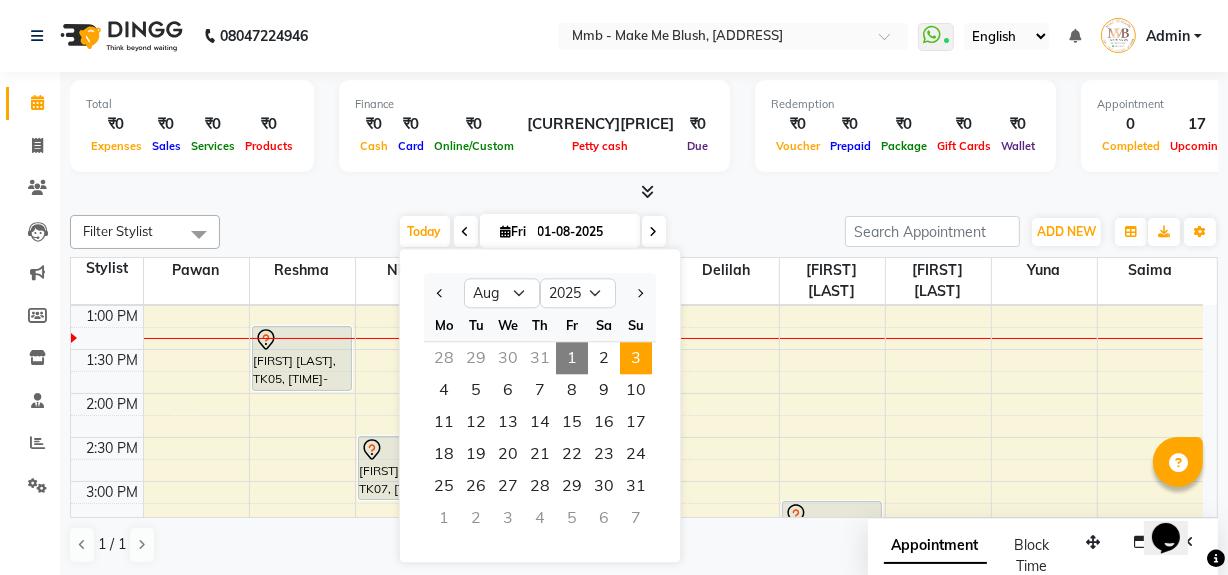 click on "3" at bounding box center (636, 358) 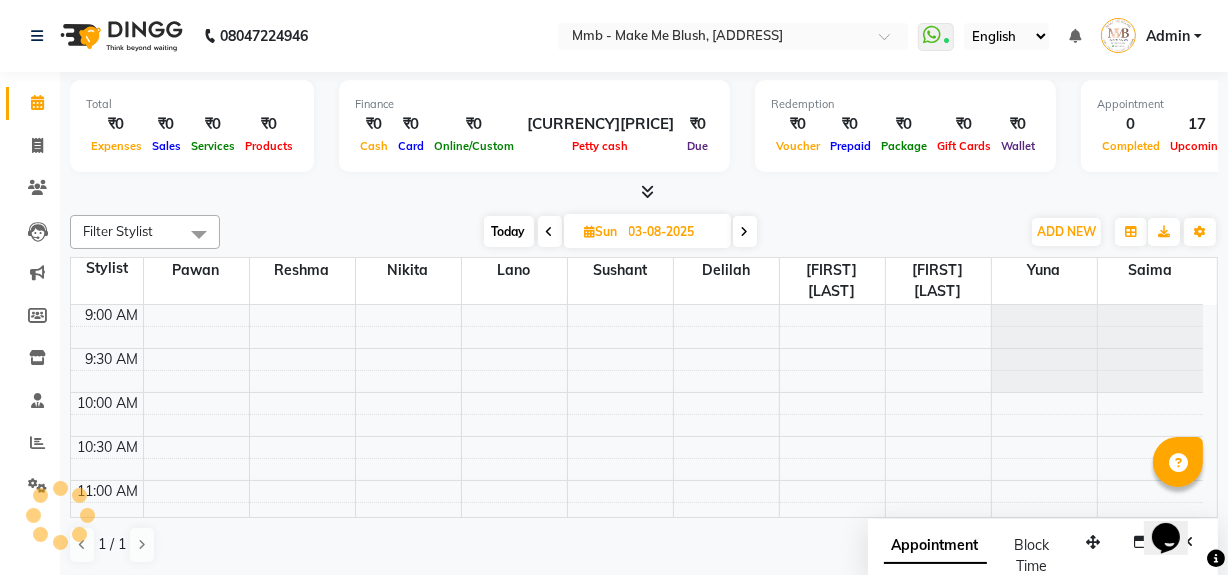 scroll, scrollTop: 351, scrollLeft: 0, axis: vertical 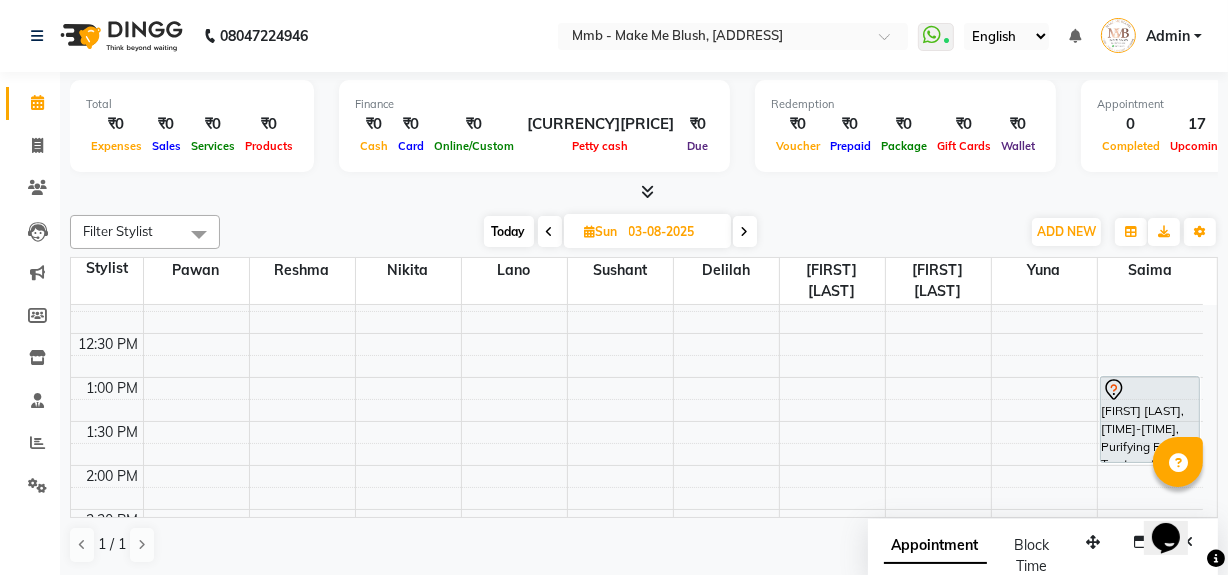 click on "Opens Chat This icon Opens the chat window." at bounding box center [1175, 502] 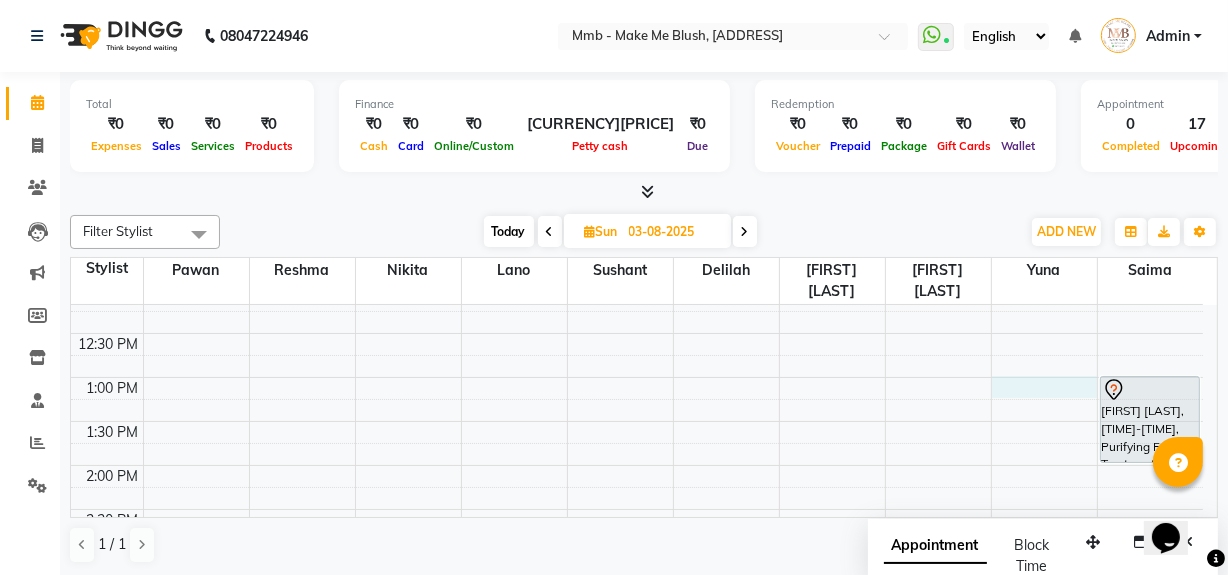 click on "9:00 AM 9:30 AM 10:00 AM 10:30 AM 11:00 AM 11:30 AM 12:00 PM 12:30 PM 1:00 PM 1:30 PM 2:00 PM 2:30 PM 3:00 PM 3:30 PM 4:00 PM 4:30 PM 5:00 PM 5:30 PM 6:00 PM 6:30 PM 7:00 PM 7:30 PM 8:00 PM 8:30 PM             Hitesha Khatri, 11:00 AM-11:30 AM, Consultancy             anushree tayade, 06:30 PM-06:45 PM, Classic hair wash              anushree tayade, 06:45 PM-07:15 PM, Blow dry Upto Waist             Meher Parul Nagar, 01:00 PM-02:00 PM, Purifying Facial Treatment" at bounding box center [637, 553] 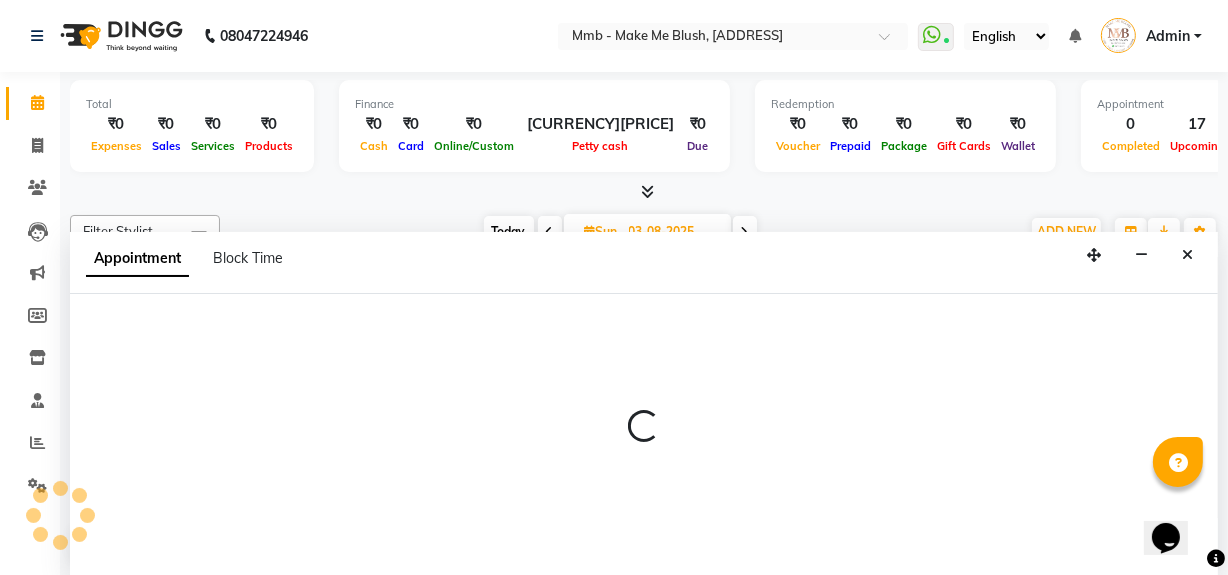 scroll, scrollTop: 0, scrollLeft: 0, axis: both 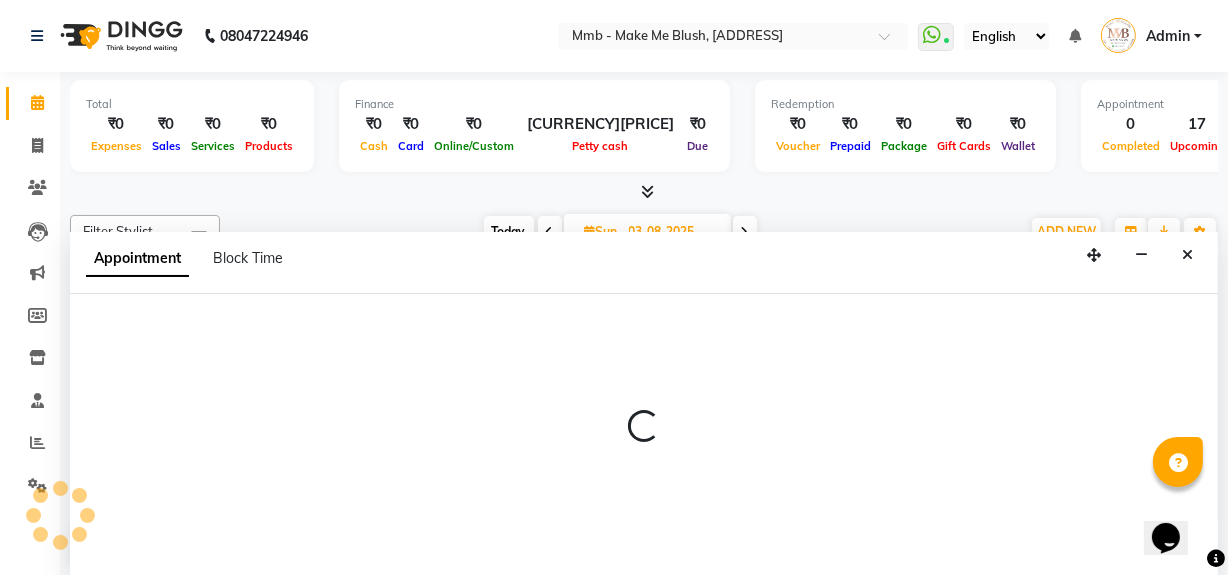 select on "67875" 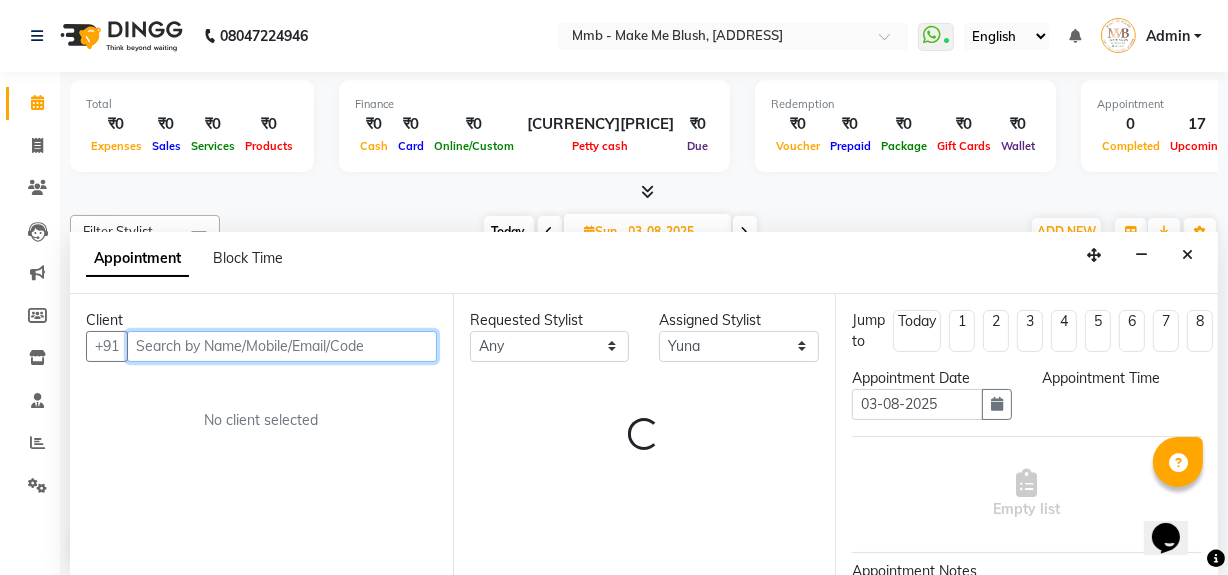 select on "780" 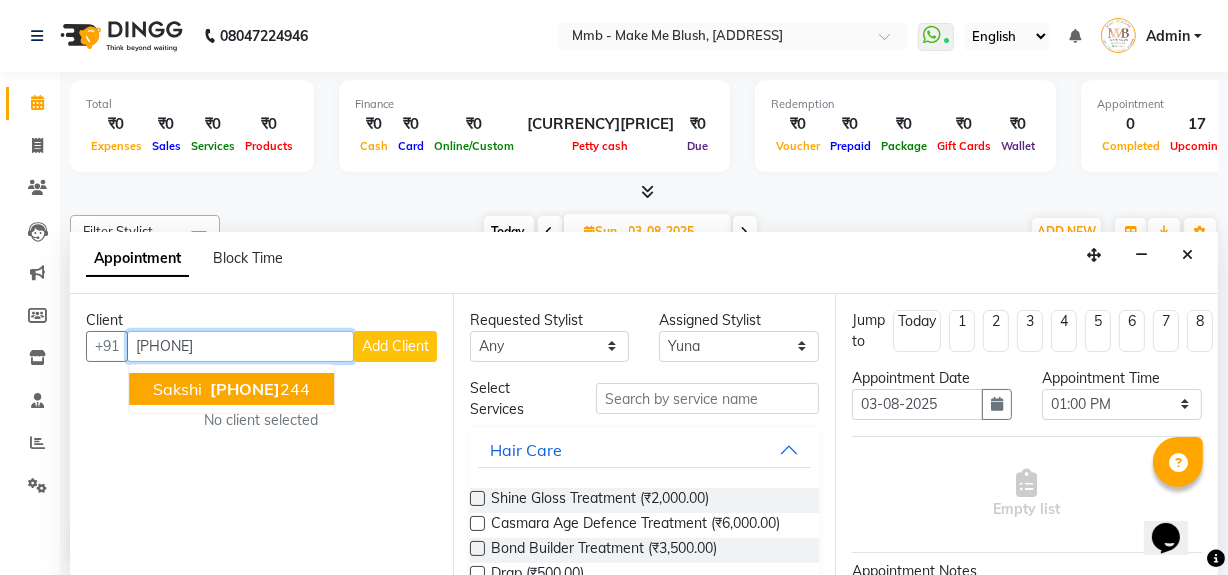 click on "9673910" at bounding box center [245, 389] 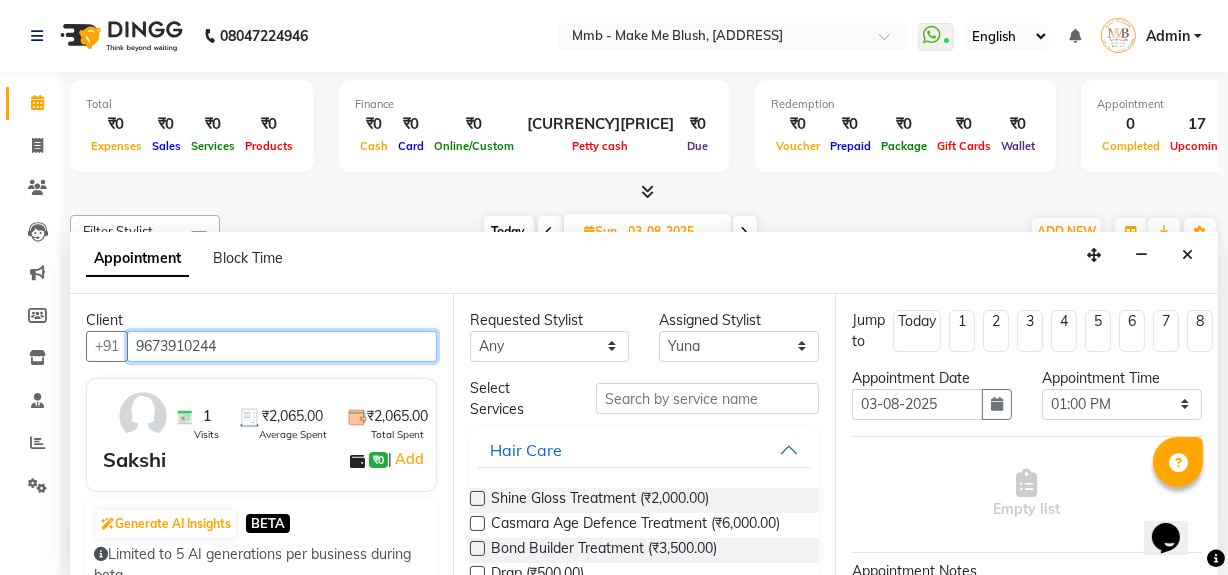type on "9673910244" 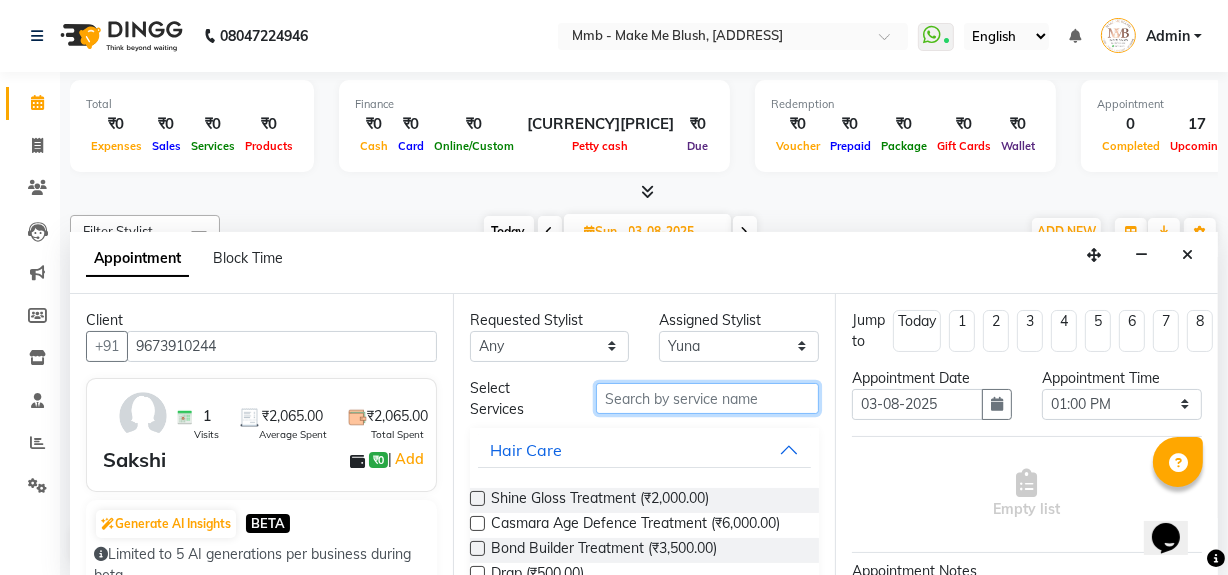 click at bounding box center (707, 398) 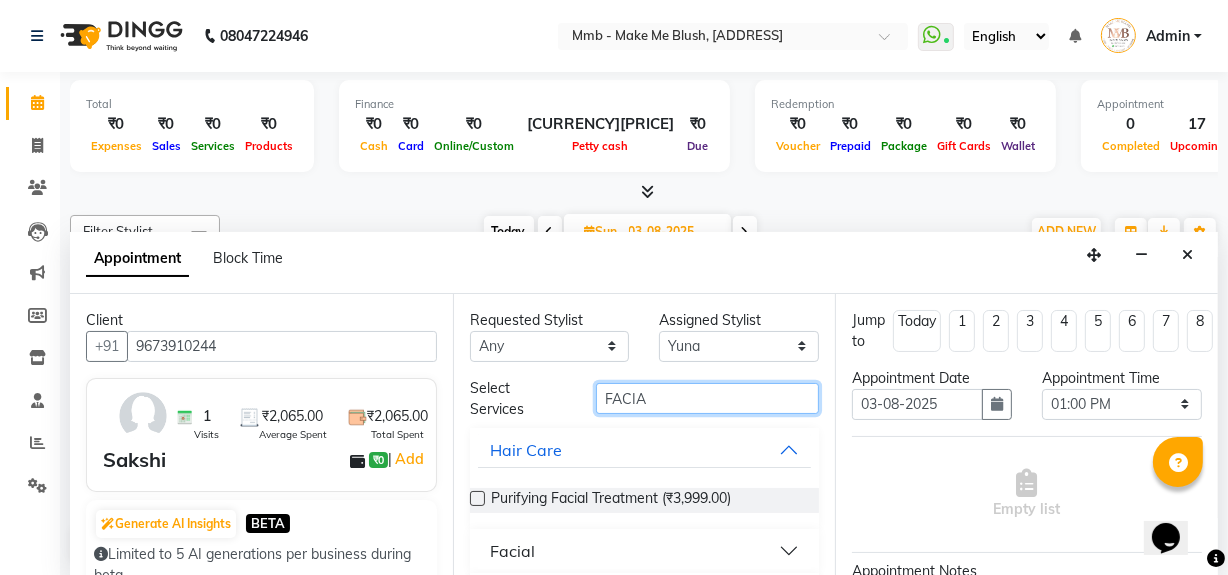 type on "FACIA" 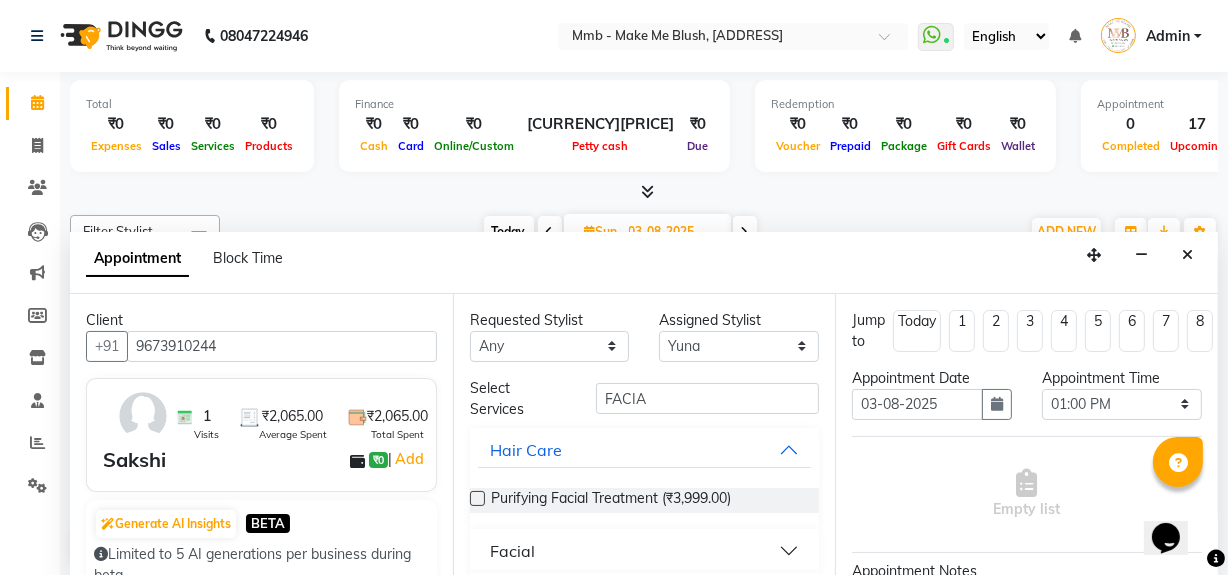 click on "Facial" at bounding box center [645, 551] 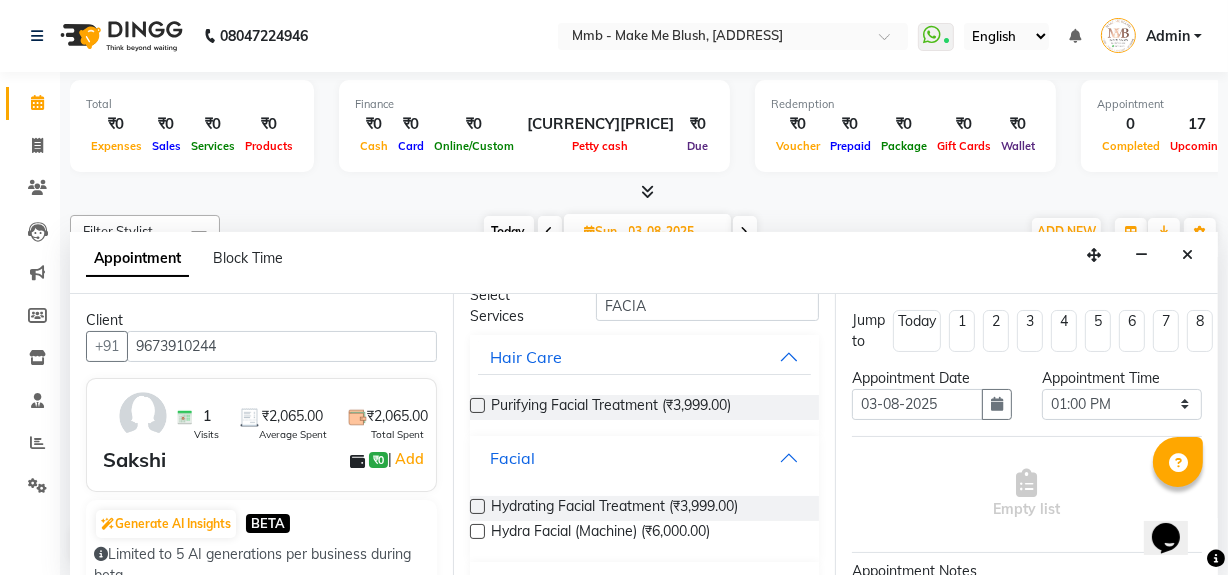 scroll, scrollTop: 109, scrollLeft: 0, axis: vertical 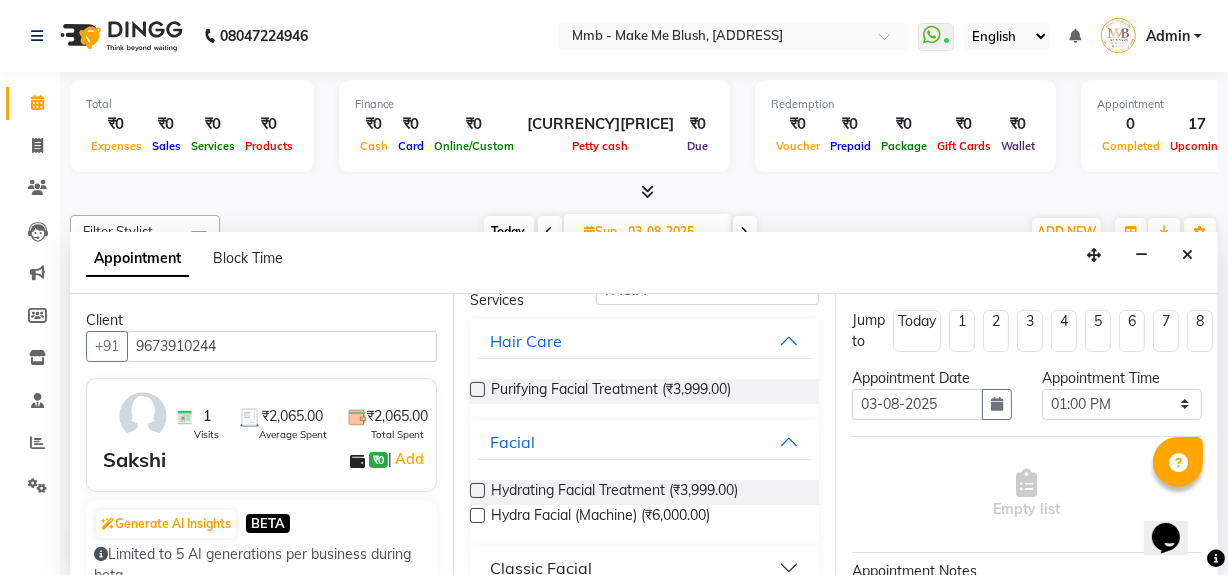 click at bounding box center [477, 490] 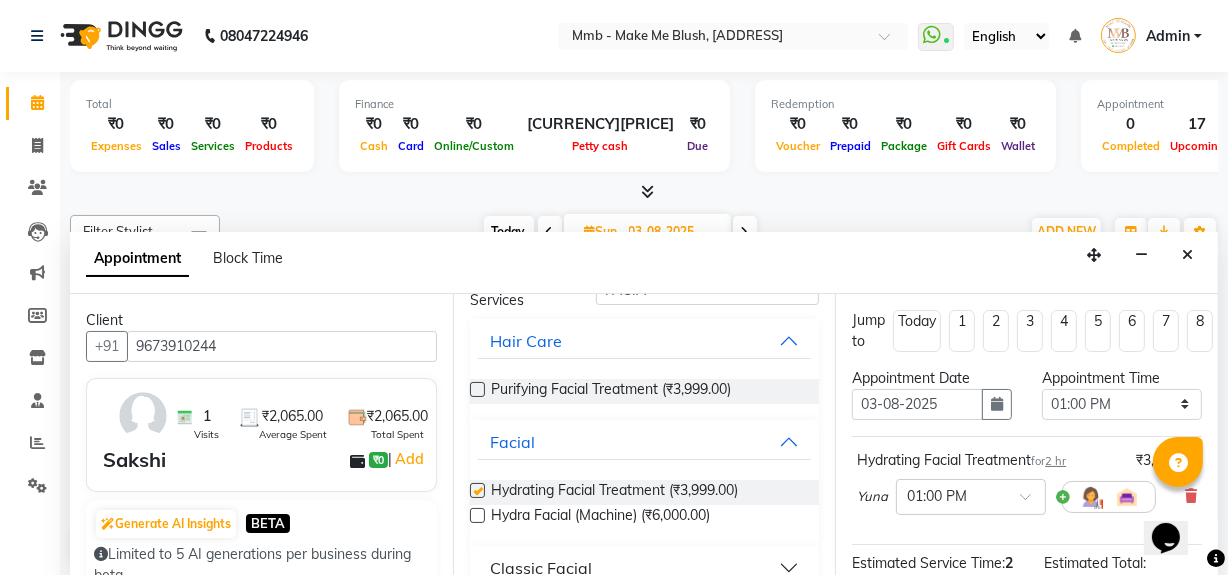 checkbox on "false" 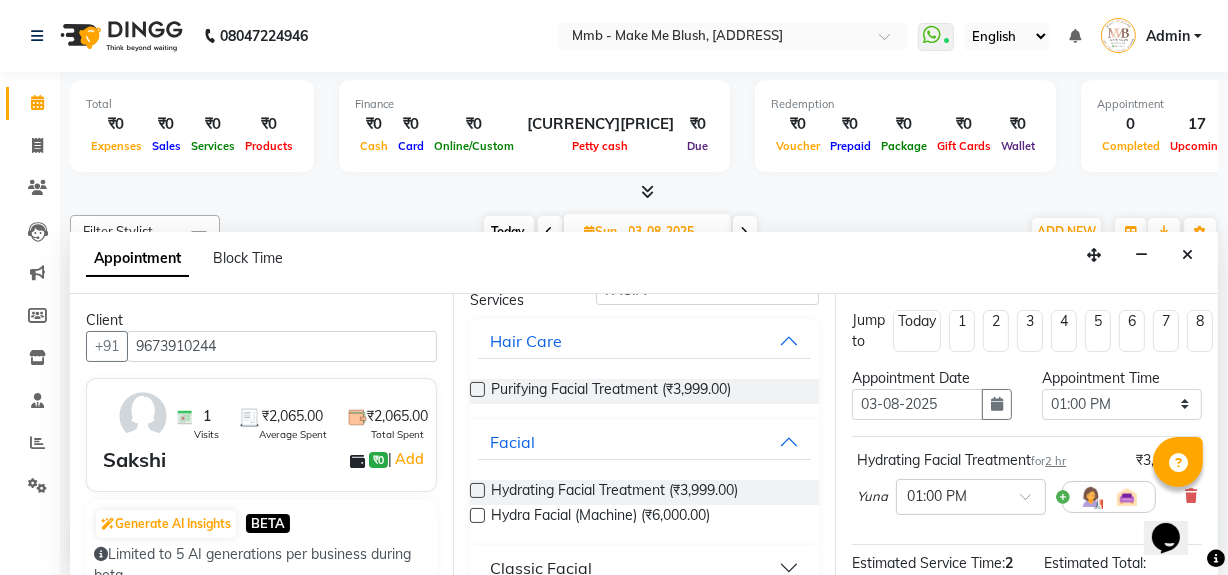 scroll, scrollTop: 235, scrollLeft: 0, axis: vertical 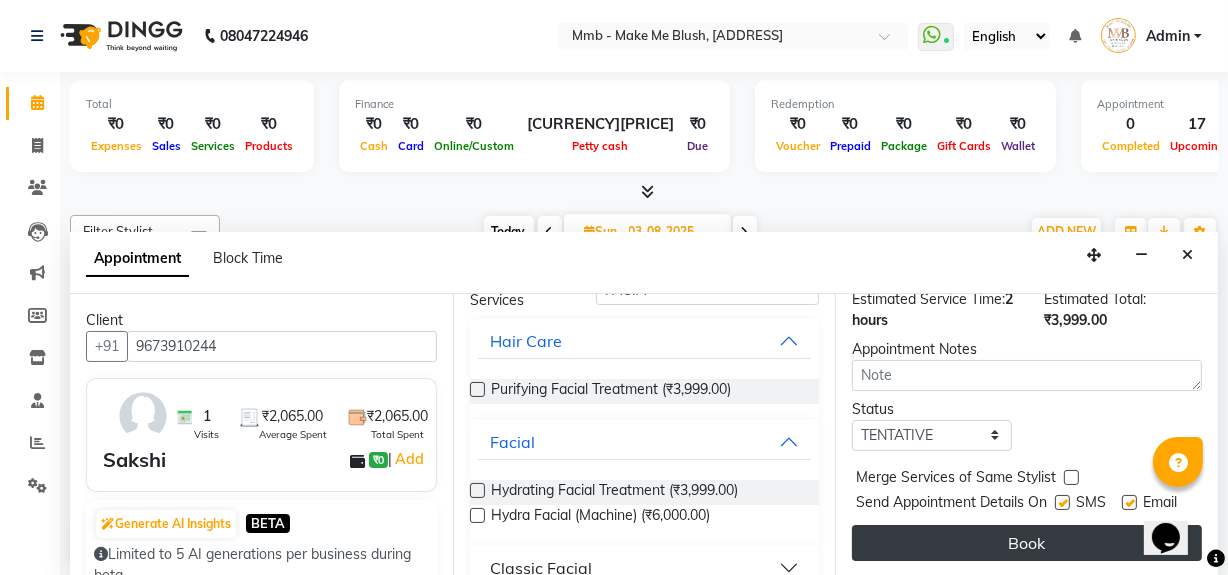 click on "Book" at bounding box center (1027, 543) 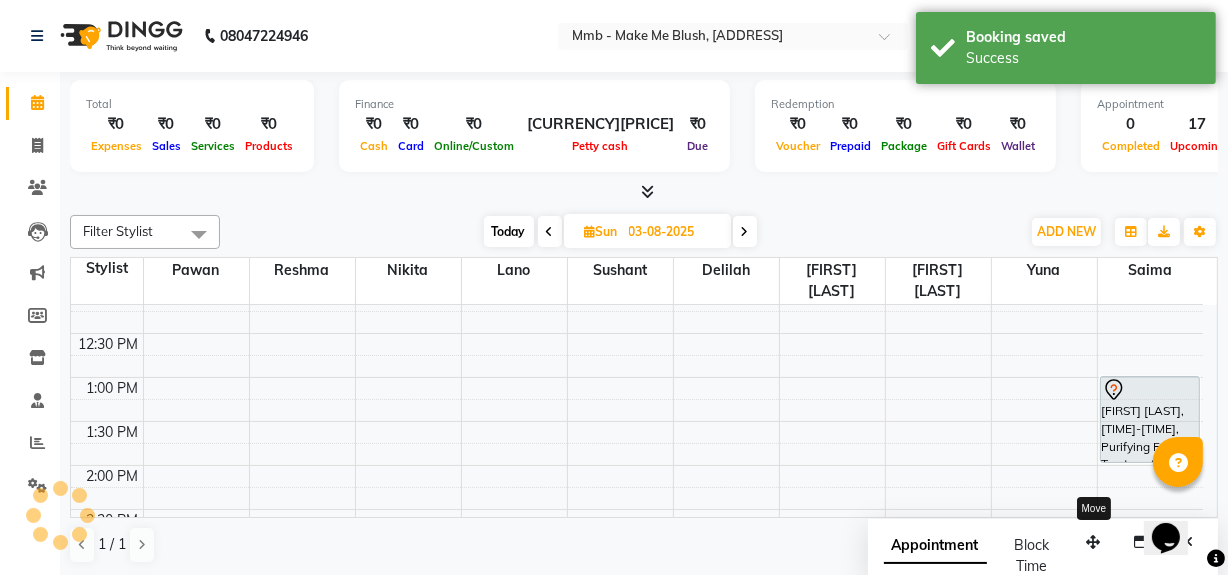 scroll, scrollTop: 0, scrollLeft: 0, axis: both 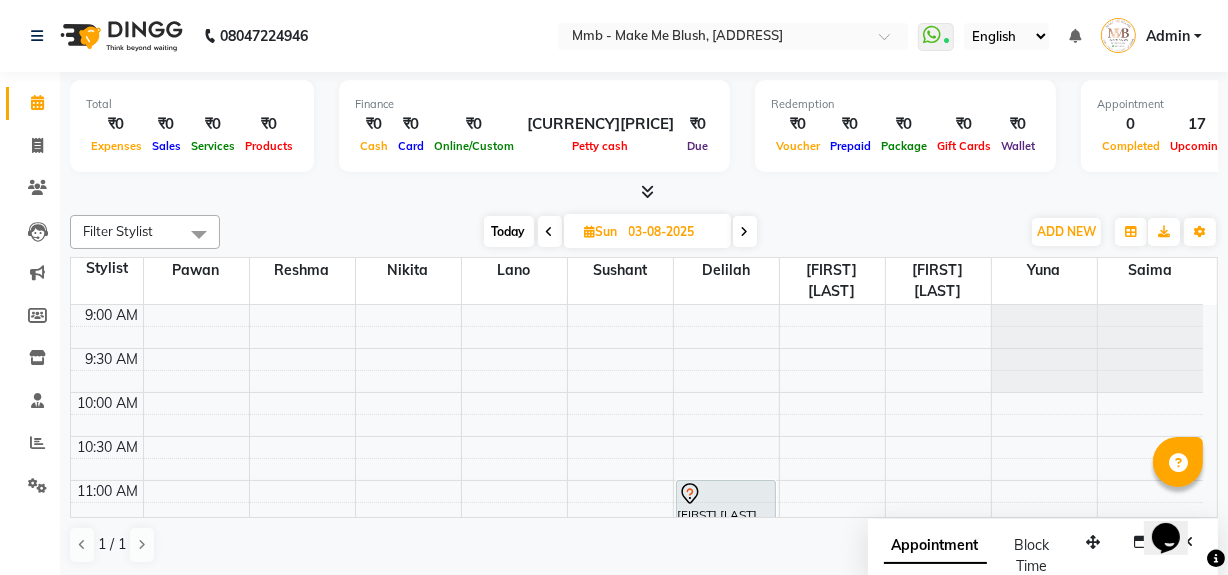 click on "Today" at bounding box center [509, 231] 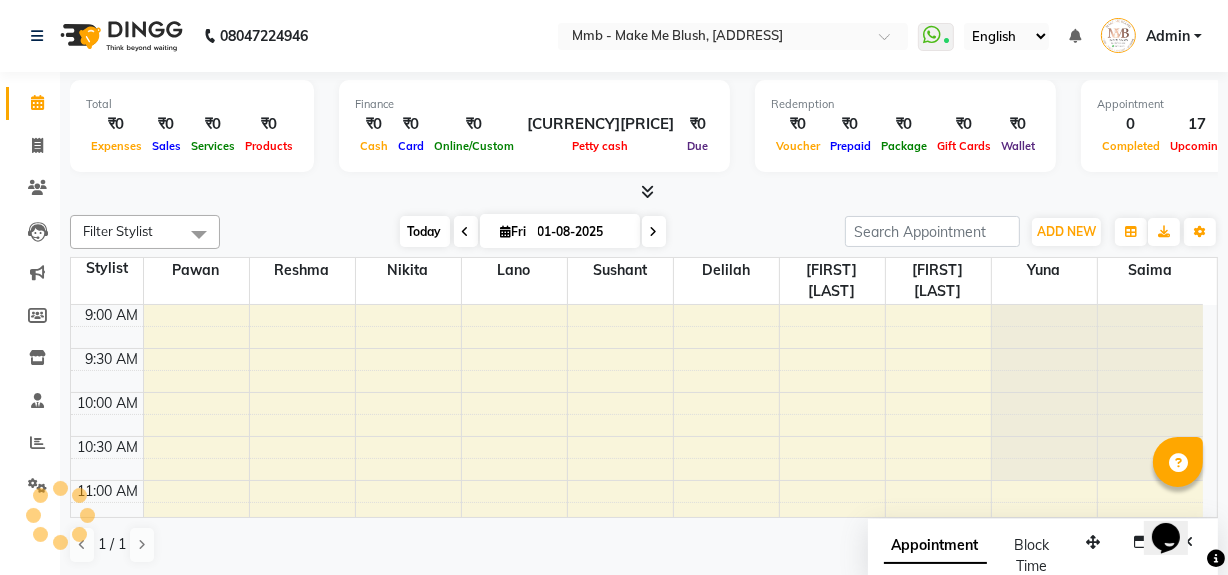 scroll, scrollTop: 351, scrollLeft: 0, axis: vertical 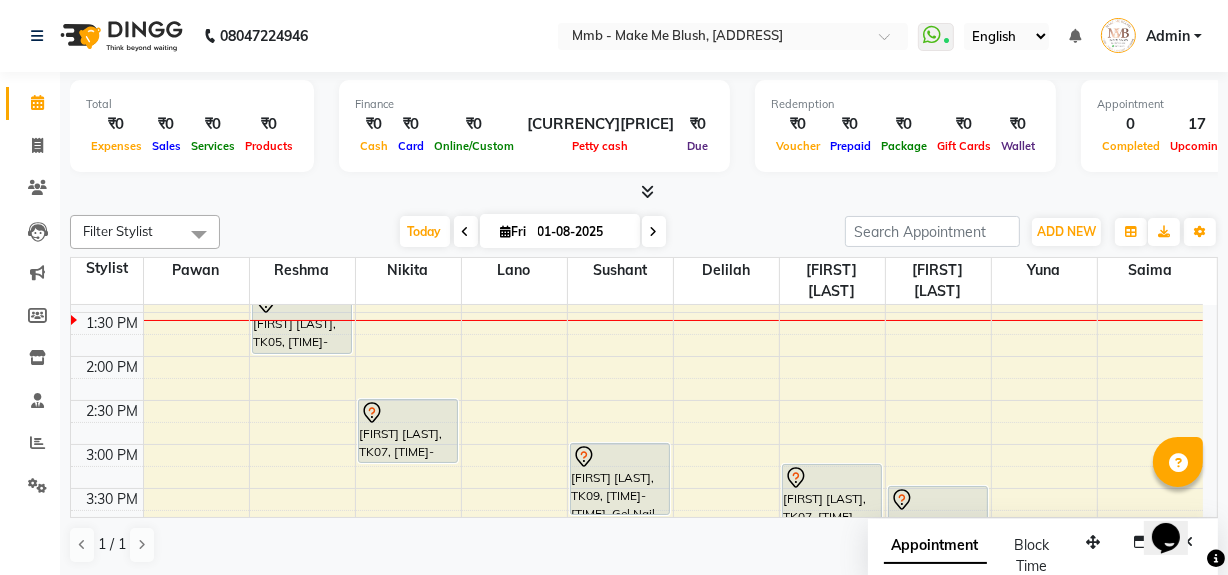 click on "Total  ₹0  Expenses ₹0  Sales ₹0  Services ₹0  Products Finance  ₹0  Cash ₹0  Card ₹0  Online/Custom ₹6,53,877 Petty cash ₹0 Due  Redemption  ₹0 Voucher ₹0 Prepaid ₹0 Package ₹0  Gift Cards ₹0  Wallet  Appointment  0 Completed 17 Upcoming 0 Ongoing 0 No show  Other sales  ₹0  Packages ₹0  Memberships ₹0  Vouchers ₹0  Prepaids ₹0  Gift Cards Filter Stylist Select All Delilah Gauri Chauhan Lano Nikita Pawan Reshma Saima Sushant Urgen Dukpa Yuna Today  Fri 01-08-2025 Toggle Dropdown Add Appointment Add Invoice Add Expense Add Attendance Add Client Add Transaction Toggle Dropdown Add Appointment Add Invoice Add Expense Add Attendance Add Client ADD NEW Toggle Dropdown Add Appointment Add Invoice Add Expense Add Attendance Add Client Add Transaction Filter Stylist Select All Delilah Gauri Chauhan Lano Nikita Pawan Reshma Saima Sushant Urgen Dukpa Yuna Group By  Staff View   Room View  View as Vertical  Vertical - Week View  Horizontal  Horizontal - Week View  List  Full Screen" 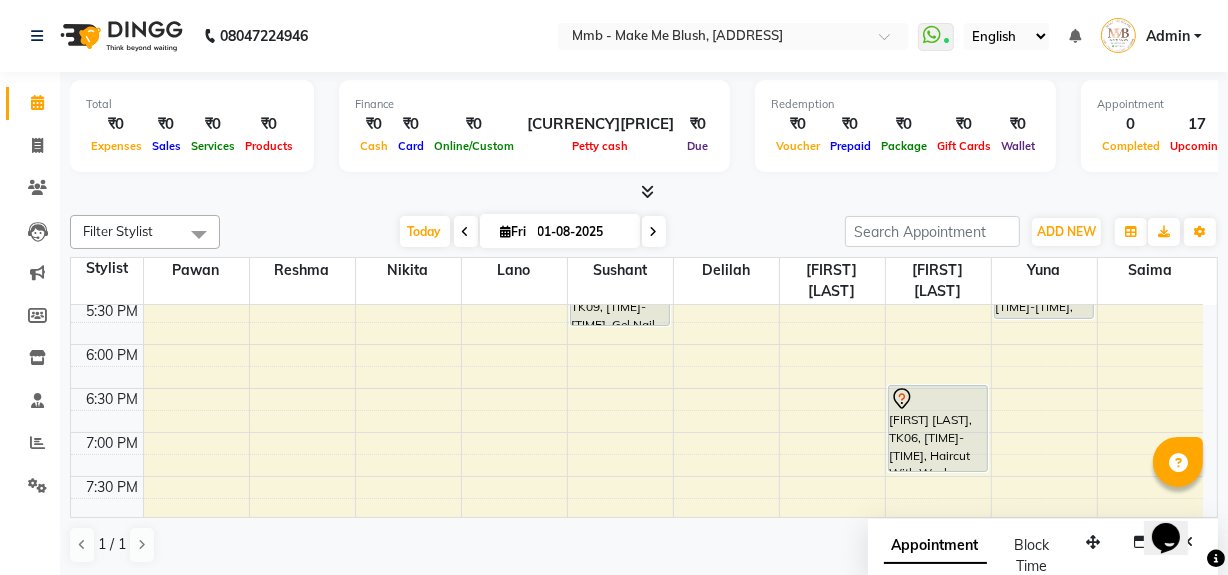 scroll, scrollTop: 760, scrollLeft: 0, axis: vertical 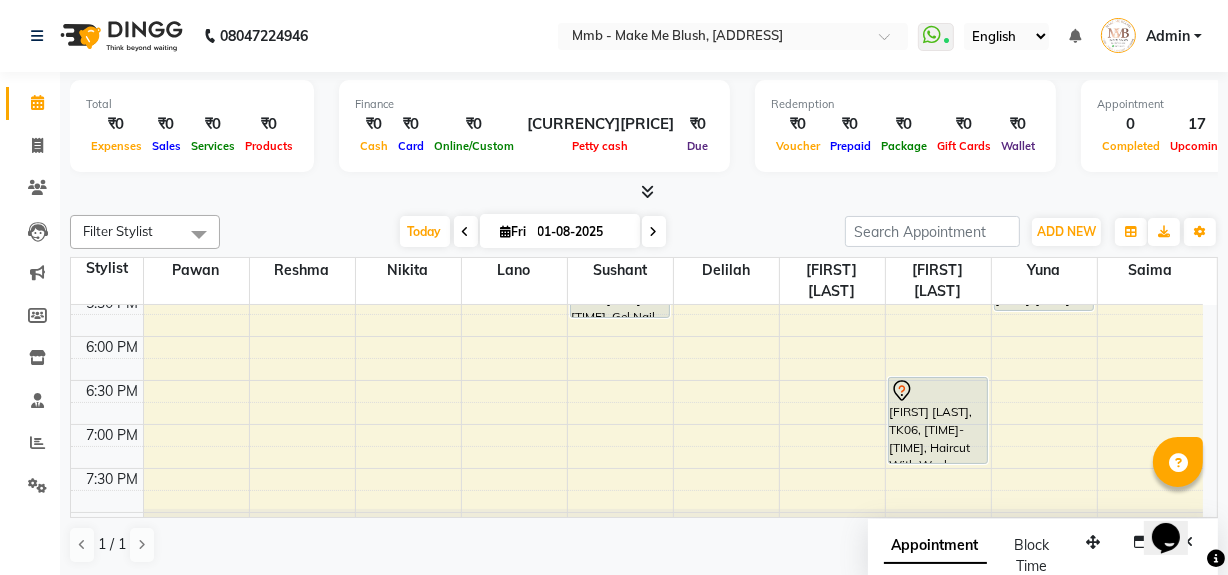 click at bounding box center (654, 231) 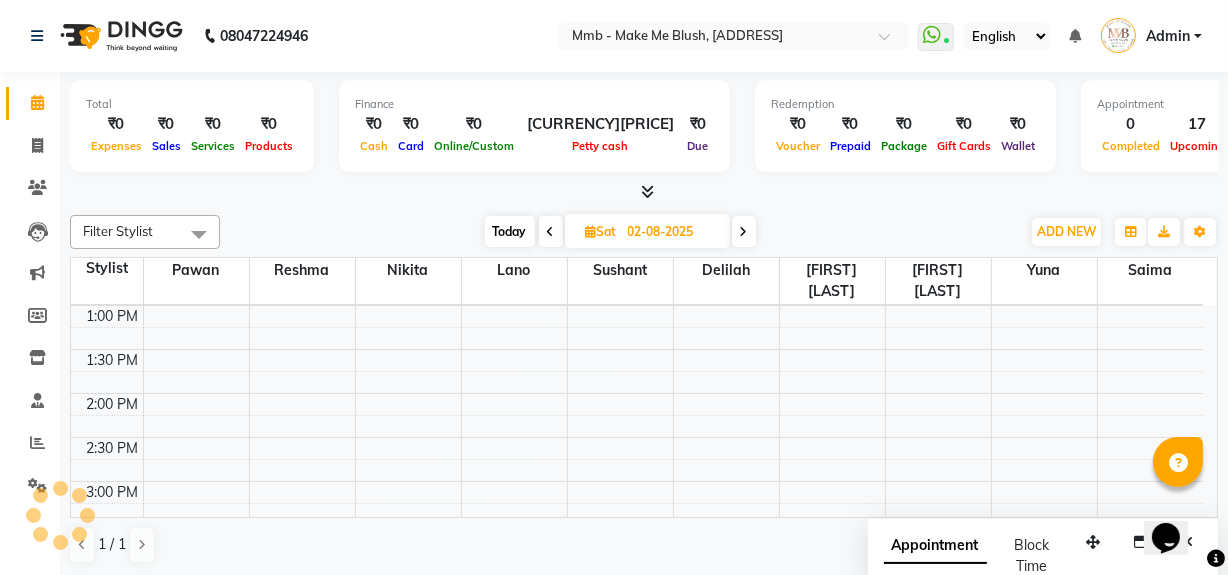 scroll, scrollTop: 352, scrollLeft: 0, axis: vertical 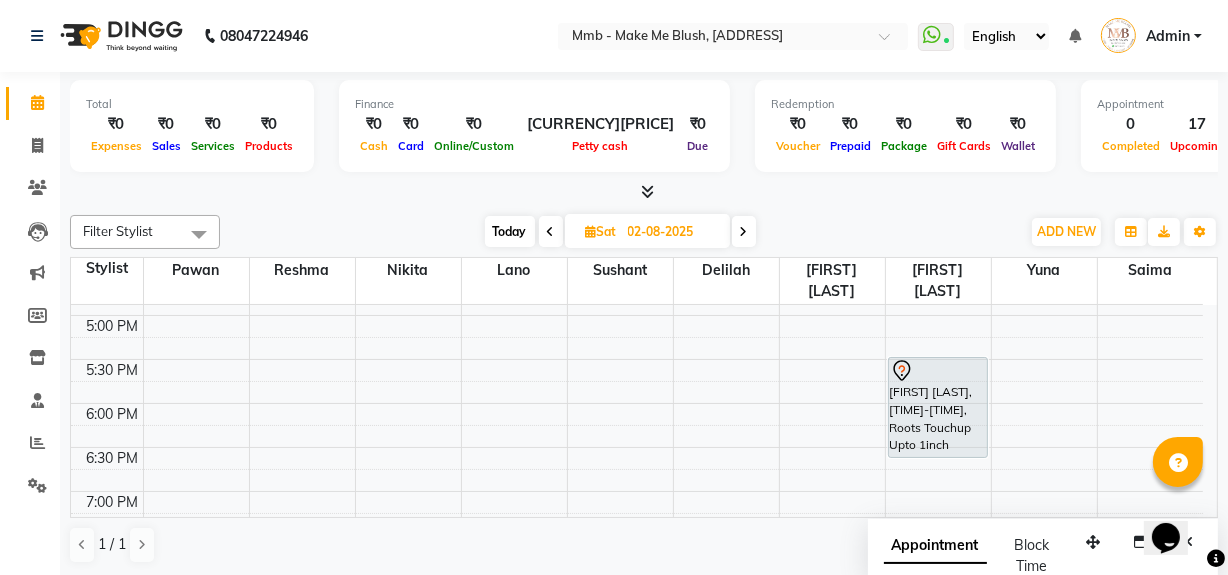 click on "Today" at bounding box center [510, 231] 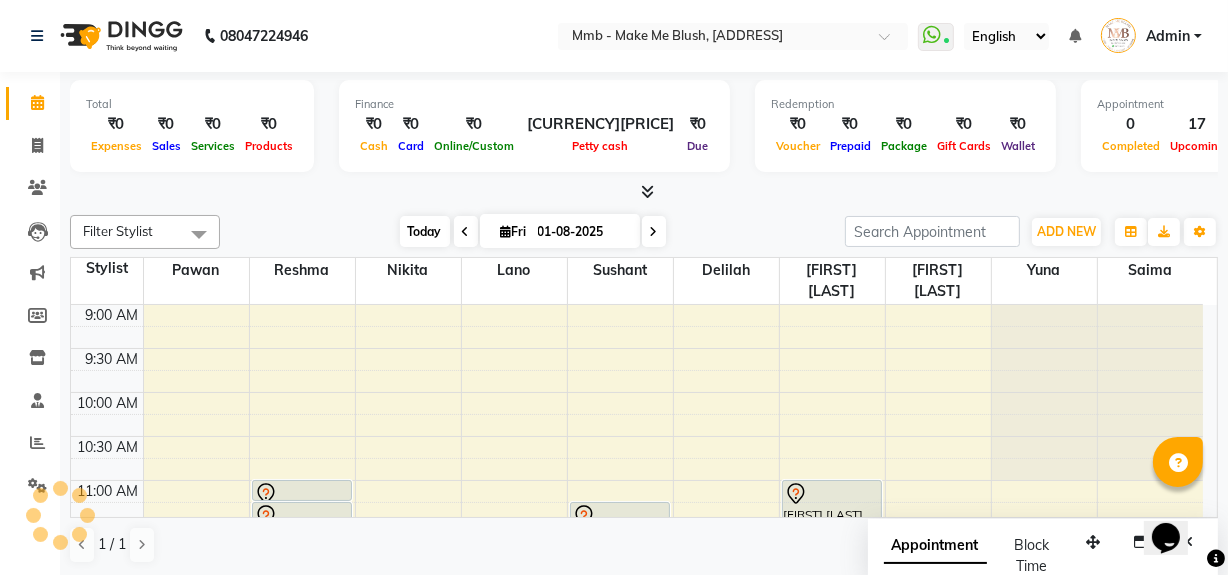 scroll, scrollTop: 351, scrollLeft: 0, axis: vertical 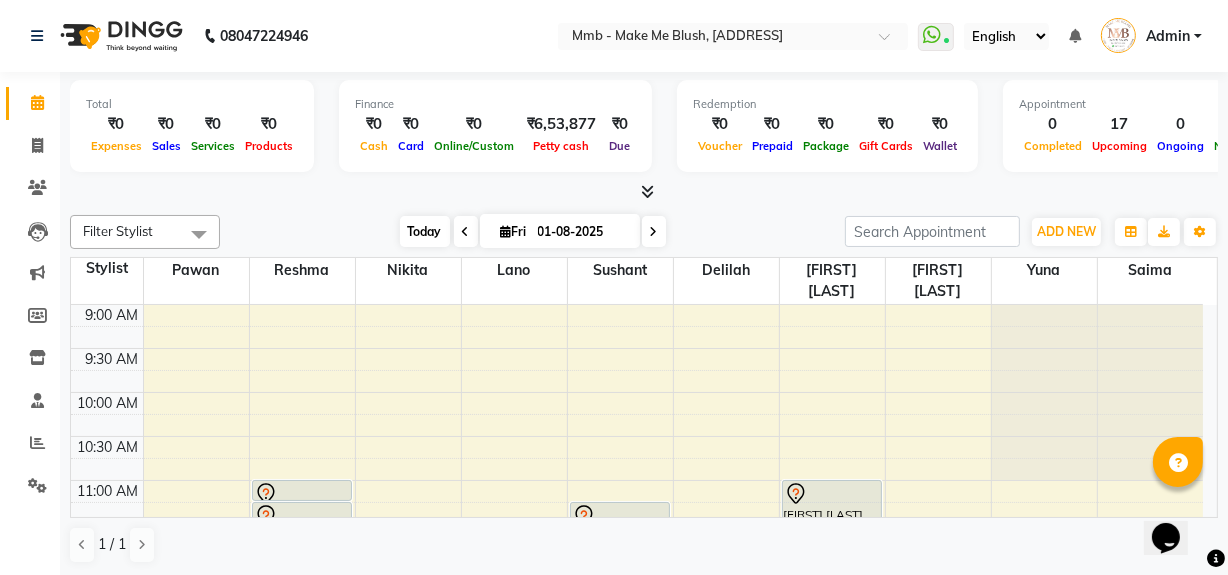 click on "Today" at bounding box center (425, 231) 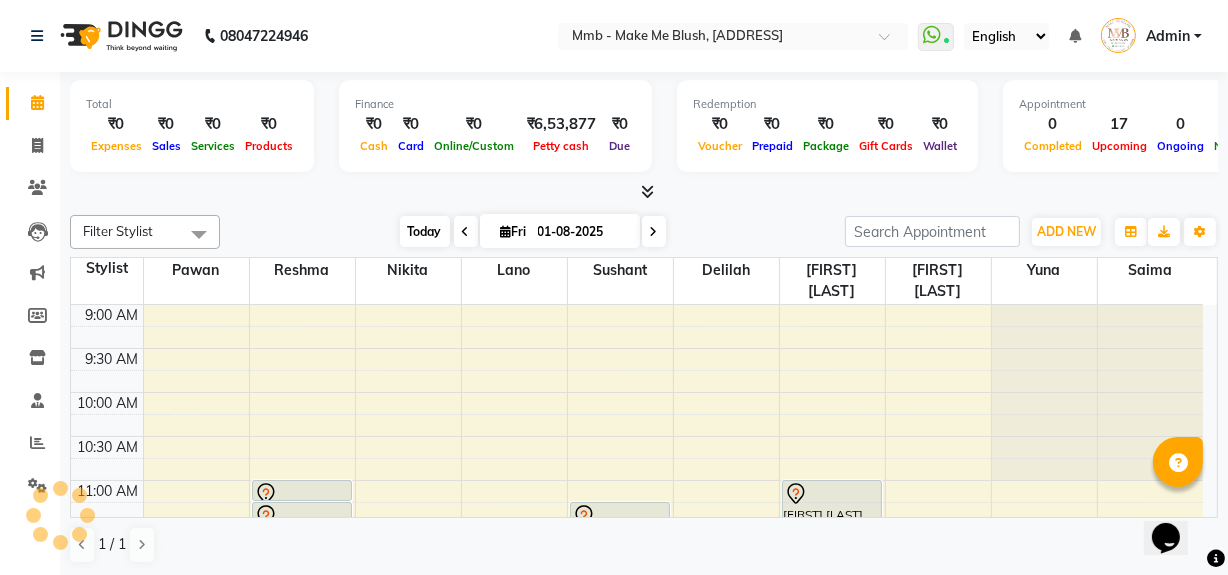 scroll, scrollTop: 439, scrollLeft: 0, axis: vertical 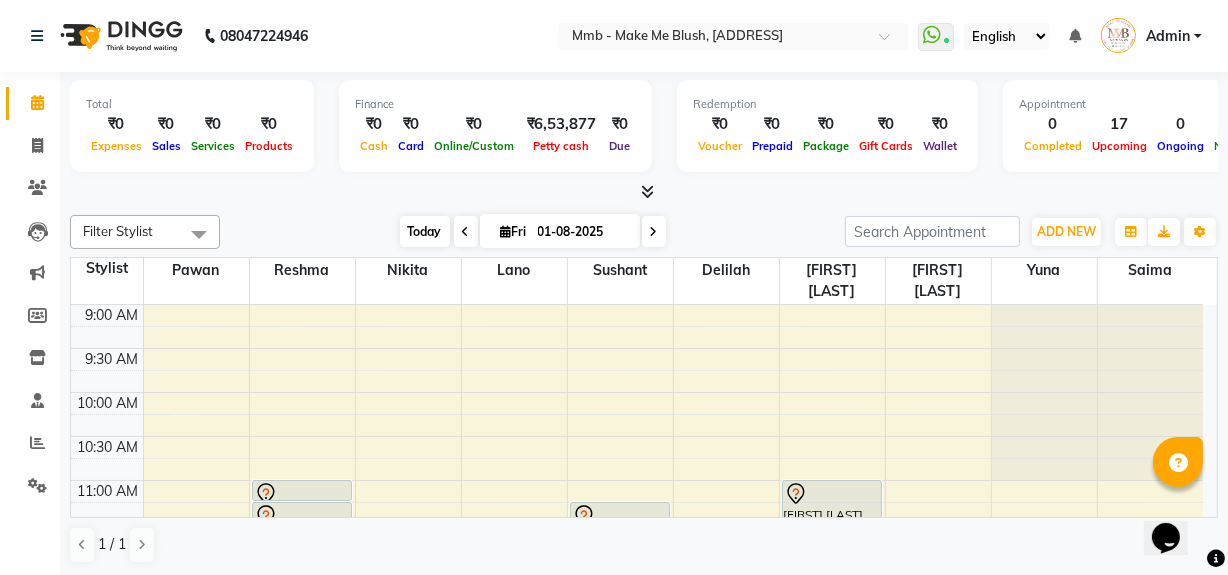 click on "Today" at bounding box center [425, 231] 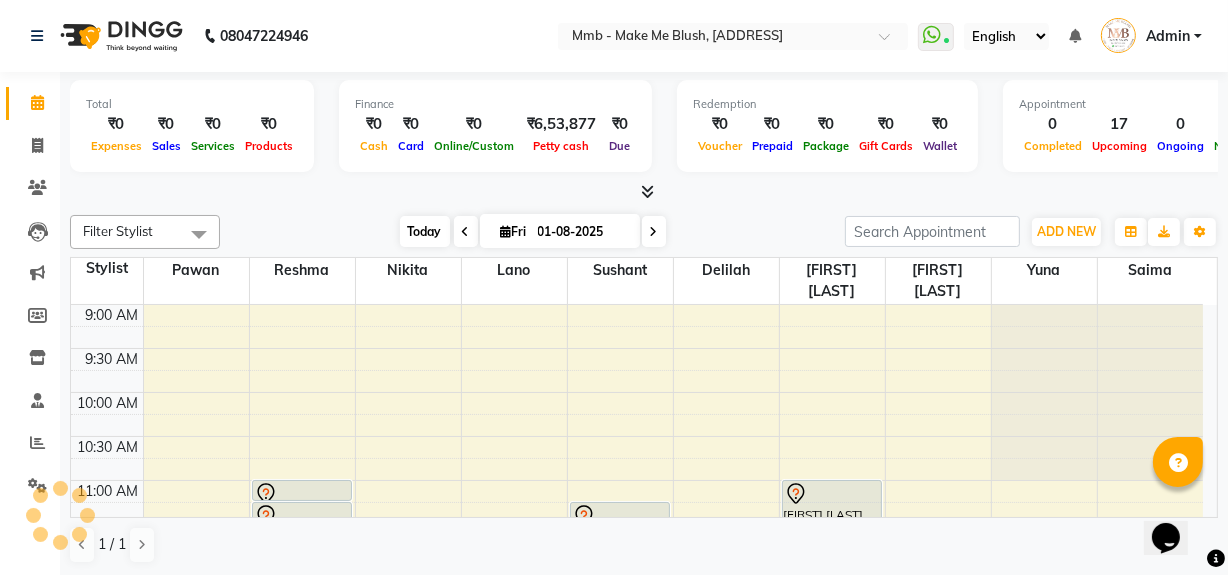 scroll, scrollTop: 439, scrollLeft: 0, axis: vertical 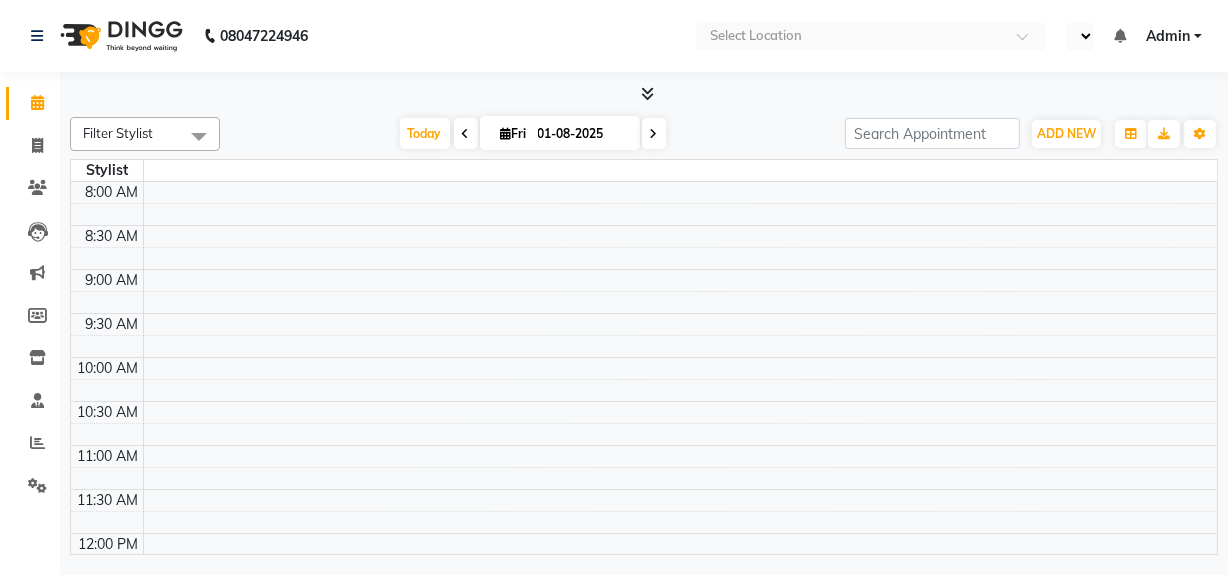 select on "en" 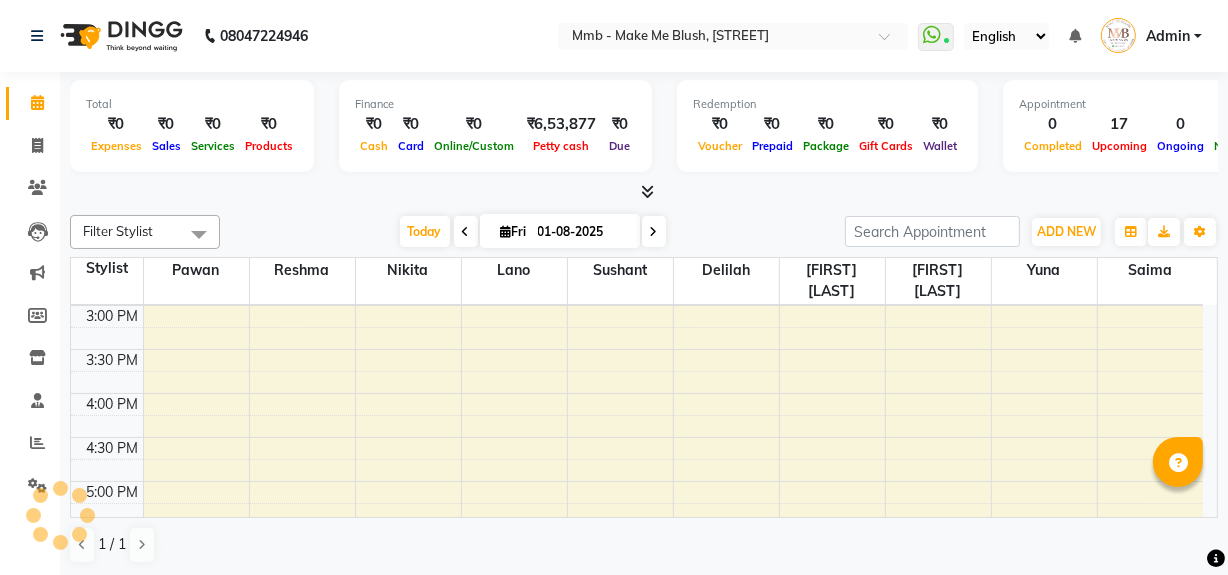 scroll, scrollTop: 0, scrollLeft: 0, axis: both 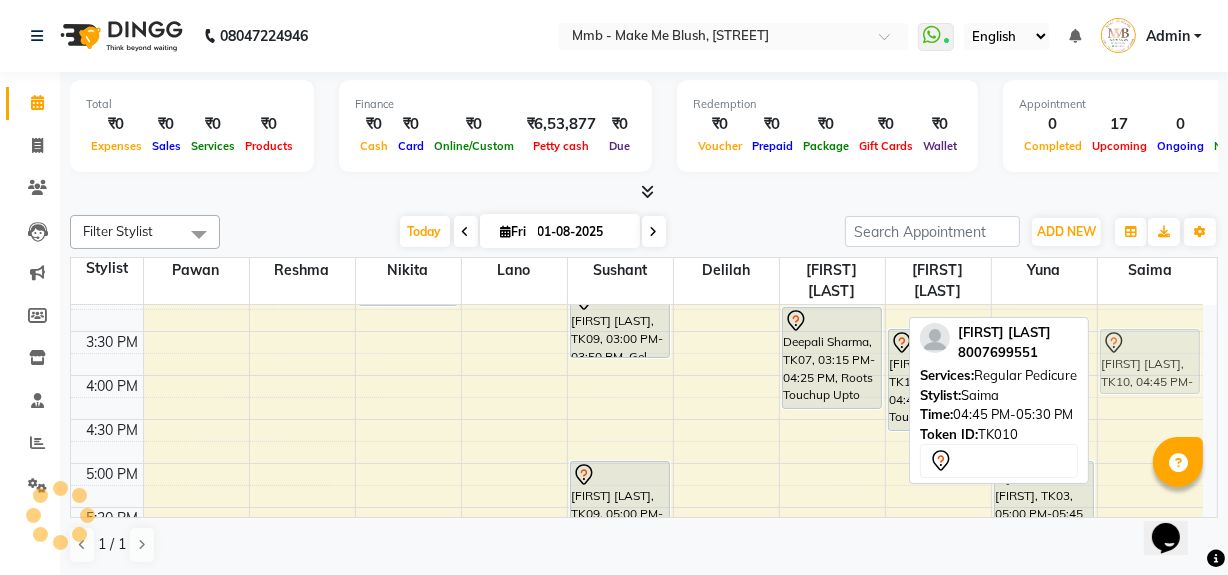 drag, startPoint x: 1131, startPoint y: 456, endPoint x: 1134, endPoint y: 351, distance: 105.04285 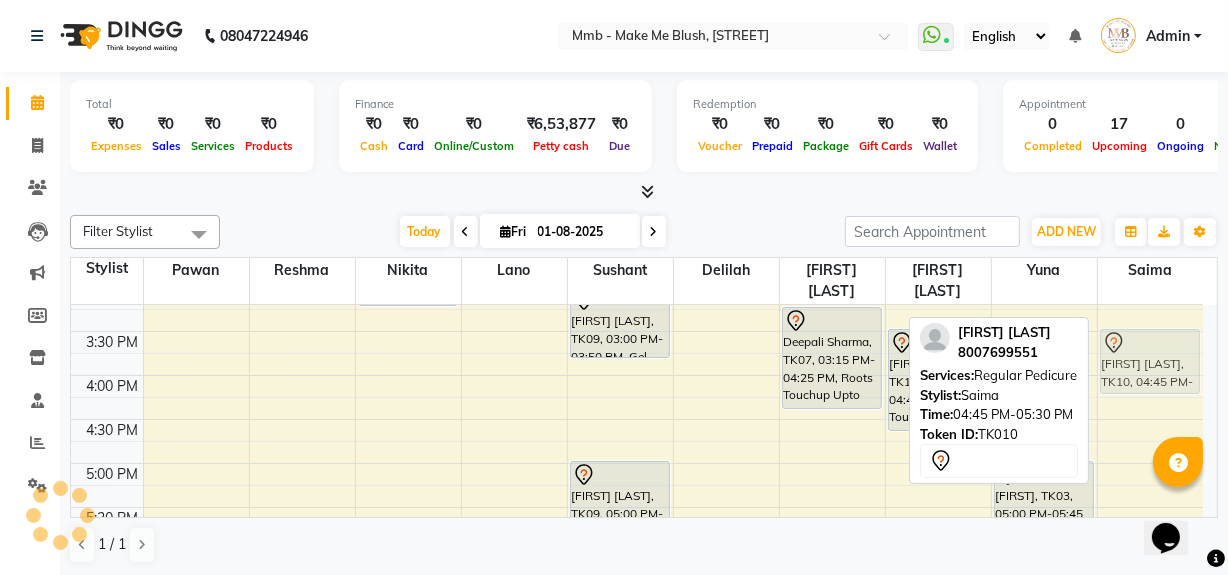 click on "Daksha Jain, TK10, 04:45 PM-05:30 PM, Regular Pedicure              Daksha Jain, TK10, 04:45 PM-05:30 PM, Regular Pedicure" at bounding box center (1151, 287) 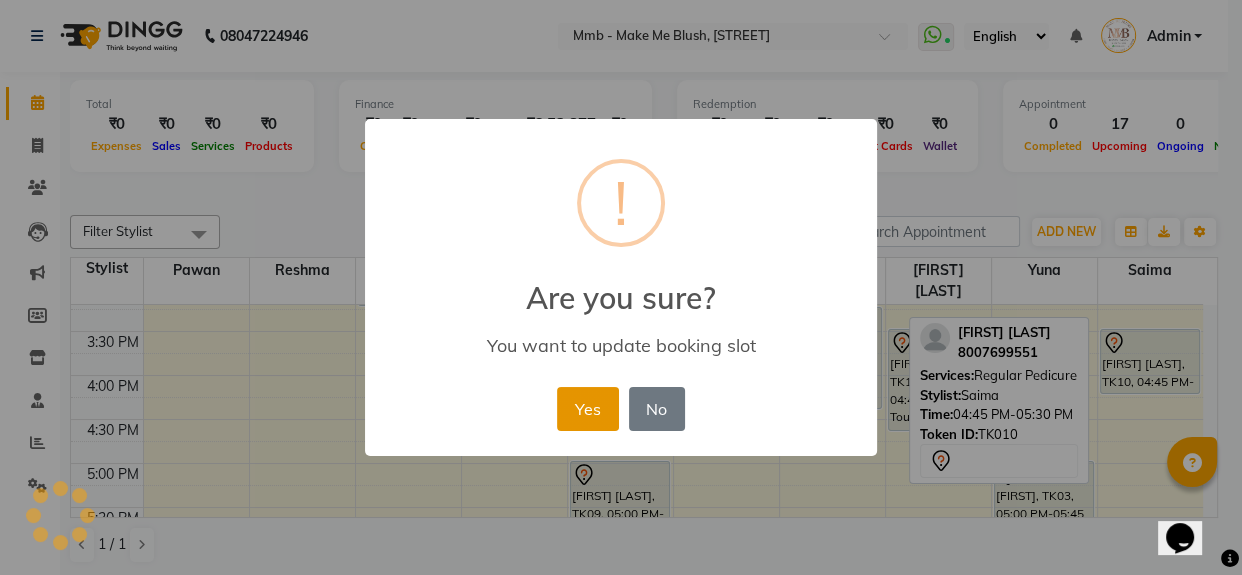 click on "Yes" at bounding box center (587, 409) 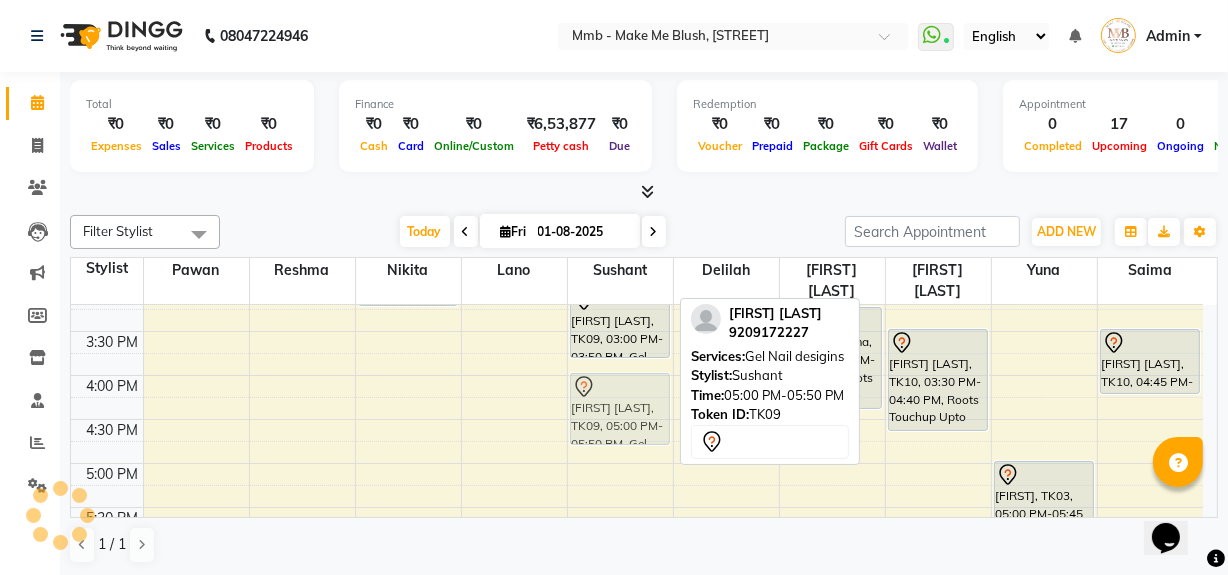 drag, startPoint x: 632, startPoint y: 497, endPoint x: 632, endPoint y: 401, distance: 96 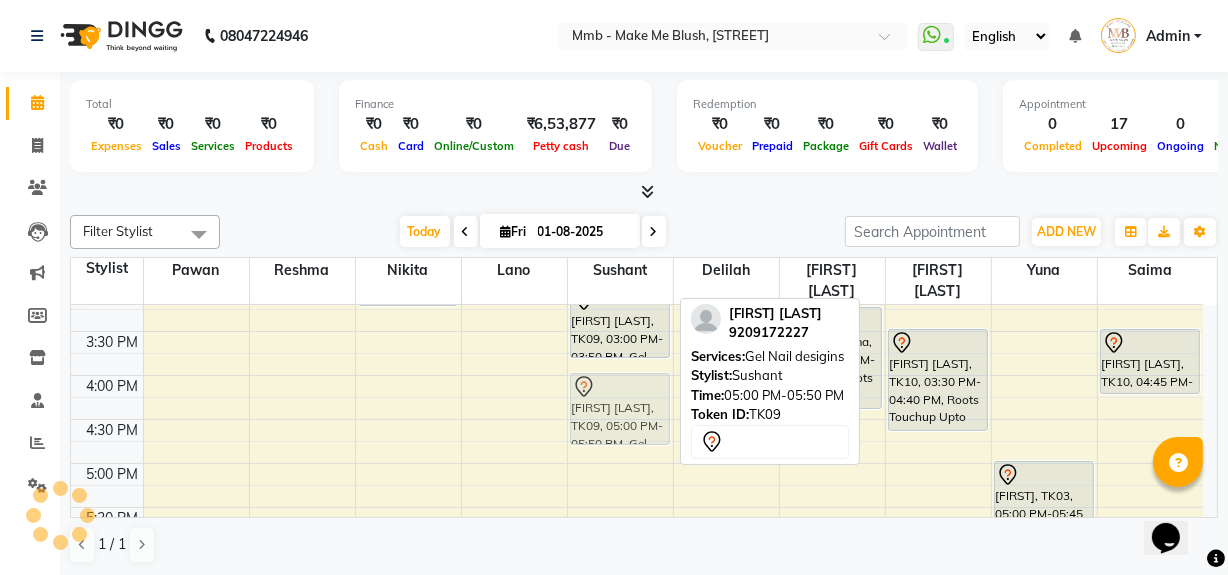 click on "Pallavi Shah, TK04, 11:15 AM-11:55 AM, Gel Nail plain              Pallavi Shah, TK04, 12:00 PM-12:40 PM, Gel Nail plain              Anshita Bhavishkar, TK09, 03:00 PM-03:50 PM, Gel Nail desigins             Anshita Bhavishkar, TK09, 05:00 PM-05:50 PM, Gel Nail desigins             Anshita Bhavishkar, TK09, 05:00 PM-05:50 PM, Gel Nail desigins" at bounding box center (620, 287) 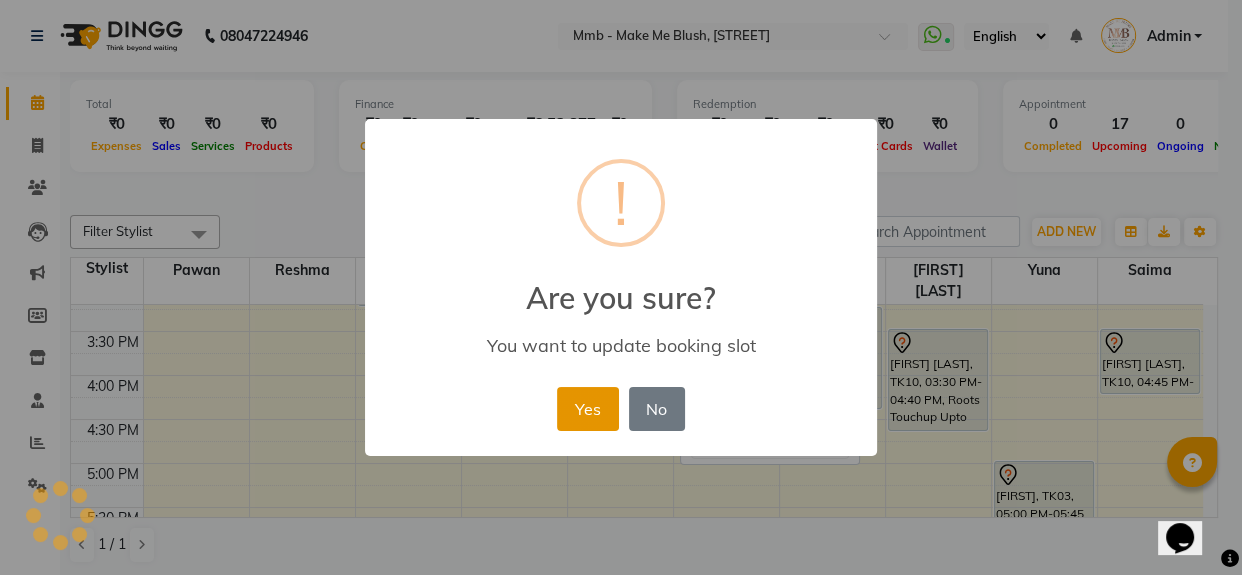 click on "Yes" at bounding box center [587, 409] 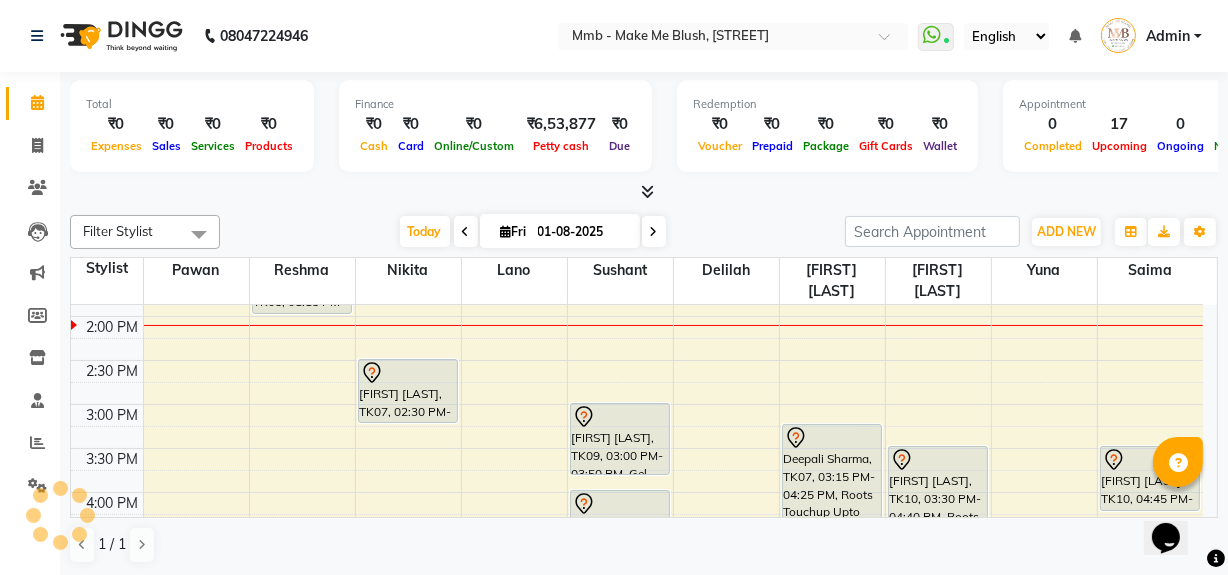 scroll, scrollTop: 423, scrollLeft: 0, axis: vertical 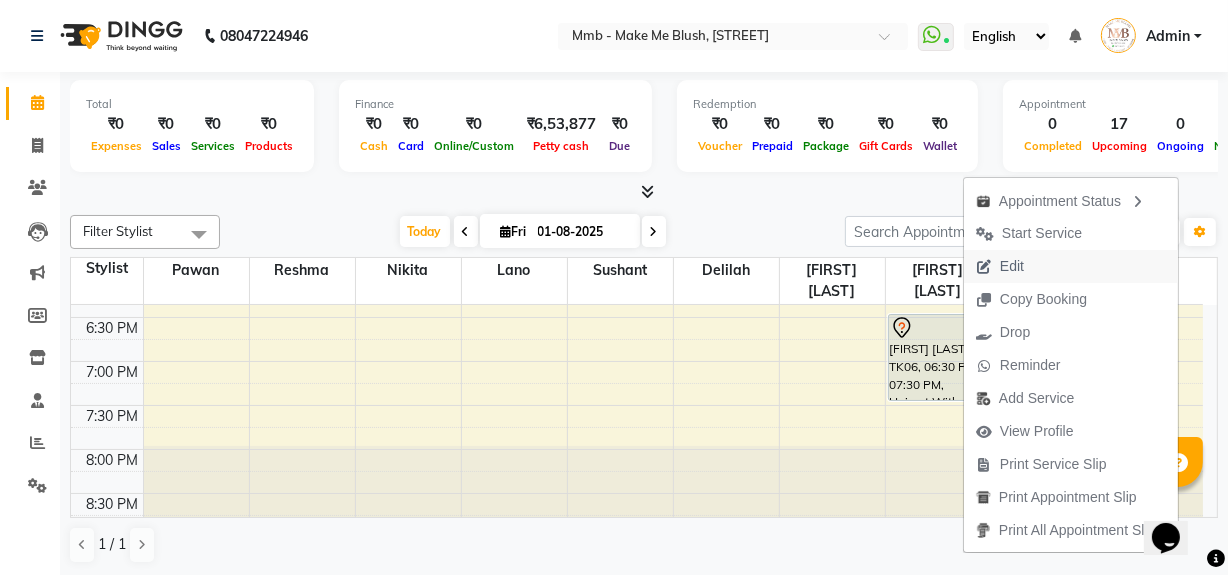 click on "Edit" at bounding box center [1012, 266] 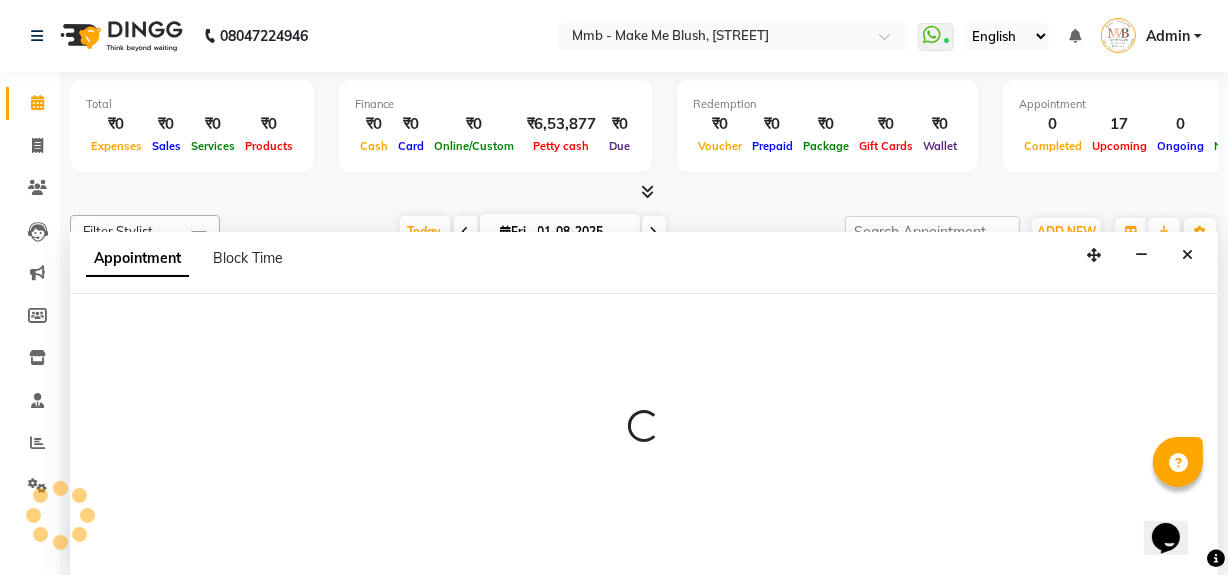 scroll, scrollTop: 0, scrollLeft: 0, axis: both 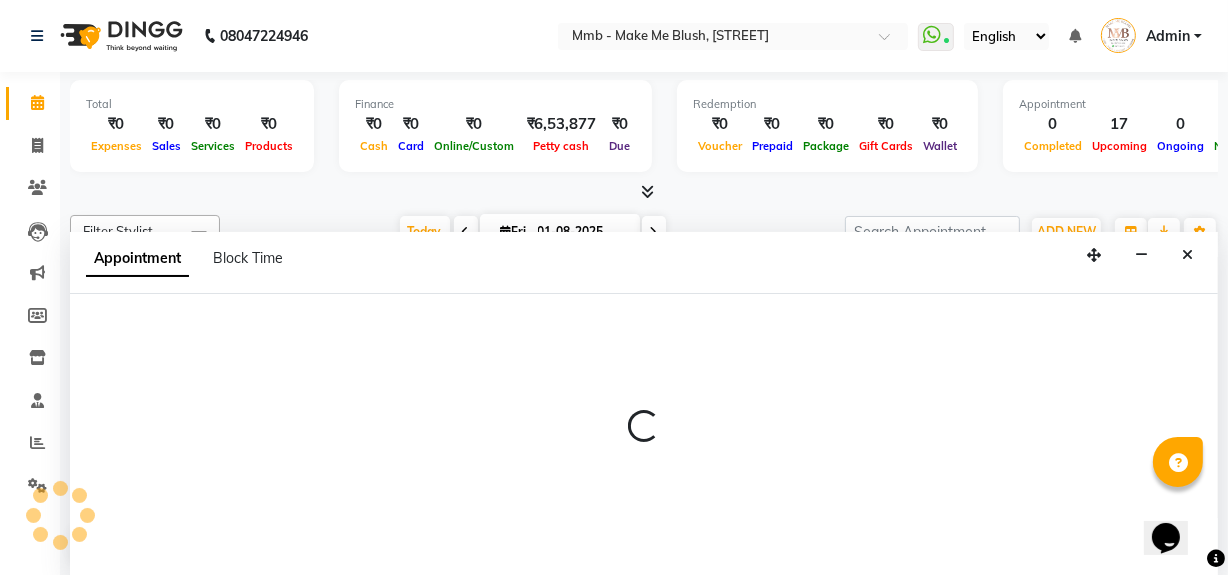 select on "tentative" 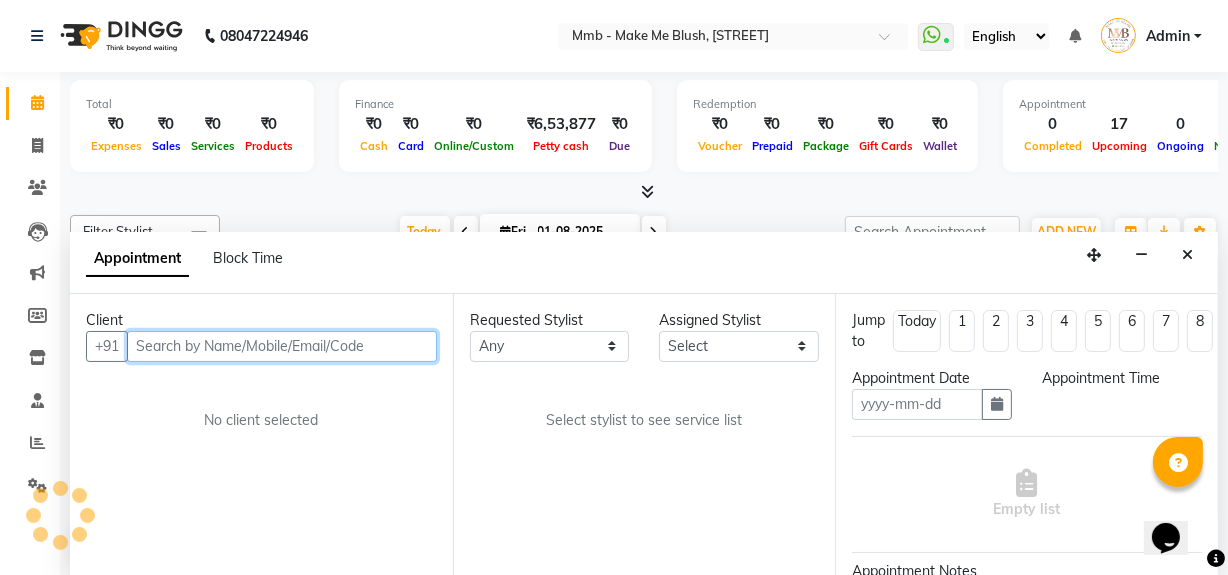 type on "01-08-2025" 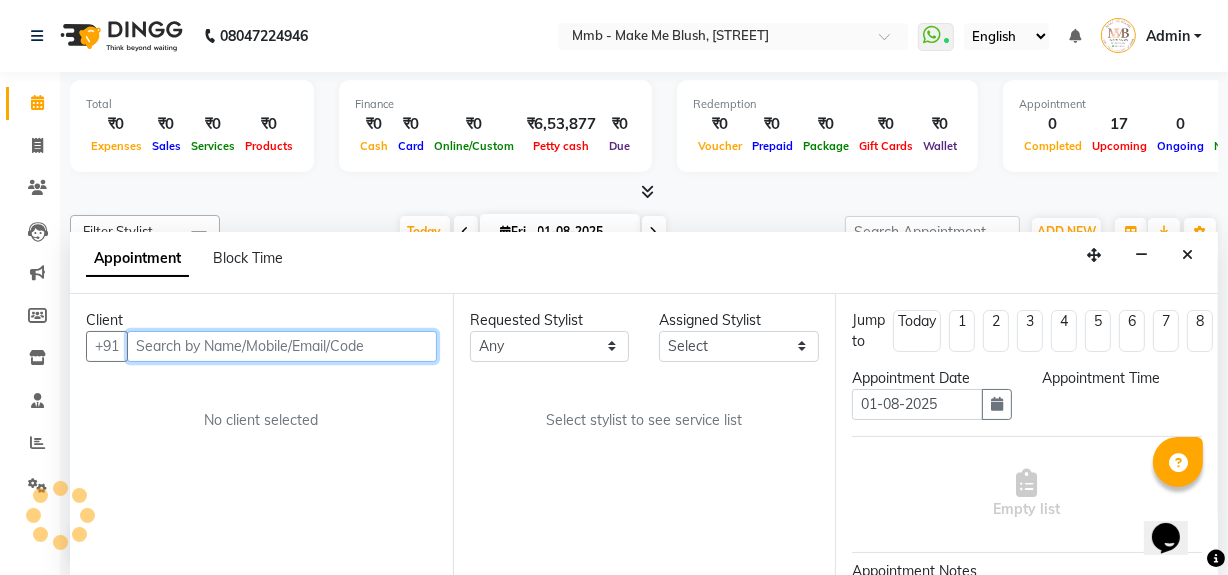 select on "1110" 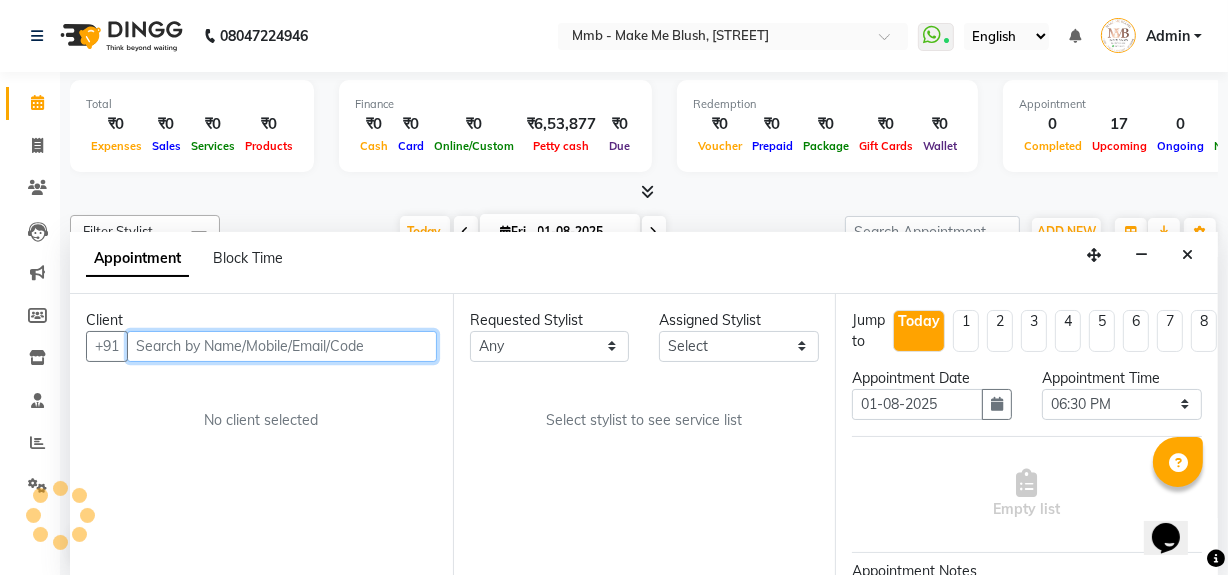 scroll, scrollTop: 0, scrollLeft: 0, axis: both 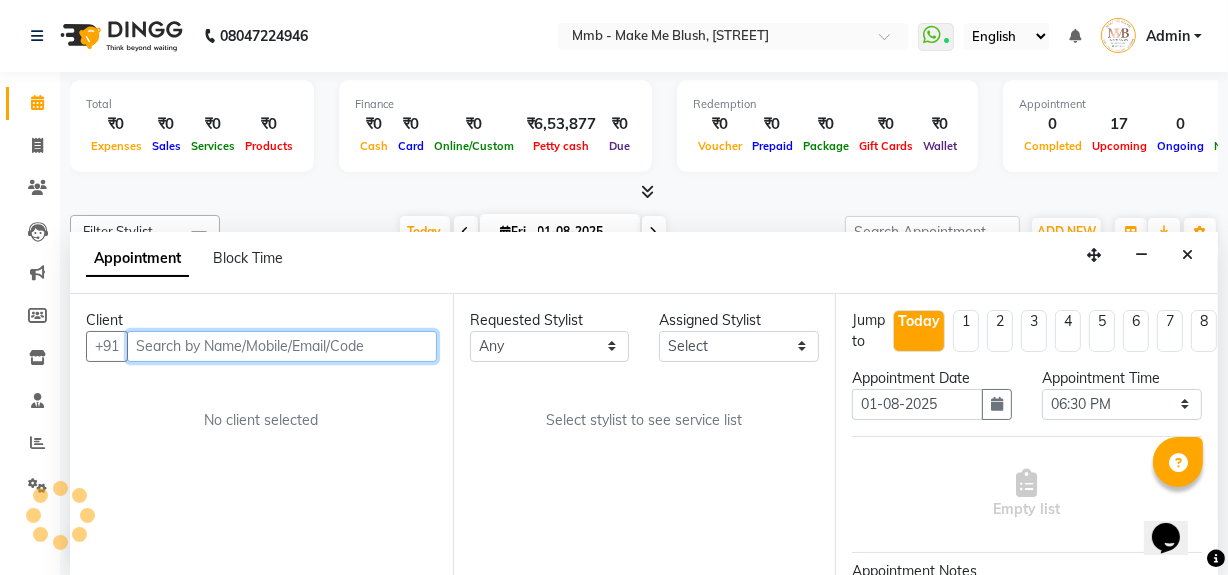 select on "45263" 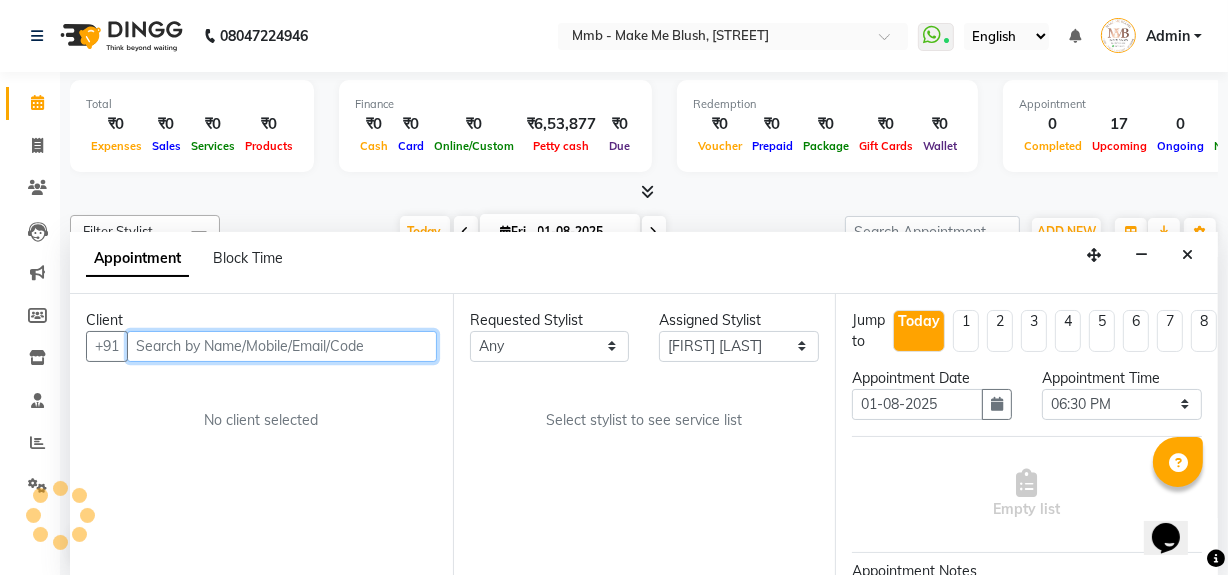select on "1396" 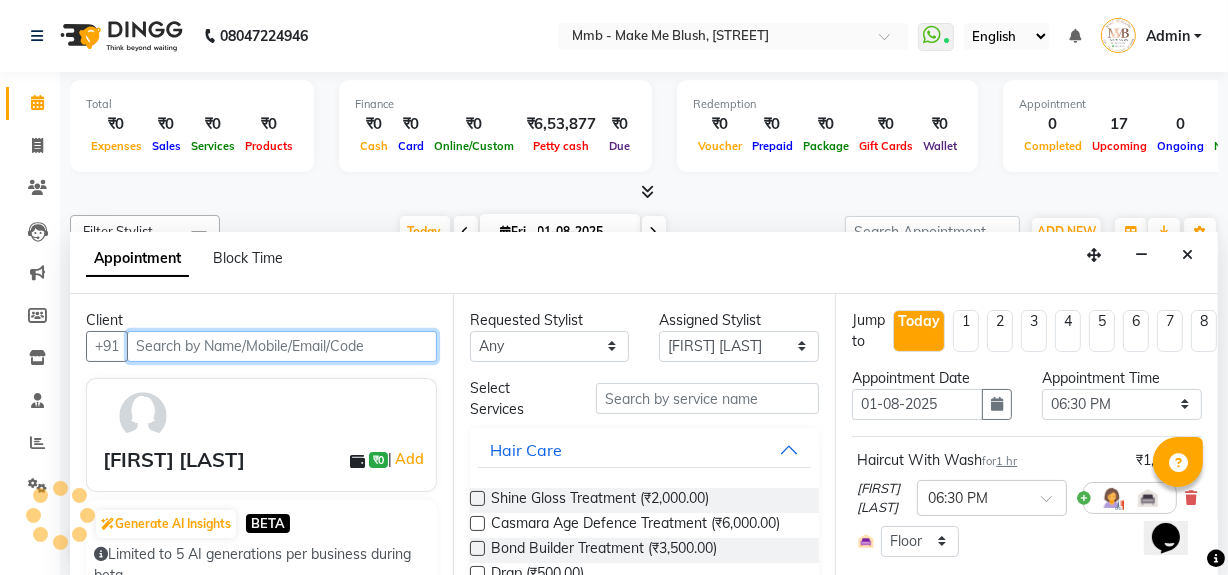 scroll, scrollTop: 439, scrollLeft: 0, axis: vertical 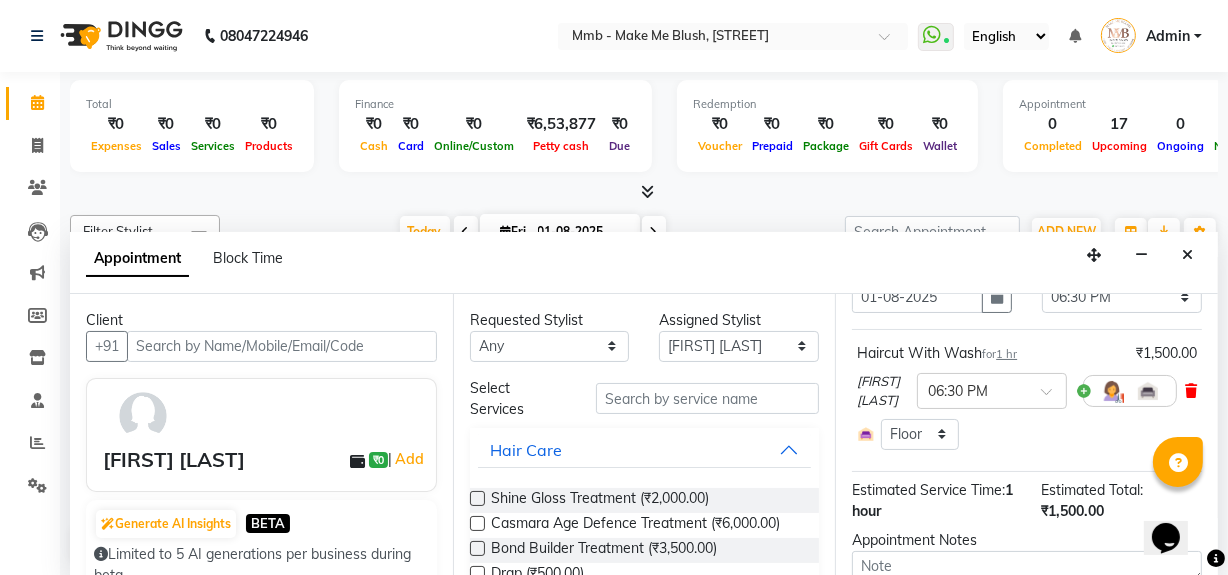 click at bounding box center (1191, 391) 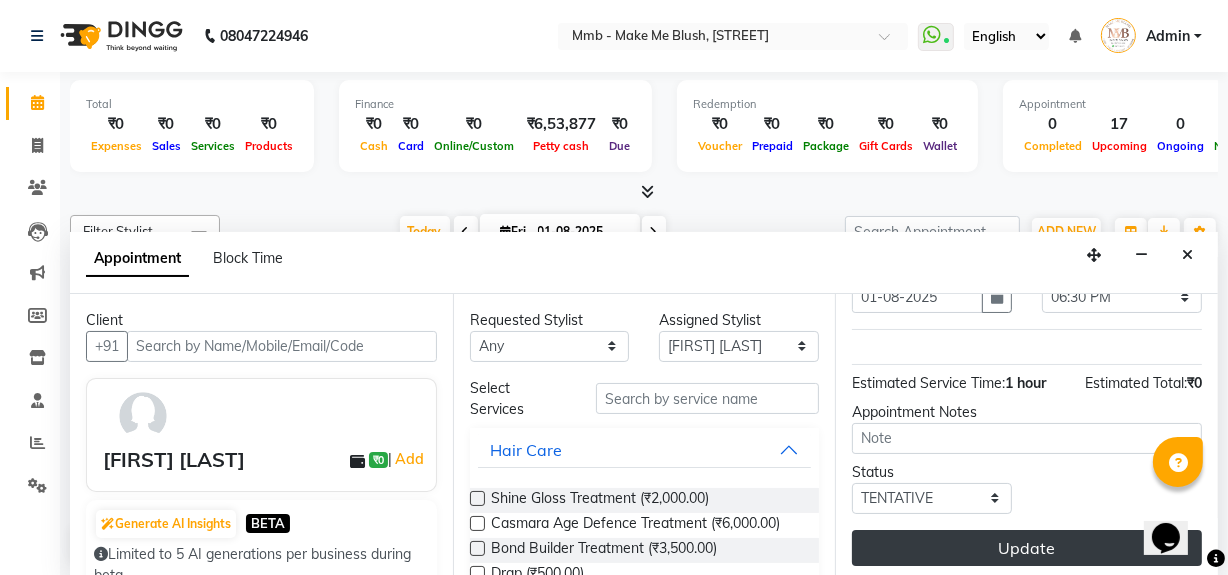 click on "Update" at bounding box center (1027, 548) 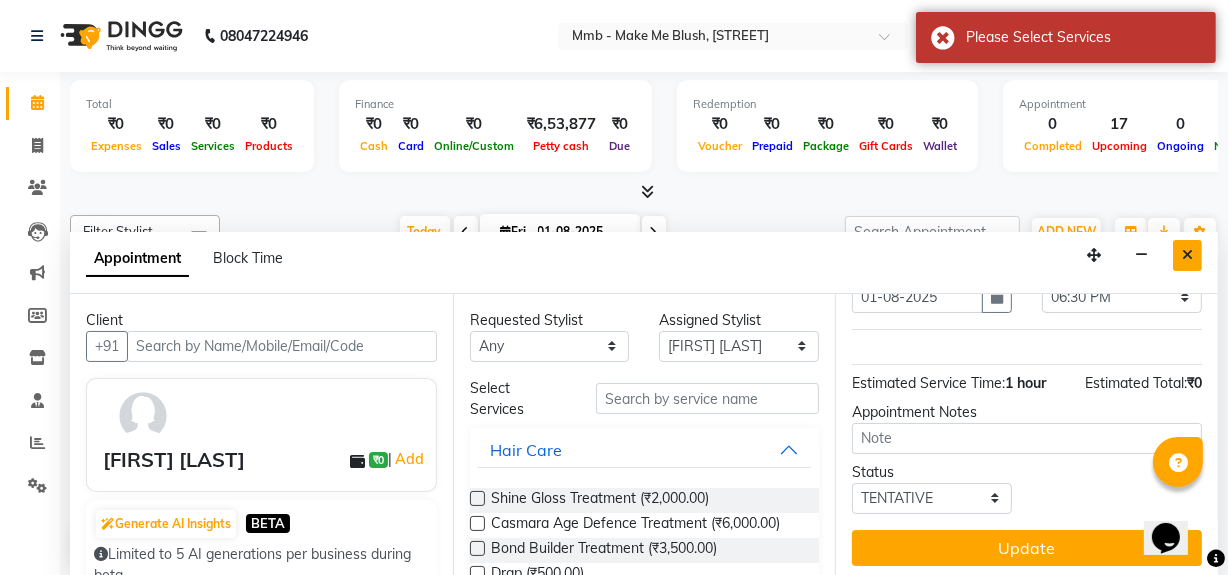 click at bounding box center [1187, 255] 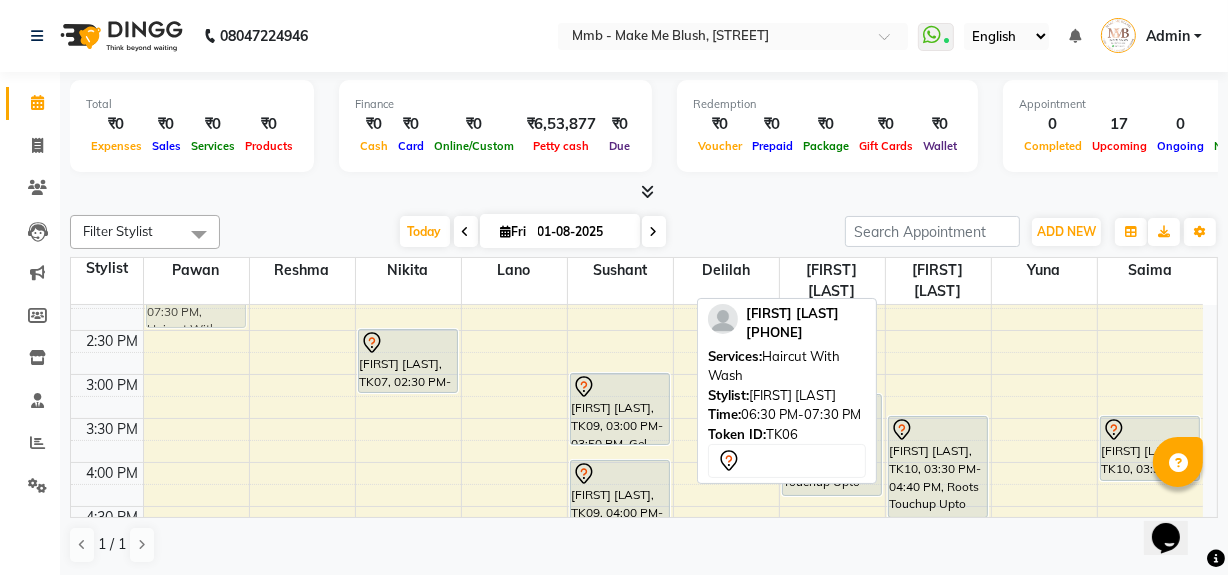 scroll, scrollTop: 405, scrollLeft: 0, axis: vertical 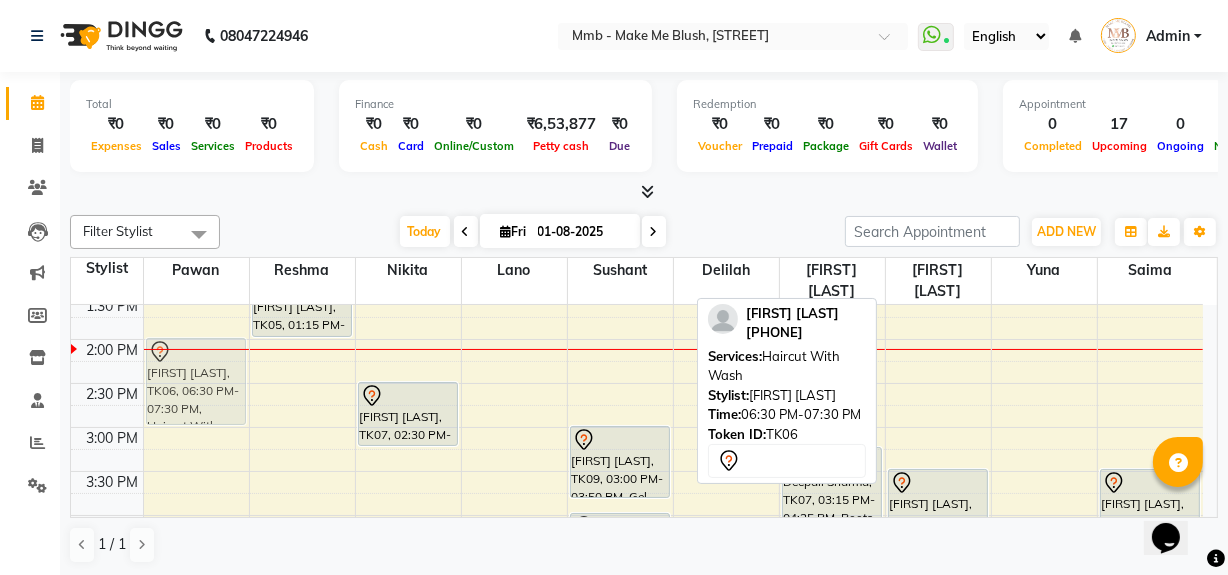 drag, startPoint x: 942, startPoint y: 415, endPoint x: 238, endPoint y: 389, distance: 704.48 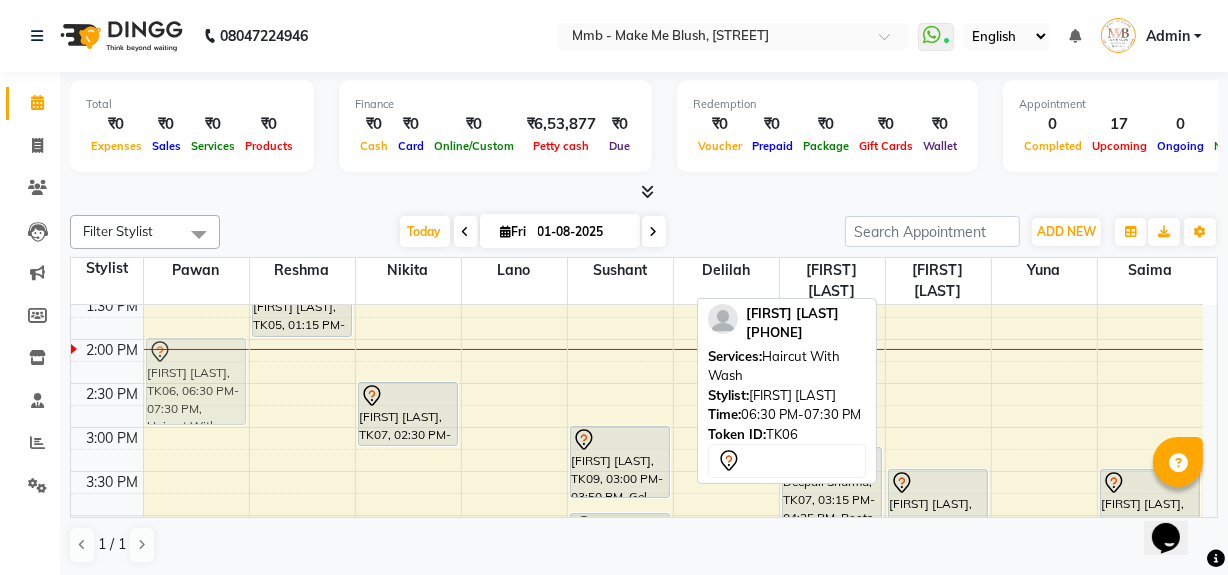 click on "Kavya Seth, TK06, 06:30 PM-07:30 PM, Haircut With Wash             Shahrzad Husseini, TK05, 11:00 AM-11:15 AM, Eyebrows             Shahrzad Husseini, TK05, 11:15 AM-11:45 AM, Head Massages             Shahrzad Husseini, TK05, 11:45 AM-12:15 PM, Head Massages             Shahrzad Husseini, TK05, 01:15 PM-02:00 PM, Root Revival therapy             Deepali Sharma, TK07, 02:30 PM-03:15 PM, Hydrating Clean Up             Shahrzad Husseini, TK05, 12:15 PM-01:15 PM, Purifying Facial Treatment             Pallavi Shah, TK04, 11:15 AM-11:55 AM, Gel Nail plain              Pallavi Shah, TK04, 12:00 PM-12:40 PM, Gel Nail plain              Anshita Bhavishkar, TK09, 03:00 PM-03:50 PM, Gel Nail desigins             Anshita Bhavishkar, TK09, 04:00 PM-04:50 PM, Gel Nail desigins             Pallavi Shah, TK04, 11:00 AM-12:10 PM, Roots Touchup Upto 1inch              Deepali Sharma, TK07, 03:15 PM-04:25 PM, Roots Touchup Upto 1inch              Alaviyeh Mirdehghan, TK02, 12:00 PM-01:00 PM, Haircut With Wash" at bounding box center (637, 427) 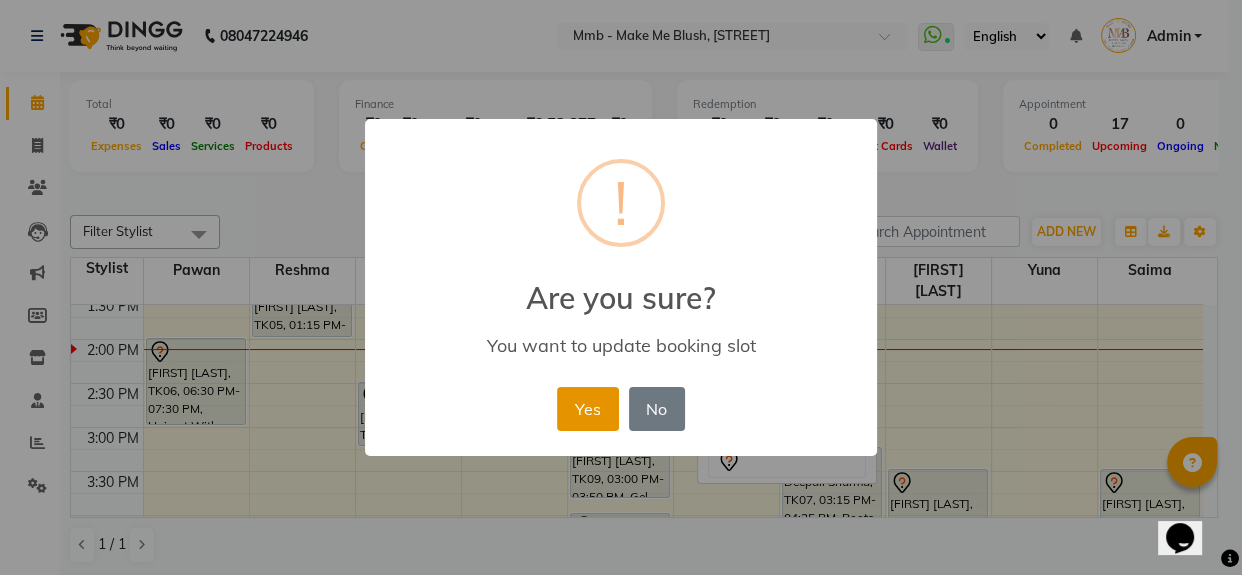 click on "Yes" at bounding box center (587, 409) 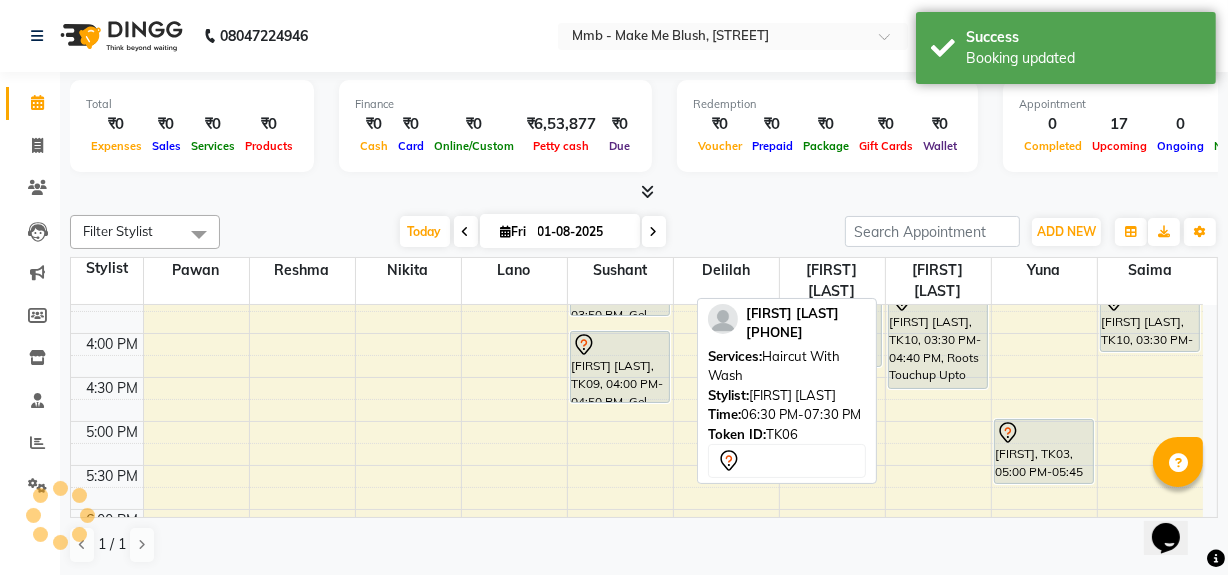 scroll, scrollTop: 623, scrollLeft: 0, axis: vertical 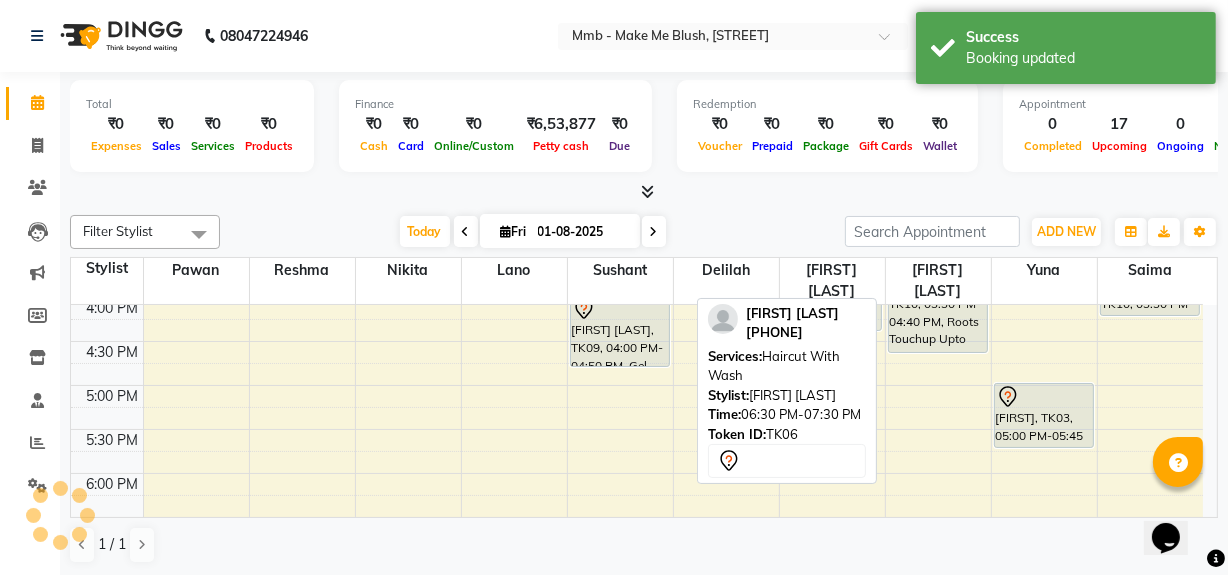 click on "Total  ₹0  Expenses ₹0  Sales ₹0  Services ₹0  Products Finance  ₹0  Cash ₹0  Card ₹0  Online/Custom ₹6,53,877 Petty cash ₹0 Due  Redemption  ₹0 Voucher ₹0 Prepaid ₹0 Package ₹0  Gift Cards ₹0  Wallet  Appointment  0 Completed 17 Upcoming 0 Ongoing 0 No show  Other sales  ₹0  Packages ₹0  Memberships ₹0  Vouchers ₹0  Prepaids ₹0  Gift Cards Filter Stylist Select All Delilah Gauri Chauhan Lano Nikita Pawan Reshma Saima Sushant Urgen Dukpa Yuna Today  Fri 01-08-2025 Toggle Dropdown Add Appointment Add Invoice Add Expense Add Attendance Add Client Add Transaction Toggle Dropdown Add Appointment Add Invoice Add Expense Add Attendance Add Client ADD NEW Toggle Dropdown Add Appointment Add Invoice Add Expense Add Attendance Add Client Add Transaction Filter Stylist Select All Delilah Gauri Chauhan Lano Nikita Pawan Reshma Saima Sushant Urgen Dukpa Yuna Group By  Staff View   Room View  View as Vertical  Vertical - Week View  Horizontal  Horizontal - Week View  List  Full Screen" 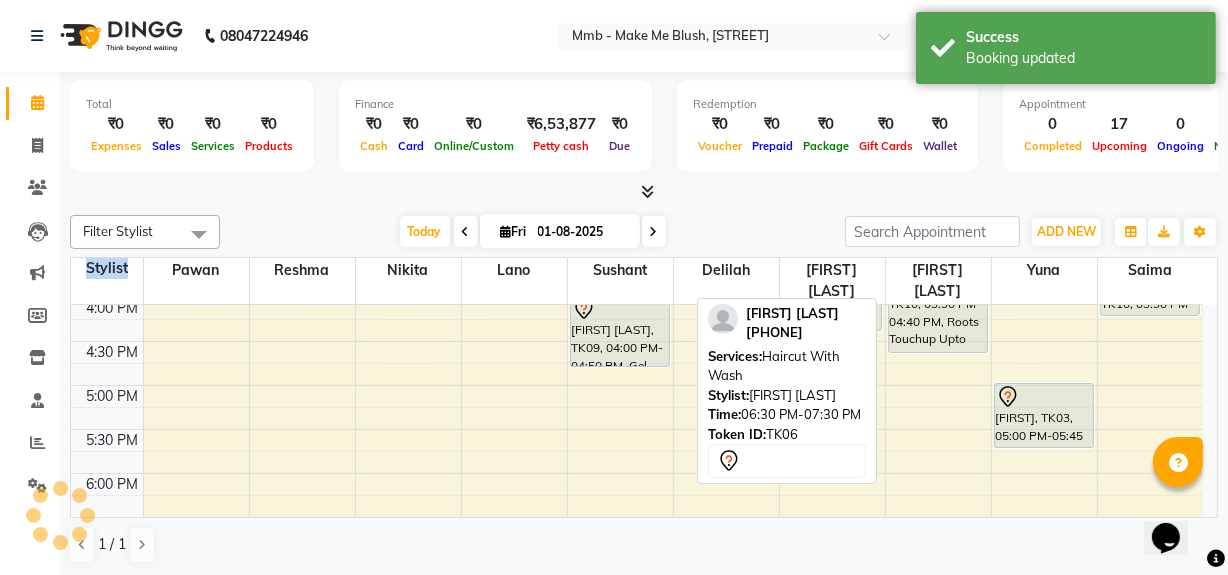 drag, startPoint x: 1218, startPoint y: 310, endPoint x: 1237, endPoint y: 512, distance: 202.8916 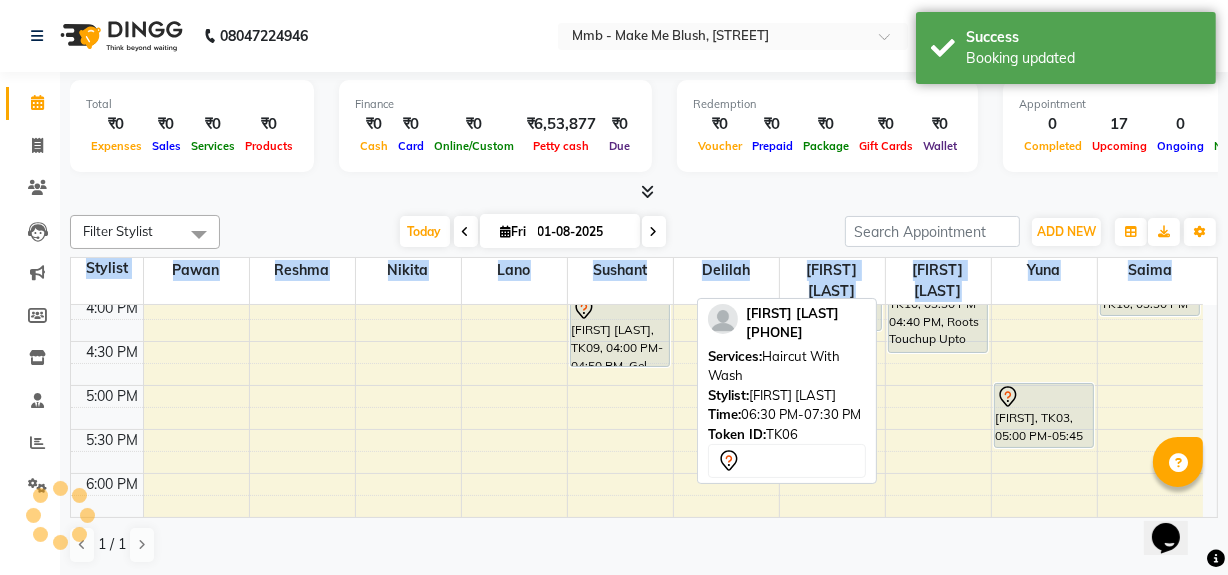 click on "Filter Stylist Select All Delilah Gauri Chauhan Lano Nikita Pawan Reshma Saima Sushant Urgen Dukpa Yuna Today  Fri 01-08-2025 Toggle Dropdown Add Appointment Add Invoice Add Expense Add Attendance Add Client Add Transaction Toggle Dropdown Add Appointment Add Invoice Add Expense Add Attendance Add Client ADD NEW Toggle Dropdown Add Appointment Add Invoice Add Expense Add Attendance Add Client Add Transaction Filter Stylist Select All Delilah Gauri Chauhan Lano Nikita Pawan Reshma Saima Sushant Urgen Dukpa Yuna Group By  Staff View   Room View  View as Vertical  Vertical - Week View  Horizontal  Horizontal - Week View  List  Toggle Dropdown Calendar Settings Manage Tags   Arrange Stylists   Reset Stylists  Full Screen  Show Available Stylist  Appointment Form Zoom 100% Staff/Room Display Count 10  Kavya Seth   7428205989  Services: Haircut With Wash Stylist:  Gauri Chauhan  Time:  06:30 PM-07:30 PM   Token ID:  TK06          Stylist Pawan Reshma Nikita Lano Sushant Delilah Urgen Dukpa Gauri Chauhan Yuna Saima" 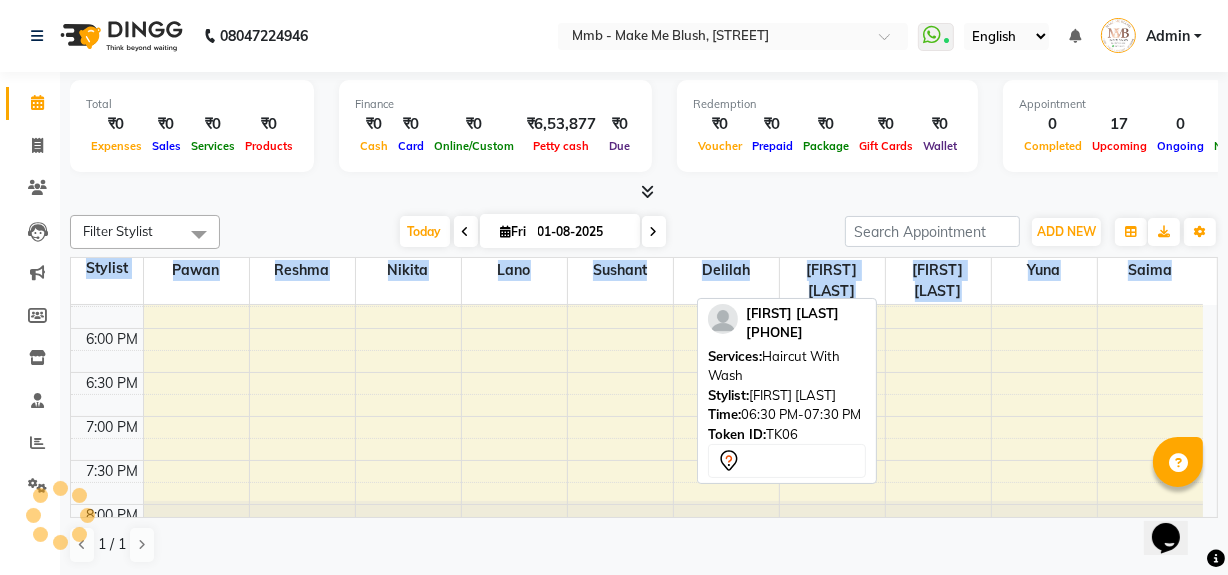 scroll, scrollTop: 766, scrollLeft: 0, axis: vertical 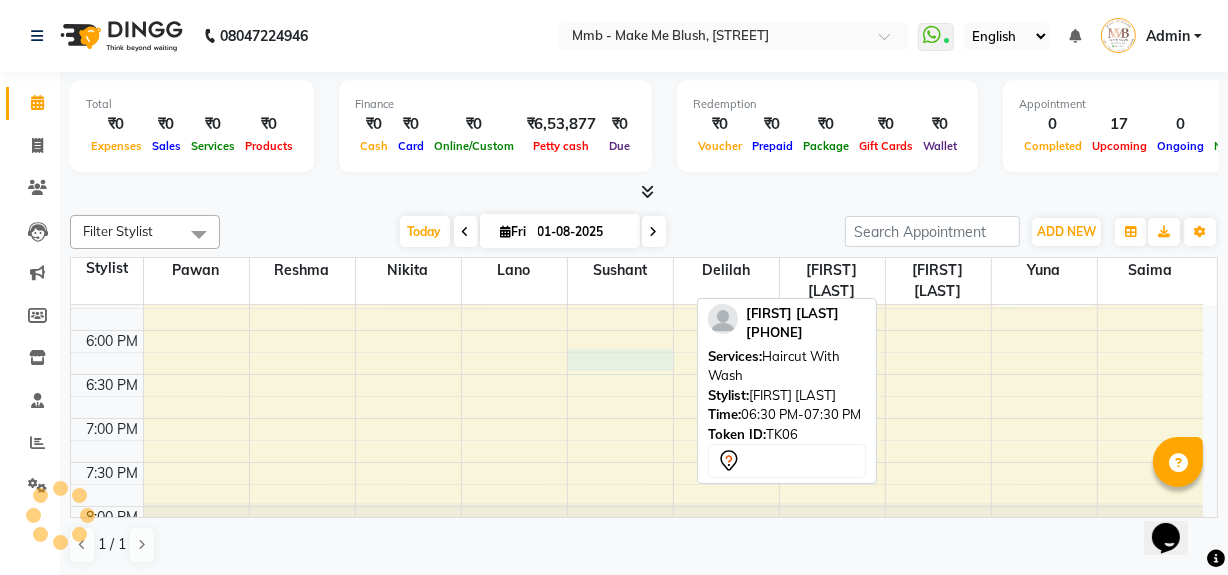 click on "9:00 AM 9:30 AM 10:00 AM 10:30 AM 11:00 AM 11:30 AM 12:00 PM 12:30 PM 1:00 PM 1:30 PM 2:00 PM 2:30 PM 3:00 PM 3:30 PM 4:00 PM 4:30 PM 5:00 PM 5:30 PM 6:00 PM 6:30 PM 7:00 PM 7:30 PM 8:00 PM 8:30 PM             Kavya Seth, TK06, 06:30 PM-07:30 PM, Haircut With Wash             Shahrzad Husseini, TK05, 11:00 AM-11:15 AM, Eyebrows             Shahrzad Husseini, TK05, 11:15 AM-11:45 AM, Head Massages             Shahrzad Husseini, TK05, 11:45 AM-12:15 PM, Head Massages             Shahrzad Husseini, TK05, 01:15 PM-02:00 PM, Root Revival therapy             Deepali Sharma, TK07, 02:30 PM-03:15 PM, Hydrating Clean Up             Shahrzad Husseini, TK05, 12:15 PM-01:15 PM, Purifying Facial Treatment             Pallavi Shah, TK04, 11:15 AM-11:55 AM, Gel Nail plain              Pallavi Shah, TK04, 12:00 PM-12:40 PM, Gel Nail plain              Anshita Bhavishkar, TK09, 03:00 PM-03:50 PM, Gel Nail desigins             Anshita Bhavishkar, TK09, 04:00 PM-04:50 PM, Gel Nail desigins" at bounding box center (637, 66) 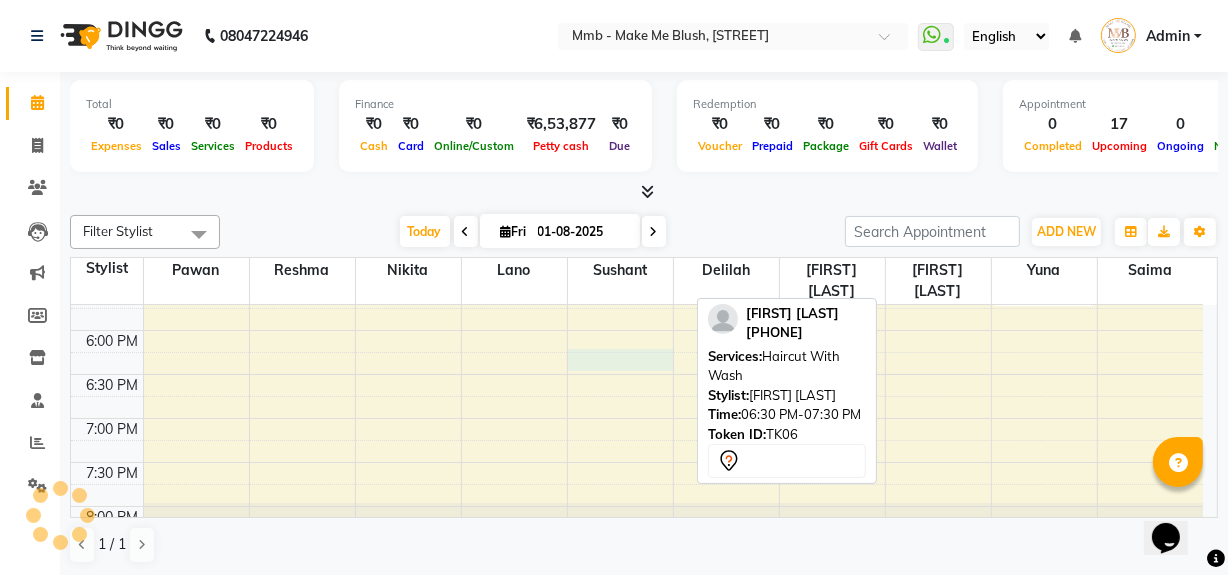 select on "18878" 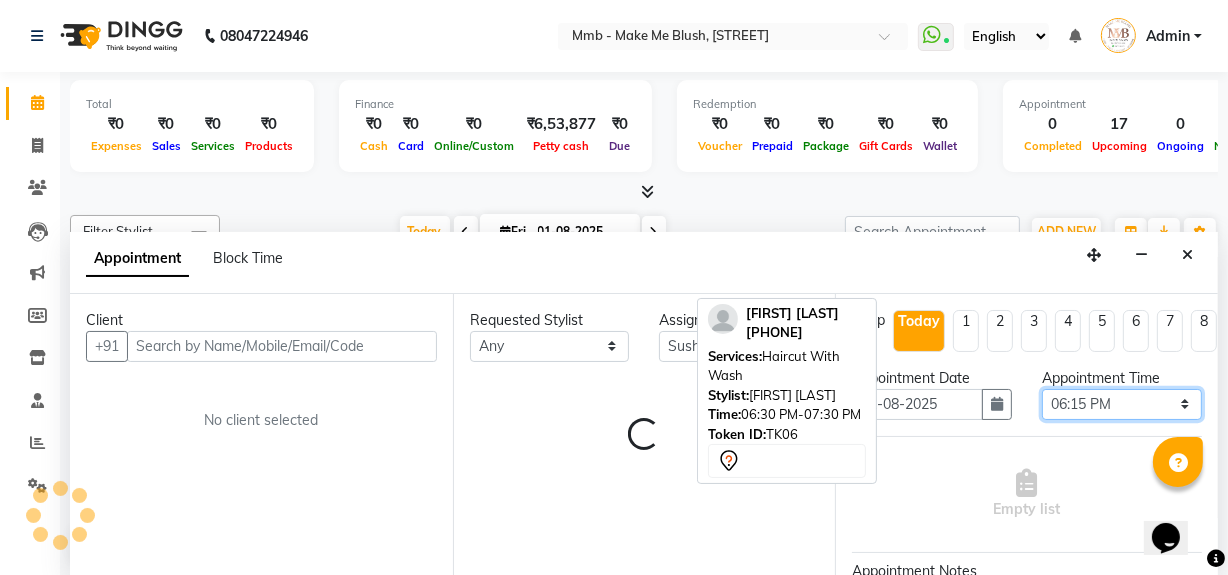 click on "Select 10:00 AM 10:15 AM 10:30 AM 10:45 AM 11:00 AM 11:15 AM 11:30 AM 11:45 AM 12:00 PM 12:15 PM 12:30 PM 12:45 PM 01:00 PM 01:15 PM 01:30 PM 01:45 PM 02:00 PM 02:15 PM 02:30 PM 02:45 PM 03:00 PM 03:15 PM 03:30 PM 03:45 PM 04:00 PM 04:15 PM 04:30 PM 04:45 PM 05:00 PM 05:15 PM 05:30 PM 05:45 PM 06:00 PM 06:15 PM 06:30 PM 06:45 PM 07:00 PM 07:15 PM 07:30 PM 07:45 PM 08:00 PM" at bounding box center [1122, 404] 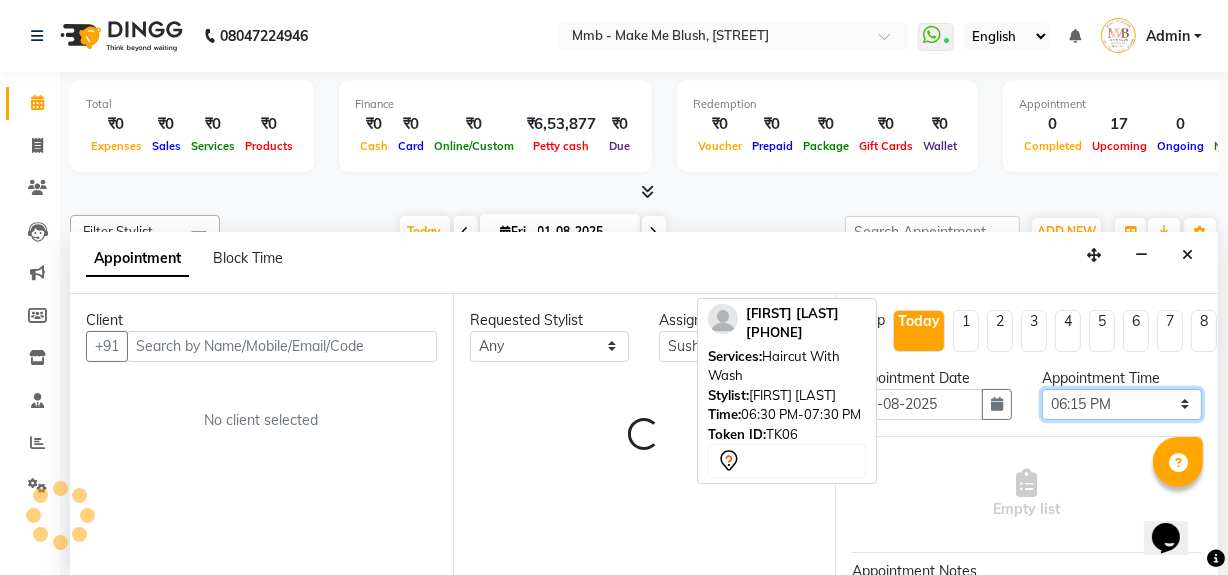 select on "1110" 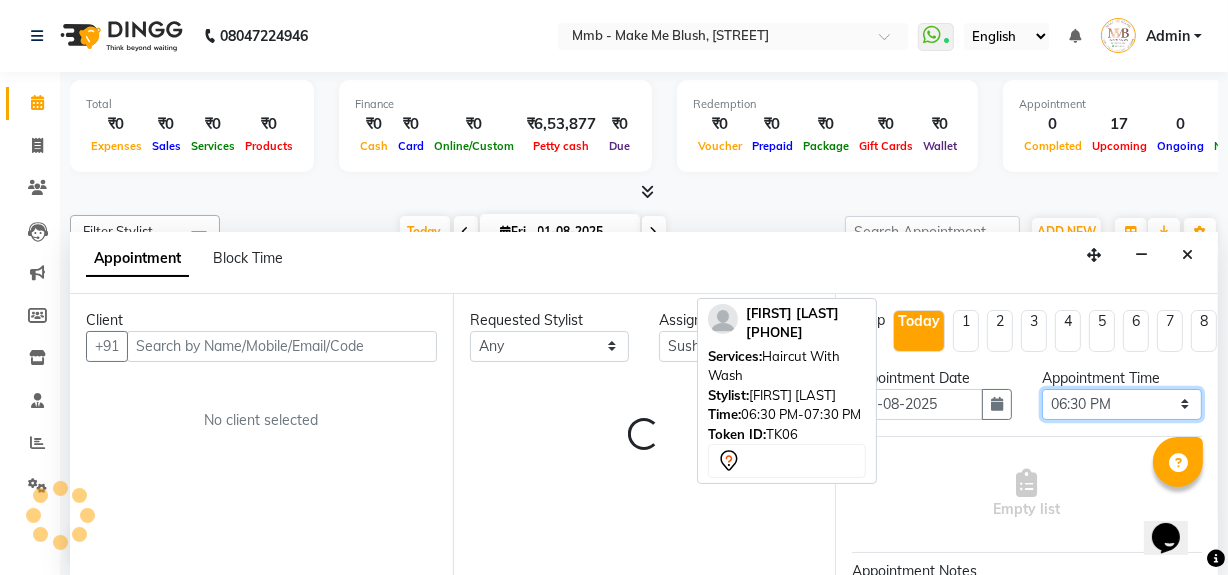 click on "Select 10:00 AM 10:15 AM 10:30 AM 10:45 AM 11:00 AM 11:15 AM 11:30 AM 11:45 AM 12:00 PM 12:15 PM 12:30 PM 12:45 PM 01:00 PM 01:15 PM 01:30 PM 01:45 PM 02:00 PM 02:15 PM 02:30 PM 02:45 PM 03:00 PM 03:15 PM 03:30 PM 03:45 PM 04:00 PM 04:15 PM 04:30 PM 04:45 PM 05:00 PM 05:15 PM 05:30 PM 05:45 PM 06:00 PM 06:15 PM 06:30 PM 06:45 PM 07:00 PM 07:15 PM 07:30 PM 07:45 PM 08:00 PM" at bounding box center (1122, 404) 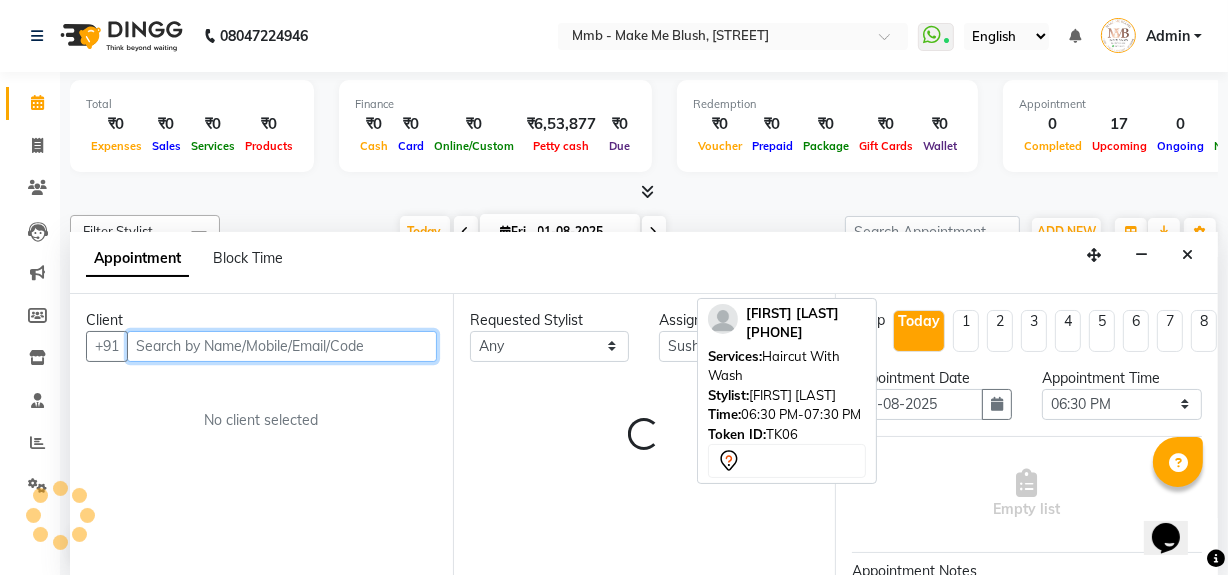 click at bounding box center (282, 346) 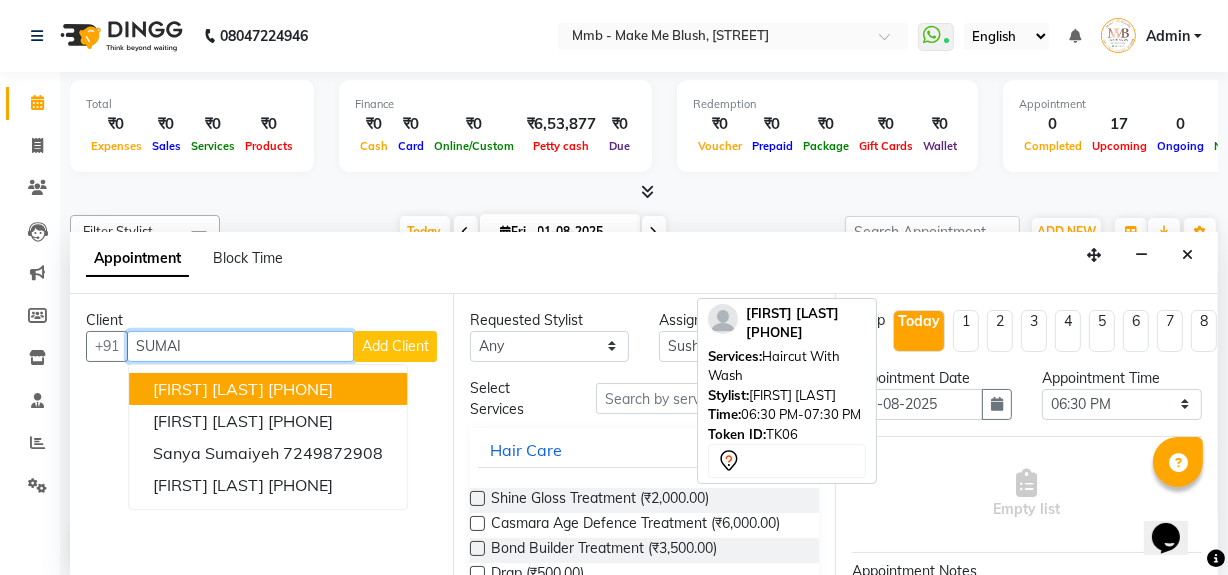 click on "Sumaira Khumanpurwala" at bounding box center [208, 389] 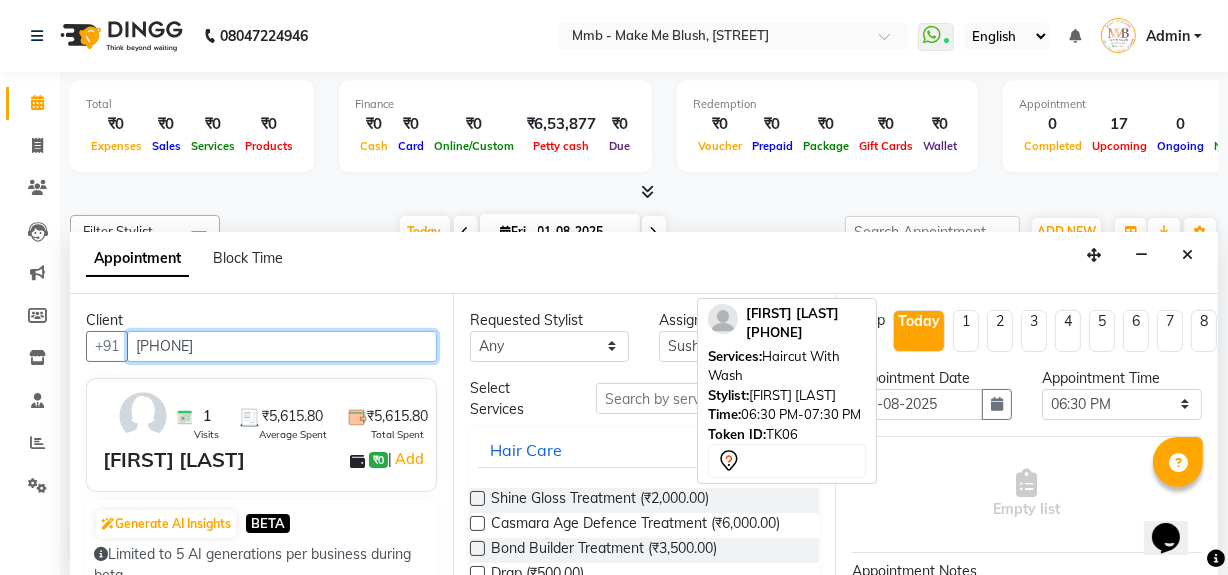 type on "[PHONE]" 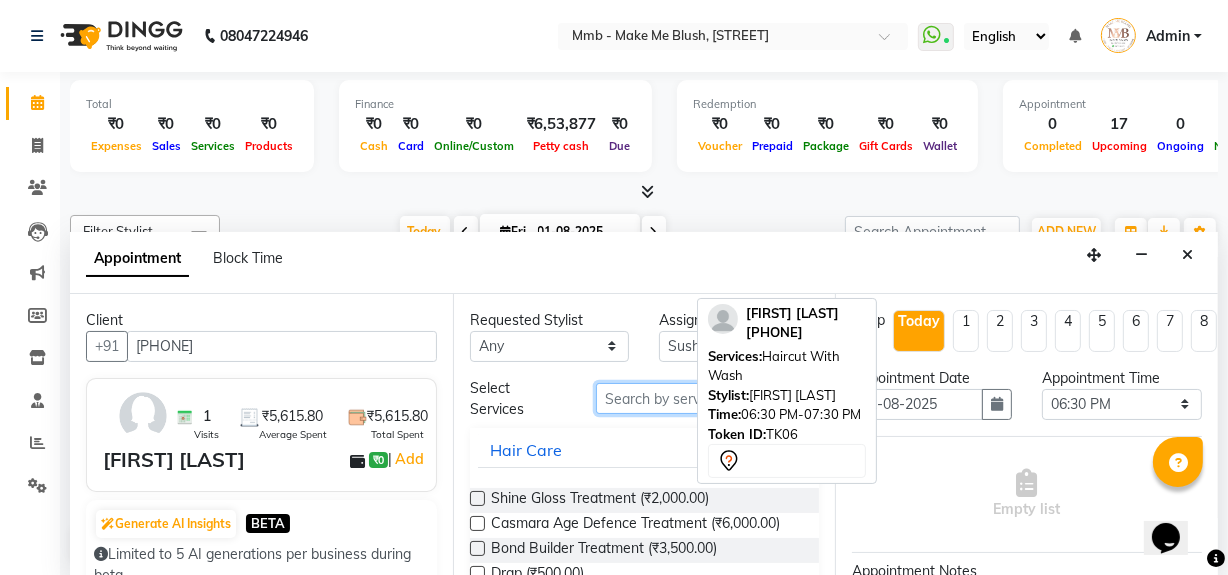 click at bounding box center [707, 398] 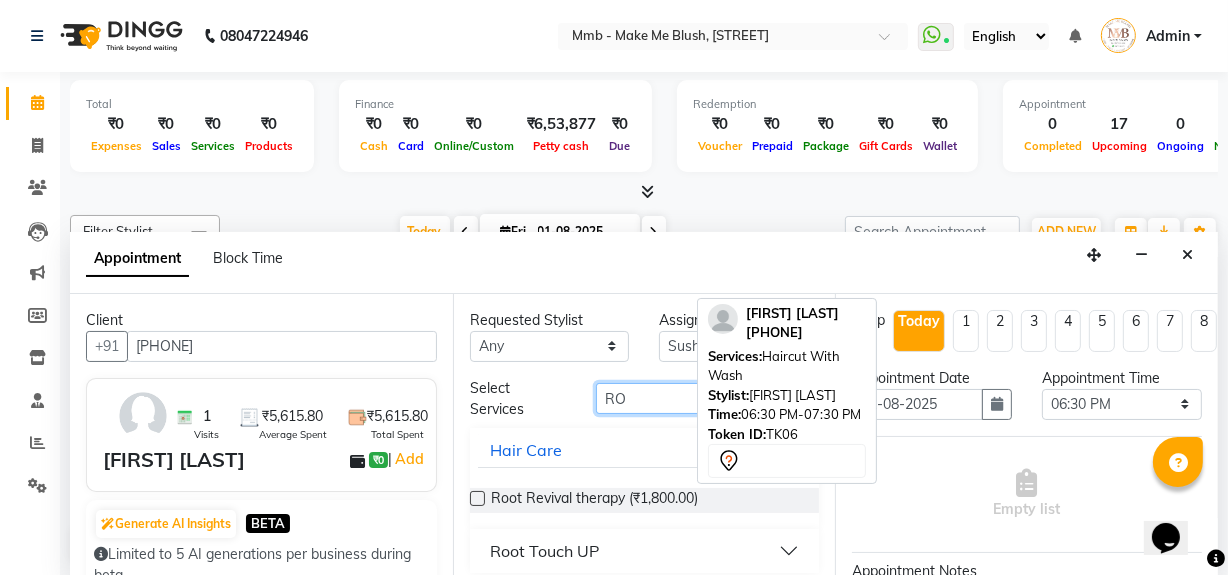 type on "R" 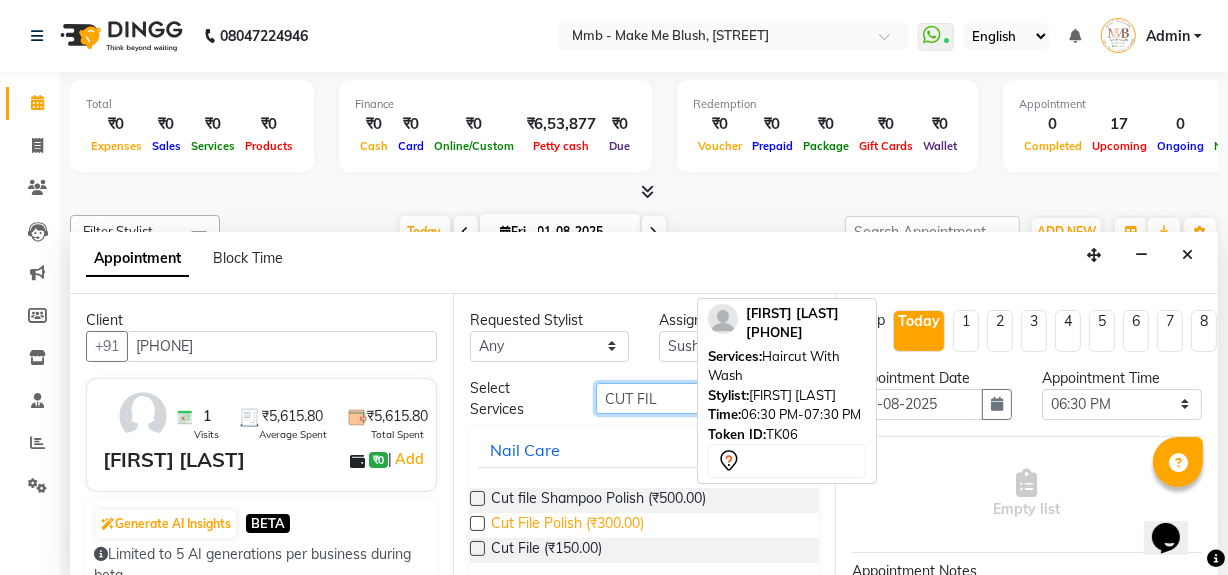 type on "CUT FIL" 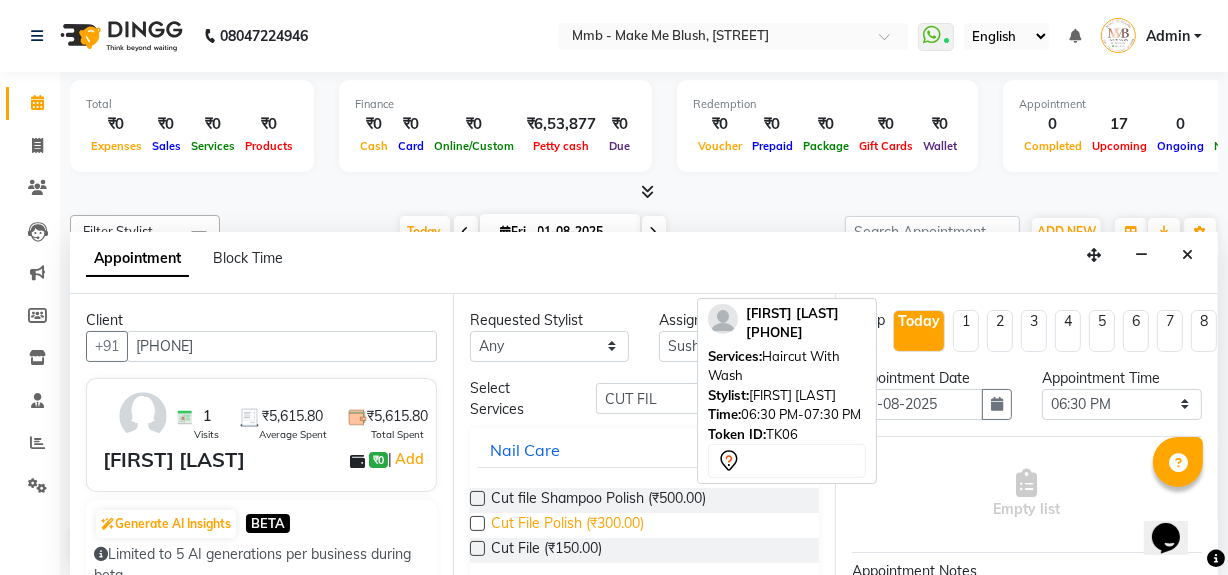 click on "Cut File Polish (₹300.00)" at bounding box center (567, 525) 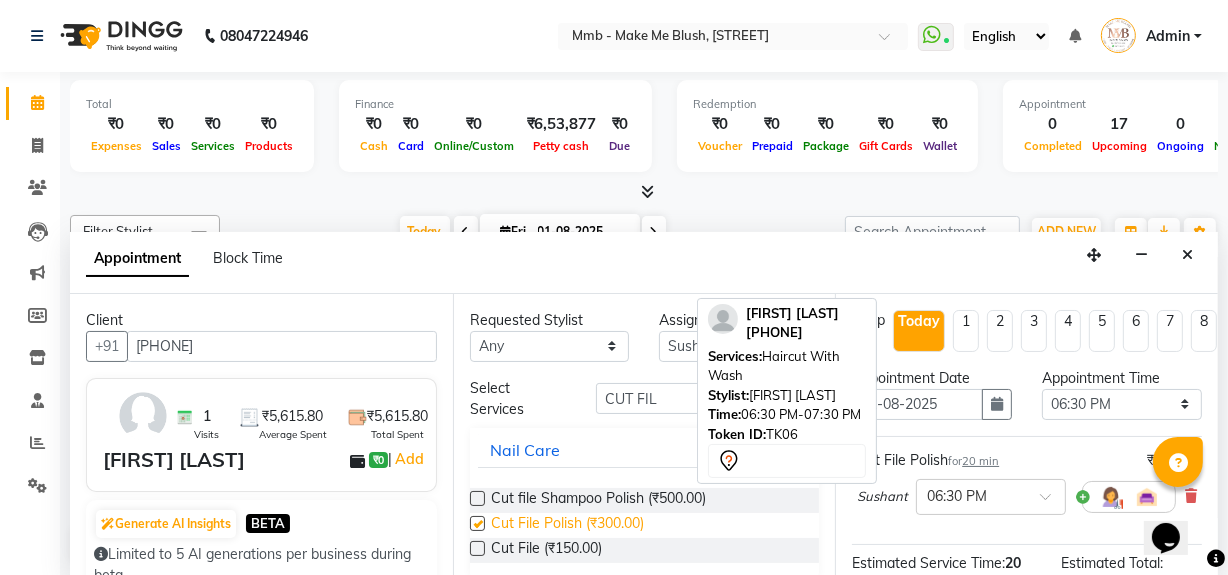 checkbox on "false" 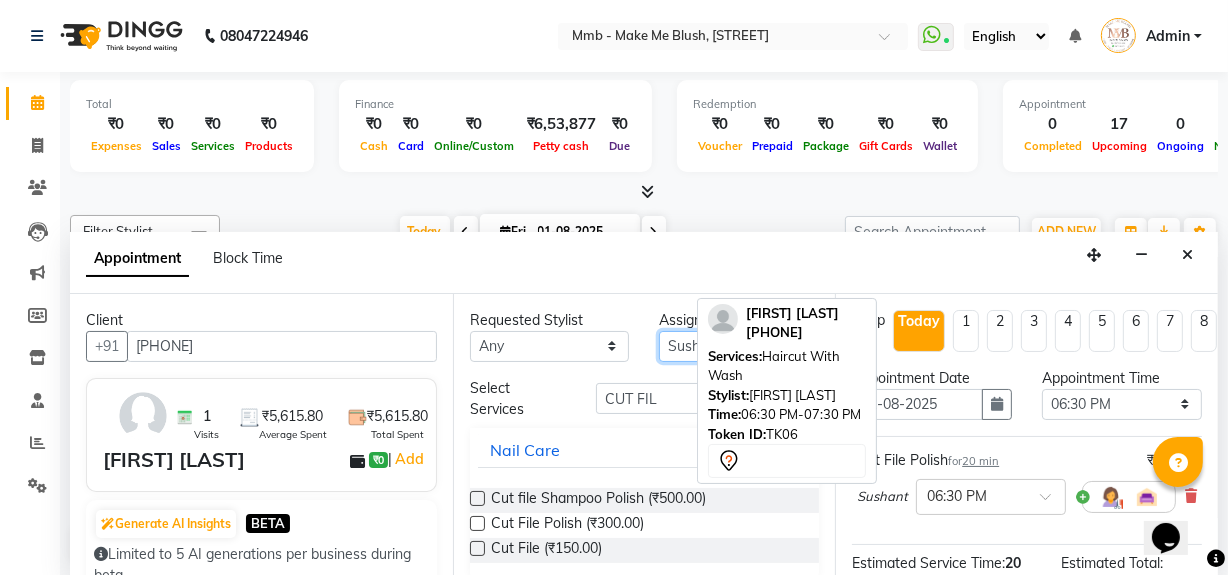 click on "Select [FIRST] [LAST] [FIRST] [LAST] [FIRST] [LAST] [FIRST] [LAST] [FIRST] [LAST] [FIRST] [LAST] [FIRST] [LAST] [FIRST] [LAST]" at bounding box center [739, 346] 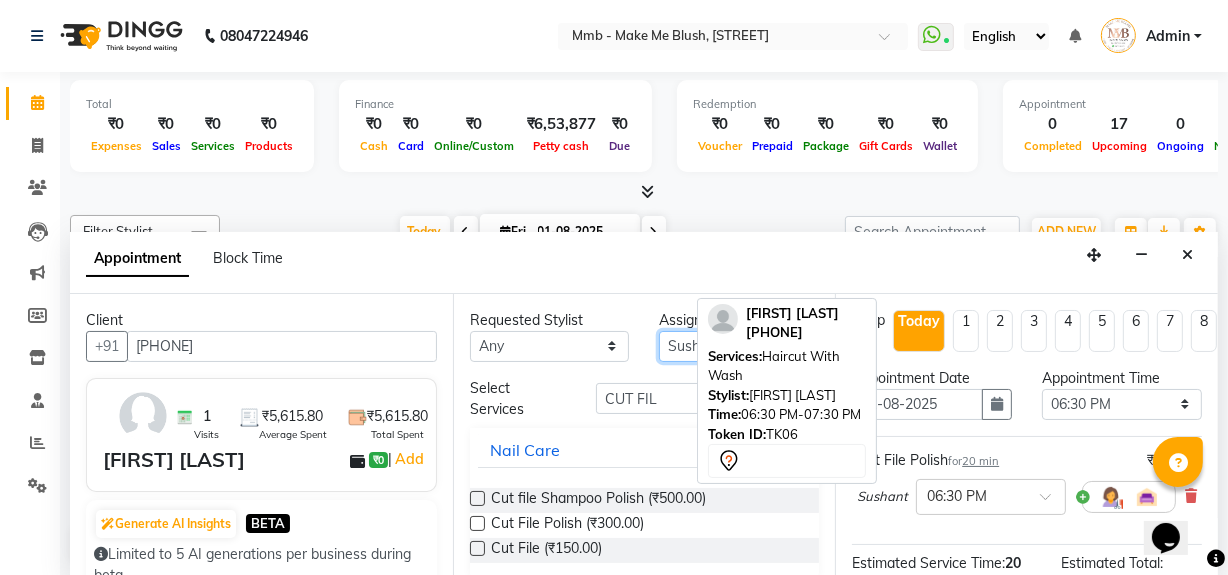 select on "45263" 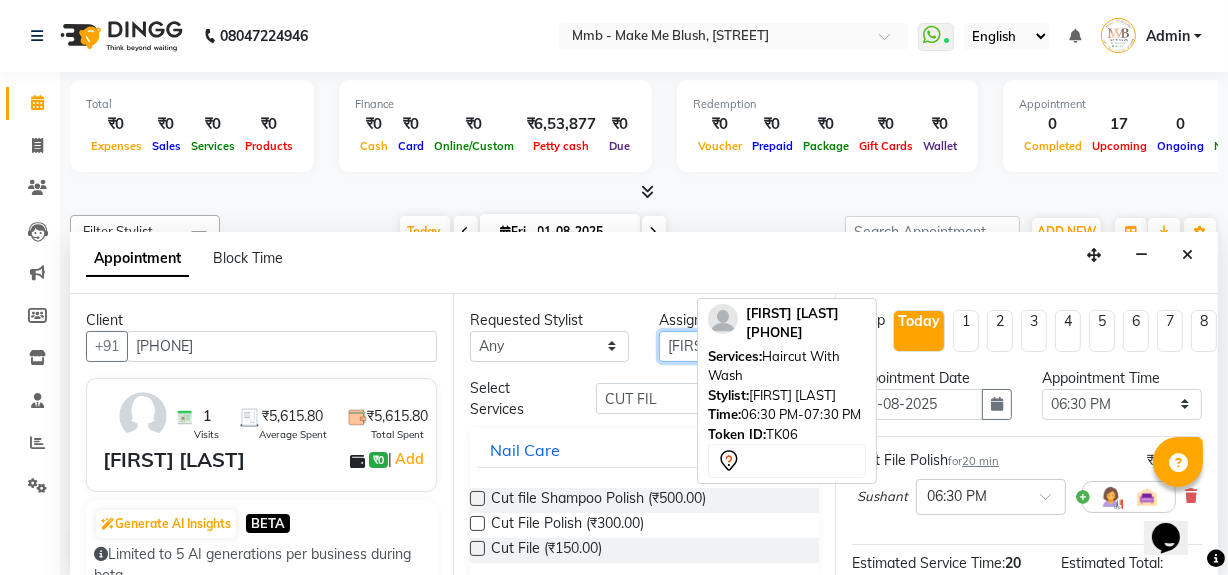 click on "Select [FIRST] [LAST] [FIRST] [LAST] [FIRST] [LAST] [FIRST] [LAST] [FIRST] [LAST] [FIRST] [LAST] [FIRST] [LAST] [FIRST] [LAST]" at bounding box center [739, 346] 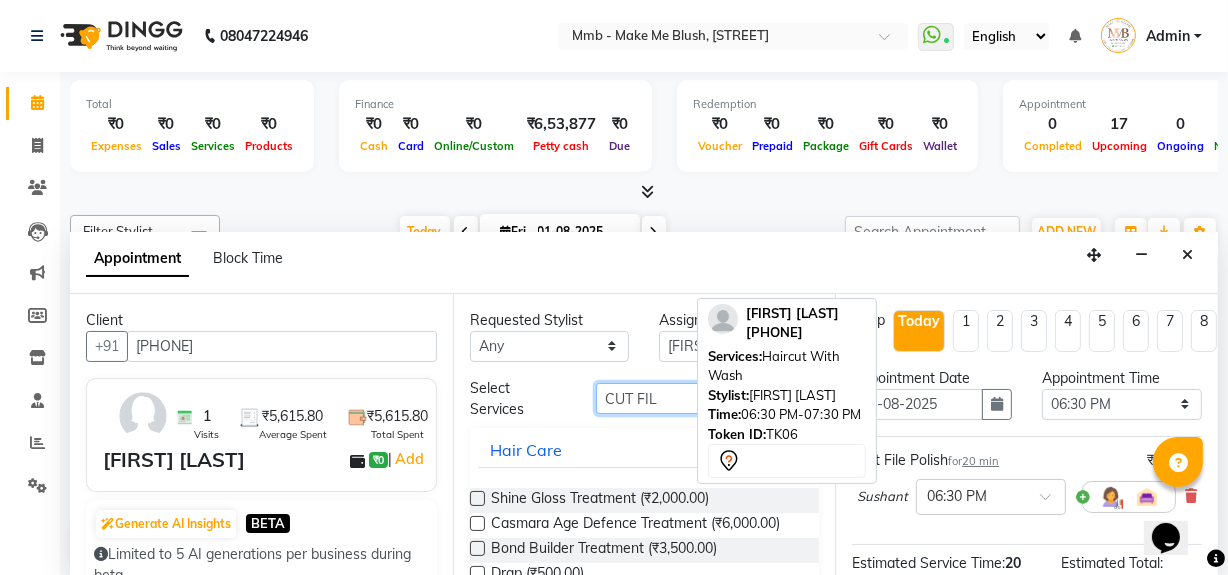 click on "CUT FIL" at bounding box center (707, 398) 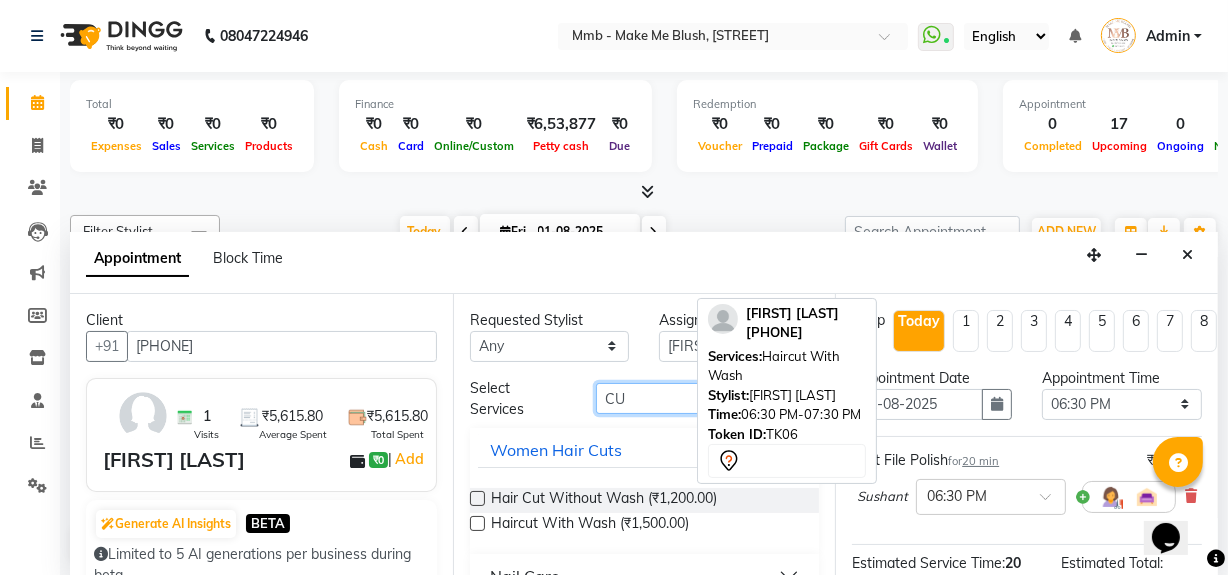 type on "C" 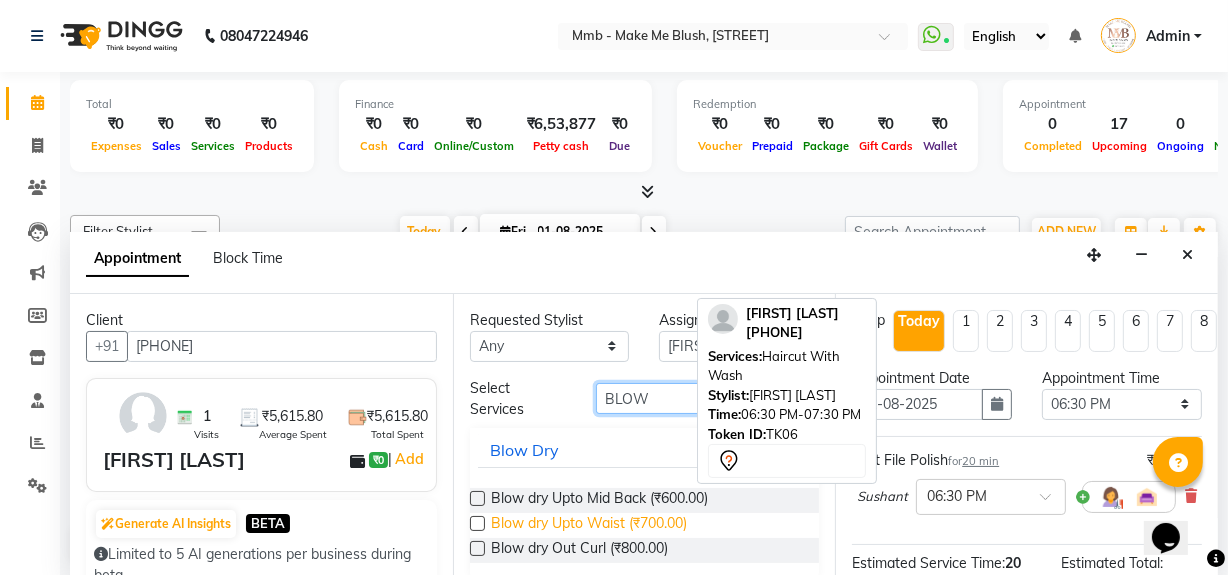 type on "BLOW" 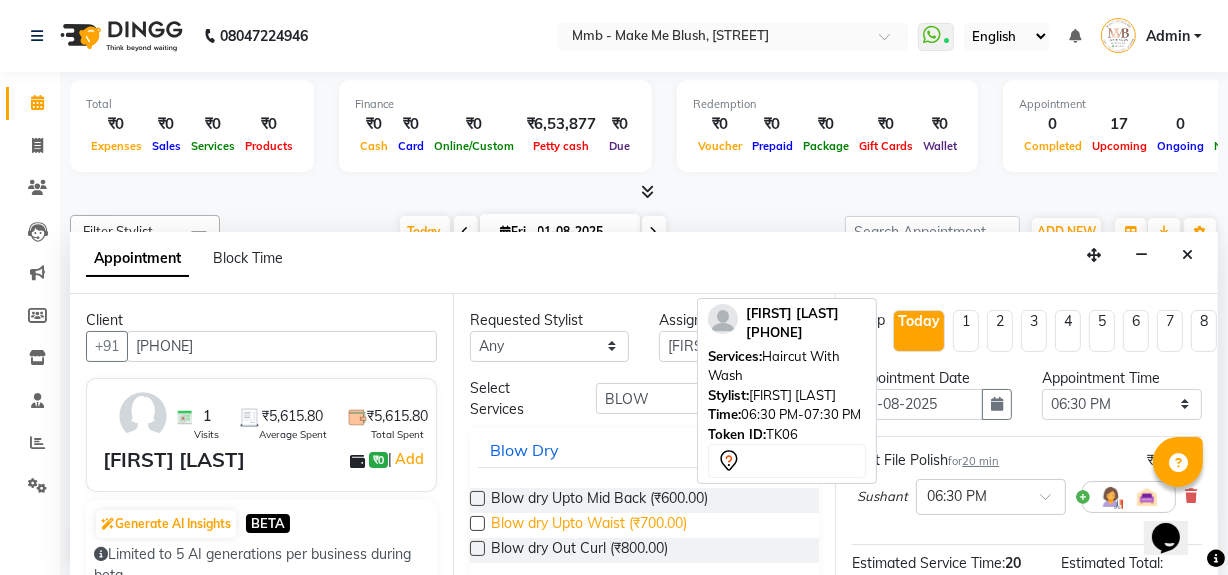 click on "Blow dry Upto Waist (₹700.00)" at bounding box center [589, 525] 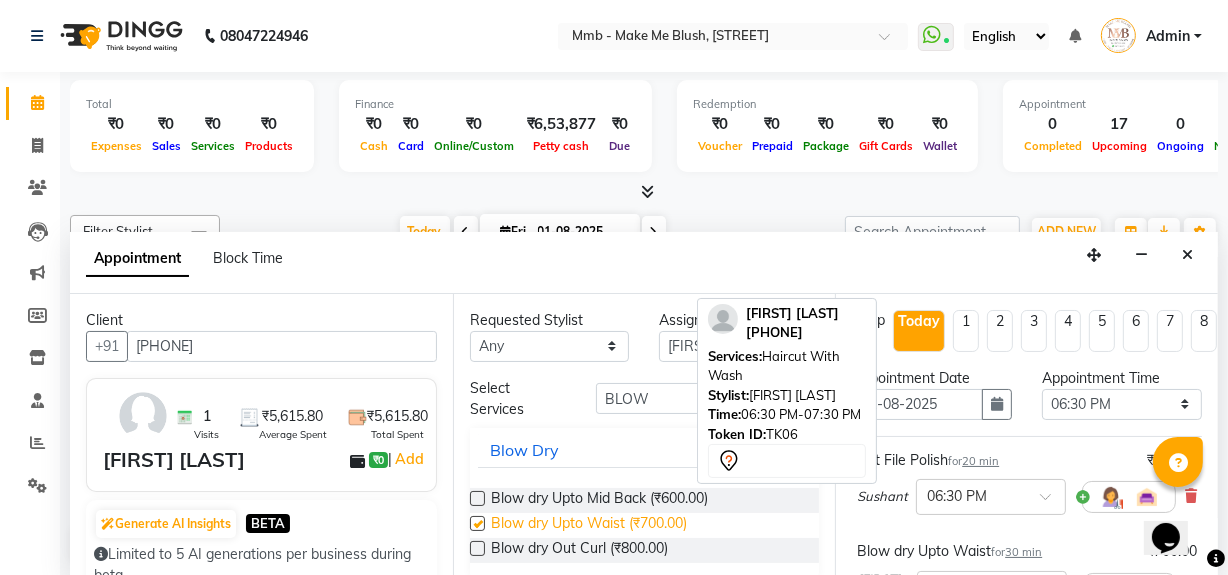 checkbox on "false" 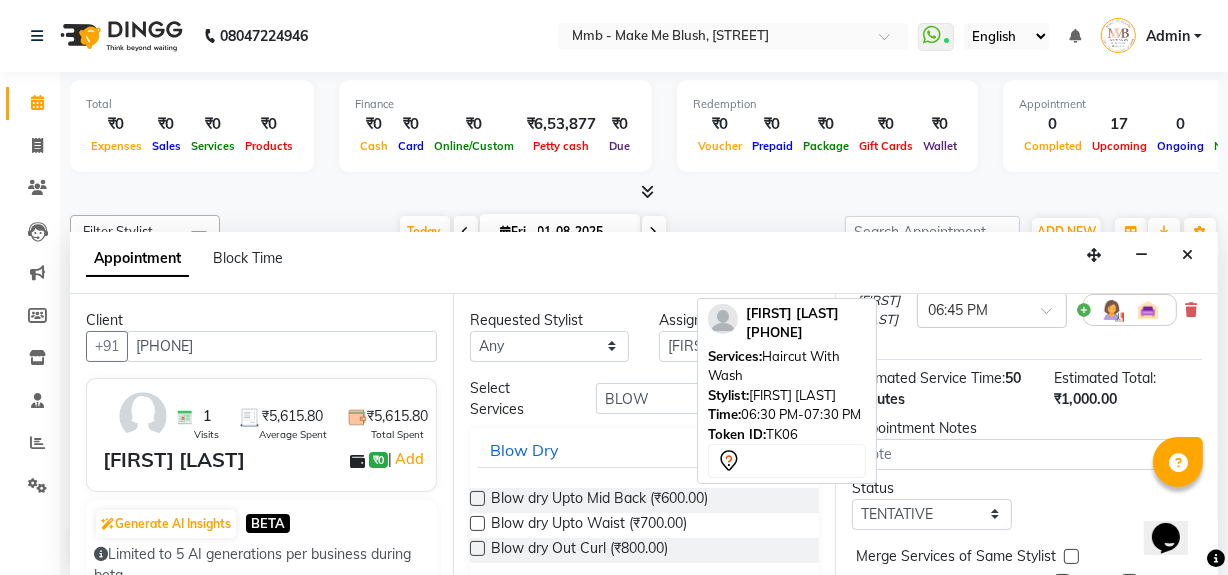 scroll, scrollTop: 387, scrollLeft: 0, axis: vertical 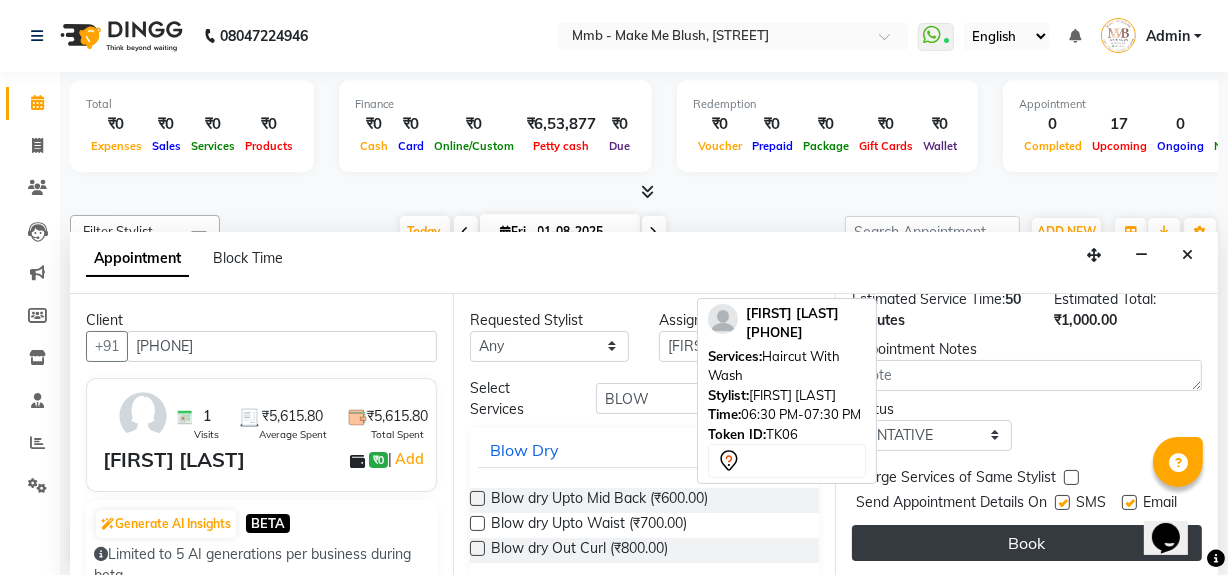 click on "Book" at bounding box center (1027, 543) 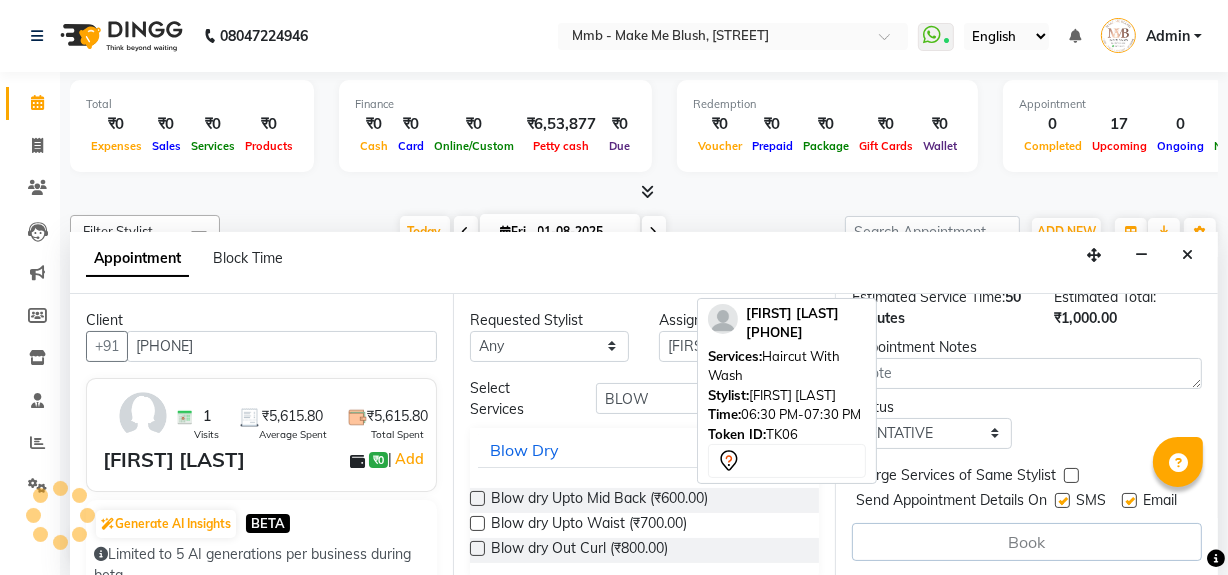 scroll, scrollTop: 389, scrollLeft: 0, axis: vertical 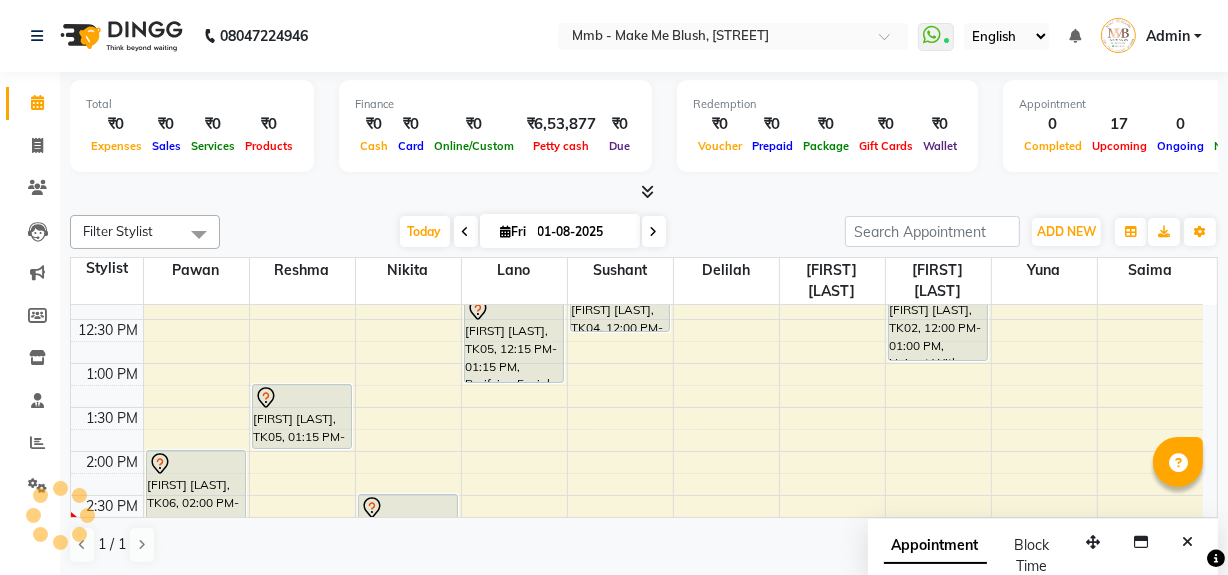 click at bounding box center [654, 231] 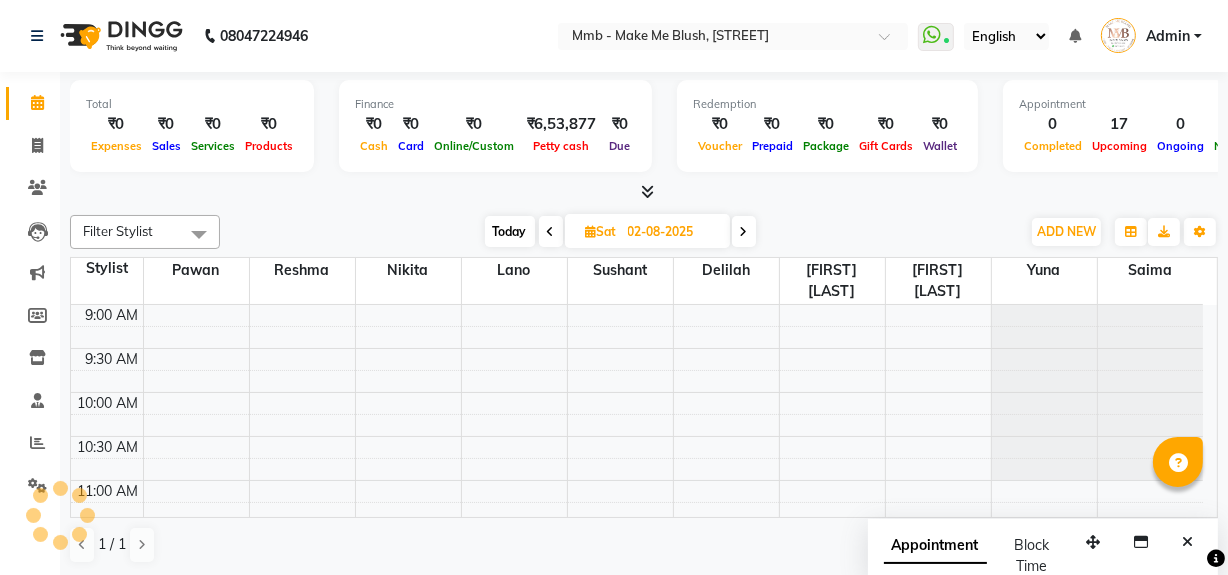 scroll, scrollTop: 439, scrollLeft: 0, axis: vertical 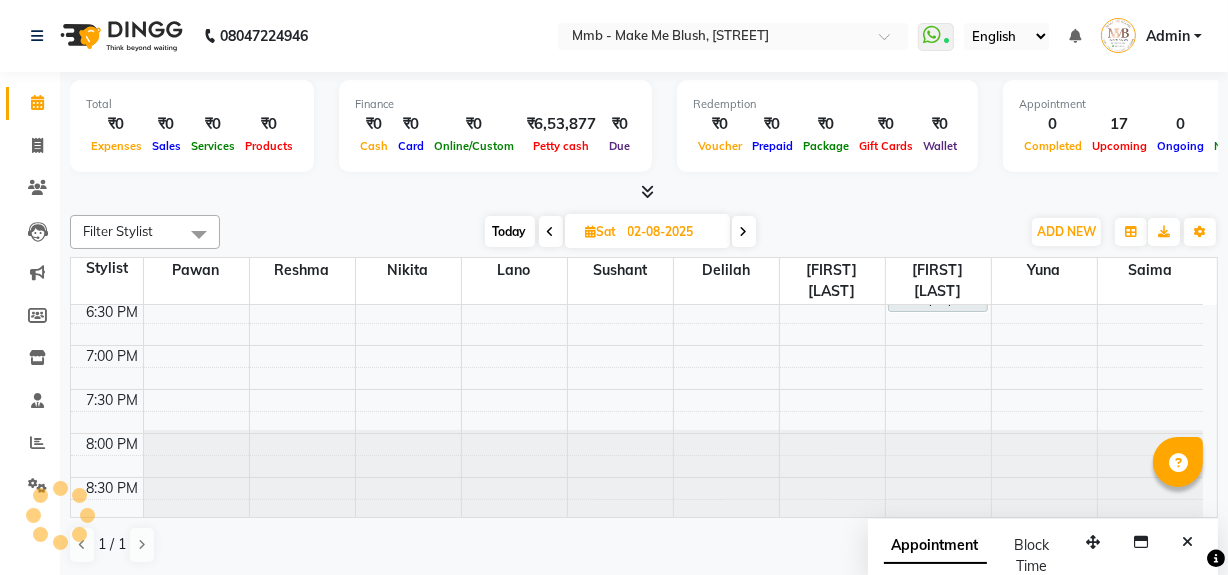 click on "Today" at bounding box center (510, 231) 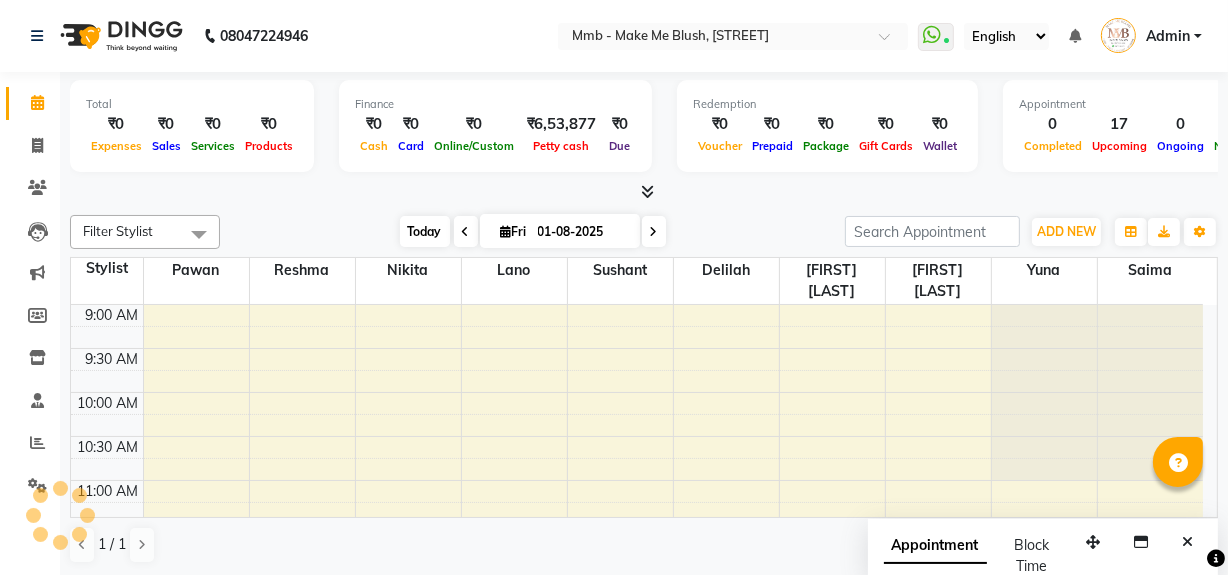 scroll, scrollTop: 439, scrollLeft: 0, axis: vertical 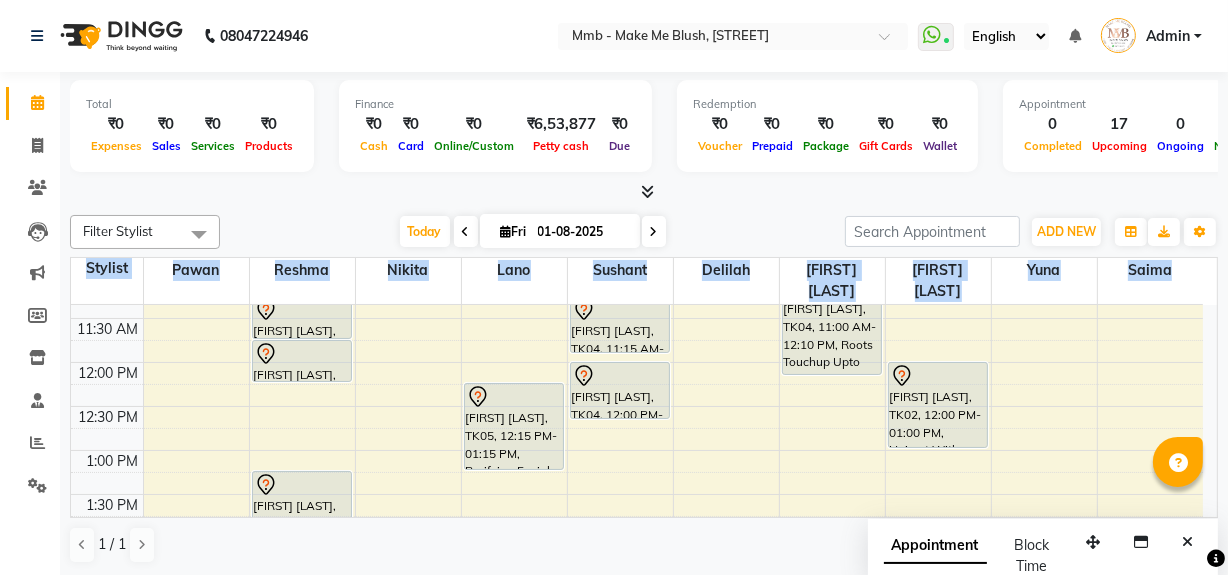 click on "Total  ₹0  Expenses ₹0  Sales ₹0  Services ₹0  Products Finance  ₹0  Cash ₹0  Card ₹0  Online/Custom ₹6,53,877 Petty cash ₹0 Due  Redemption  ₹0 Voucher ₹0 Prepaid ₹0 Package ₹0  Gift Cards ₹0  Wallet  Appointment  0 Completed 17 Upcoming 0 Ongoing 0 No show  Other sales  ₹0  Packages ₹0  Memberships ₹0  Vouchers ₹0  Prepaids ₹0  Gift Cards Filter Stylist Select All Delilah Gauri Chauhan Lano Nikita Pawan Reshma Saima Sushant Urgen Dukpa Yuna Today  Fri 01-08-2025 Toggle Dropdown Add Appointment Add Invoice Add Expense Add Attendance Add Client Add Transaction Toggle Dropdown Add Appointment Add Invoice Add Expense Add Attendance Add Client ADD NEW Toggle Dropdown Add Appointment Add Invoice Add Expense Add Attendance Add Client Add Transaction Filter Stylist Select All Delilah Gauri Chauhan Lano Nikita Pawan Reshma Saima Sushant Urgen Dukpa Yuna Group By  Staff View   Room View  View as Vertical  Vertical - Week View  Horizontal  Horizontal - Week View  List  Full Screen" 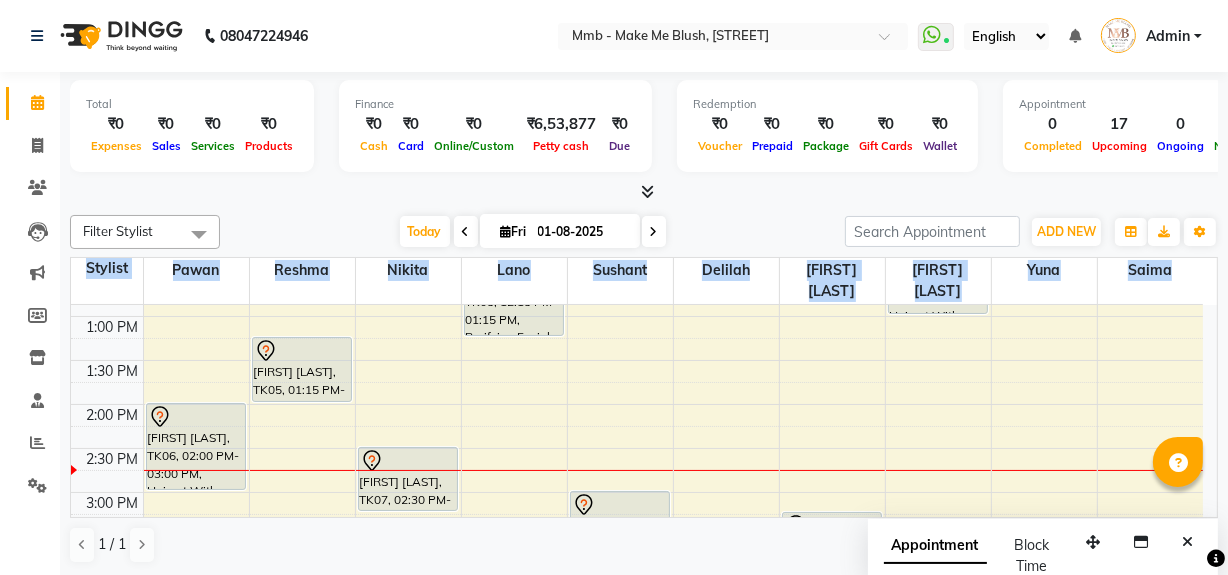 scroll, scrollTop: 351, scrollLeft: 0, axis: vertical 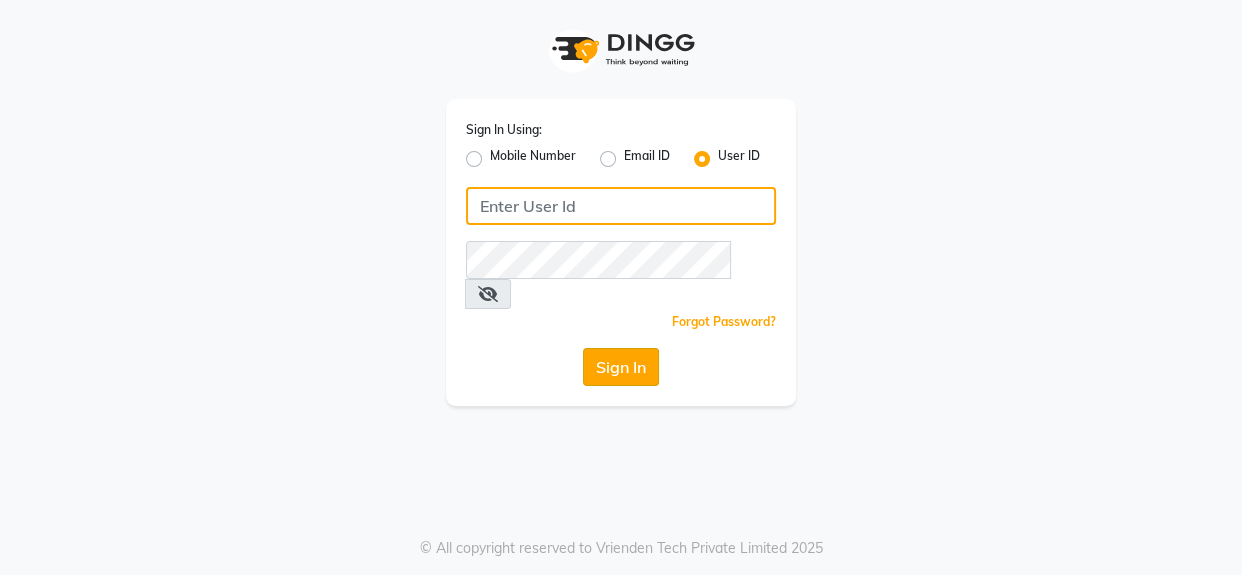 type on "mmbmakemeblush" 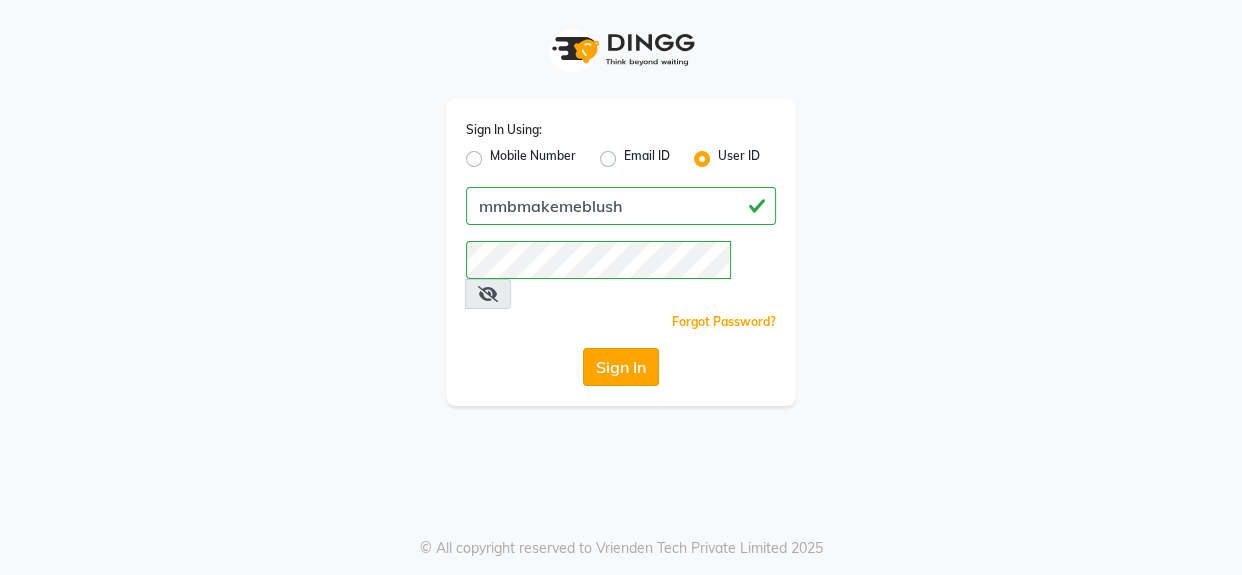 click on "Sign In" 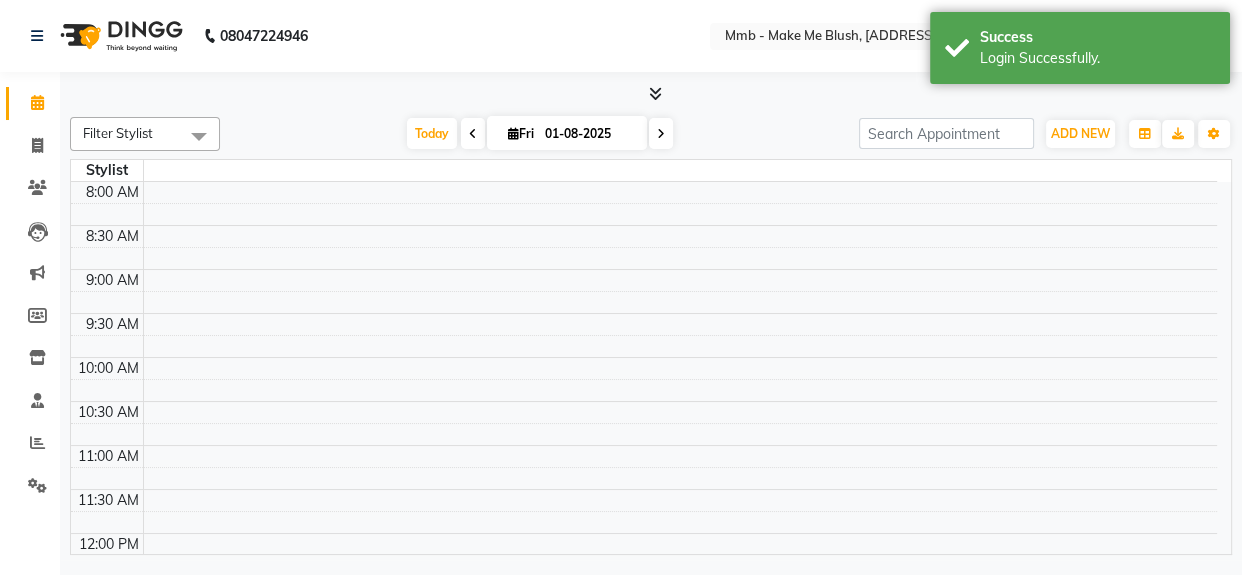 select on "en" 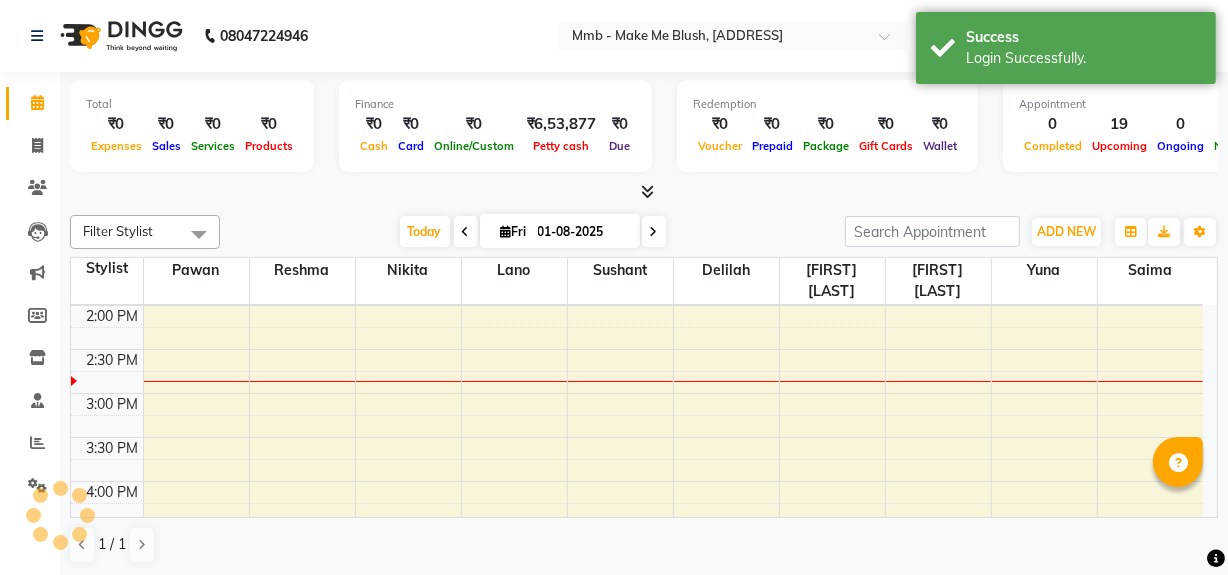 scroll, scrollTop: 0, scrollLeft: 0, axis: both 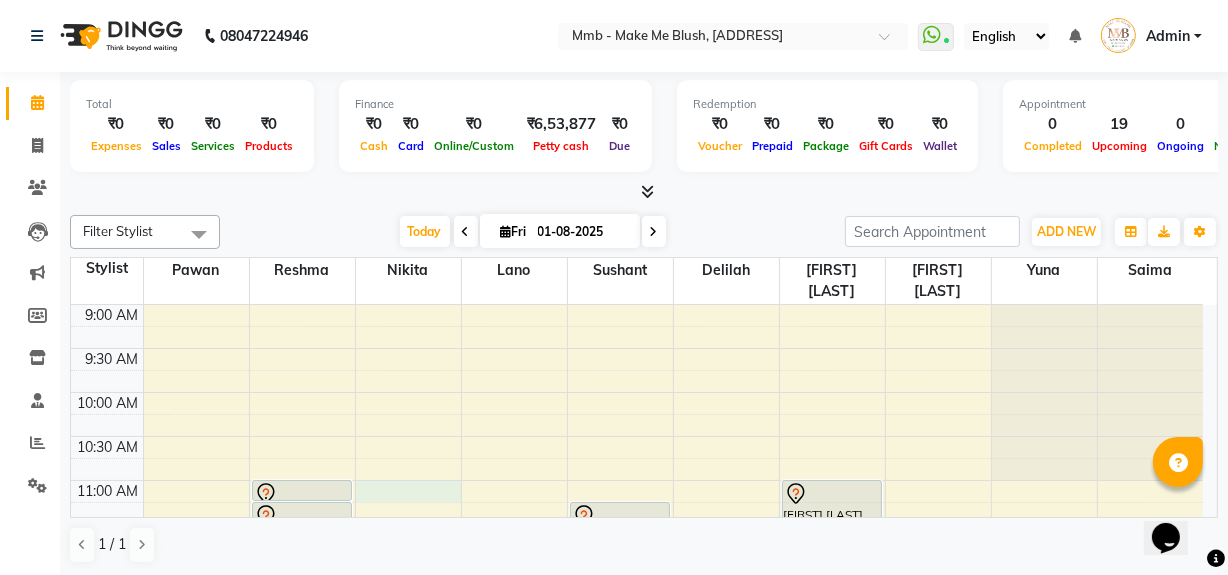 click on "[TIME] [TIME] [TIME] [TIME] [TIME] [TIME] [TIME] [TIME] [TIME] [TIME] [TIME] [TIME] [TIME] [TIME] [TIME] [TIME] [TIME] [TIME] [TIME] [TIME] [TIME] [TIME] [TIME] [TIME] [TIME] [FIRST] [LAST], TK06, [TIME]-[TIME], Haircut With Wash [FIRST] [LAST], TK05, [TIME]-[TIME], Eyebrows [FIRST] [LAST], TK05, [TIME]-[TIME], Head Massages [FIRST] [LAST], TK05, [TIME]-[TIME], Head Massages [FIRST] [LAST], TK05, [TIME]-[TIME], Root Revival therapy [FIRST] [LAST], TK07, [TIME]-[TIME], Hydrating Clean Up [FIRST] [LAST], TK05, [TIME]-[TIME], Purifying Facial Treatment [FIRST] [LAST], TK04, [TIME]-[TIME], Gel Nail plain [FIRST] [LAST], TK04, [TIME]-[TIME], Gel Nail plain [FIRST] [LAST], TK09, [TIME]-[TIME], Gel Nail desigins [FIRST] [LAST], TK09, [TIME]-[TIME], Gel Nail desigins" at bounding box center (637, 832) 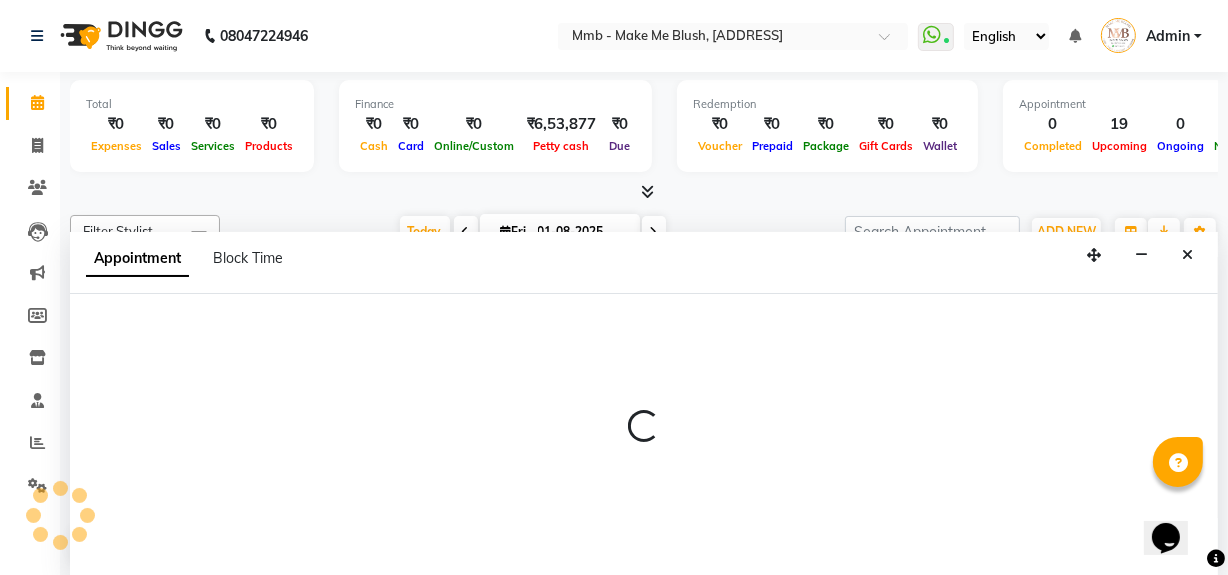 scroll, scrollTop: 0, scrollLeft: 0, axis: both 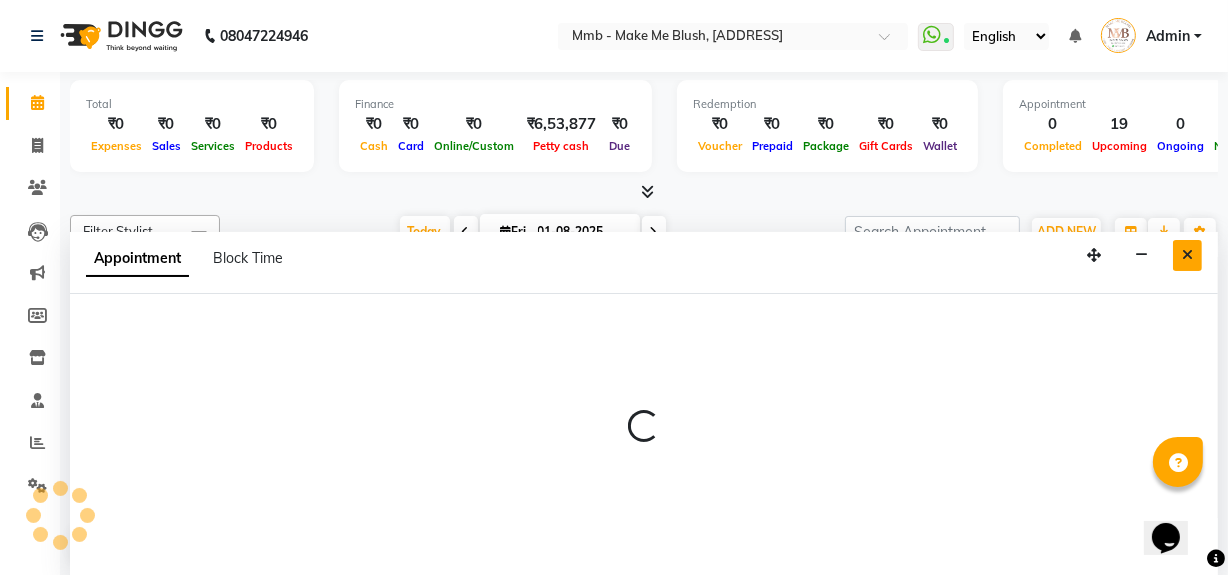 select on "18874" 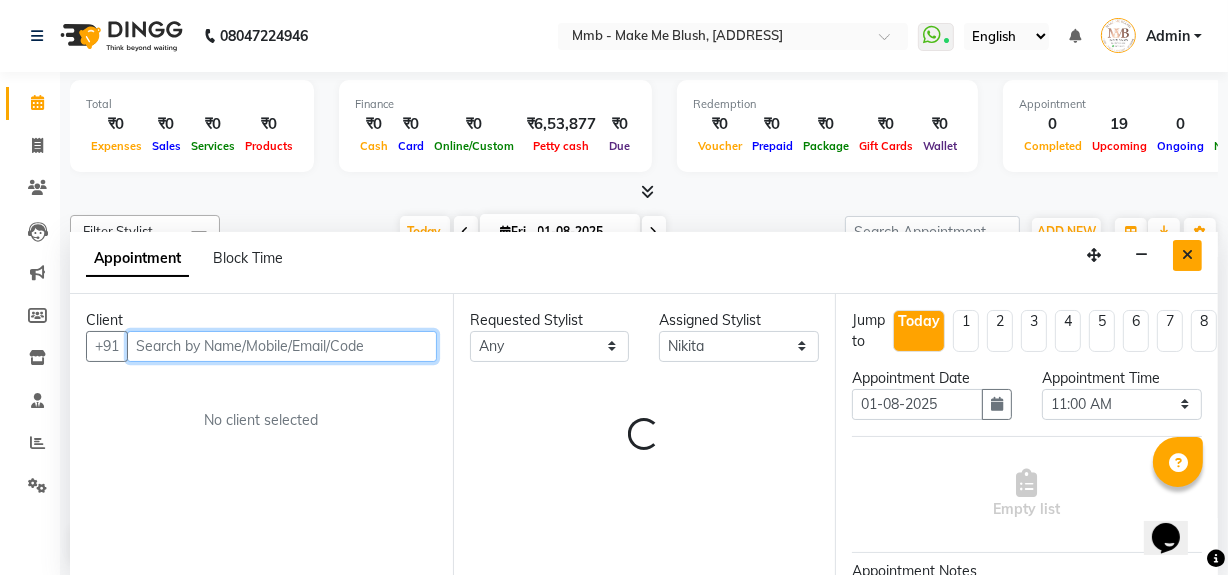 click at bounding box center (1187, 255) 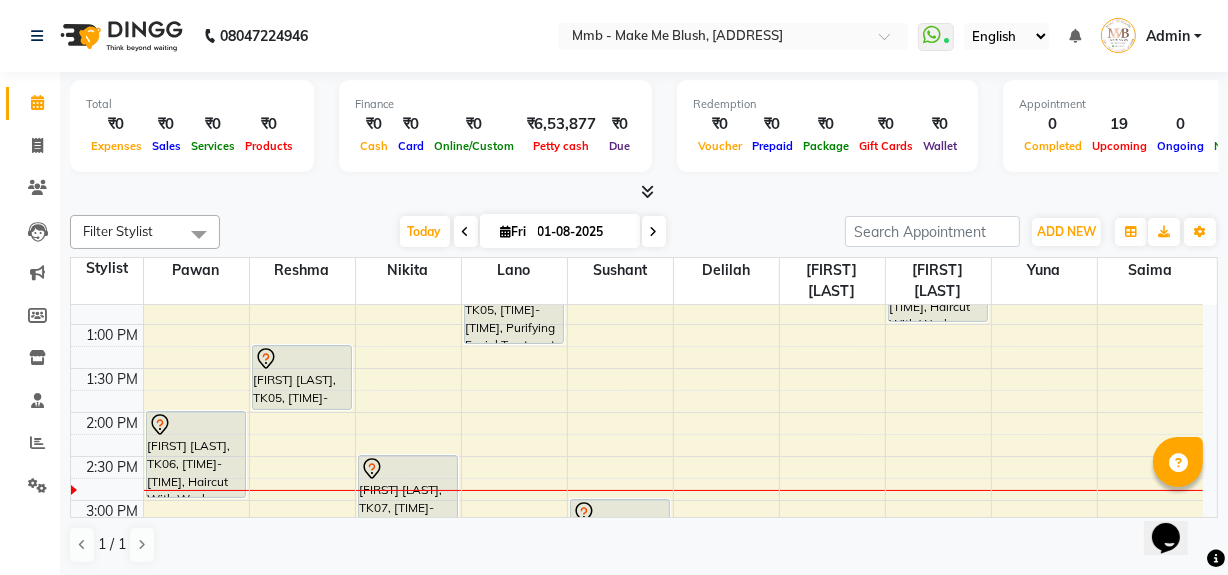 scroll, scrollTop: 363, scrollLeft: 0, axis: vertical 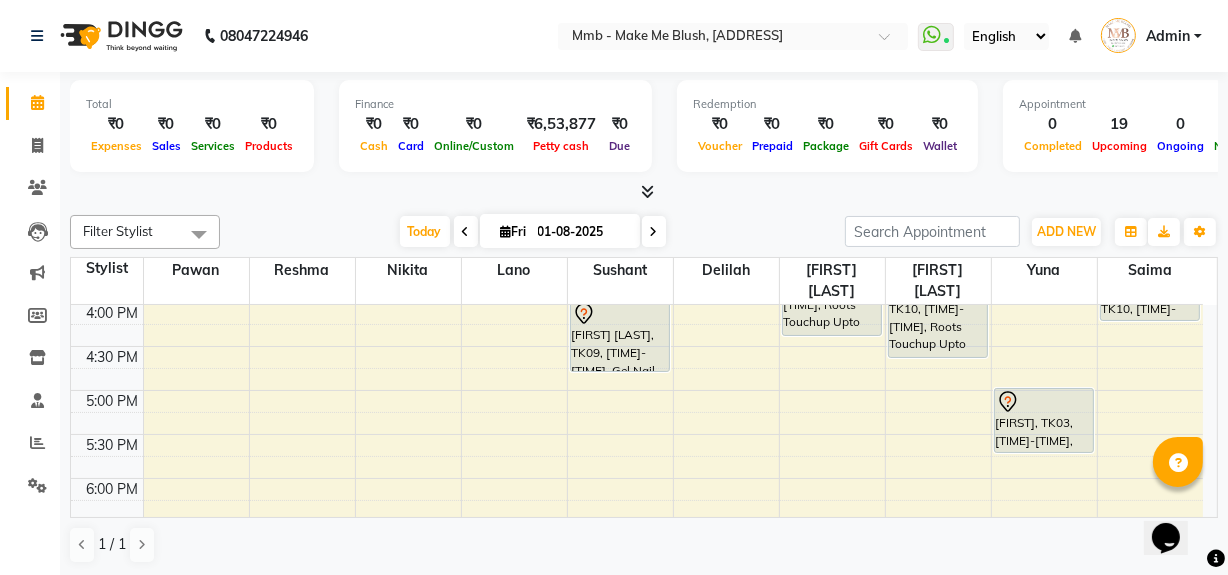 click on "9:00 AM 9:30 AM 10:00 AM 10:30 AM 11:00 AM 11:30 AM 12:00 PM 12:30 PM 1:00 PM 1:30 PM 2:00 PM 2:30 PM 3:00 PM 3:30 PM 4:00 PM 4:30 PM 5:00 PM 5:30 PM 6:00 PM 6:30 PM 7:00 PM 7:30 PM 8:00 PM 8:30 PM             Kavya Seth, TK06, 02:00 PM-03:00 PM, Haircut With Wash             Shahrzad Husseini, TK05, 11:00 AM-11:15 AM, Eyebrows             Shahrzad Husseini, TK05, 11:15 AM-11:45 AM, Head Massages             Shahrzad Husseini, TK05, 11:45 AM-12:15 PM, Head Massages             Shahrzad Husseini, TK05, 01:15 PM-02:00 PM, Root Revival therapy             Deepali Sharma, TK07, 02:30 PM-03:15 PM, Hydrating Clean Up             Shahrzad Husseini, TK05, 12:15 PM-01:15 PM, Purifying Facial Treatment             Pallavi Shah, TK04, 11:15 AM-11:55 AM, Gel Nail plain              Pallavi Shah, TK04, 12:00 PM-12:40 PM, Gel Nail plain              Anshita Bhavishkar, TK09, 03:00 PM-03:50 PM, Gel Nail desigins             Anshita Bhavishkar, TK09, 04:00 PM-04:50 PM, Gel Nail desigins" at bounding box center [637, 214] 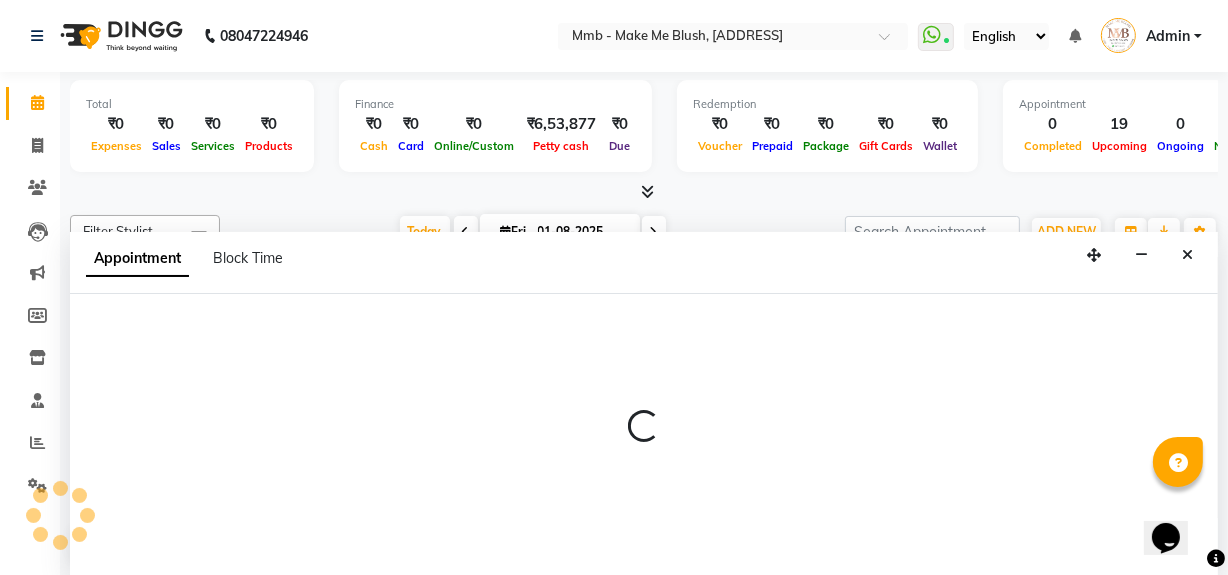 select on "35693" 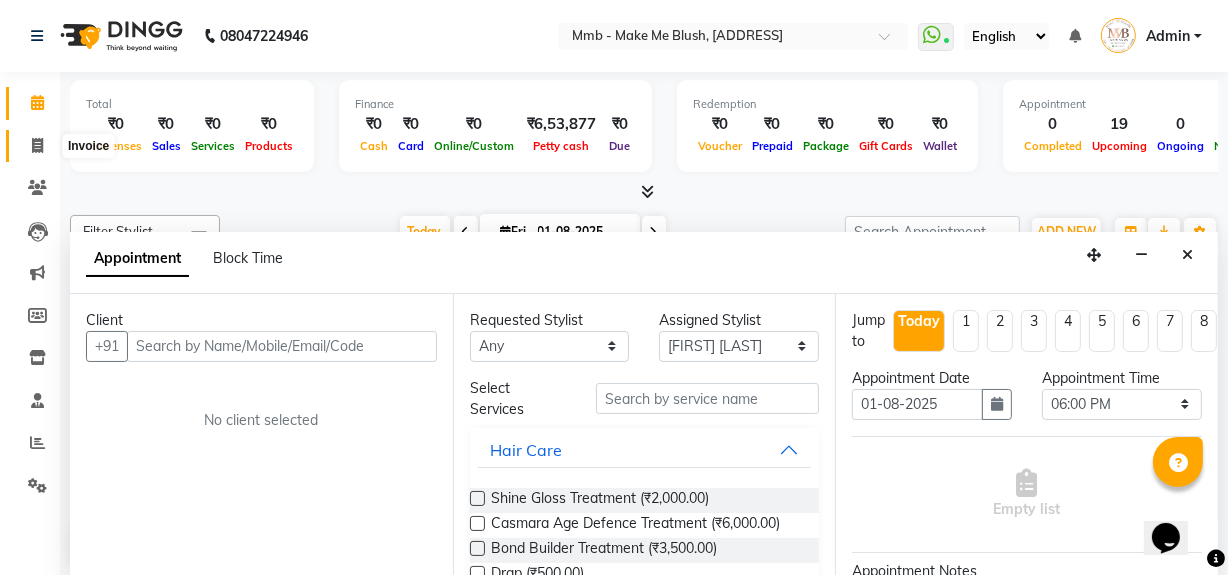 click 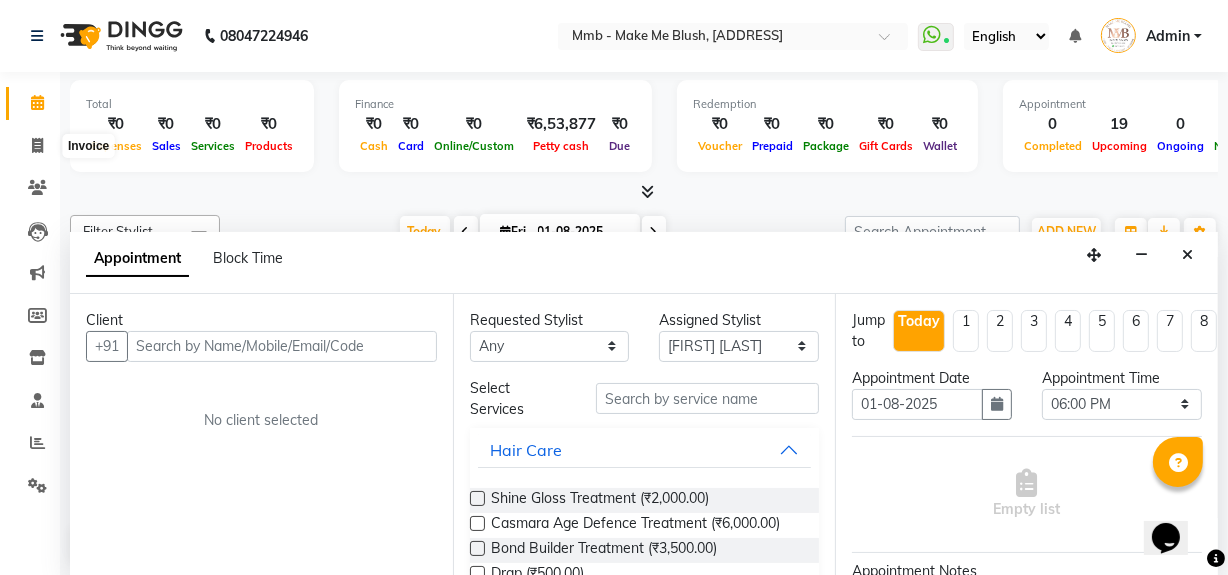 select on "service" 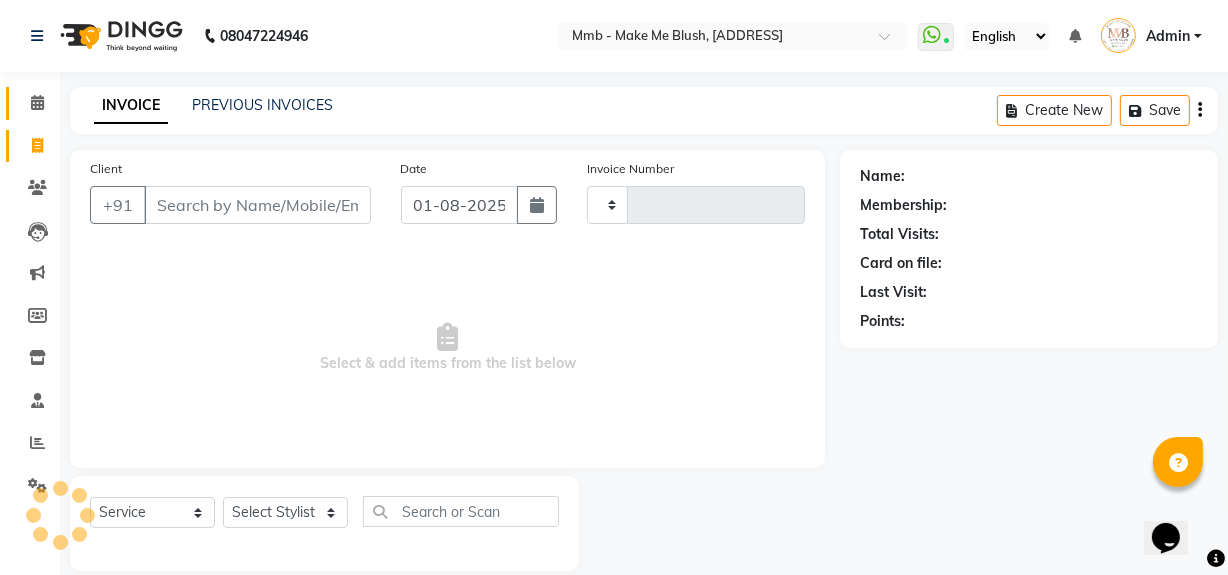 scroll, scrollTop: 0, scrollLeft: 0, axis: both 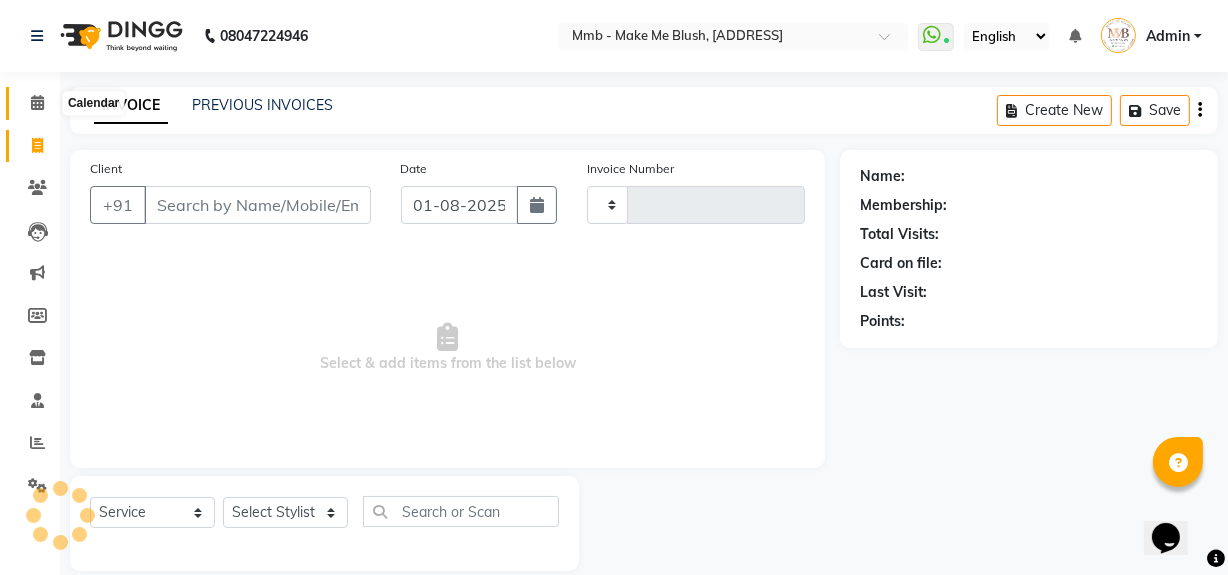 type on "0300" 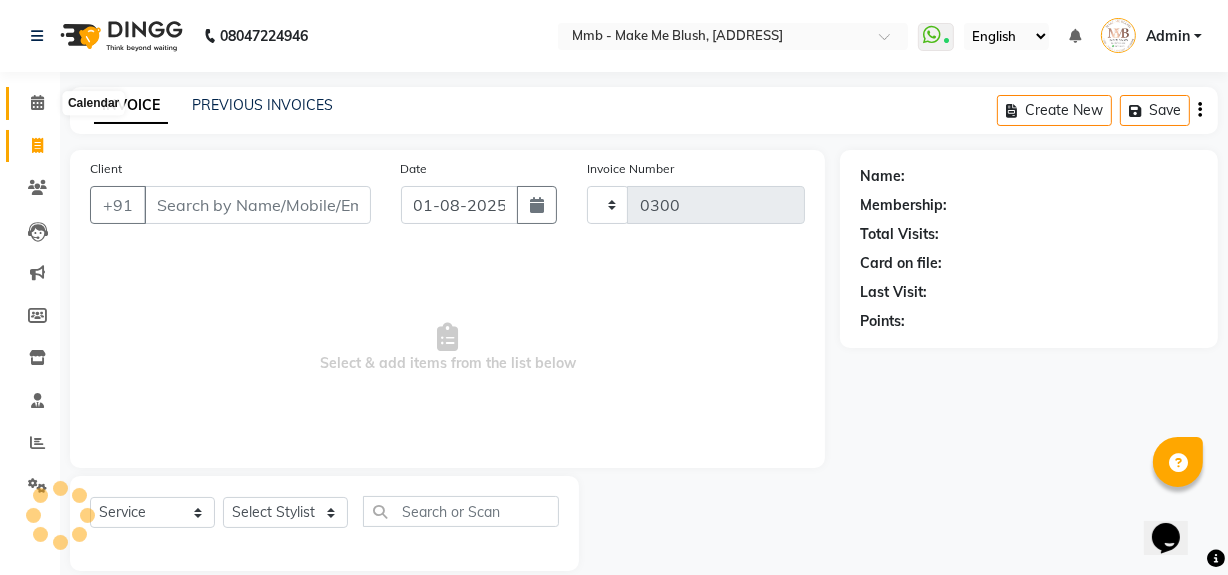 select on "895" 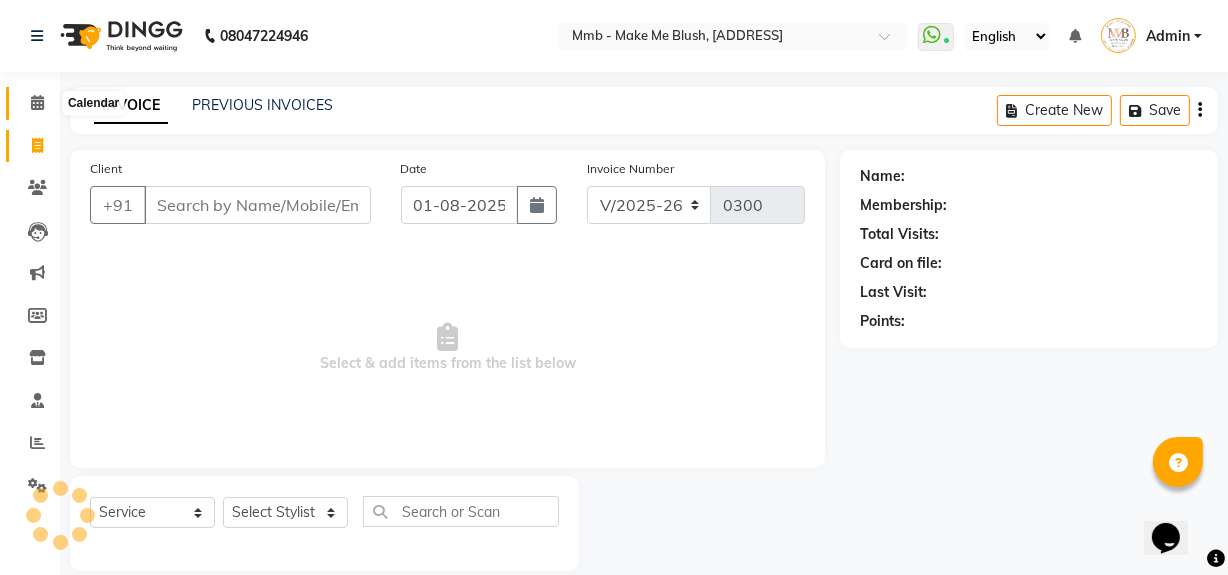 click 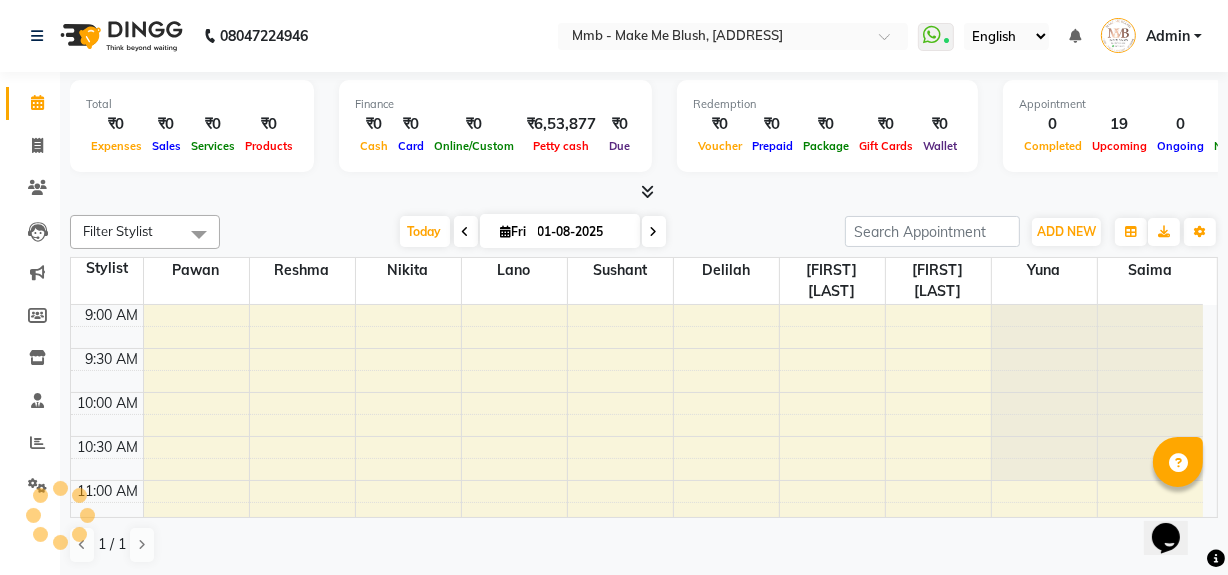 scroll, scrollTop: 0, scrollLeft: 0, axis: both 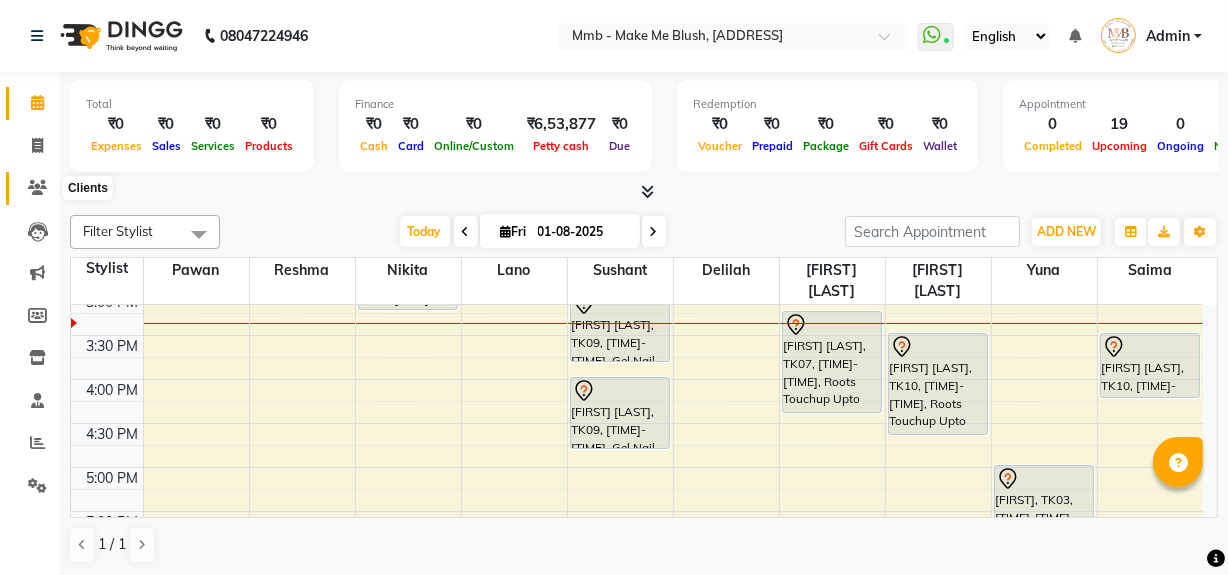 click 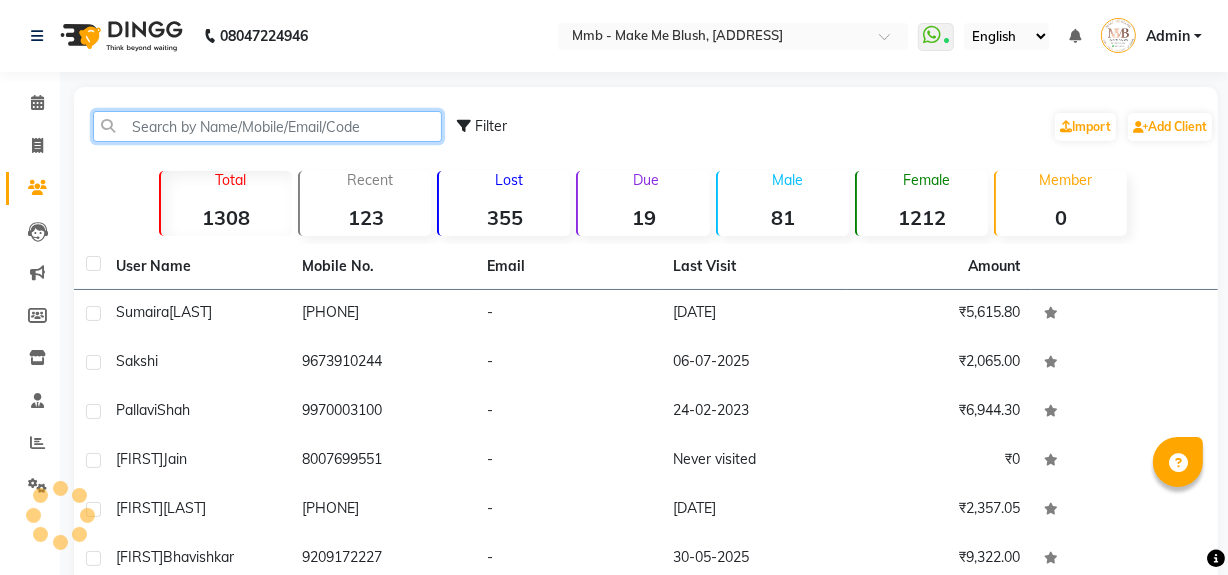 click 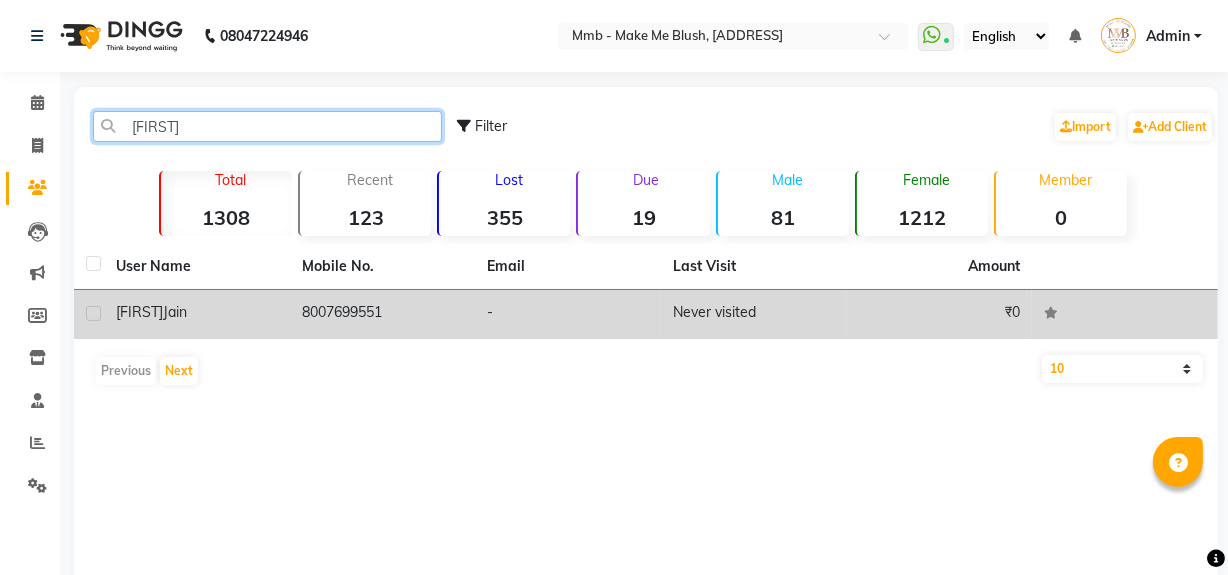 type on "DAKSHA" 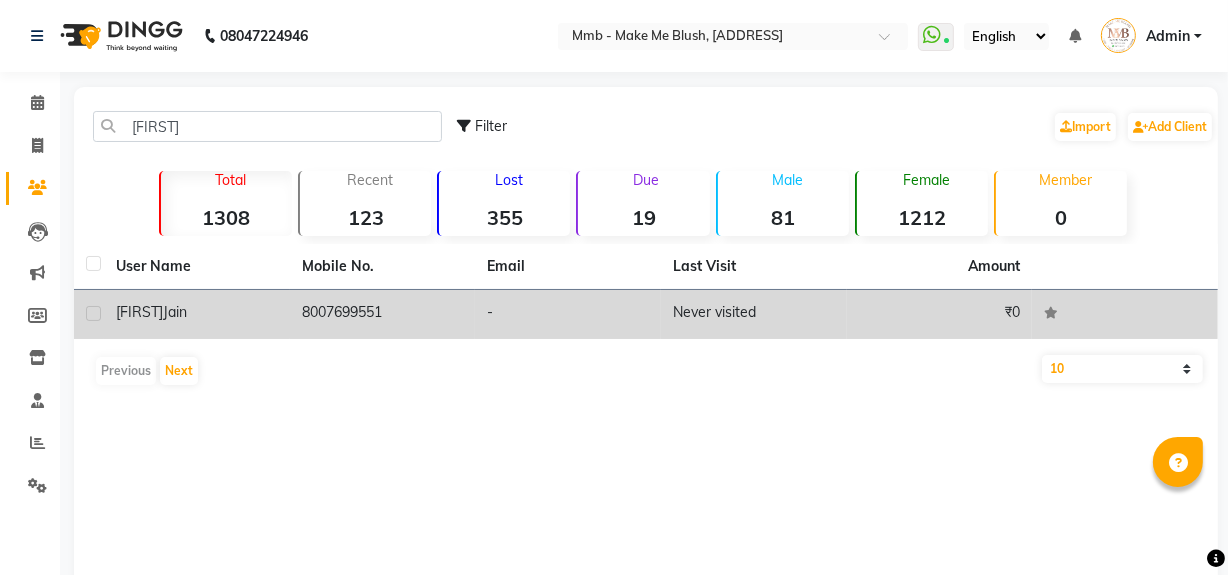 click on "8007699551" 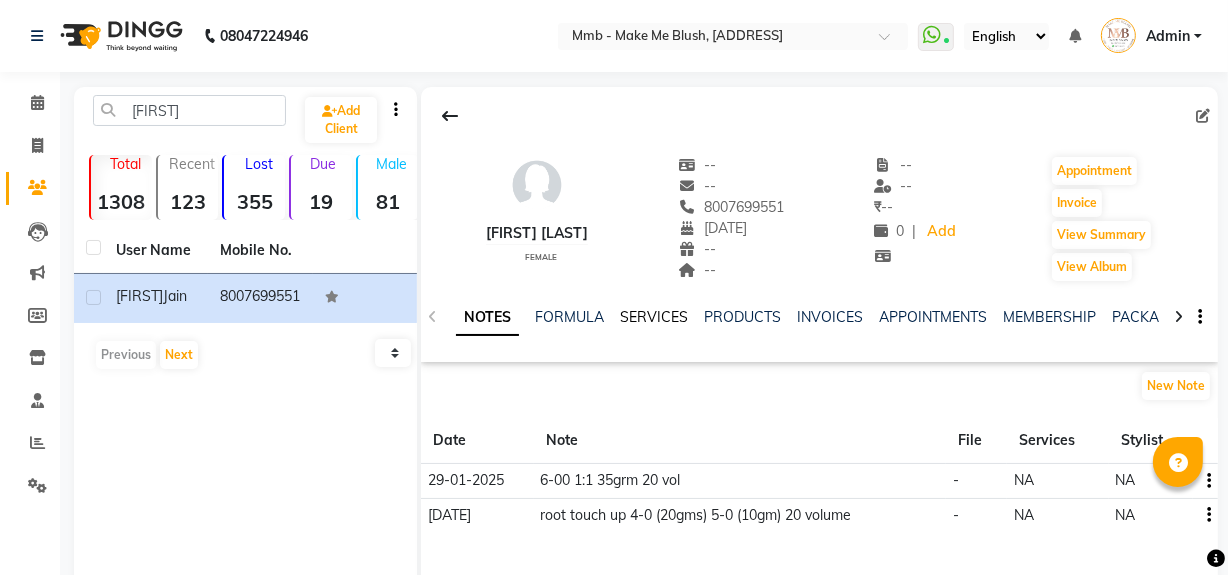 click on "SERVICES" 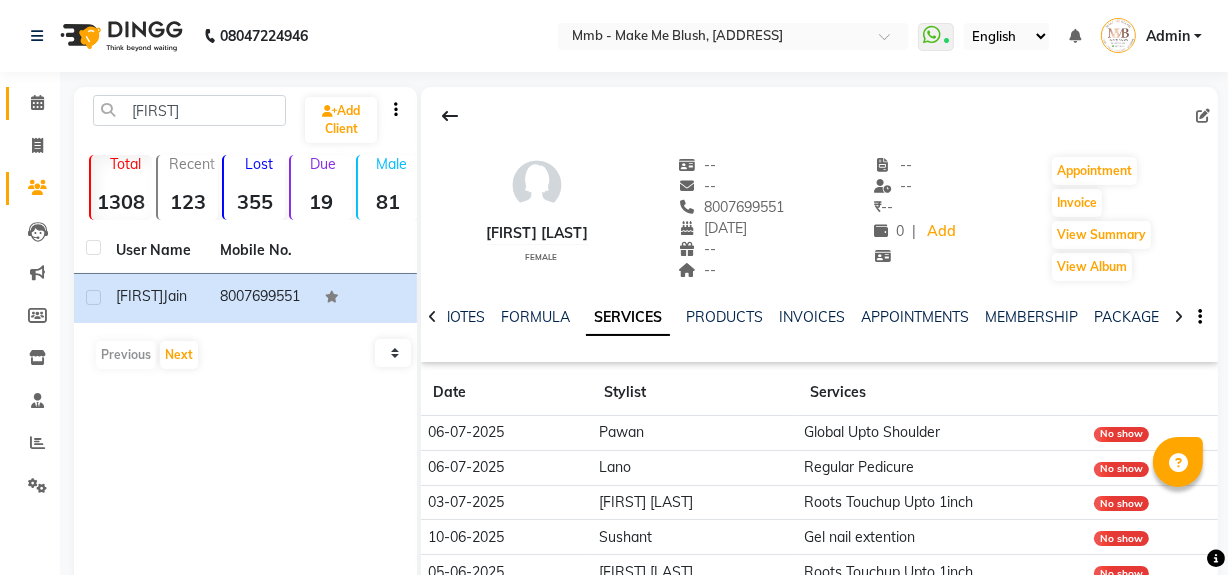 click 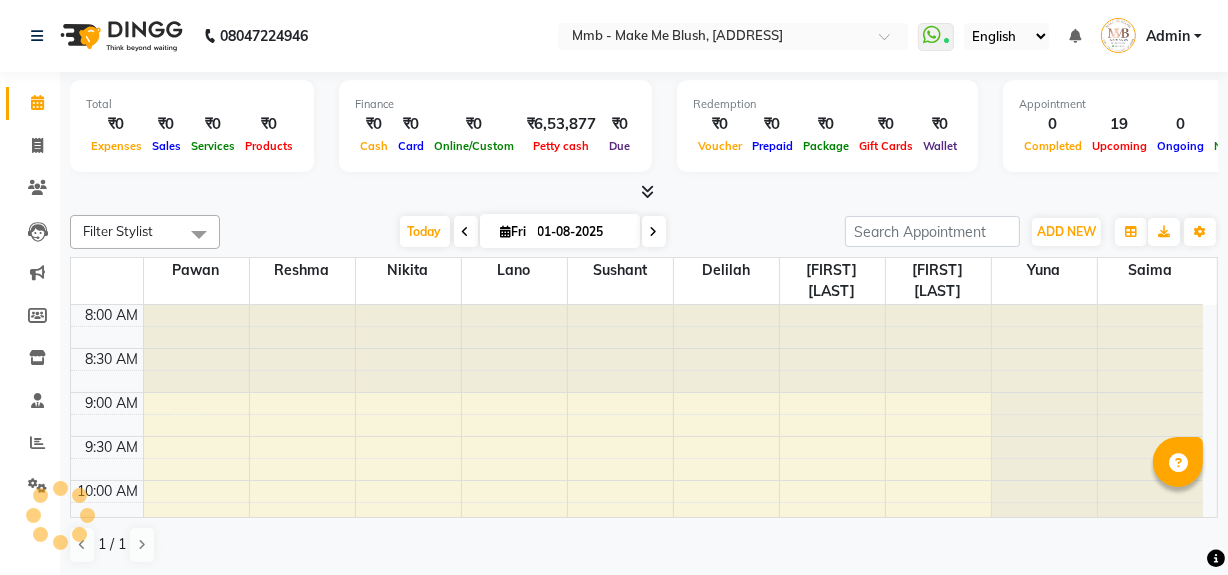 click 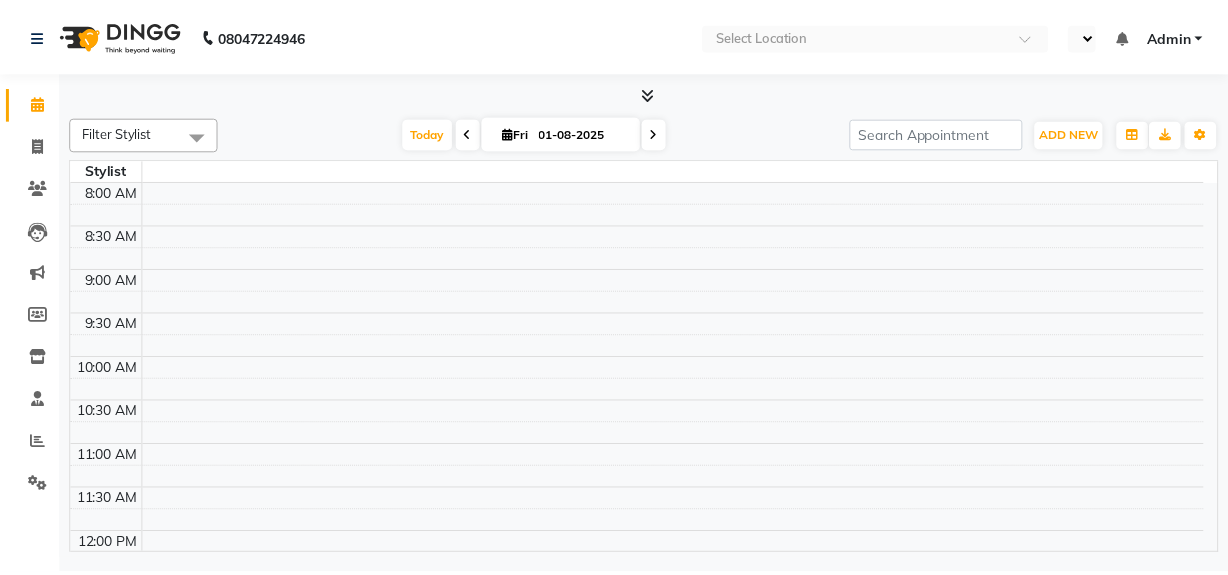 scroll, scrollTop: 0, scrollLeft: 0, axis: both 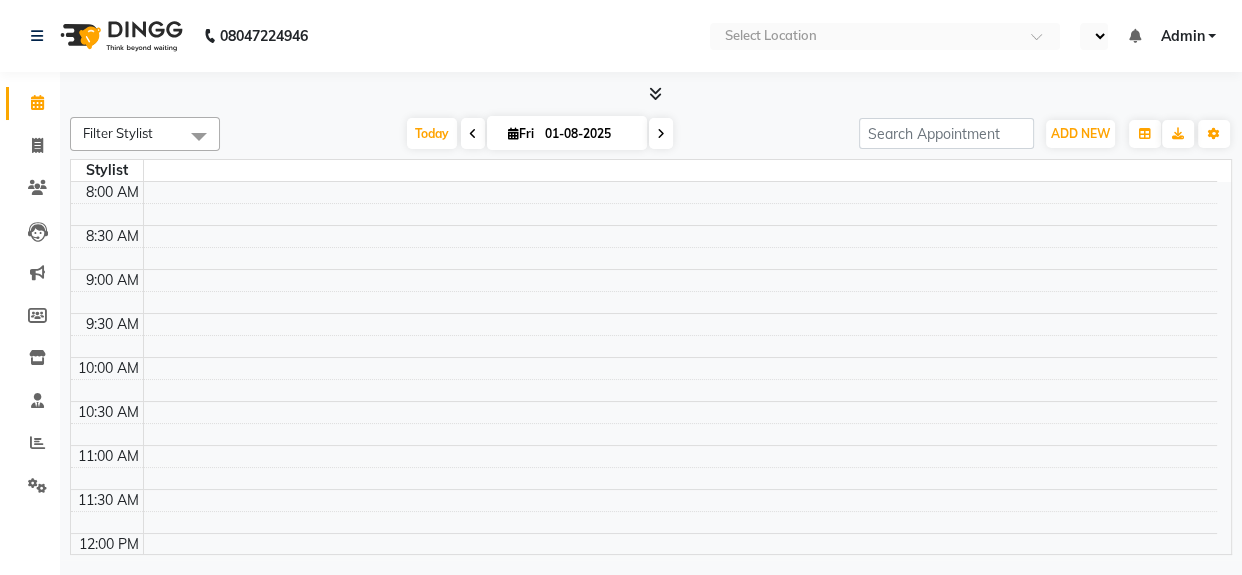 select on "en" 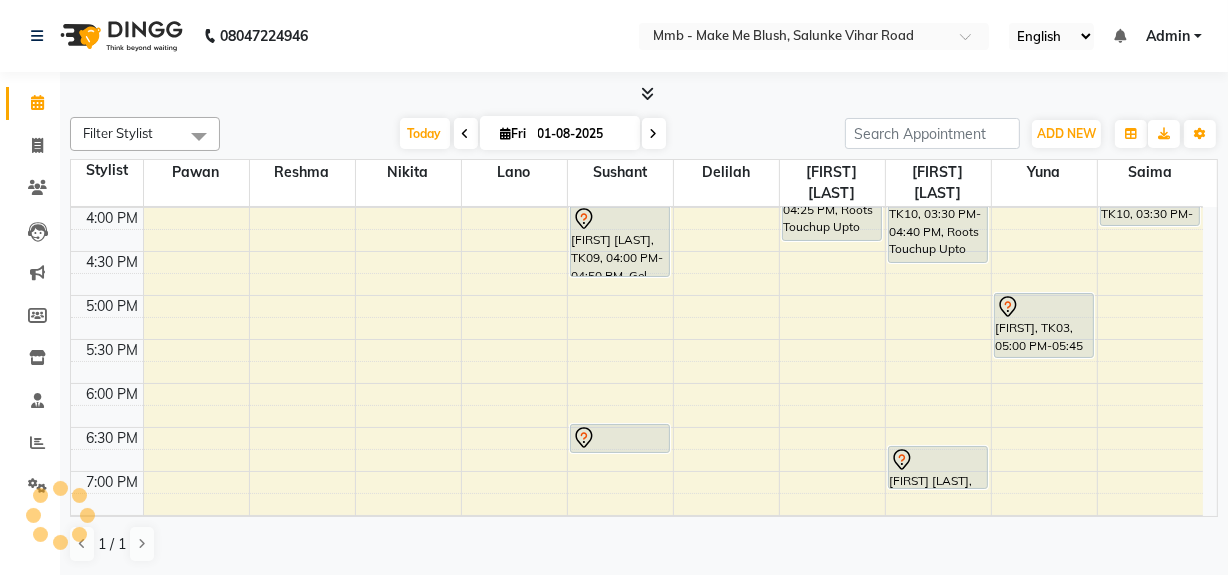 scroll, scrollTop: 0, scrollLeft: 0, axis: both 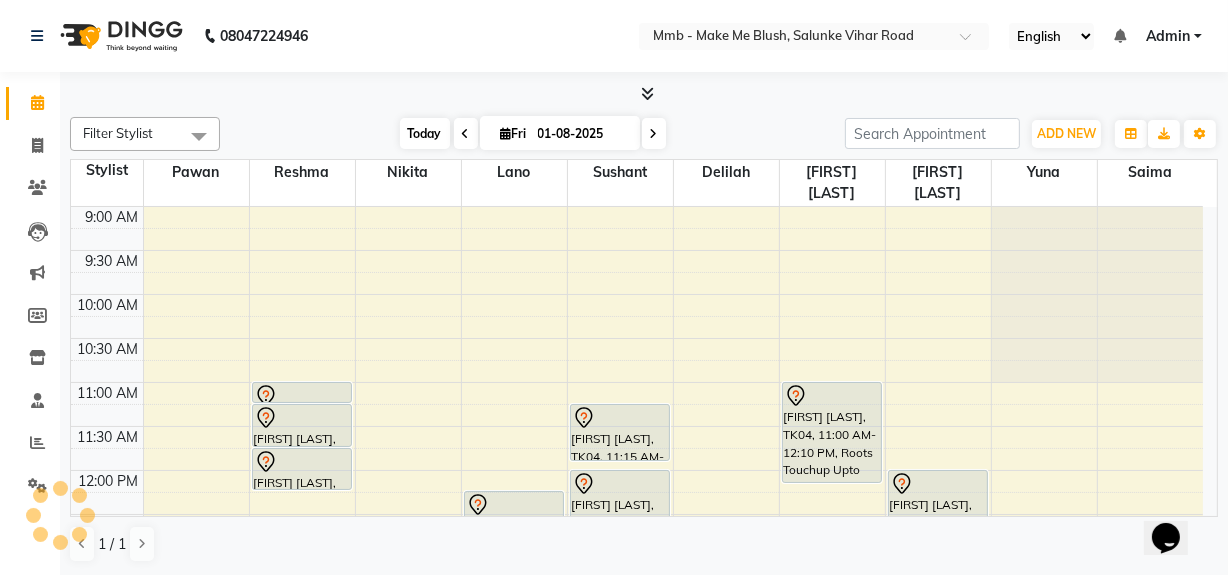 click on "Today" at bounding box center [425, 133] 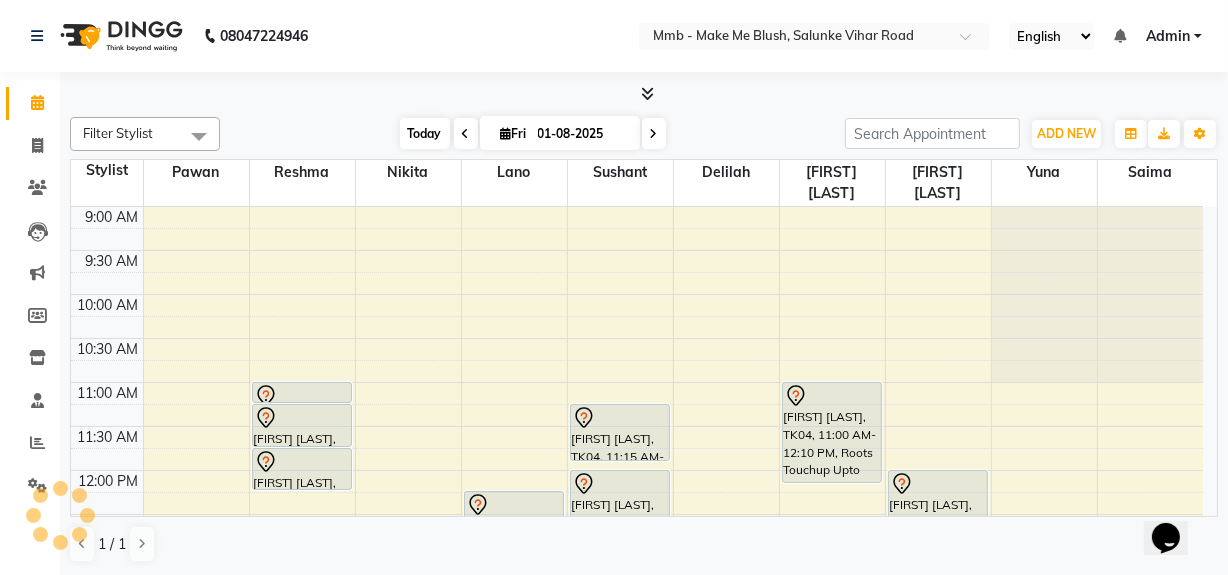 scroll, scrollTop: 527, scrollLeft: 0, axis: vertical 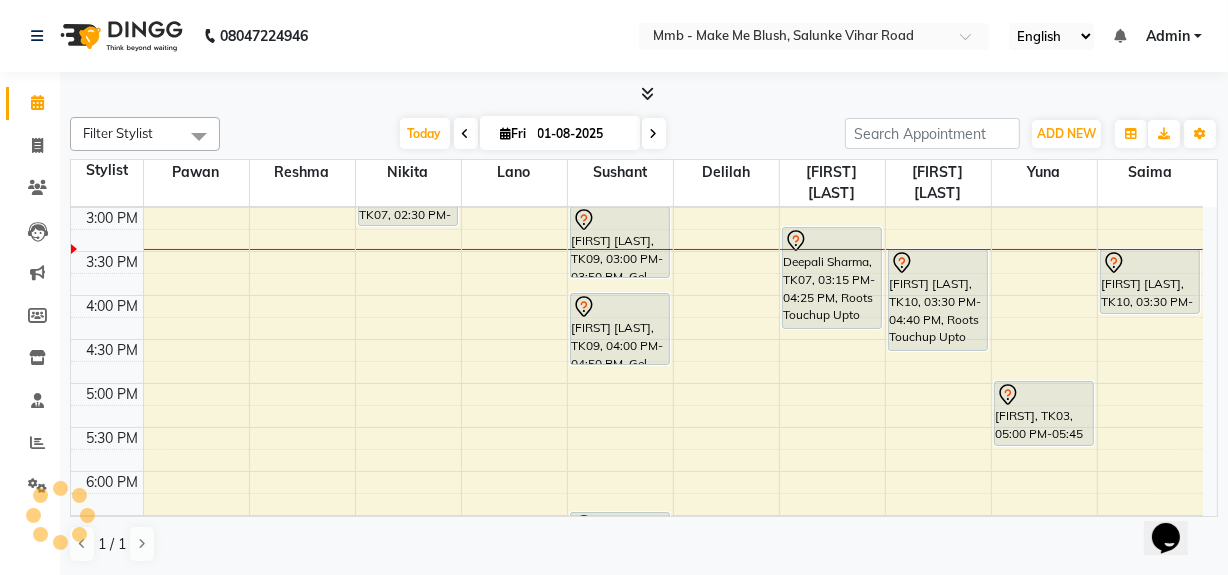 click at bounding box center [654, 133] 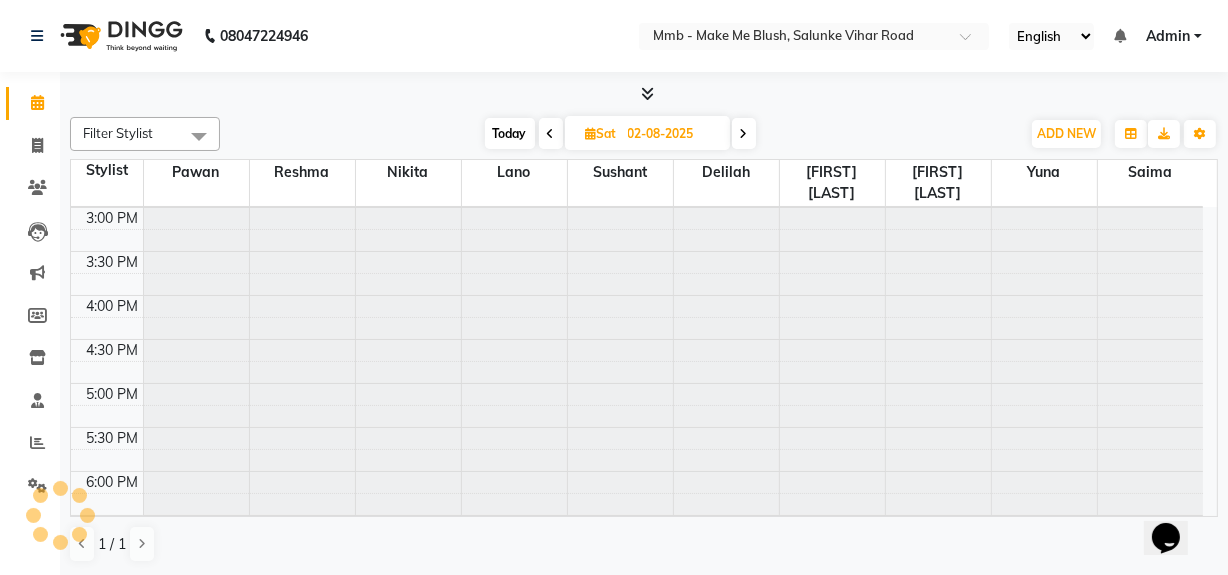scroll, scrollTop: 0, scrollLeft: 0, axis: both 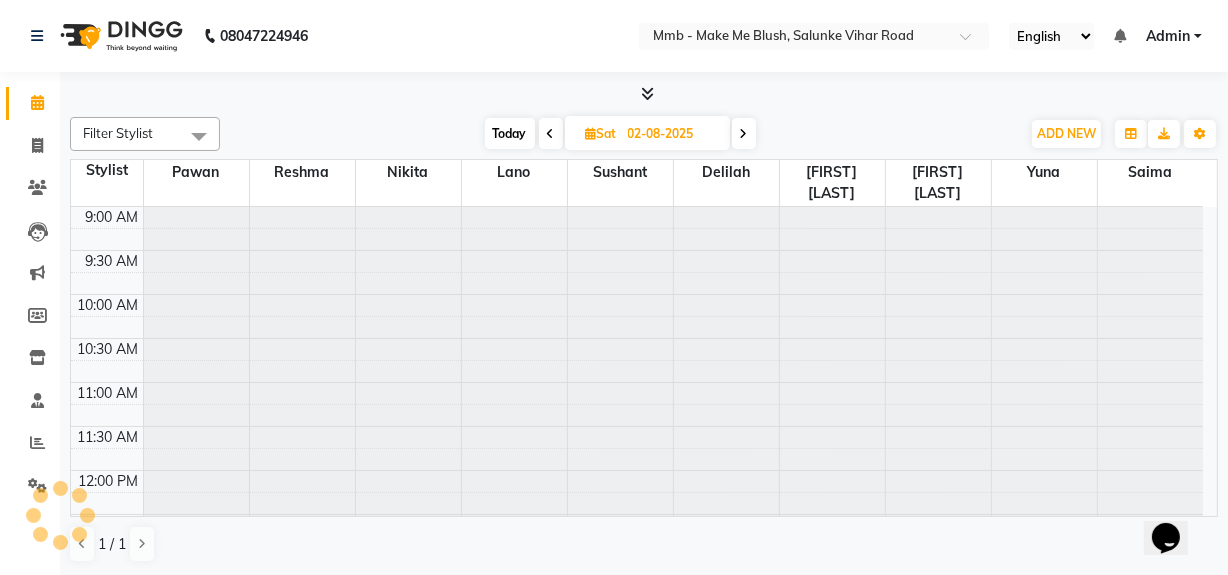 click on "Today" at bounding box center (510, 133) 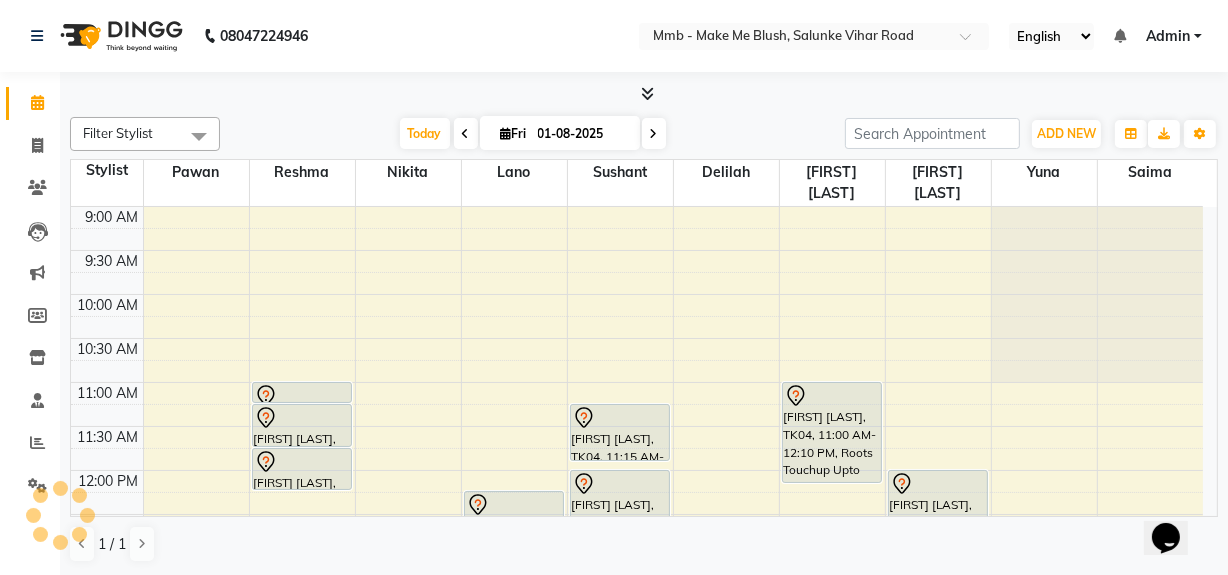 click at bounding box center [654, 133] 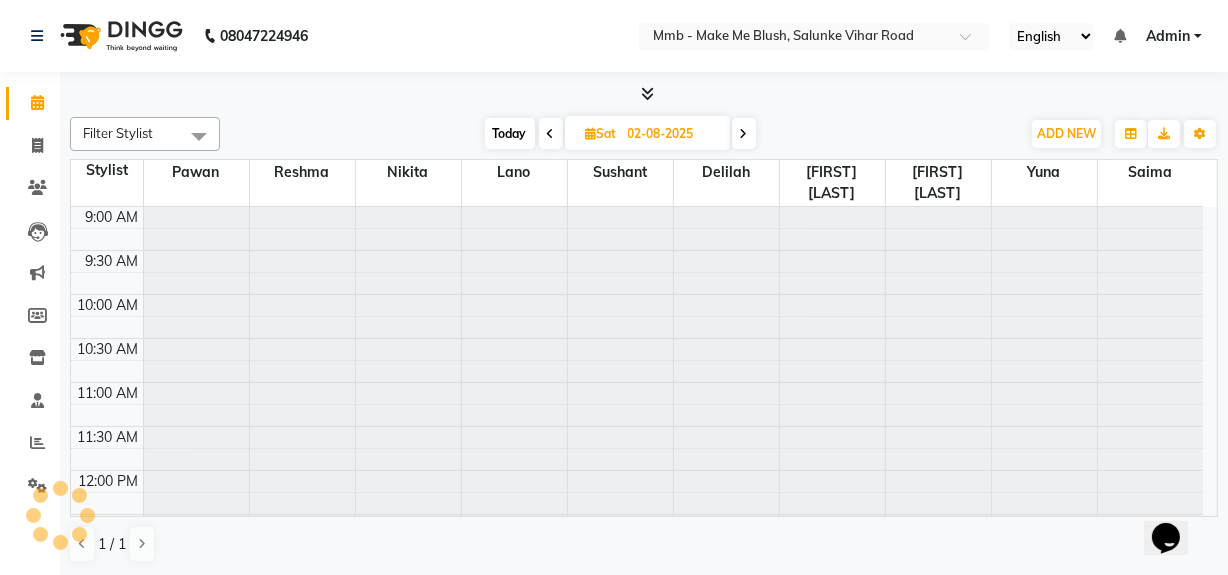 click at bounding box center [744, 133] 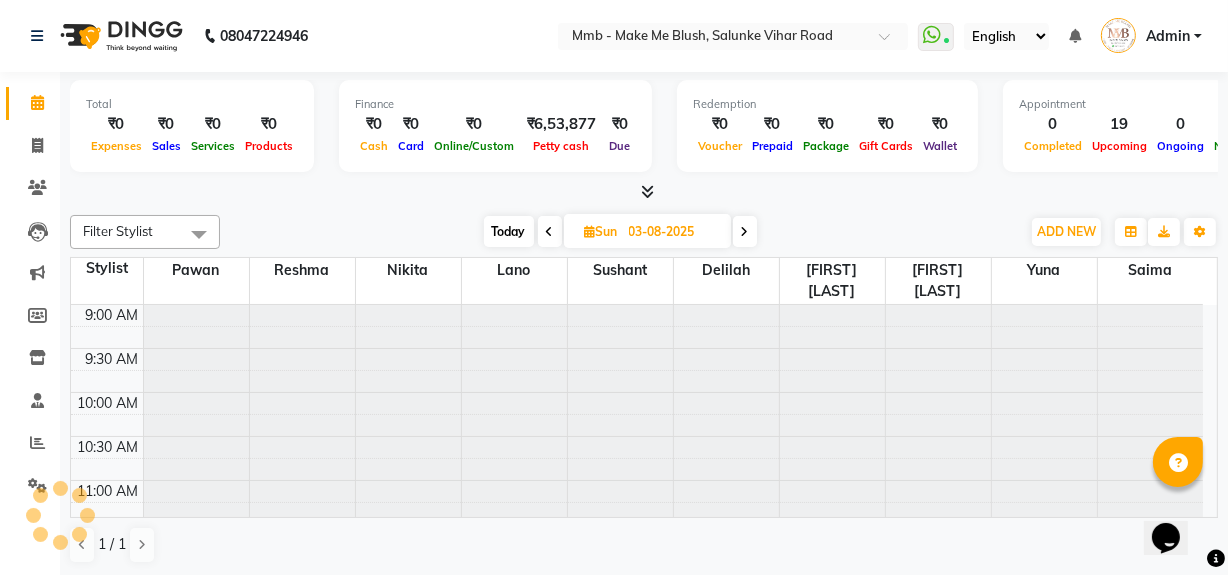scroll, scrollTop: 527, scrollLeft: 0, axis: vertical 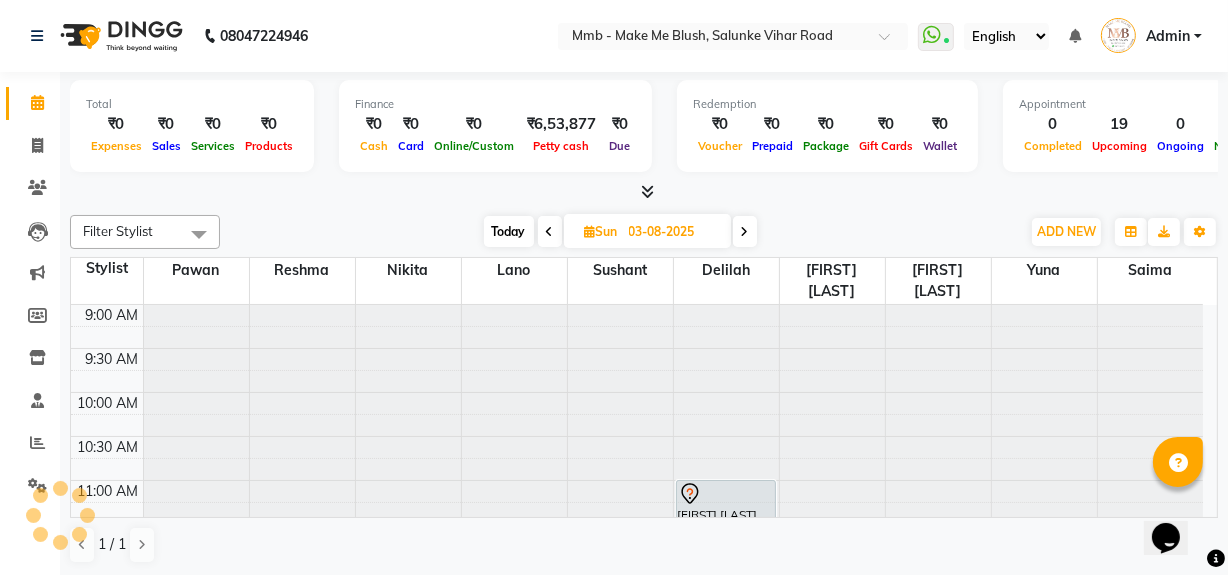 click on "Today" at bounding box center [509, 231] 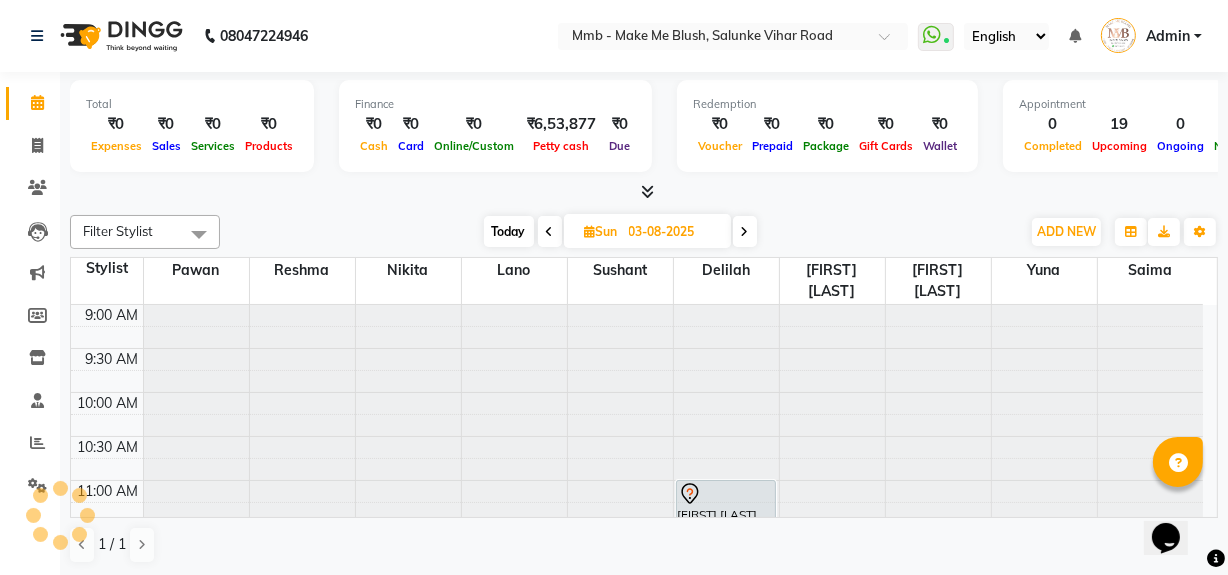 type on "01-08-2025" 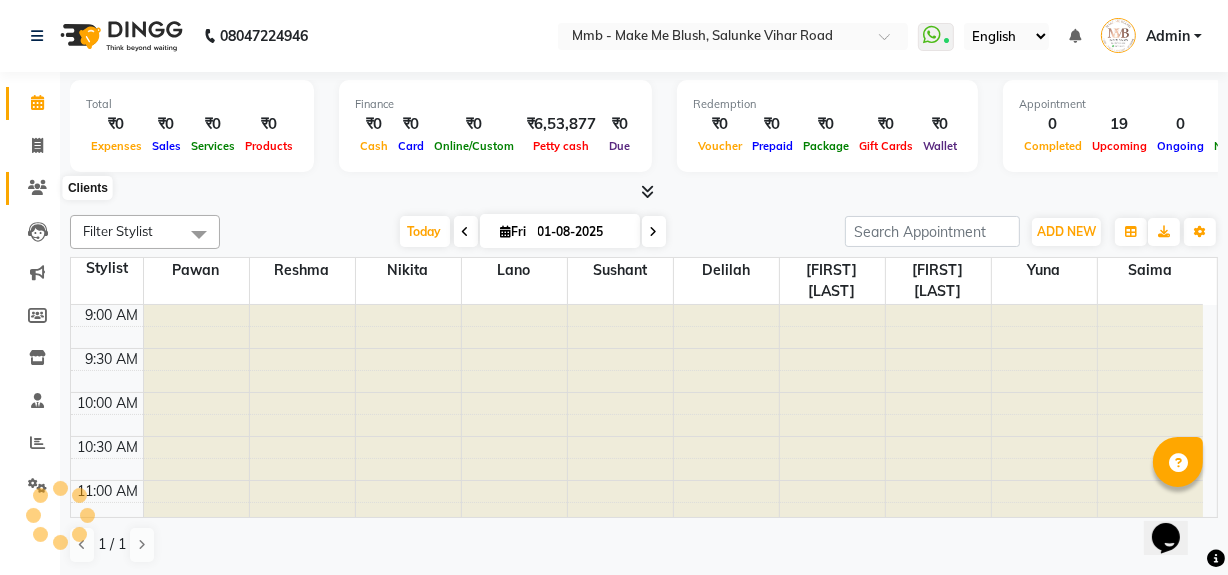 click 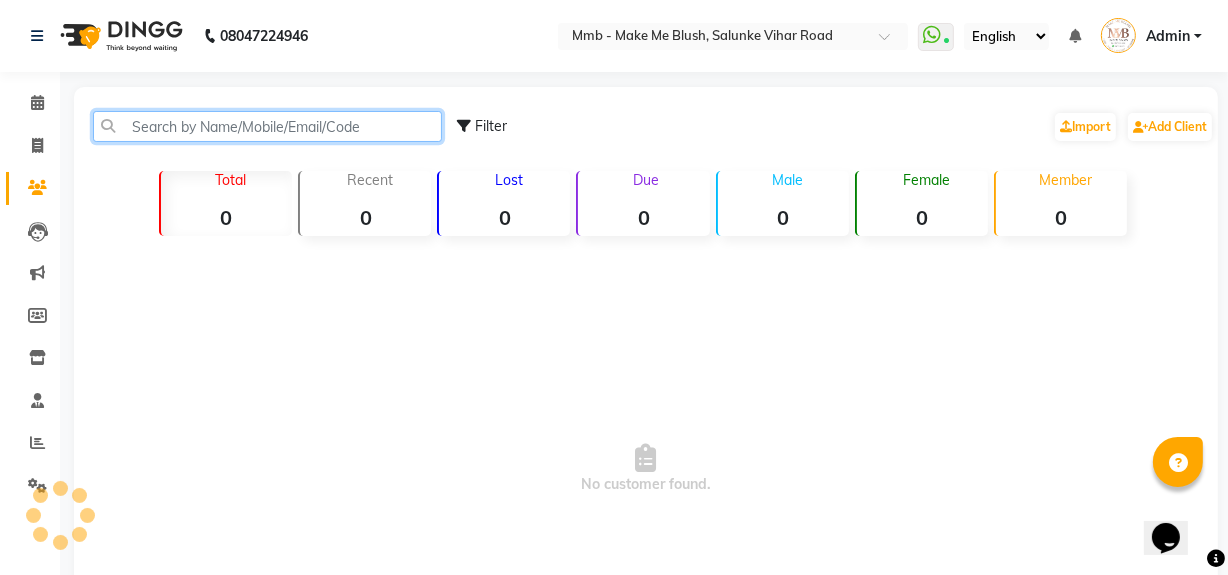 click 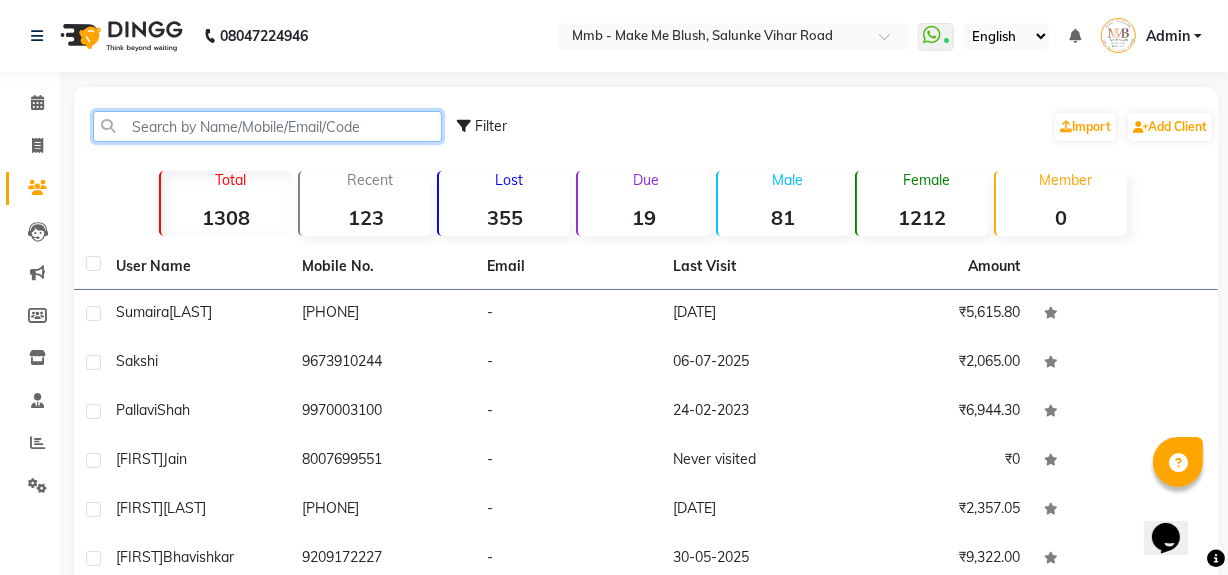 click 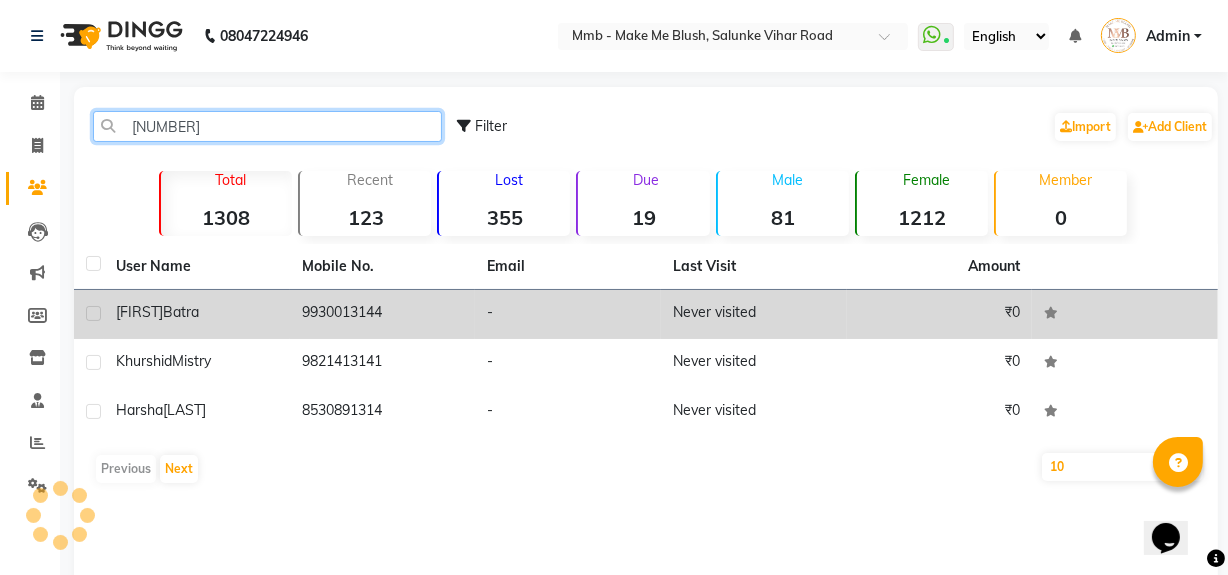 type on "13144" 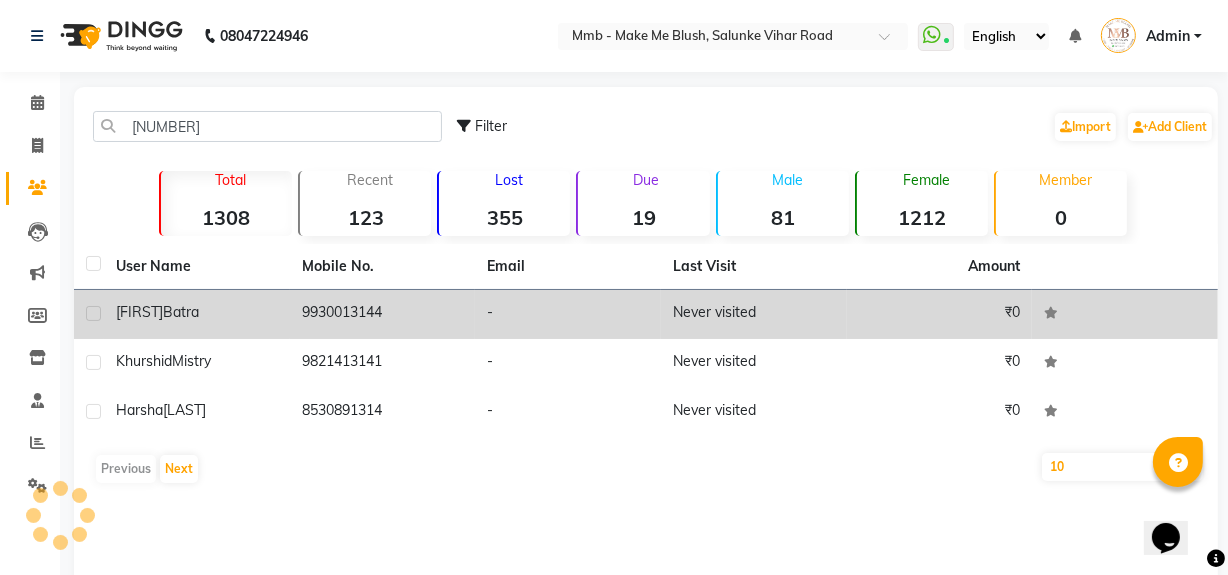 click on "9930013144" 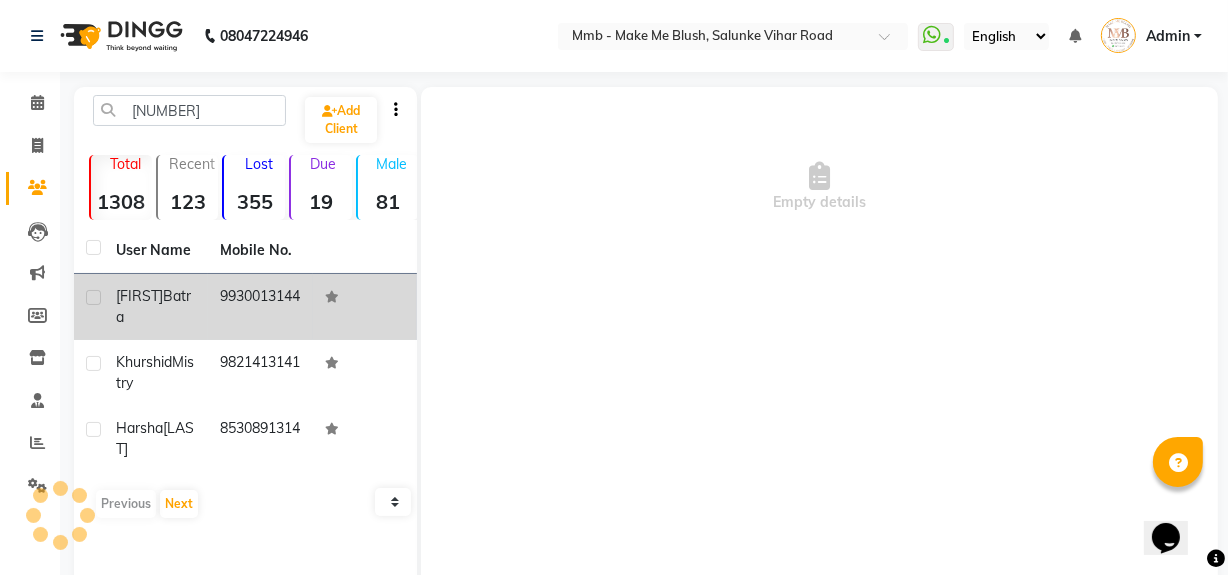 click 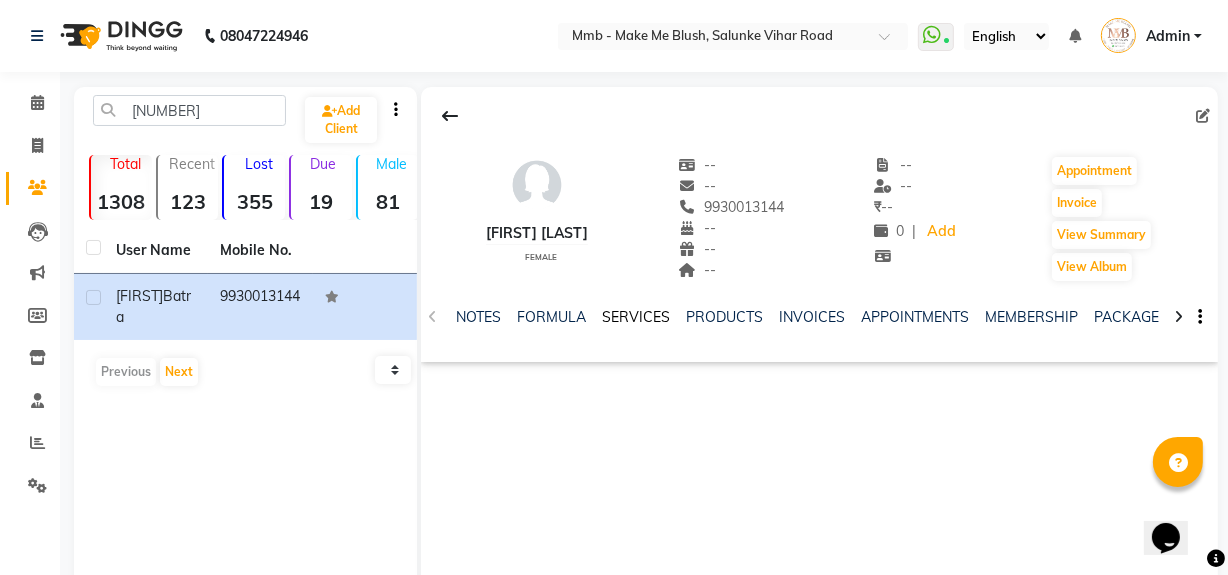 click on "SERVICES" 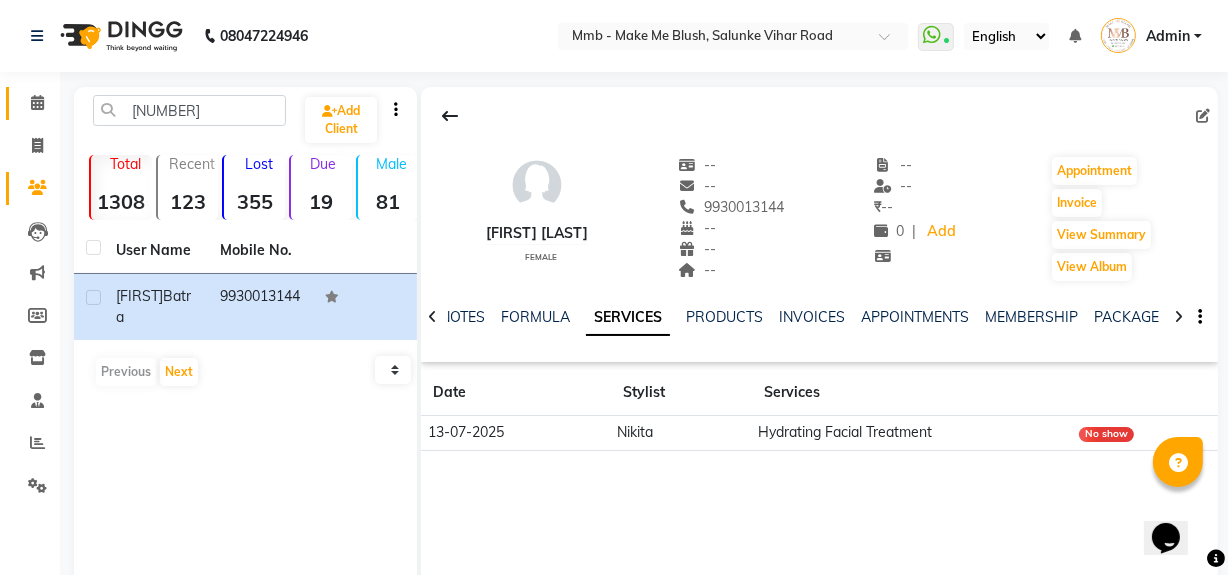 click 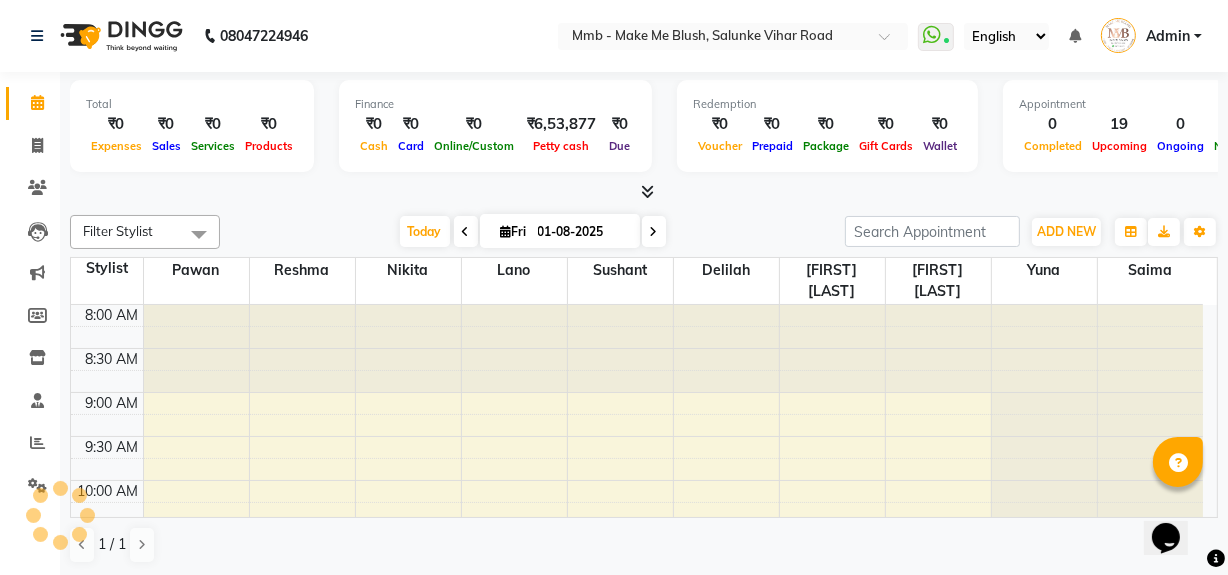 scroll, scrollTop: 0, scrollLeft: 0, axis: both 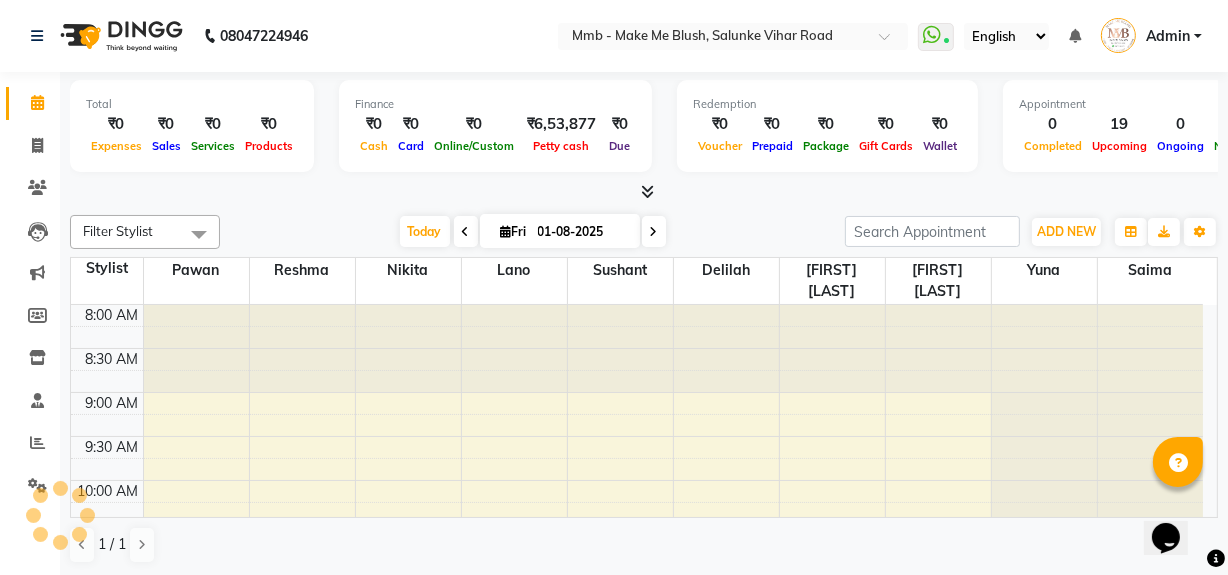 select on "8" 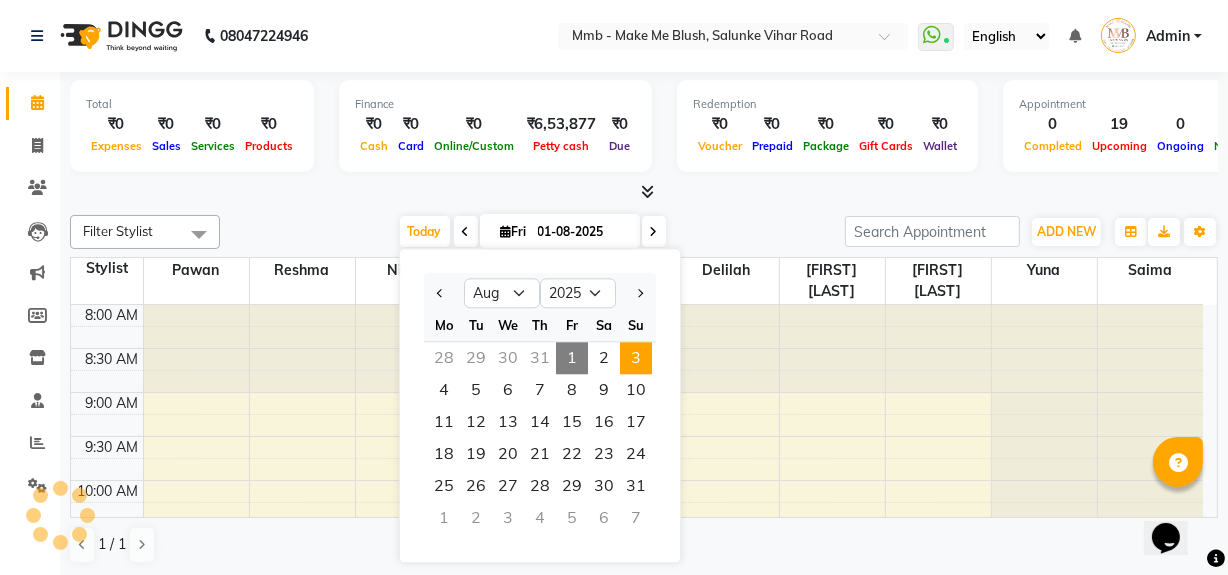 click on "3" at bounding box center (636, 358) 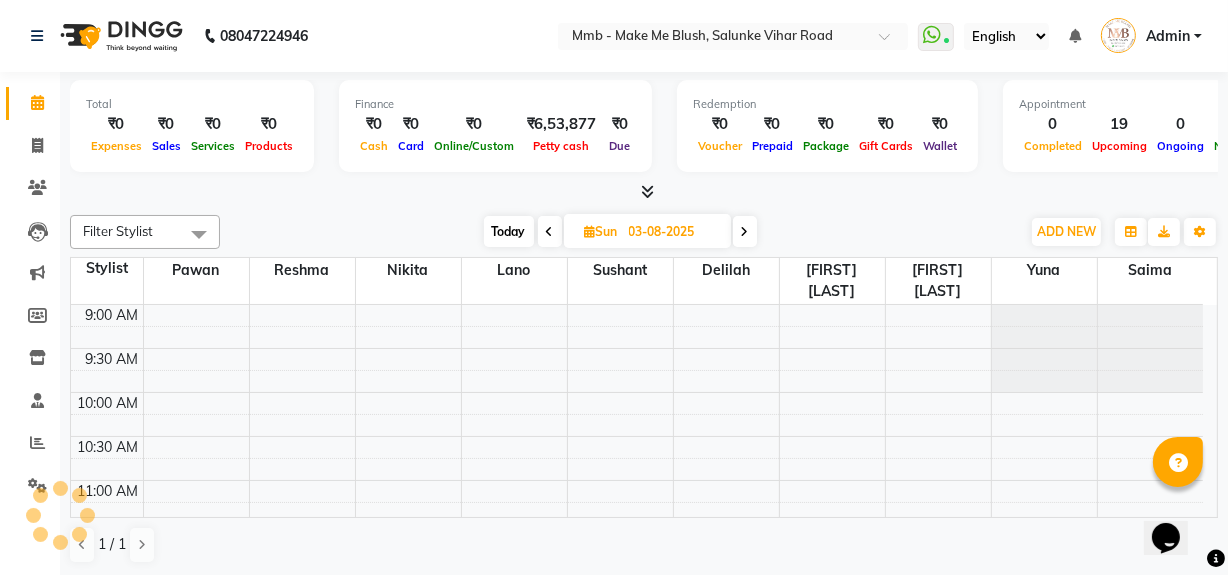 scroll, scrollTop: 527, scrollLeft: 0, axis: vertical 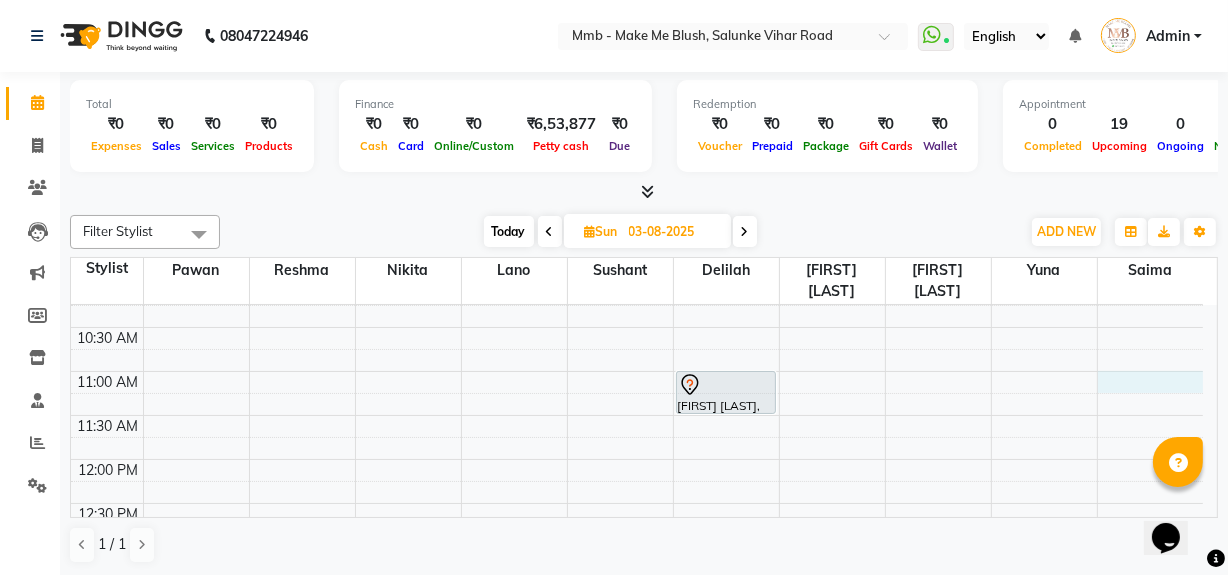 click on "9:00 AM 9:30 AM 10:00 AM 10:30 AM 11:00 AM 11:30 AM 12:00 PM 12:30 PM 1:00 PM 1:30 PM 2:00 PM 2:30 PM 3:00 PM 3:30 PM 4:00 PM 4:30 PM 5:00 PM 5:30 PM 6:00 PM 6:30 PM 7:00 PM 7:30 PM 8:00 PM 8:30 PM             Hitesha Khatri, 11:00 AM-11:30 AM, Consultancy             anushree tayade, 06:30 PM-06:45 PM, Classic hair wash              anushree tayade, 06:45 PM-07:15 PM, Blow dry Upto Waist             Sakshinull, 01:00 PM-03:00 PM, Hydrating Facial Treatment             Meher Parul Nagar, 01:00 PM-02:00 PM, Purifying Facial Treatment" at bounding box center [637, 723] 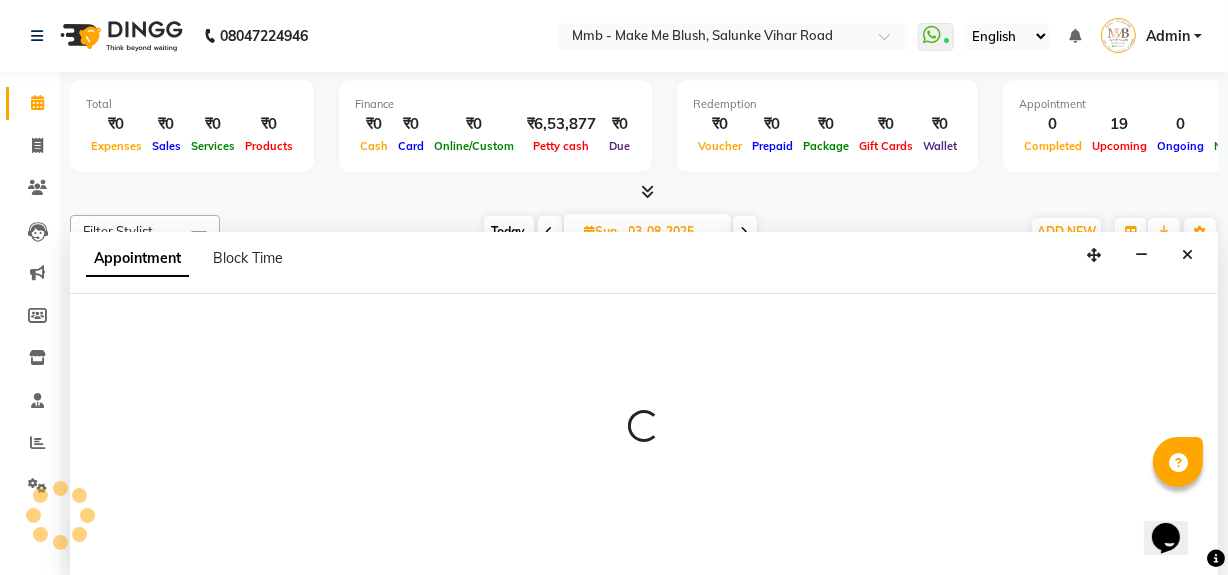 scroll, scrollTop: 0, scrollLeft: 0, axis: both 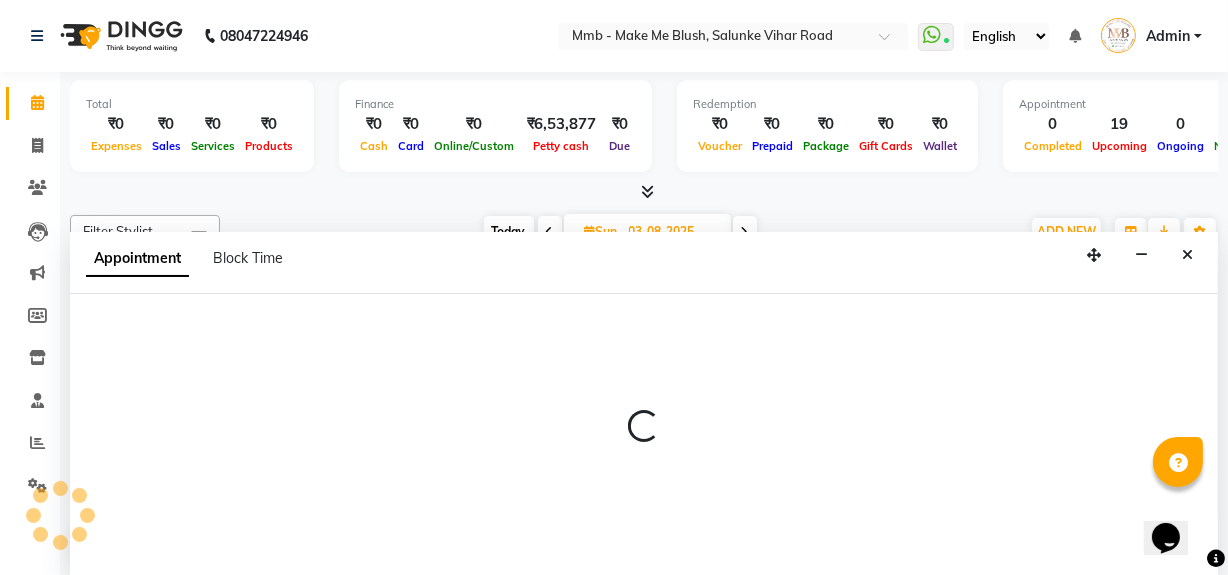 drag, startPoint x: 1137, startPoint y: 379, endPoint x: 797, endPoint y: 319, distance: 345.25354 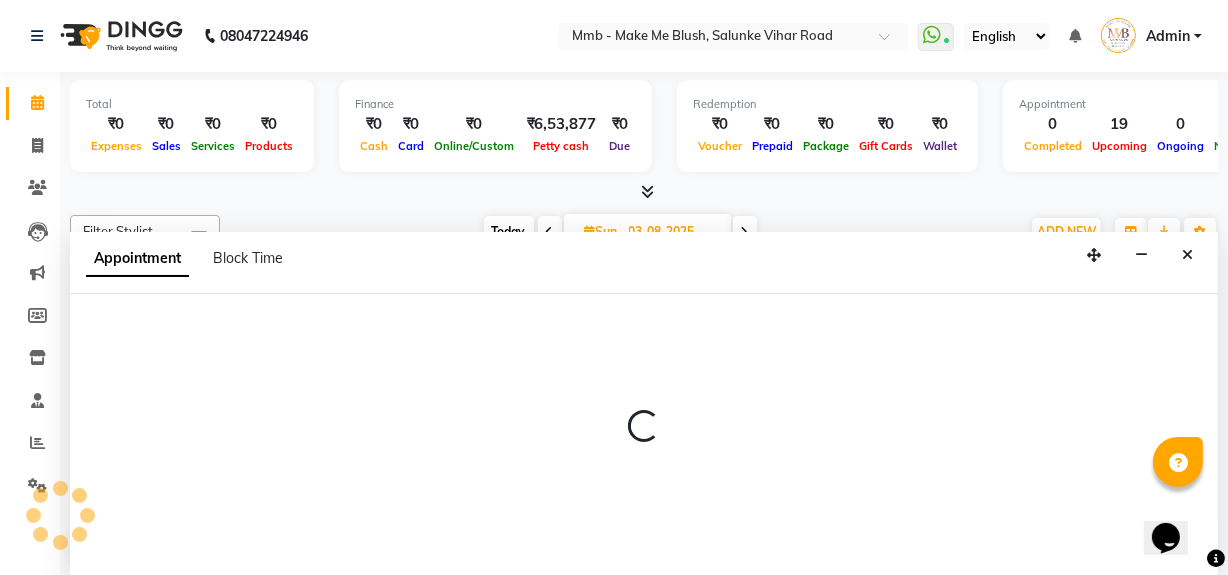 select on "74536" 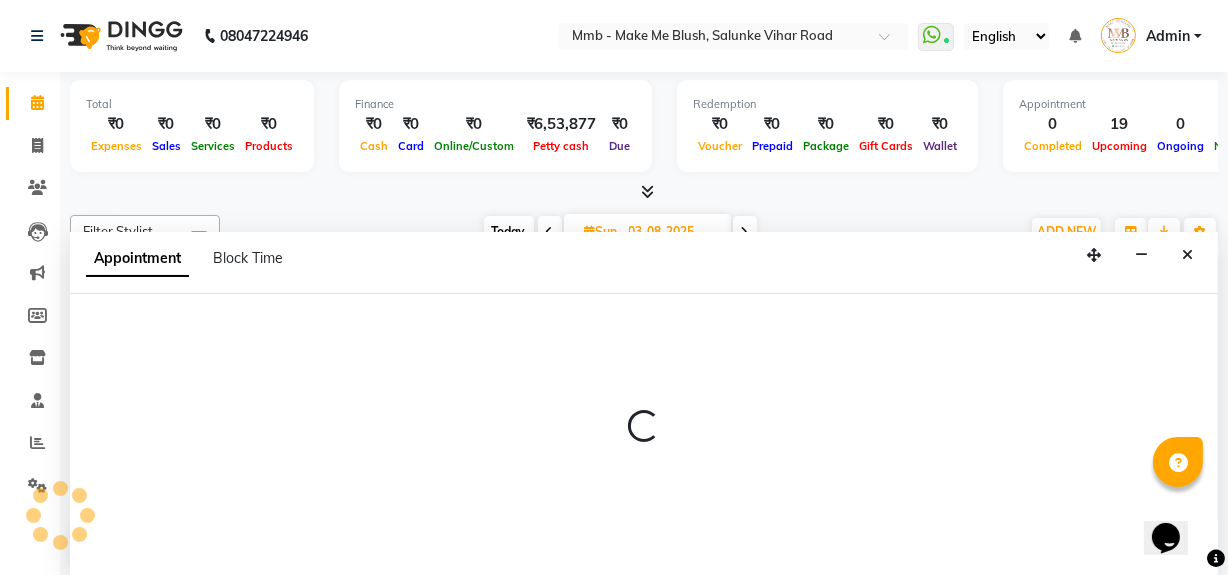 select on "660" 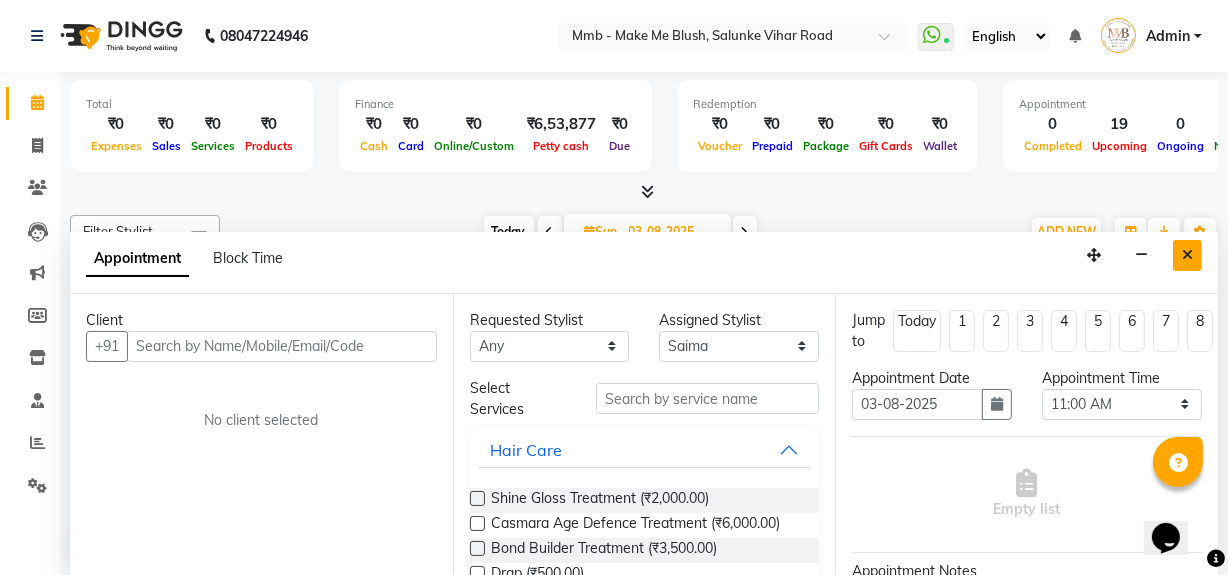 click at bounding box center [1187, 255] 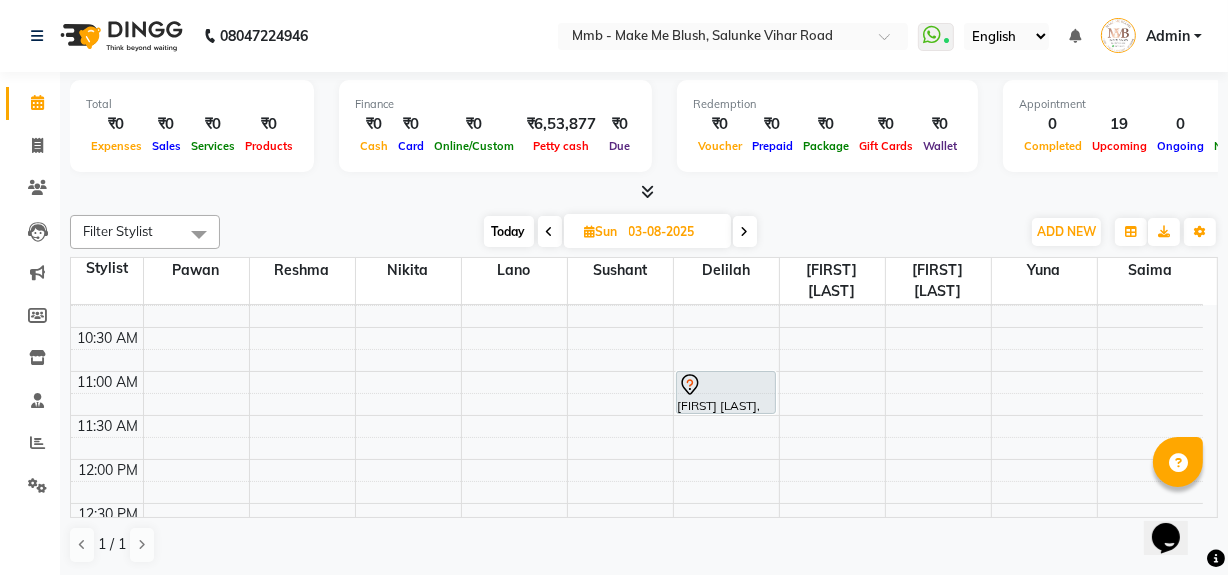 click on "Today" at bounding box center (509, 231) 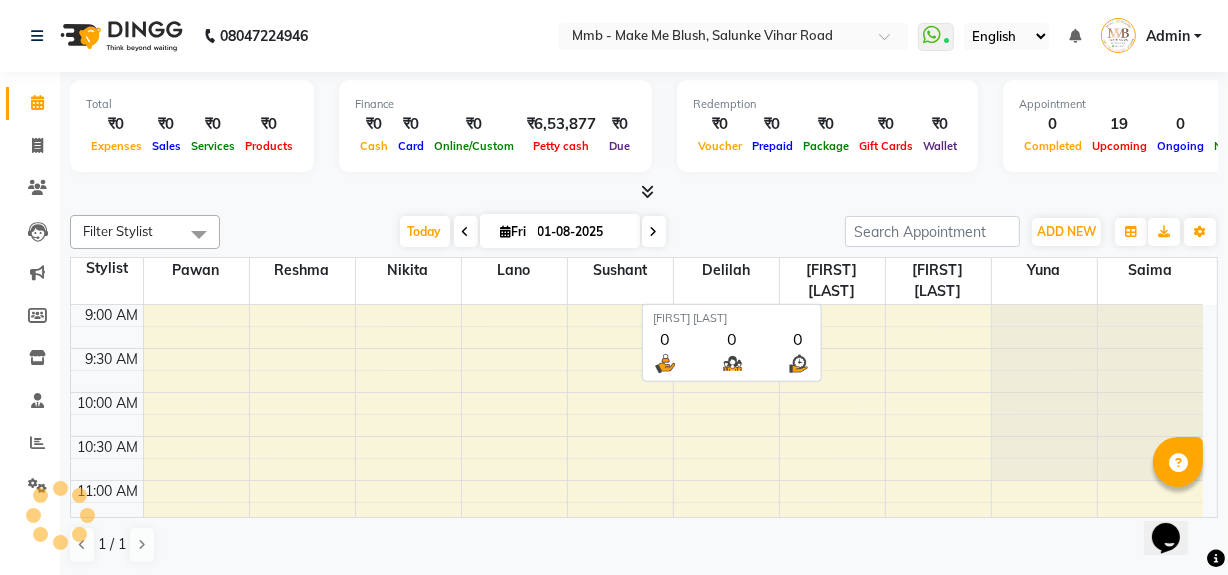 scroll, scrollTop: 527, scrollLeft: 0, axis: vertical 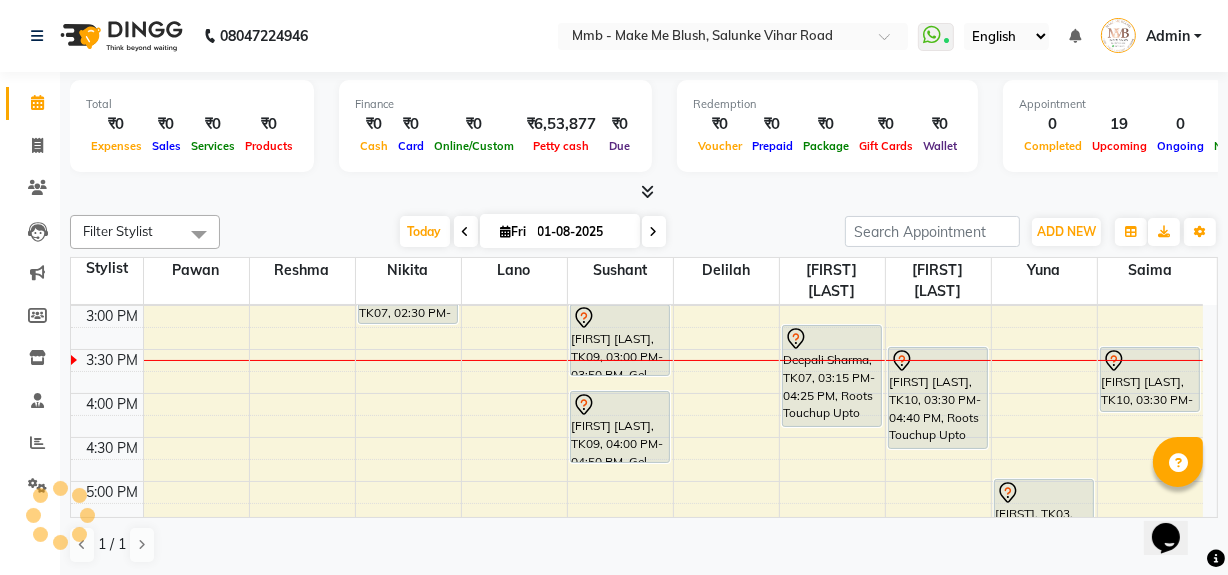 click at bounding box center [506, 231] 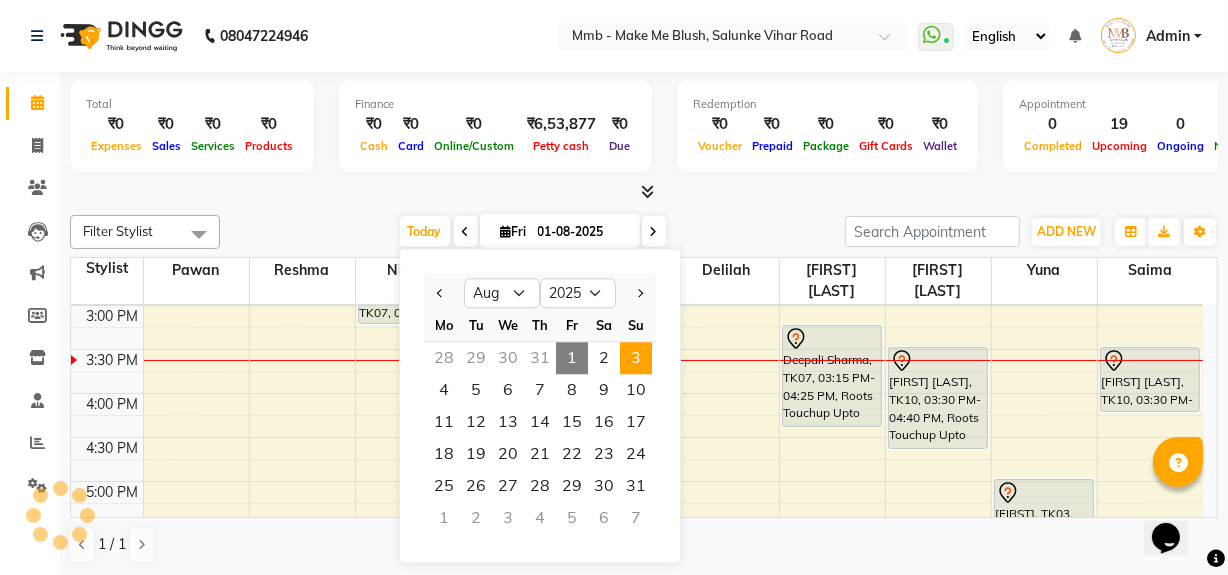 click on "3" at bounding box center [636, 358] 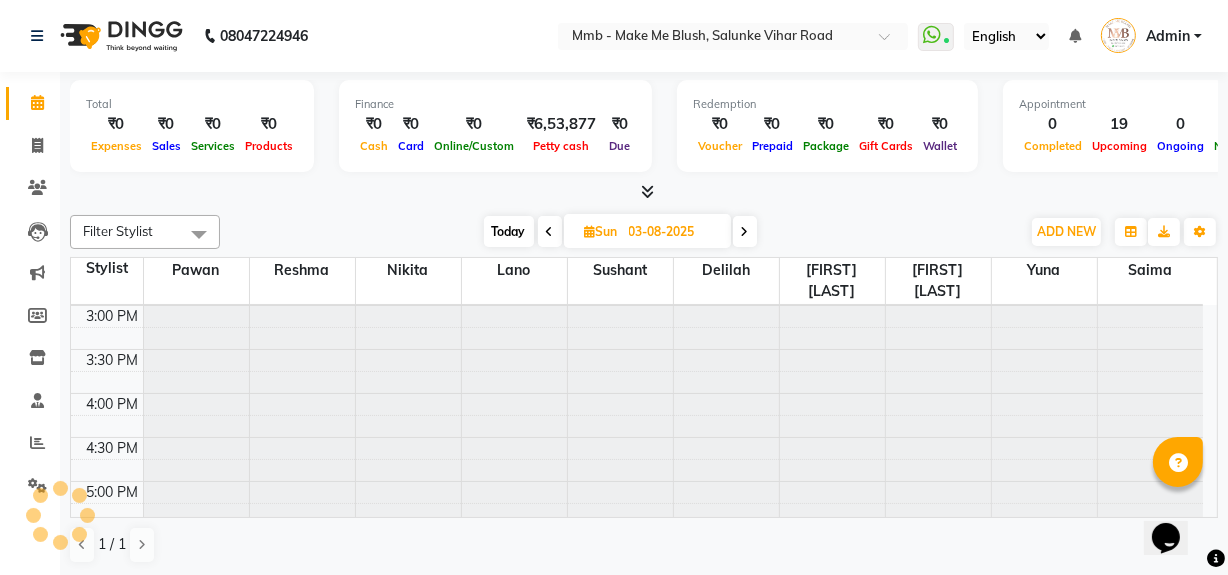 scroll, scrollTop: 0, scrollLeft: 0, axis: both 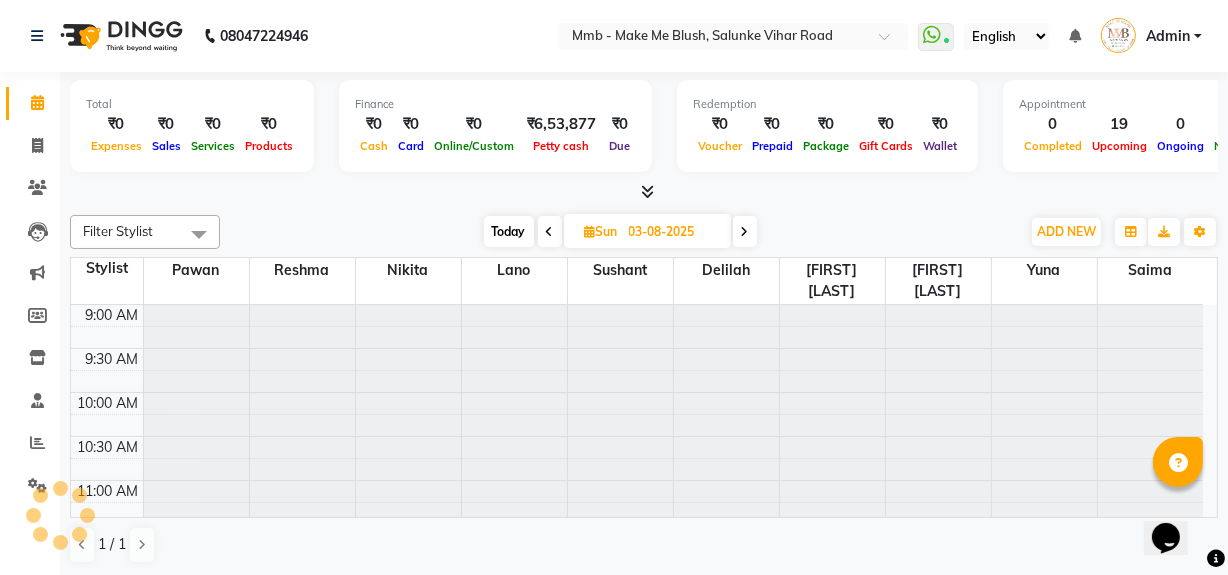 click on "Filter Stylist Select All Delilah Gauri Chauhan Lano Nikita Pawan Reshma Saima Sushant Urgen Dukpa Yuna Today  Sun 03-08-2025 Toggle Dropdown Add Appointment Add Invoice Add Expense Add Attendance Add Client Add Transaction Toggle Dropdown Add Appointment Add Invoice Add Expense Add Attendance Add Client ADD NEW Toggle Dropdown Add Appointment Add Invoice Add Expense Add Attendance Add Client Add Transaction Filter Stylist Select All Delilah Gauri Chauhan Lano Nikita Pawan Reshma Saima Sushant Urgen Dukpa Yuna Group By  Staff View   Room View  View as Vertical  Vertical - Week View  Horizontal  Horizontal - Week View  List  Toggle Dropdown Calendar Settings Manage Tags   Arrange Stylists   Reset Stylists  Full Screen  Show Available Stylist  Appointment Form Zoom 100% Staff/Room Display Count 10 Stylist Pawan Reshma Nikita Lano Sushant Delilah Urgen Dukpa Gauri Chauhan Yuna Saima 9:00 AM 9:30 AM 10:00 AM 10:30 AM 11:00 AM 11:30 AM 12:00 PM 12:30 PM 1:00 PM 1:30 PM 2:00 PM 2:30 PM 3:00 PM 3:30 PM 4:00 PM 1 / 1" 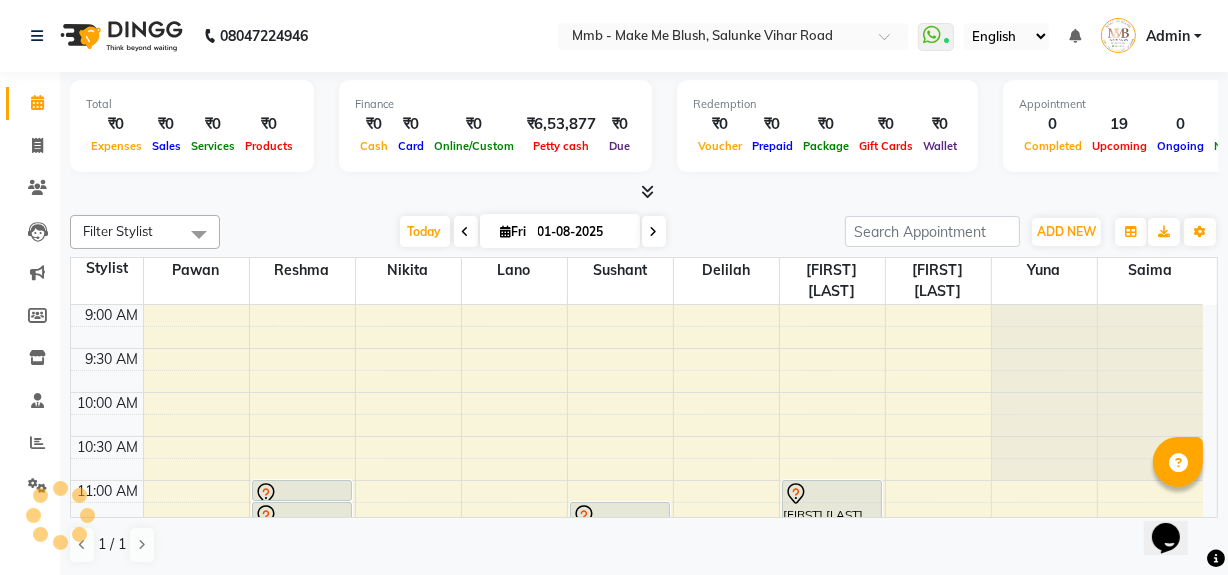 click at bounding box center (506, 231) 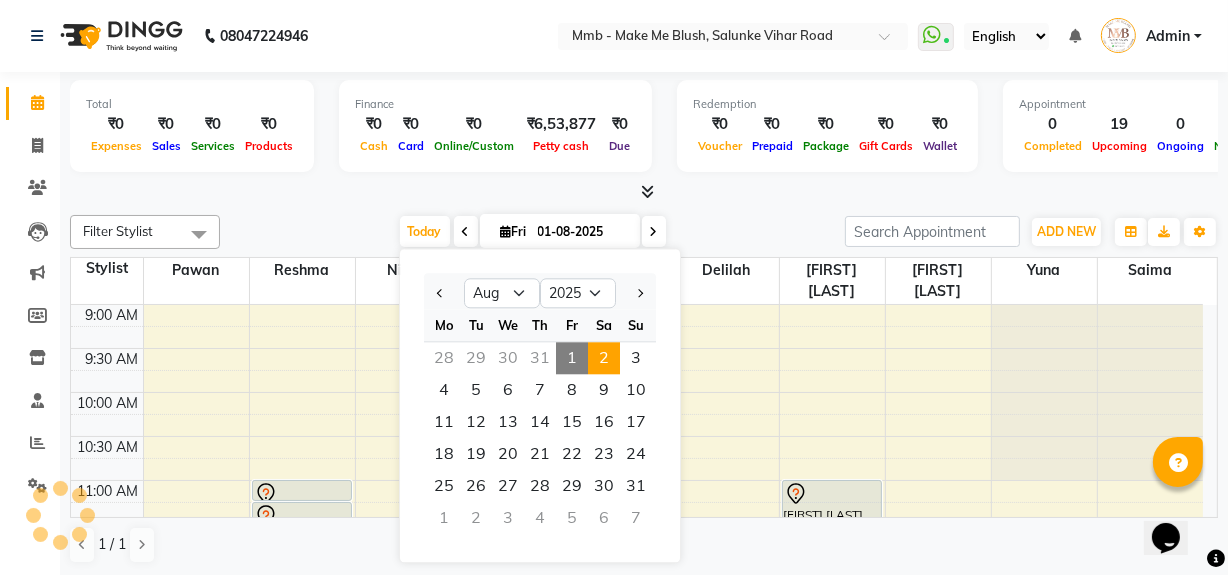 click on "2" at bounding box center [604, 358] 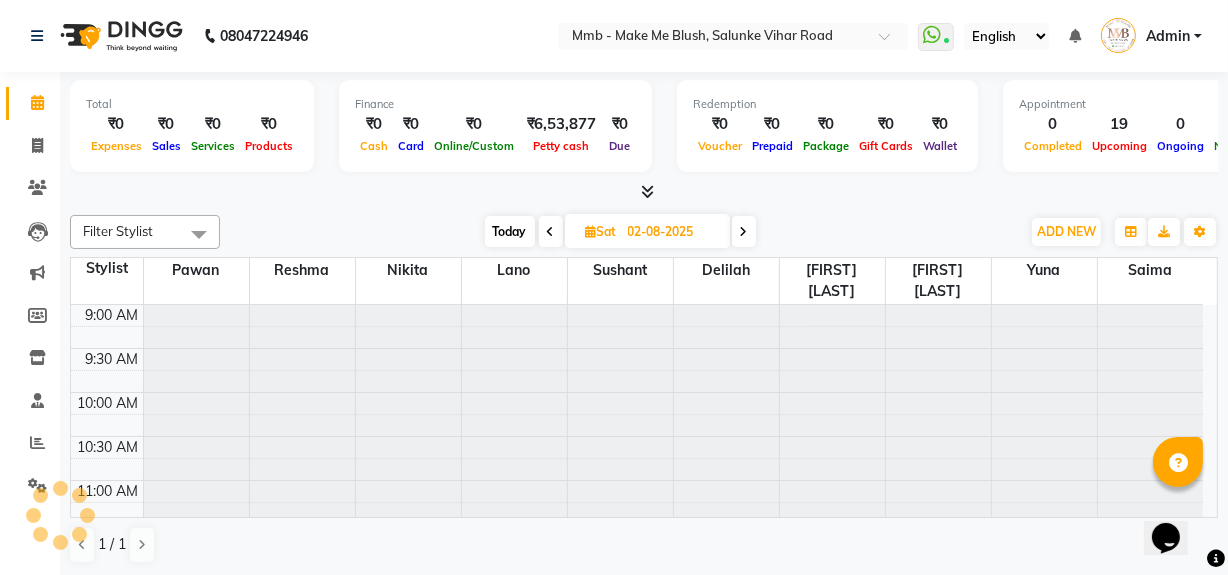 scroll, scrollTop: 527, scrollLeft: 0, axis: vertical 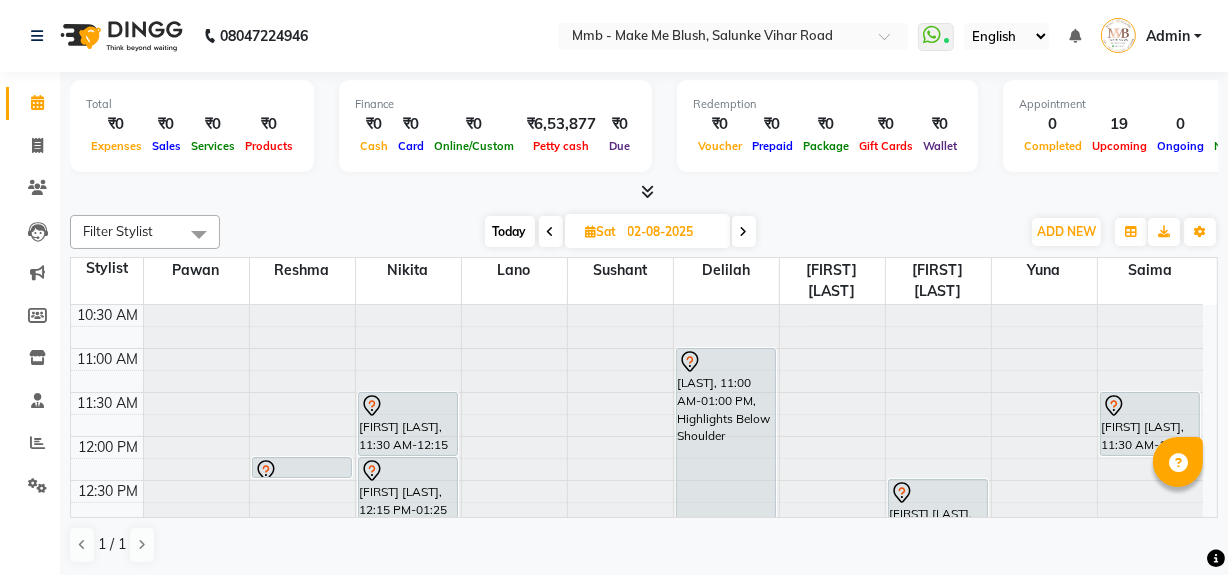 click on "Filter Stylist Select All Delilah Gauri Chauhan Lano Nikita Pawan Reshma Saima Sushant Urgen Dukpa Yuna Today  Sat 02-08-2025 Toggle Dropdown Add Appointment Add Invoice Add Expense Add Attendance Add Client Add Transaction Toggle Dropdown Add Appointment Add Invoice Add Expense Add Attendance Add Client ADD NEW Toggle Dropdown Add Appointment Add Invoice Add Expense Add Attendance Add Client Add Transaction Filter Stylist Select All Delilah Gauri Chauhan Lano Nikita Pawan Reshma Saima Sushant Urgen Dukpa Yuna Group By  Staff View   Room View  View as Vertical  Vertical - Week View  Horizontal  Horizontal - Week View  List  Toggle Dropdown Calendar Settings Manage Tags   Arrange Stylists   Reset Stylists  Full Screen  Show Available Stylist  Appointment Form Zoom 100% Staff/Room Display Count 10 Stylist Pawan Reshma Nikita Lano Sushant Delilah Urgen Dukpa Gauri Chauhan Yuna Saima 9:00 AM 9:30 AM 10:00 AM 10:30 AM 11:00 AM 11:30 AM 12:00 PM 12:30 PM 1:00 PM 1:30 PM 2:00 PM 2:30 PM 3:00 PM 3:30 PM 4:00 PM" 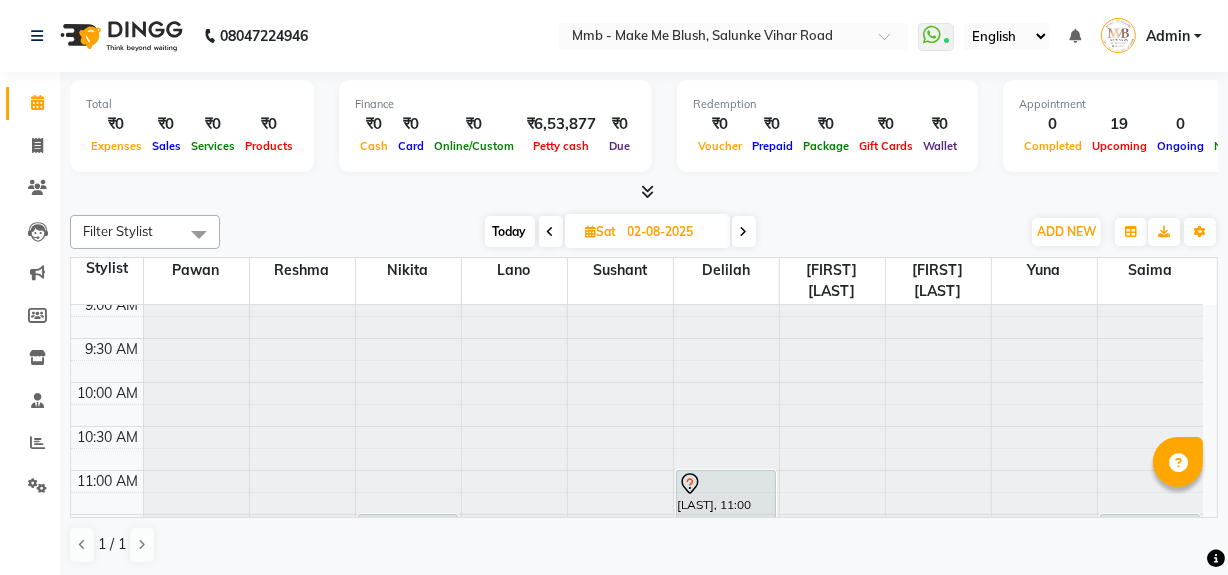 scroll, scrollTop: 0, scrollLeft: 0, axis: both 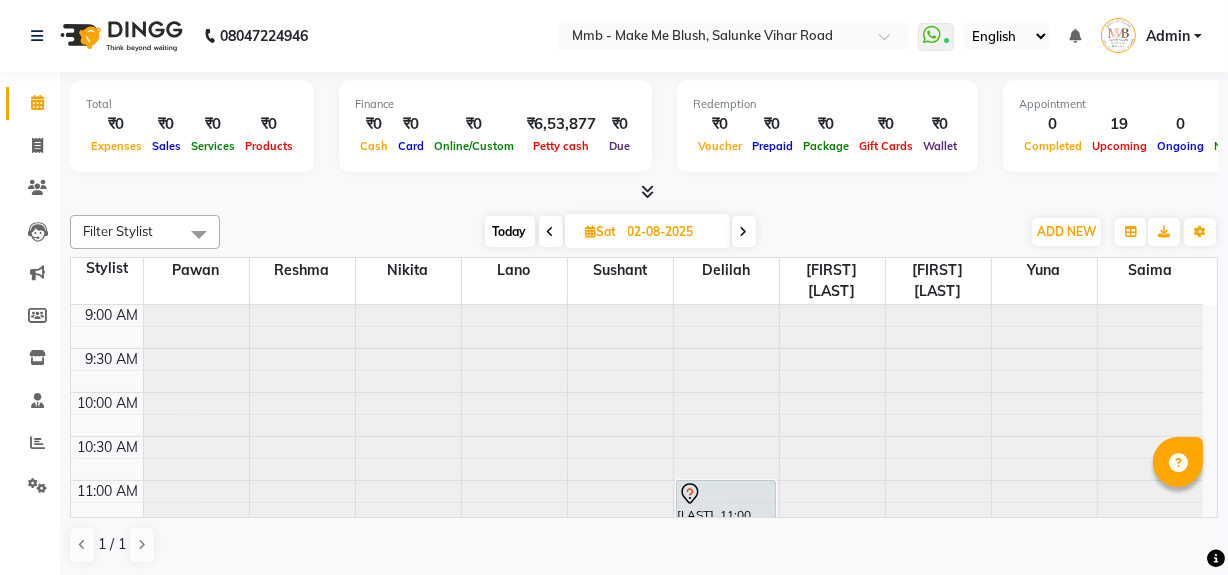 click on "Today" at bounding box center (510, 231) 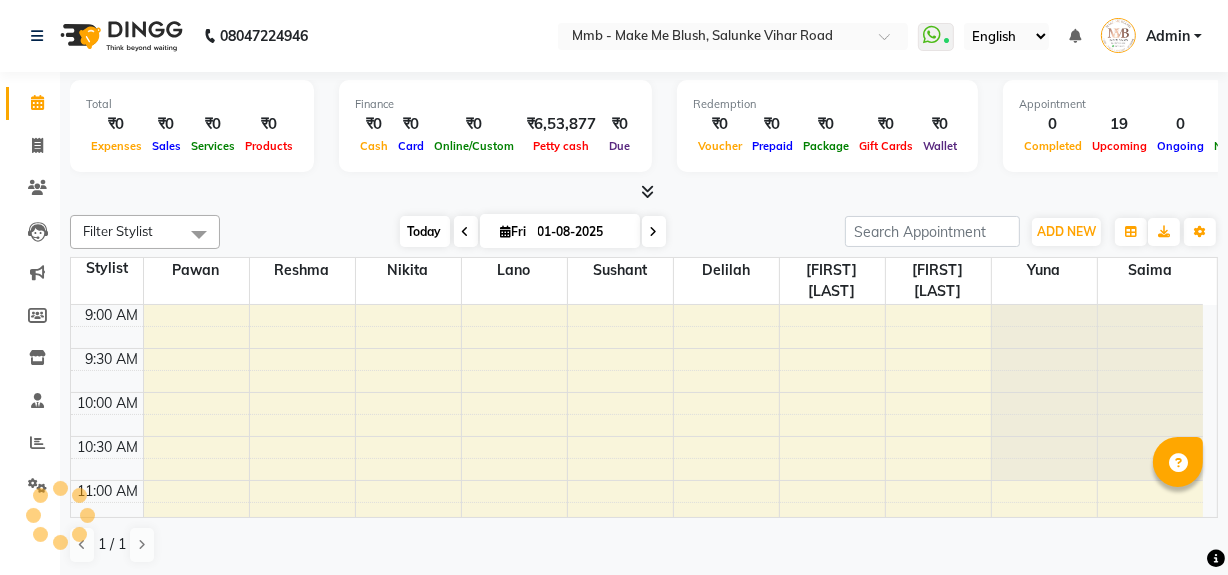 scroll, scrollTop: 527, scrollLeft: 0, axis: vertical 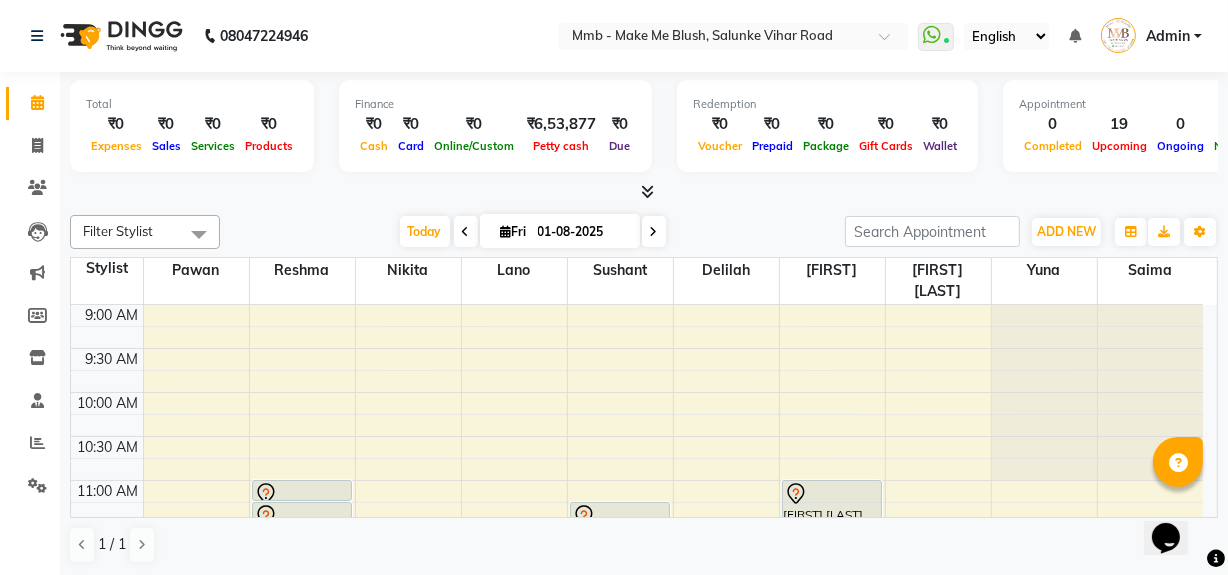 click 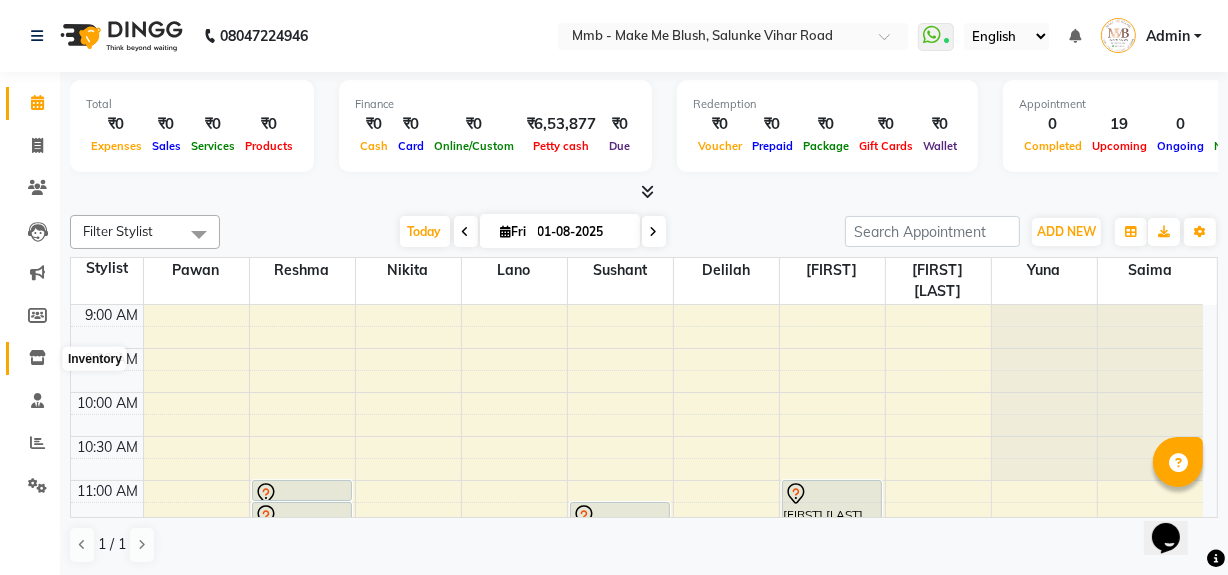 click 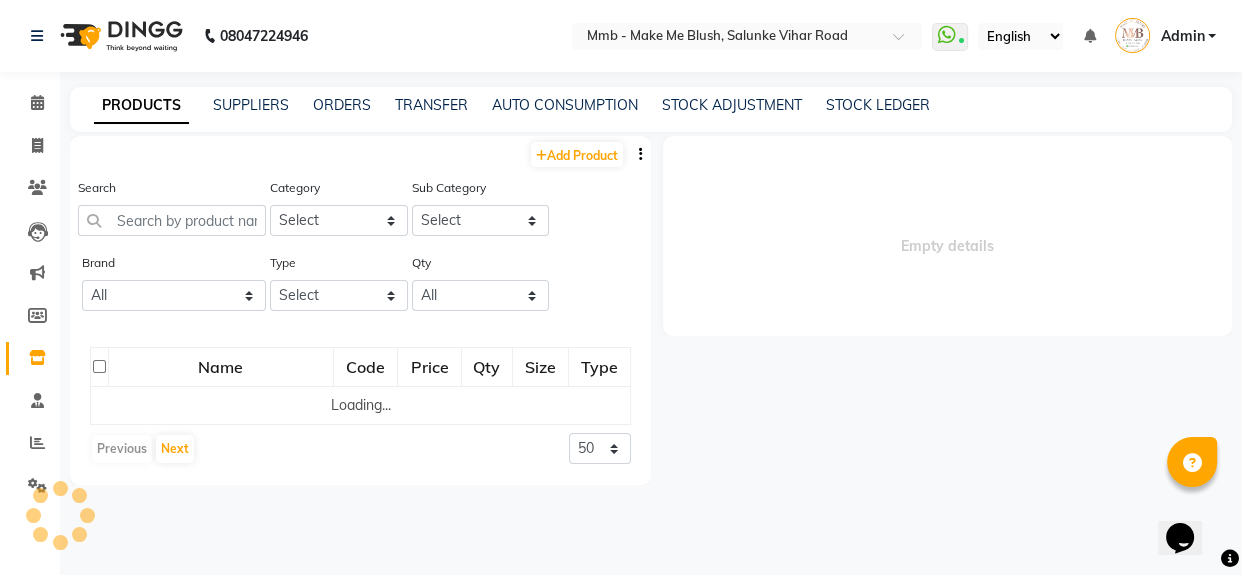 select 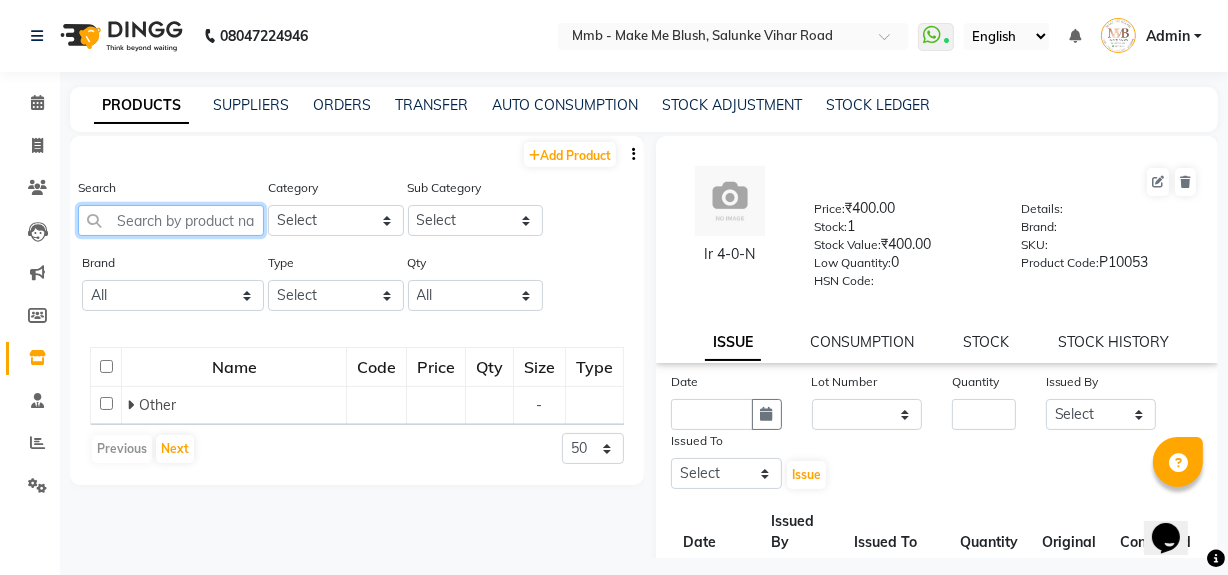 click 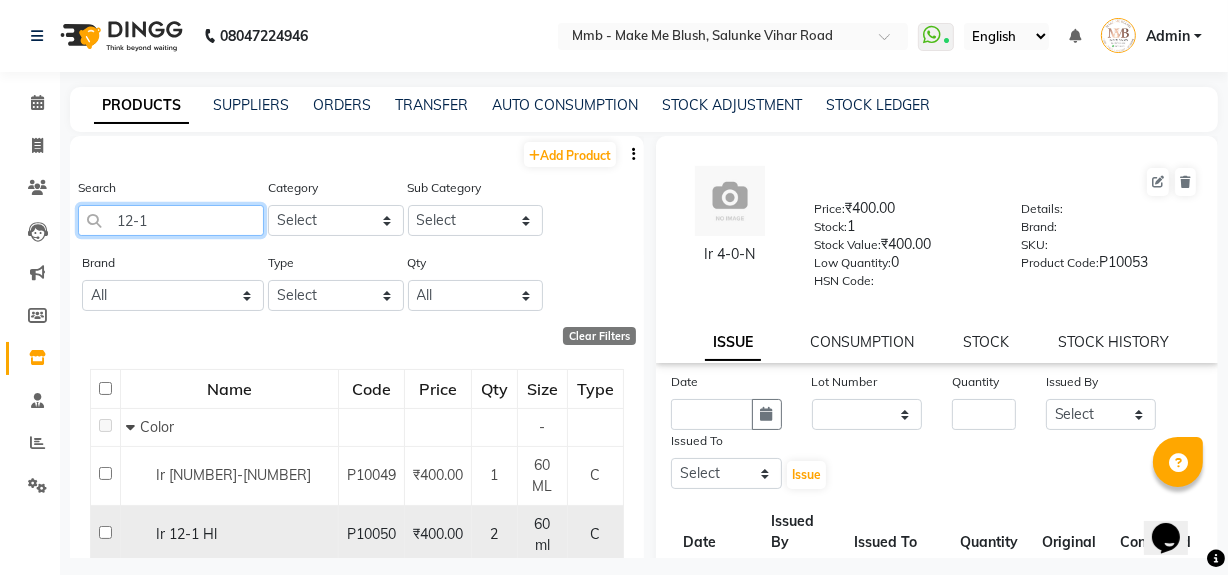 type on "12-1" 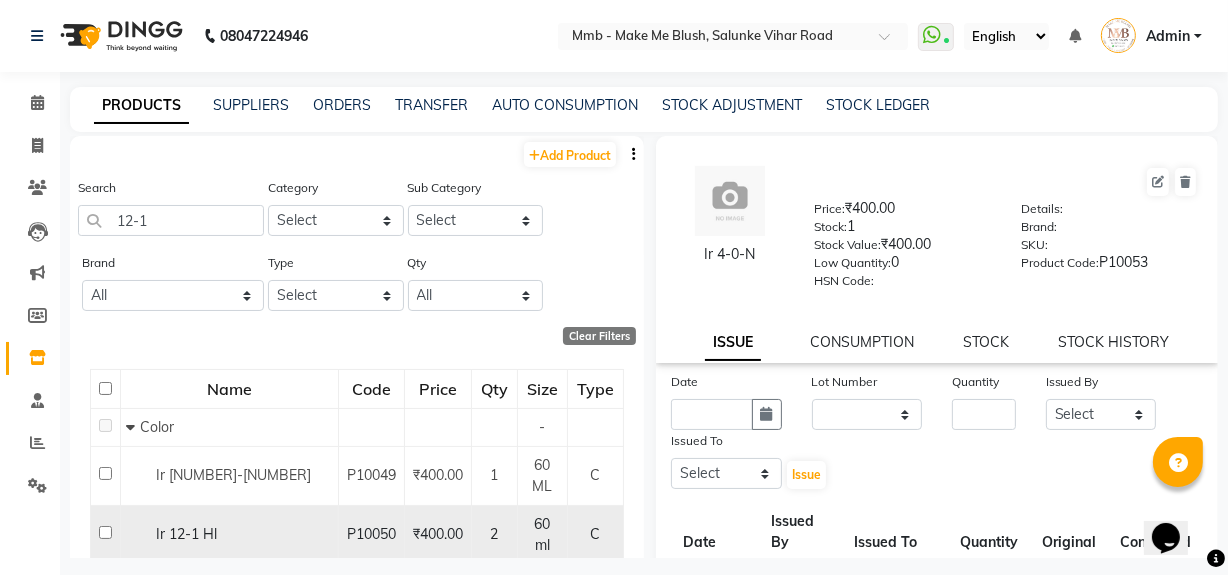 click 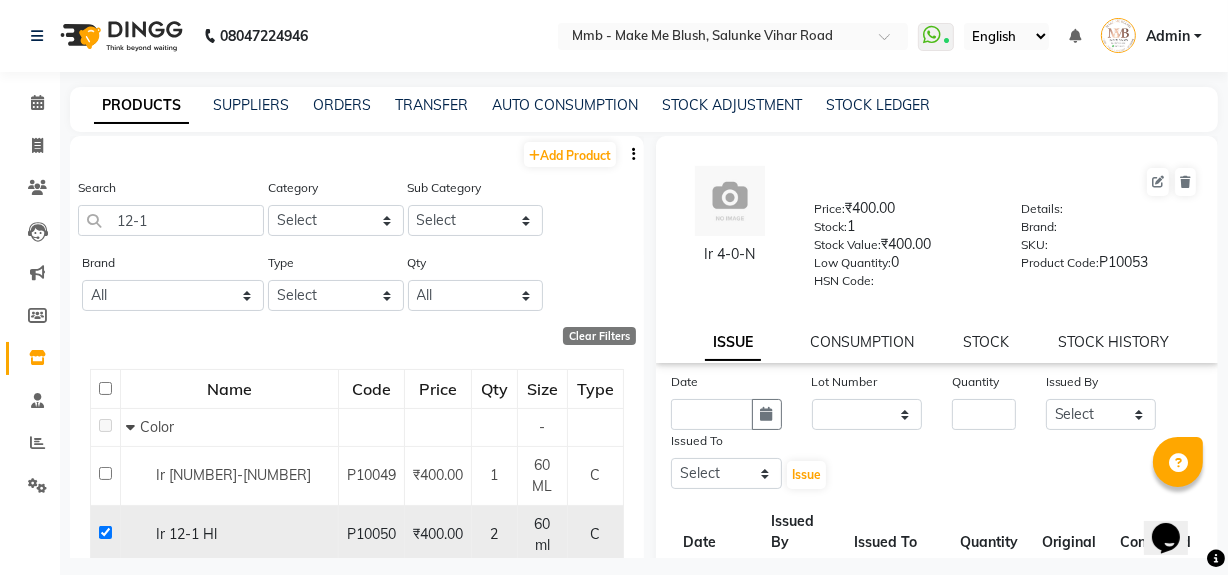 checkbox on "true" 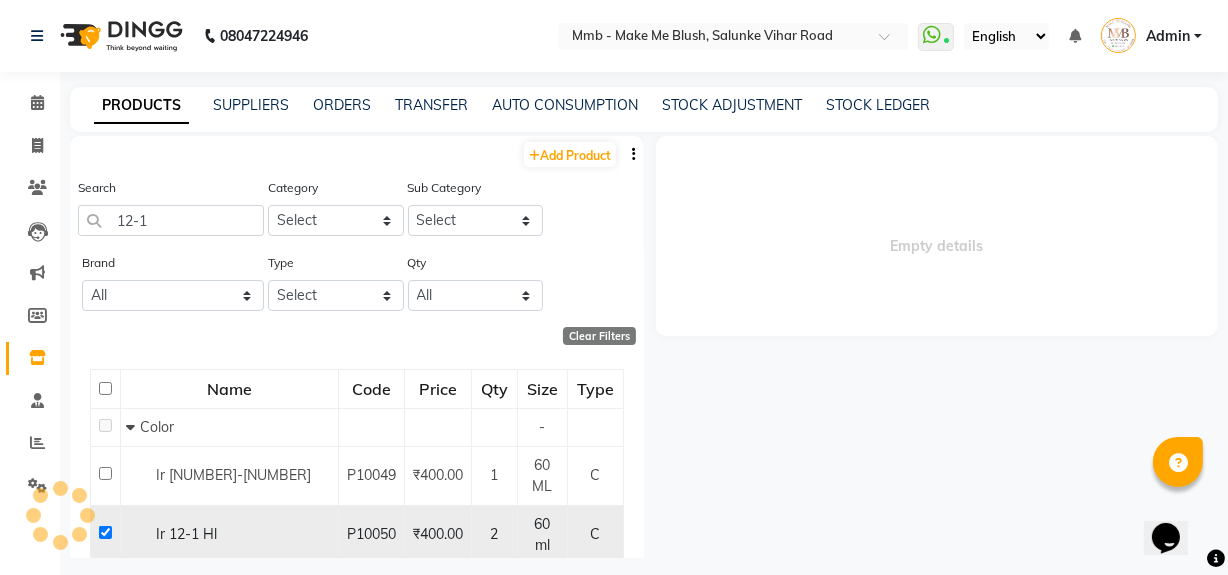 select 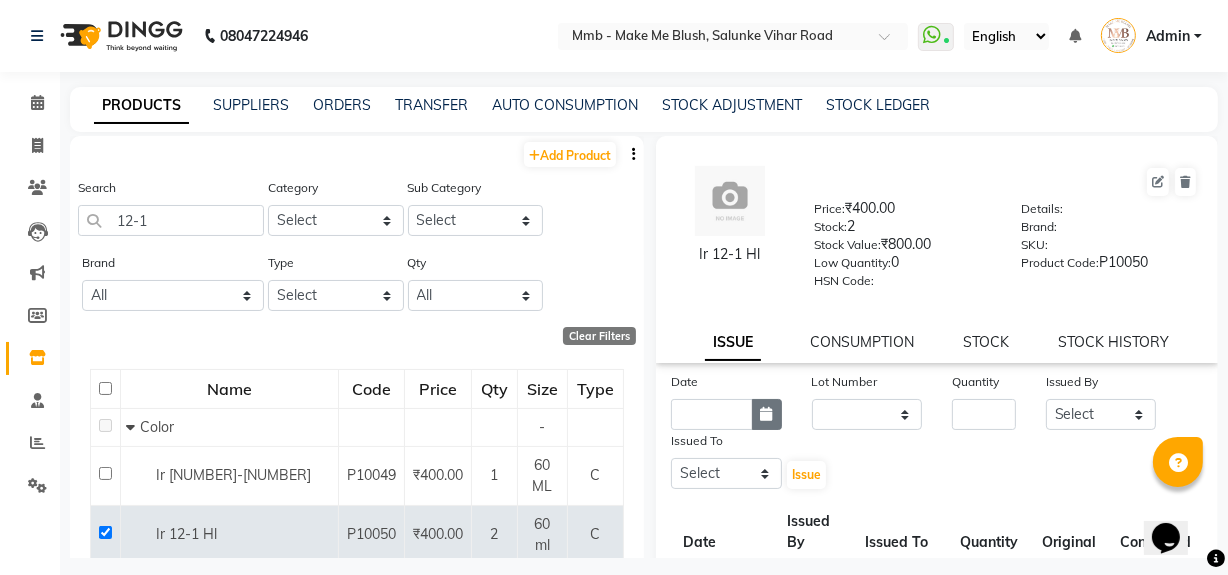 click 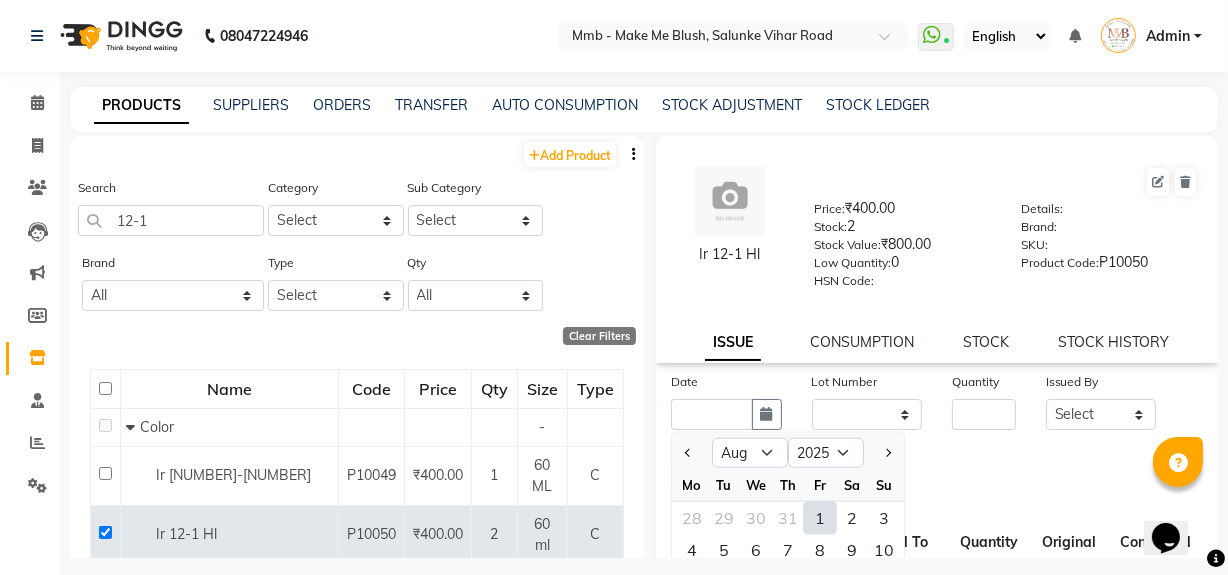 click on "1" 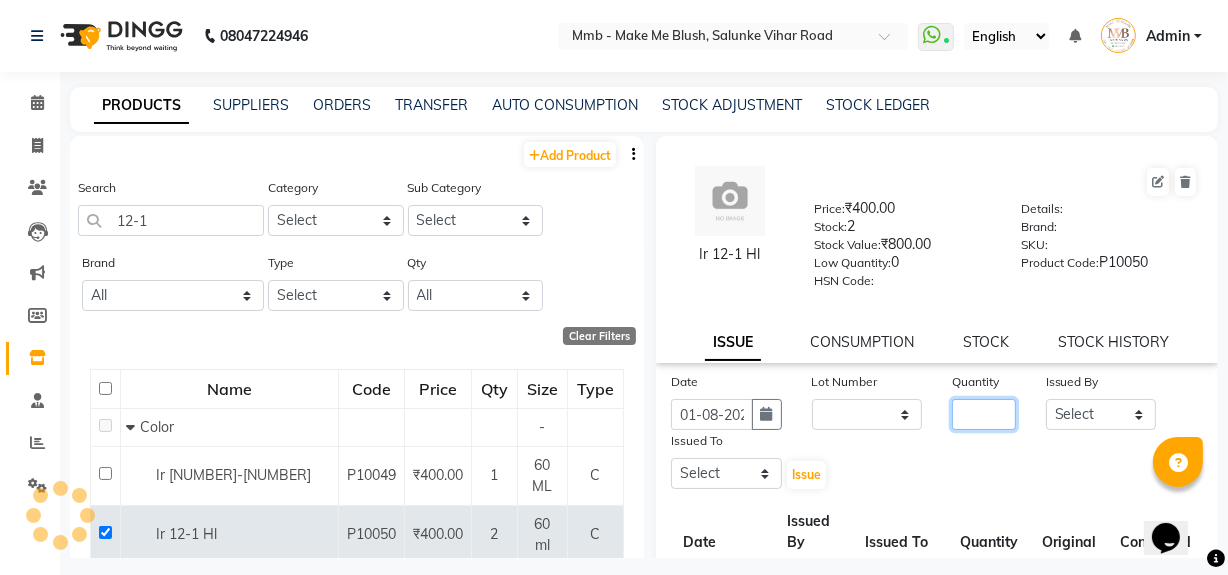 click 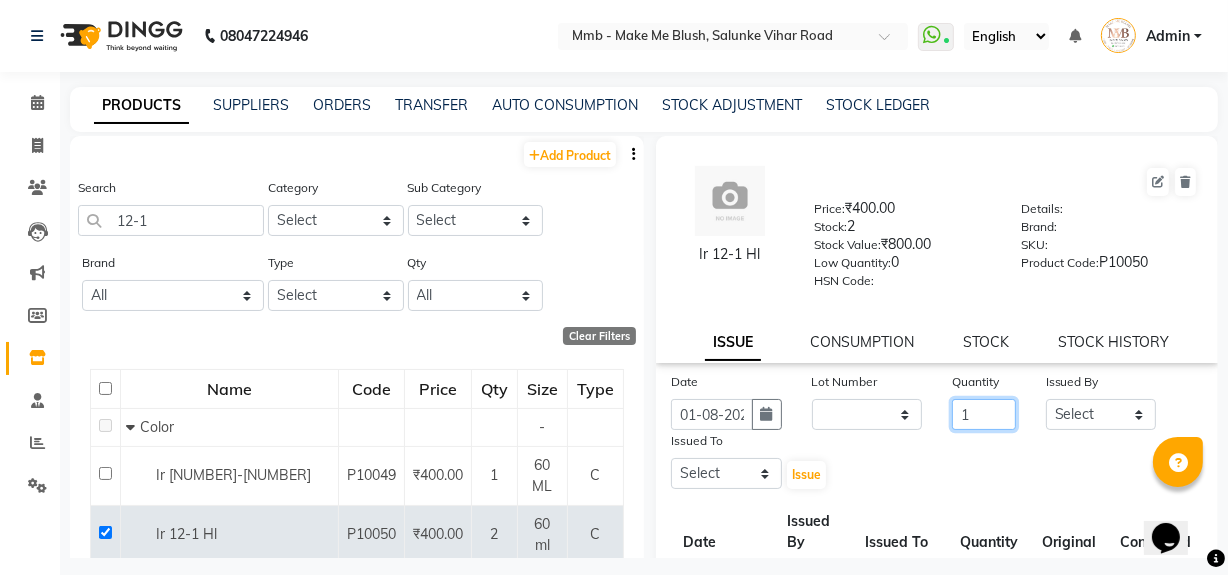 type on "1" 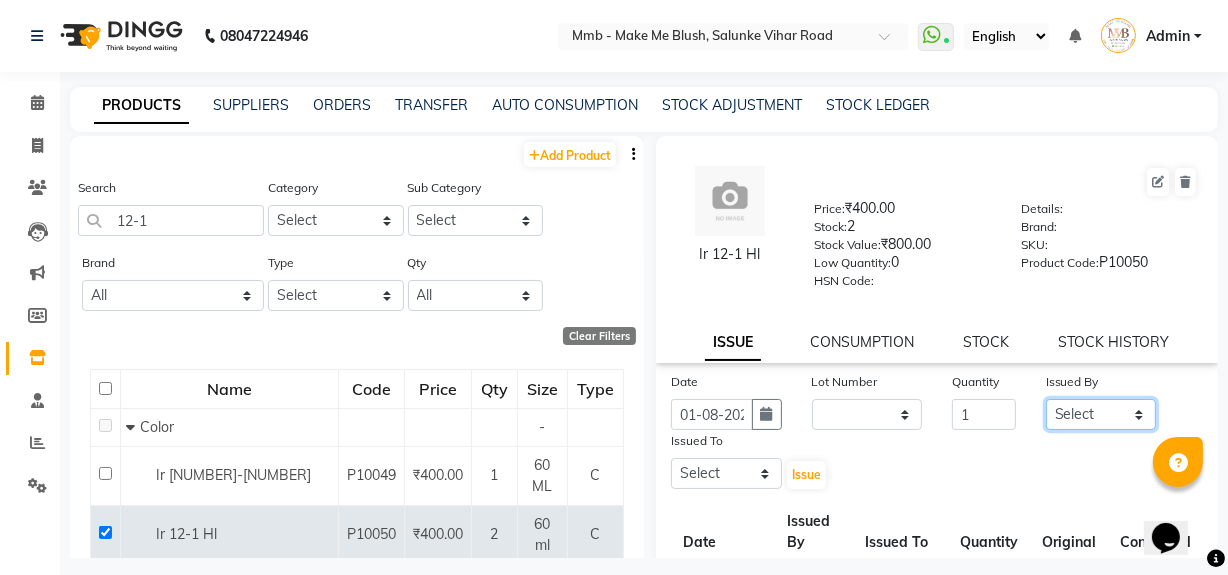 click on "Select [FIRST] [LAST] [FIRST] [LAST] [FIRST] [LAST] [FIRST] [LAST] [FIRST] [LAST] [FIRST] [LAST] [FIRST] [LAST] [FIRST] [LAST]" 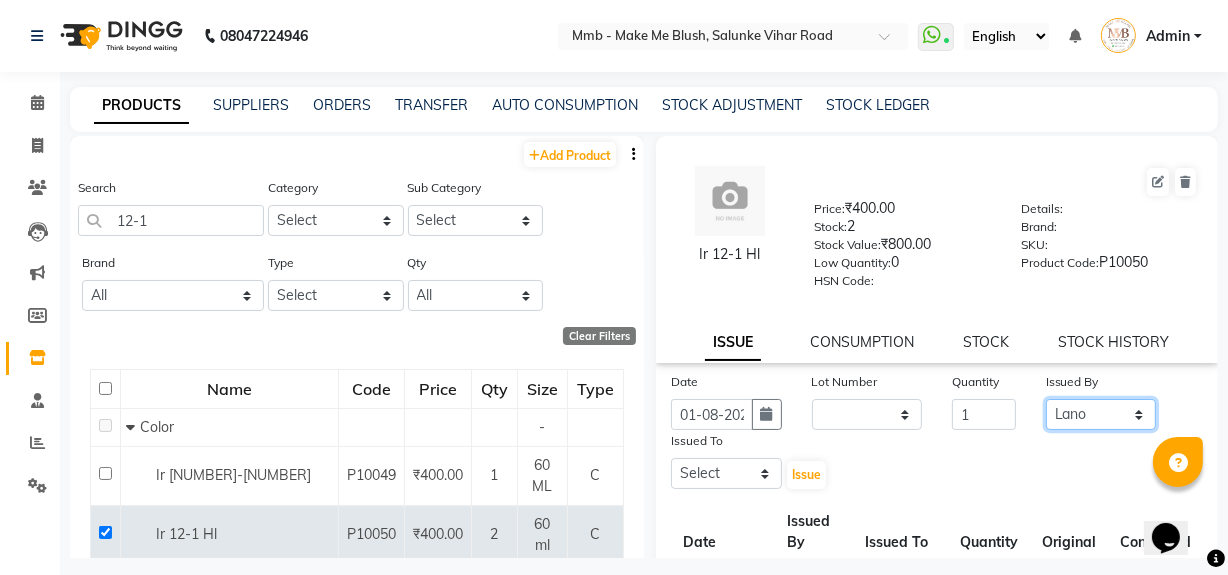 click on "Select [FIRST] [LAST] [FIRST] [LAST] [FIRST] [LAST] [FIRST] [LAST] [FIRST] [LAST] [FIRST] [LAST] [FIRST] [LAST] [FIRST] [LAST]" 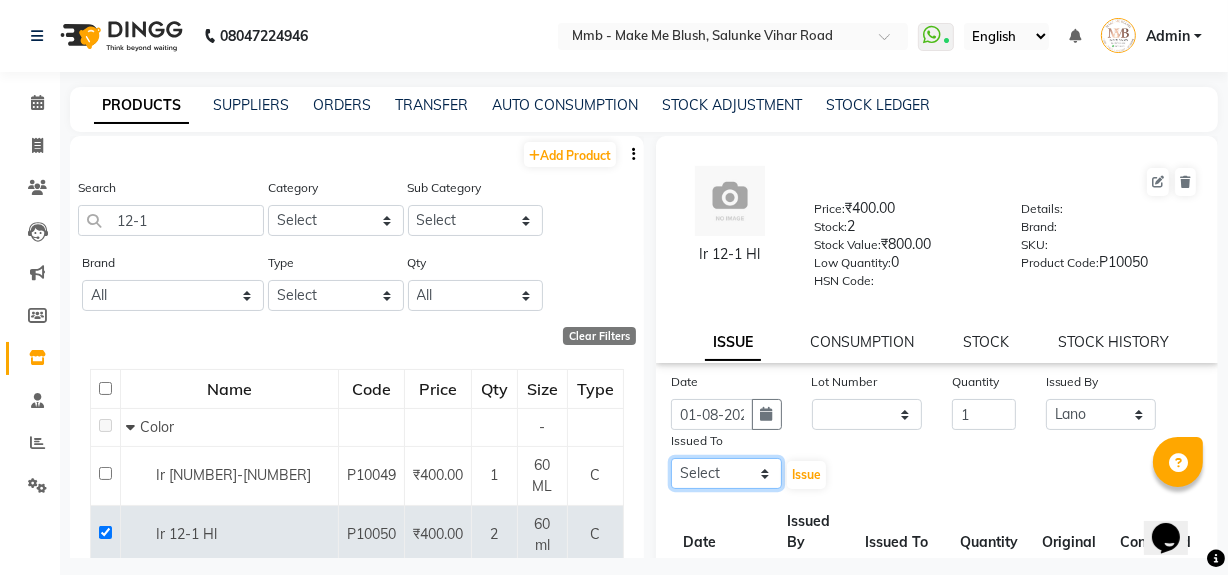 click on "Select [FIRST] [LAST] [FIRST] [LAST] [FIRST] [LAST] [FIRST] [LAST] [FIRST] [LAST] [FIRST] [LAST] [FIRST] [LAST] [FIRST] [LAST]" 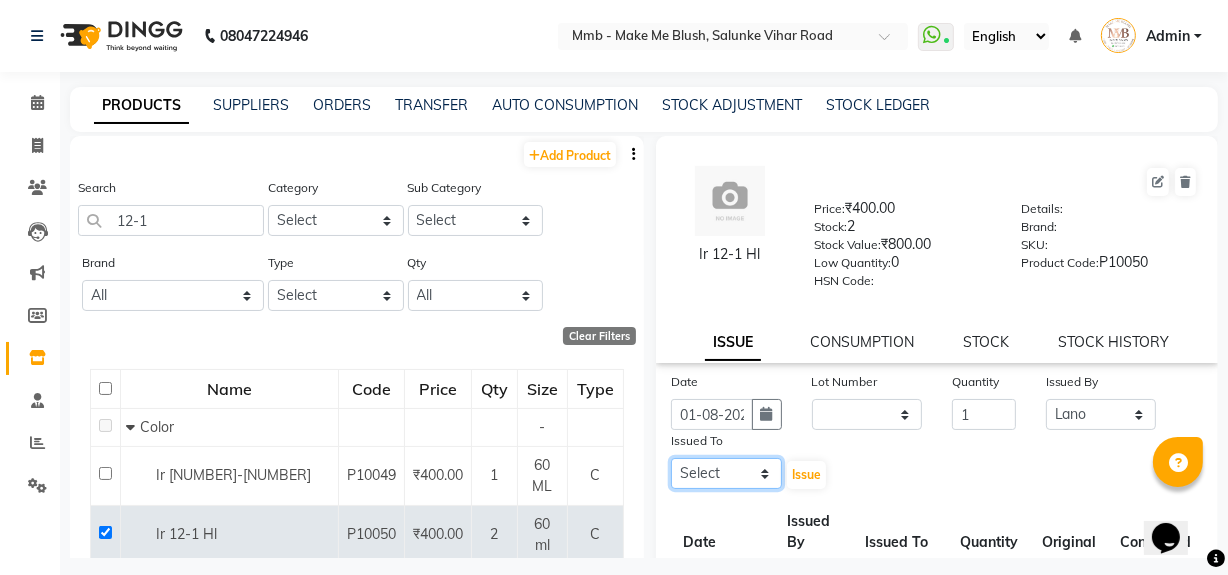 select on "45263" 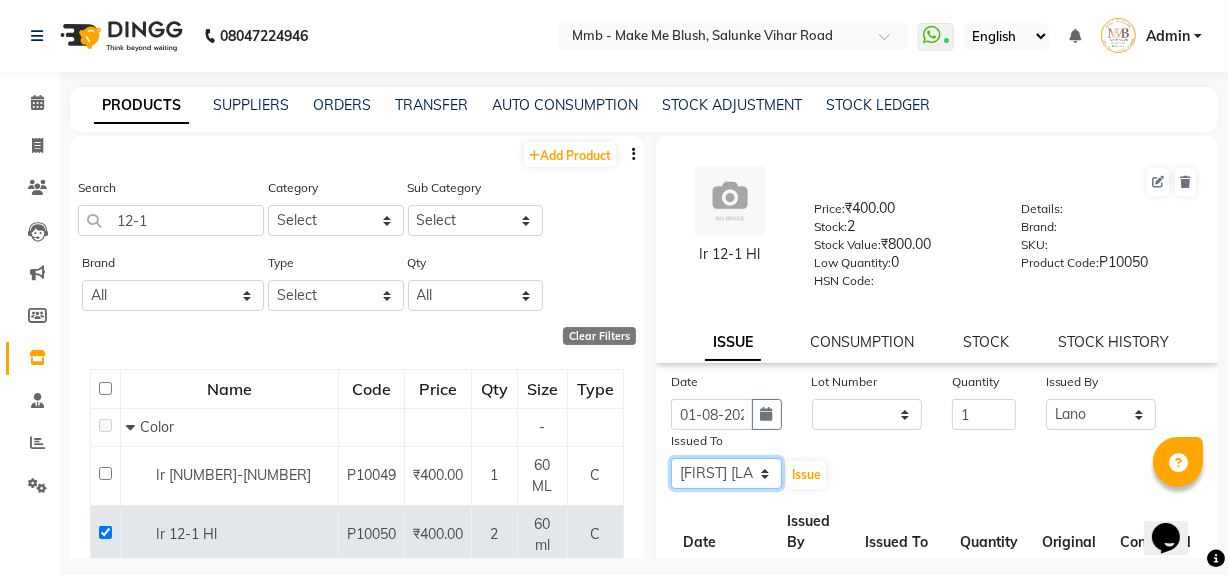 click on "Select [FIRST] [LAST] [FIRST] [LAST] [FIRST] [LAST] [FIRST] [LAST] [FIRST] [LAST] [FIRST] [LAST] [FIRST] [LAST] [FIRST] [LAST]" 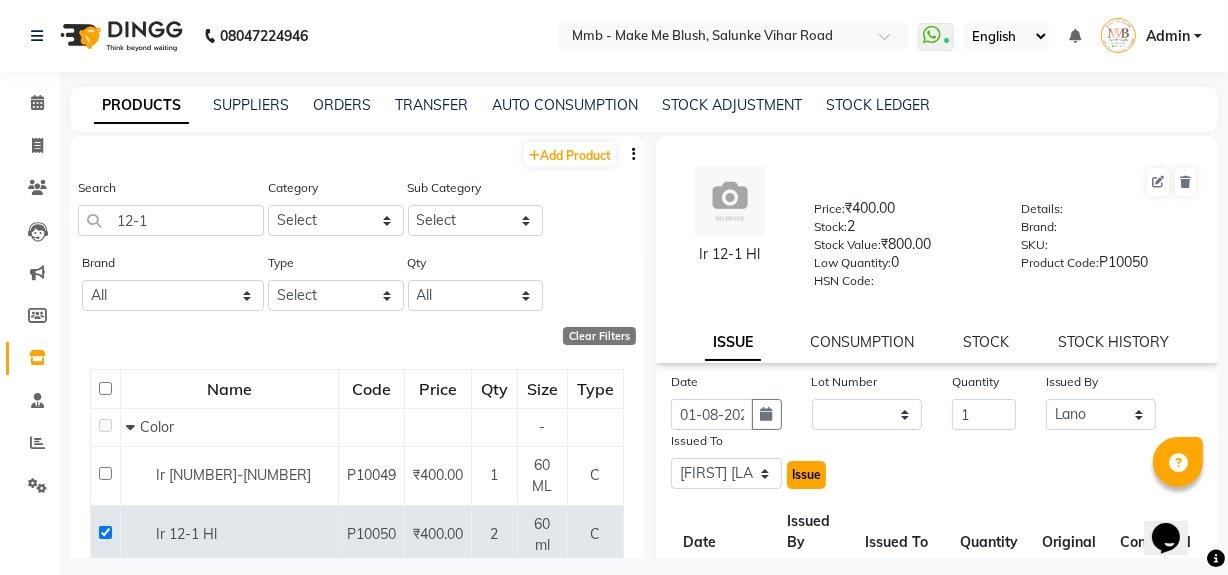 click on "Issue" 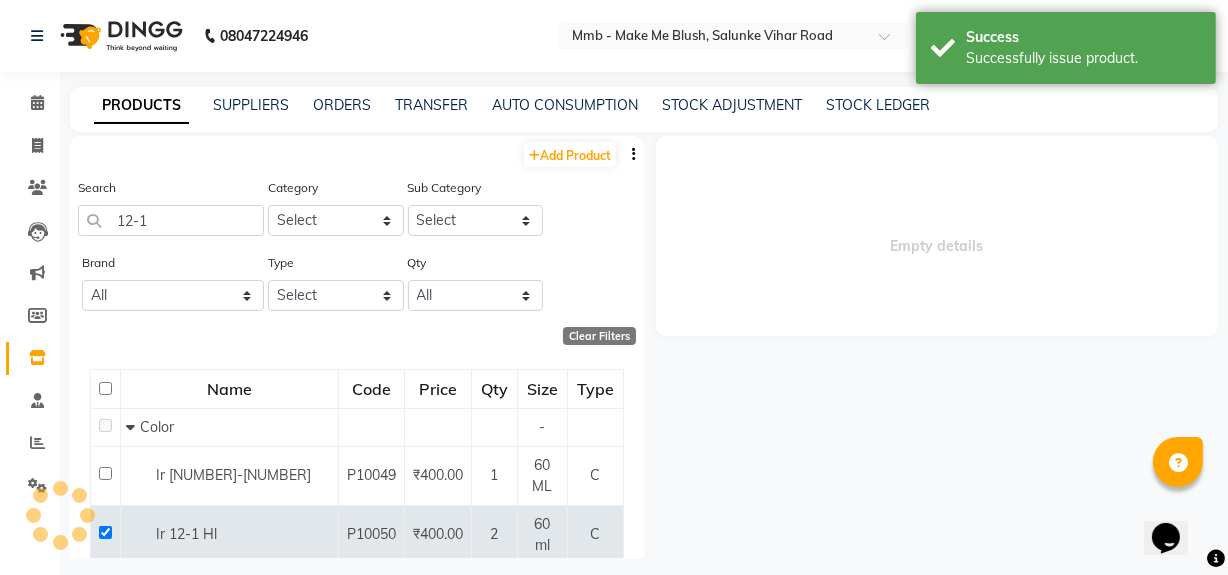 select 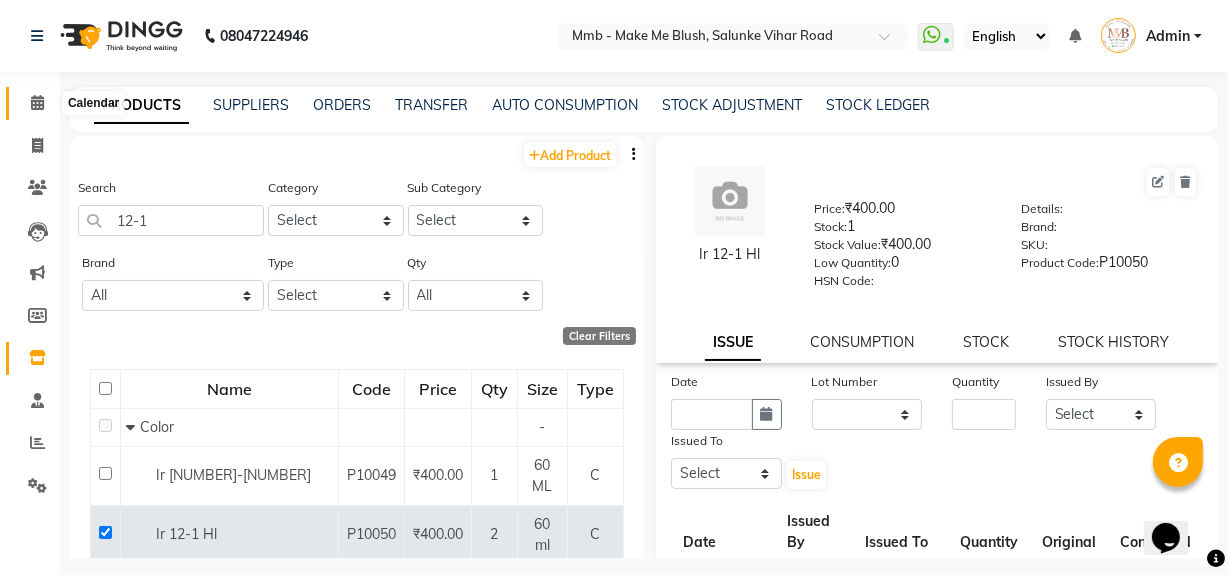 click 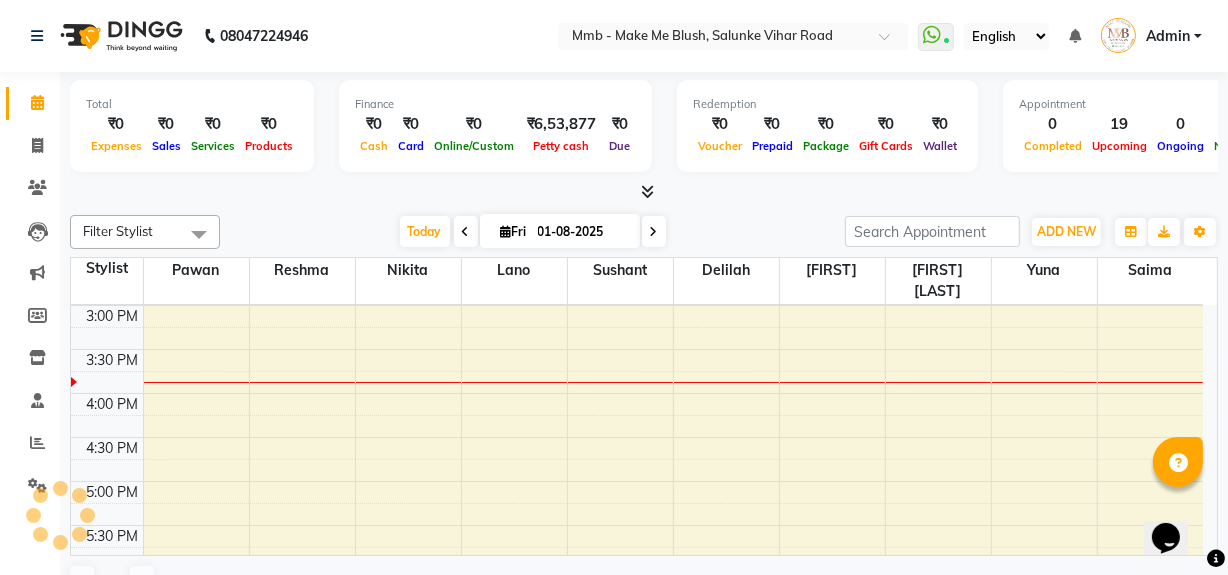 scroll, scrollTop: 0, scrollLeft: 0, axis: both 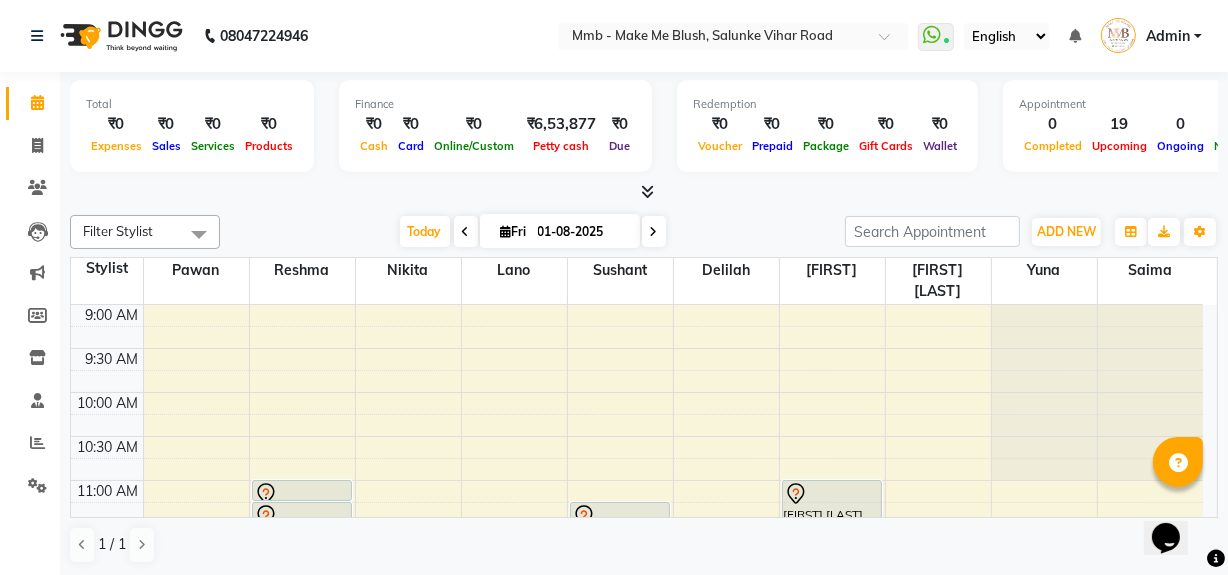 click at bounding box center [506, 231] 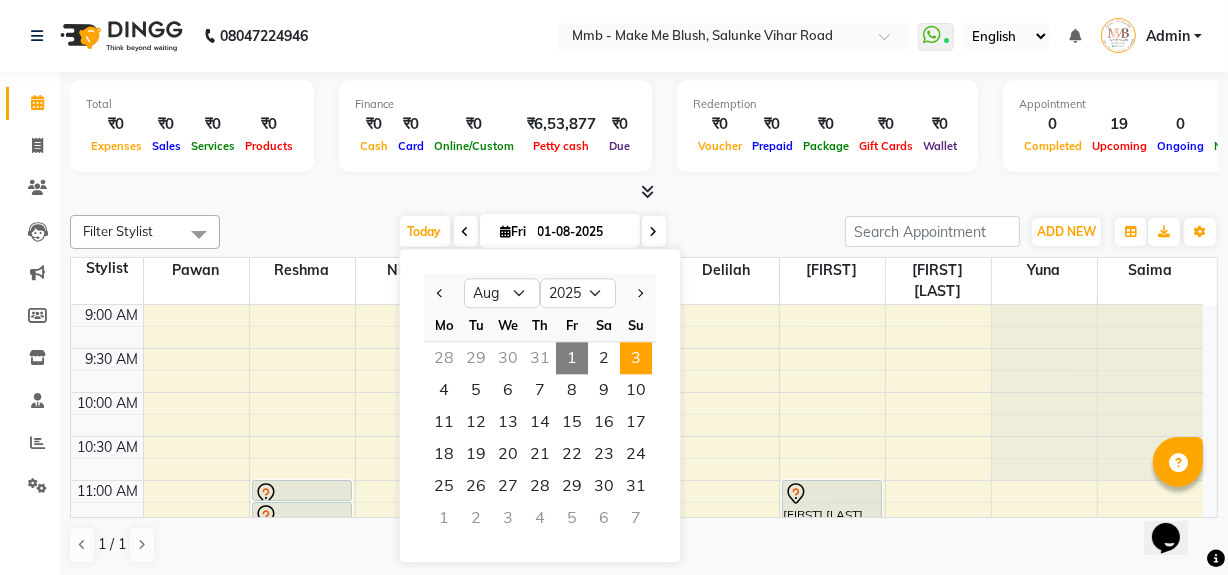click on "3" at bounding box center [636, 358] 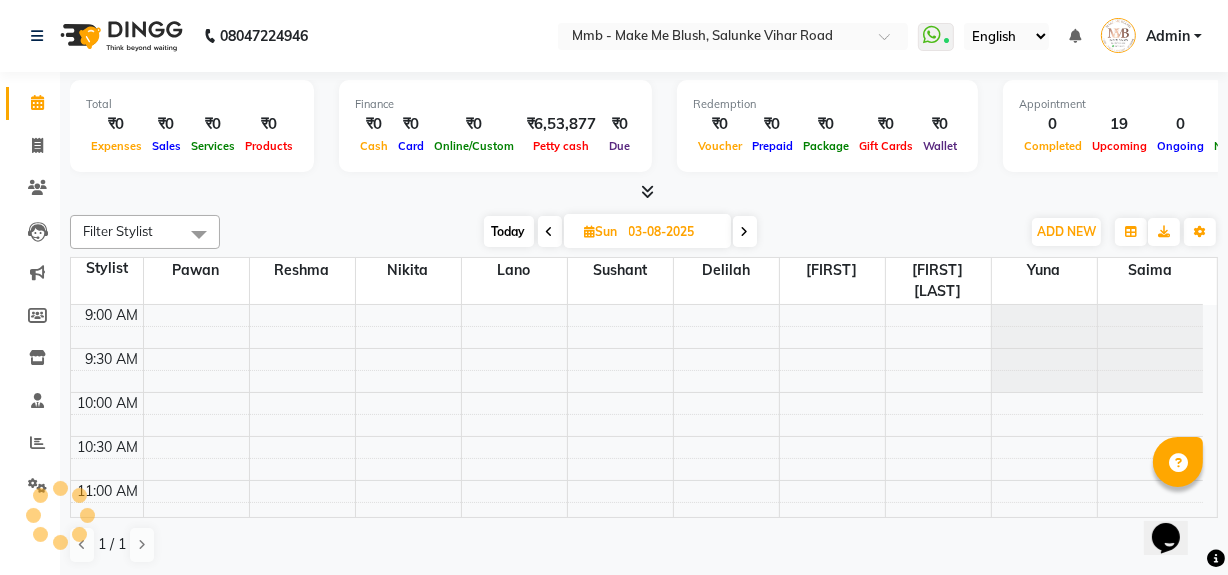 scroll, scrollTop: 527, scrollLeft: 0, axis: vertical 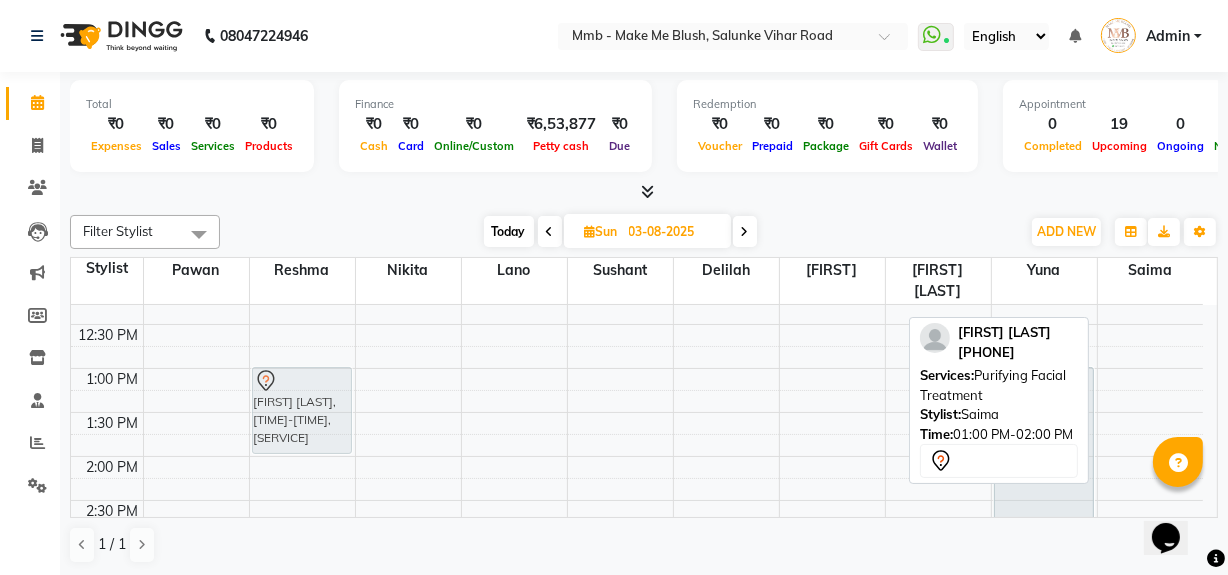 drag, startPoint x: 1140, startPoint y: 400, endPoint x: 303, endPoint y: 405, distance: 837.01495 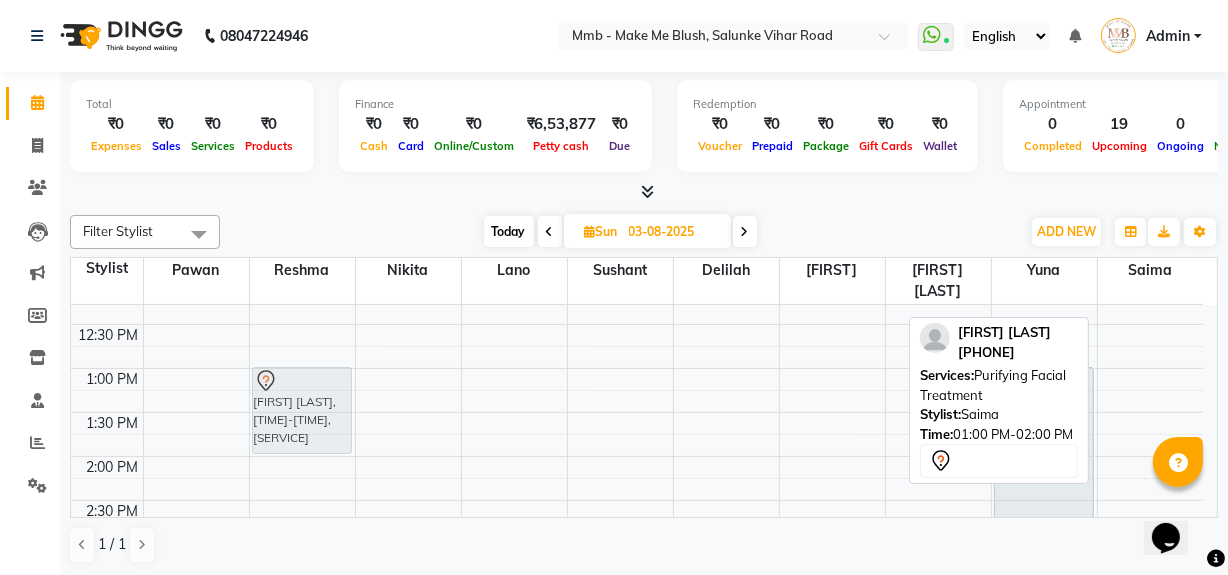 click on "[FIRST] [LAST], [TIME]-[TIME], [SERVICE]             [FIRST] [LAST], [TIME]-[TIME], [SERVICE]             [FIRST] [LAST], [TIME]-[TIME], [SERVICE]              [FIRST] [LAST], [TIME]-[TIME], [SERVICE]             [FIRST]null, [TIME]-[TIME], [SERVICE]             [FIRST] [LAST], [TIME]-[TIME], [SERVICE]" at bounding box center [637, 544] 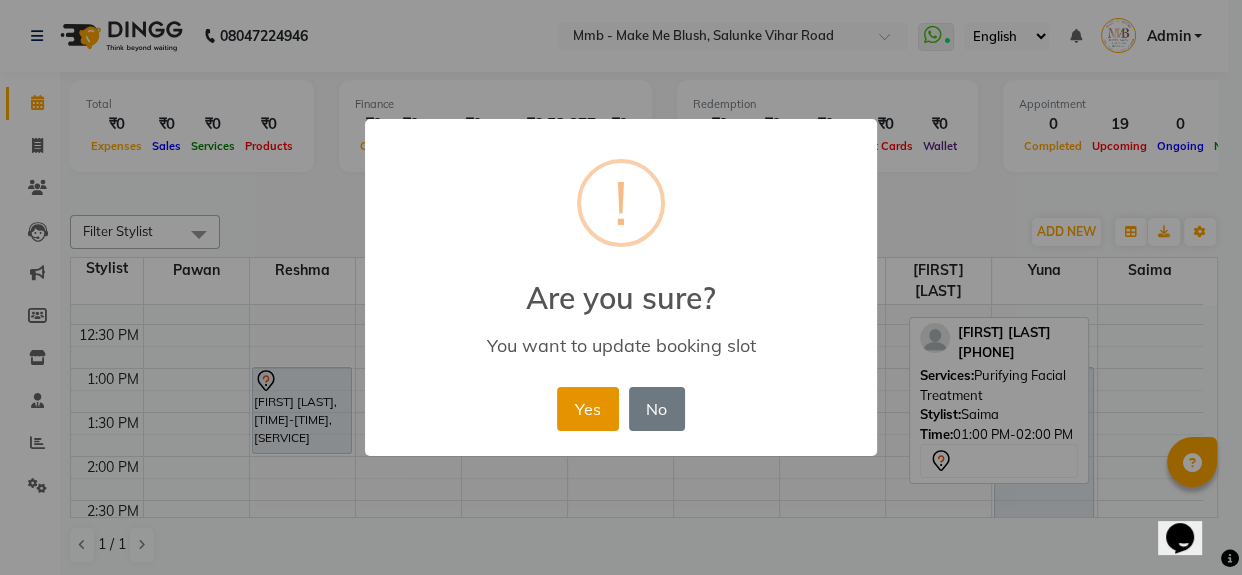click on "Yes" at bounding box center (587, 409) 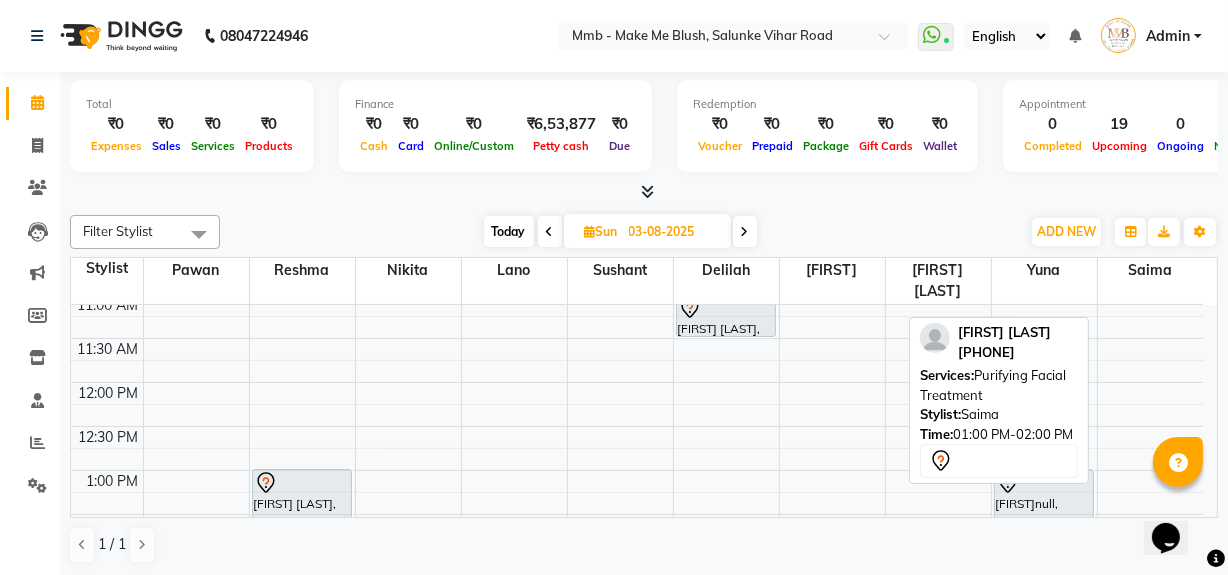 scroll, scrollTop: 179, scrollLeft: 0, axis: vertical 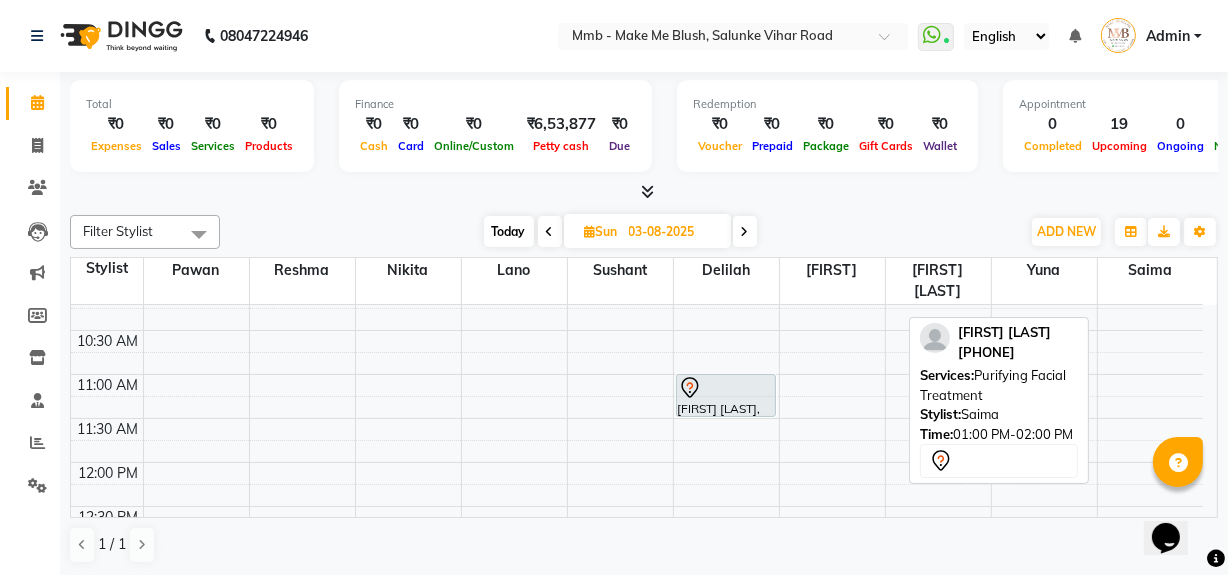 click at bounding box center (590, 231) 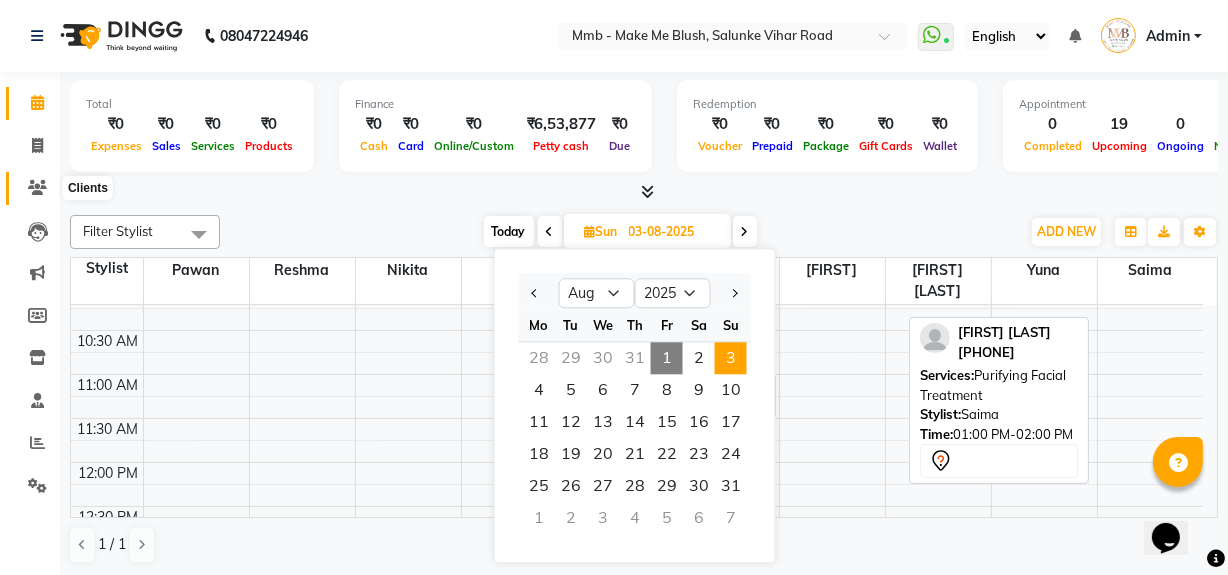 click 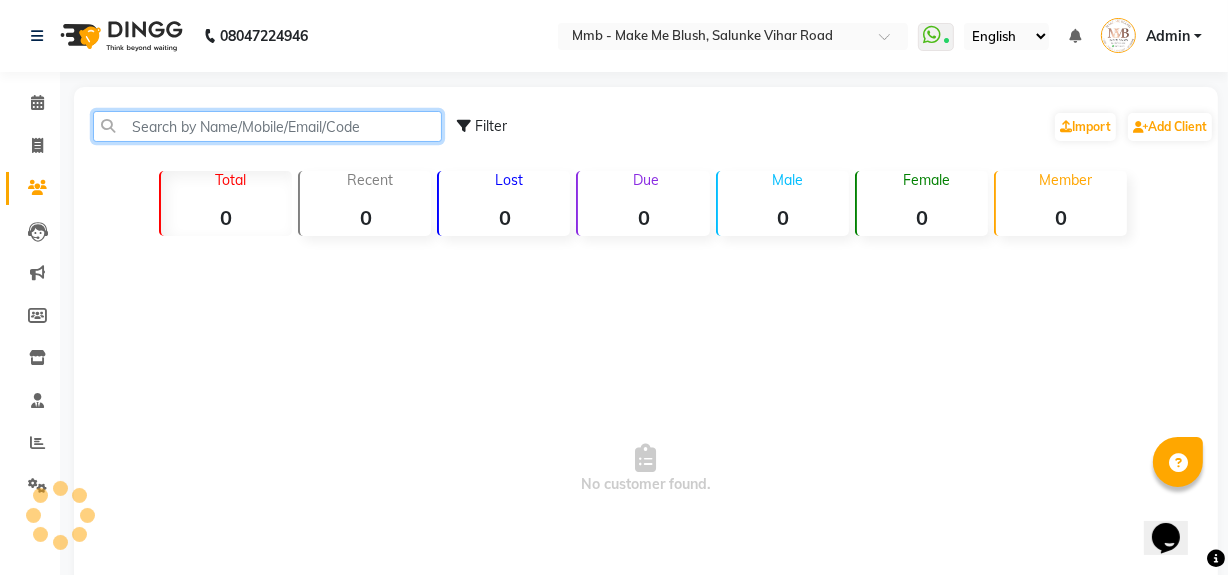 click 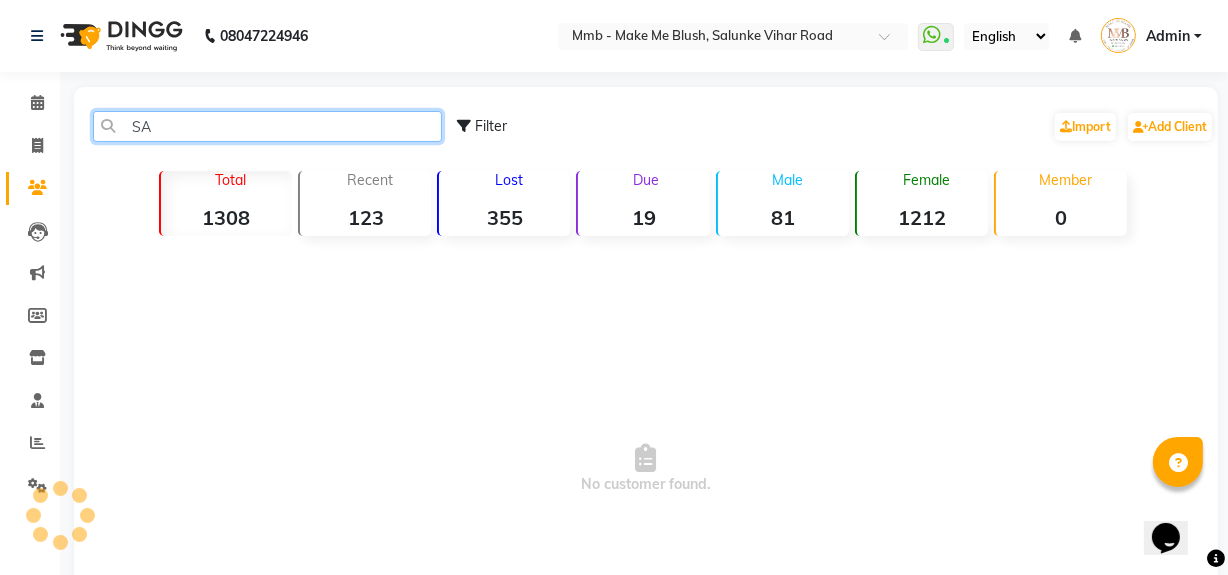 type on "S" 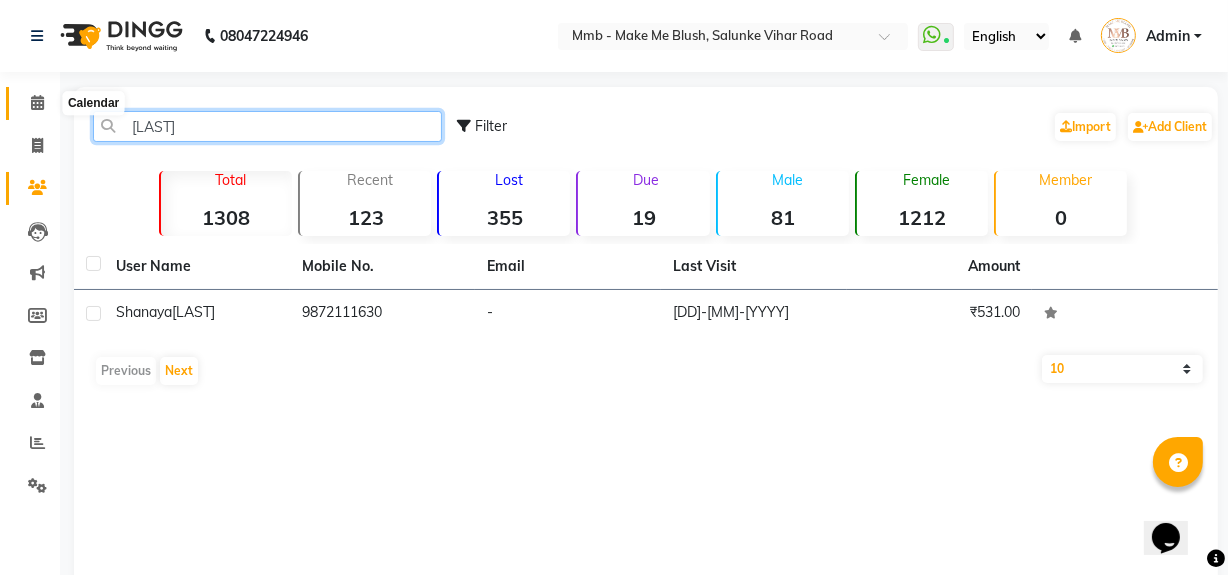 type on "[LAST]" 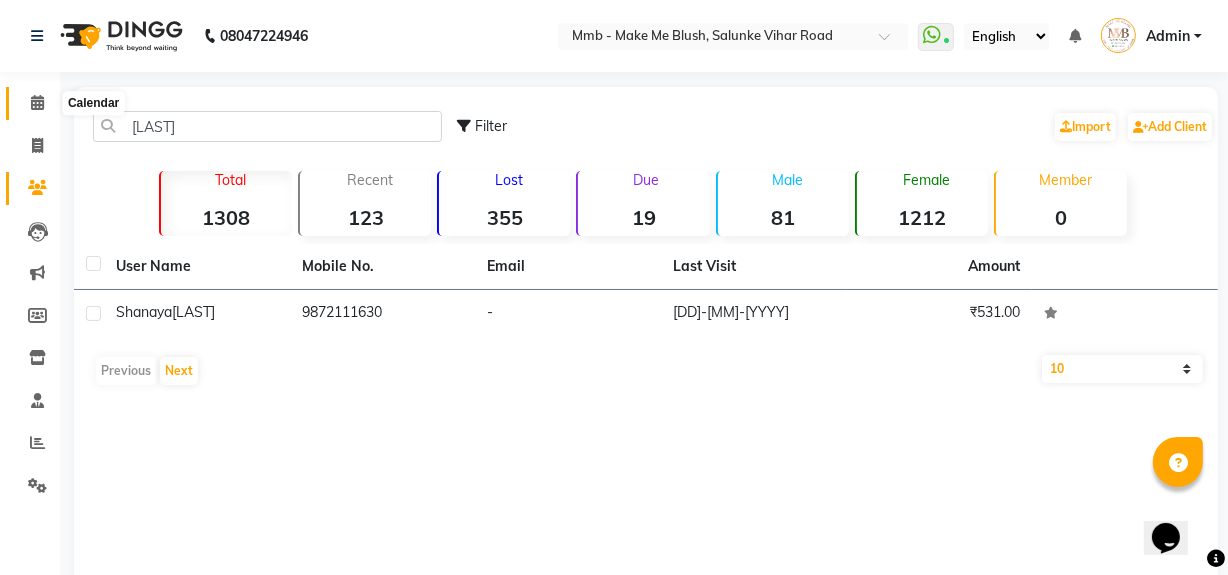 click 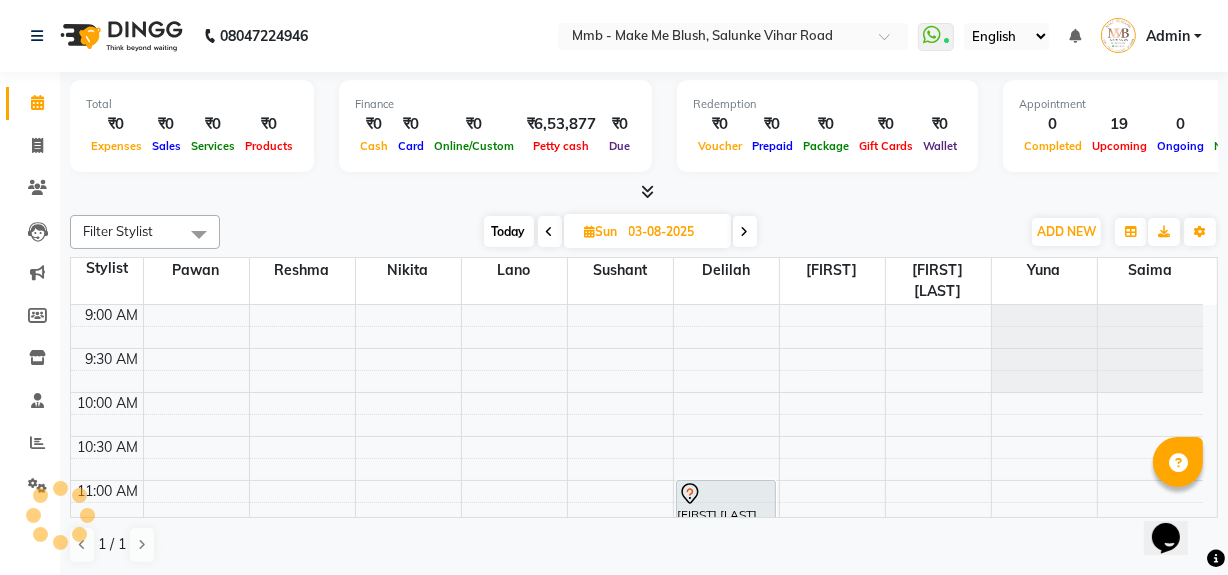 scroll, scrollTop: 0, scrollLeft: 0, axis: both 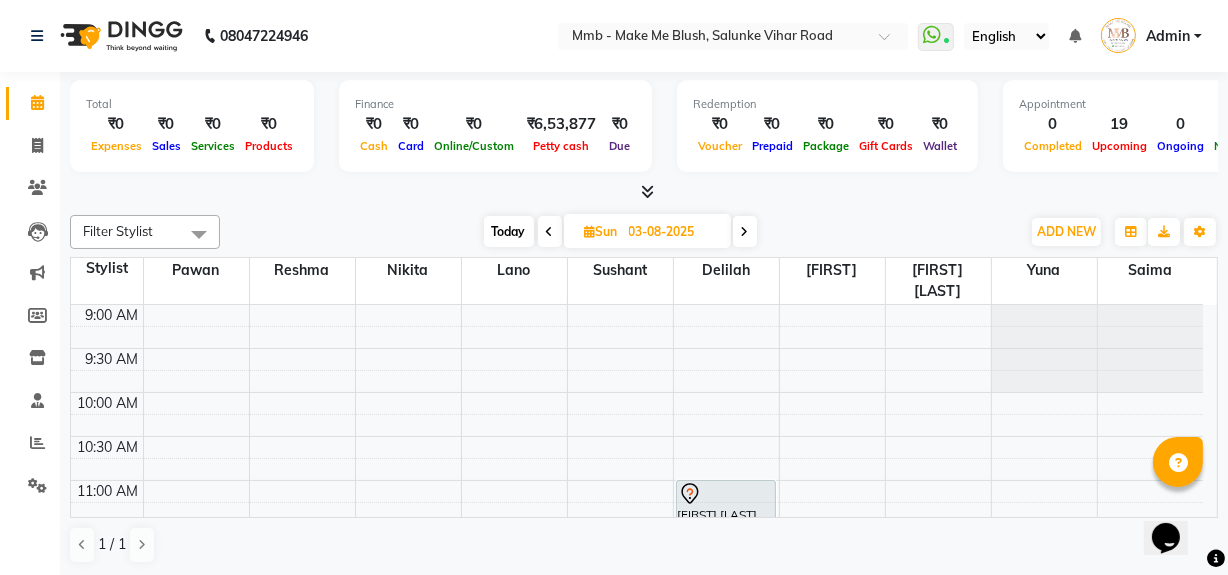 click at bounding box center [550, 231] 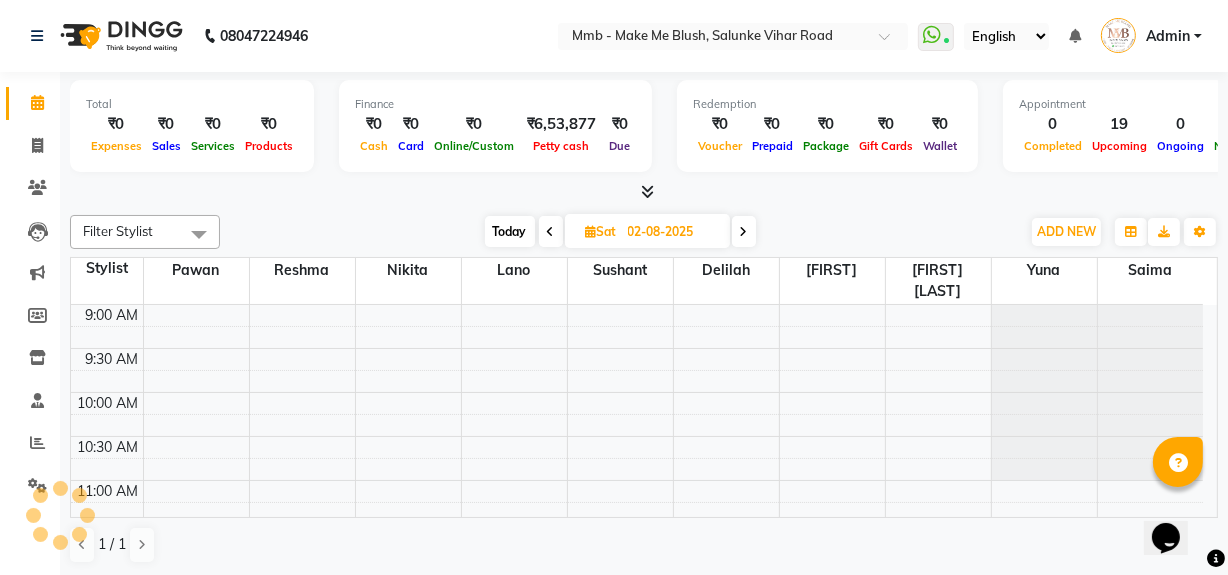 scroll, scrollTop: 615, scrollLeft: 0, axis: vertical 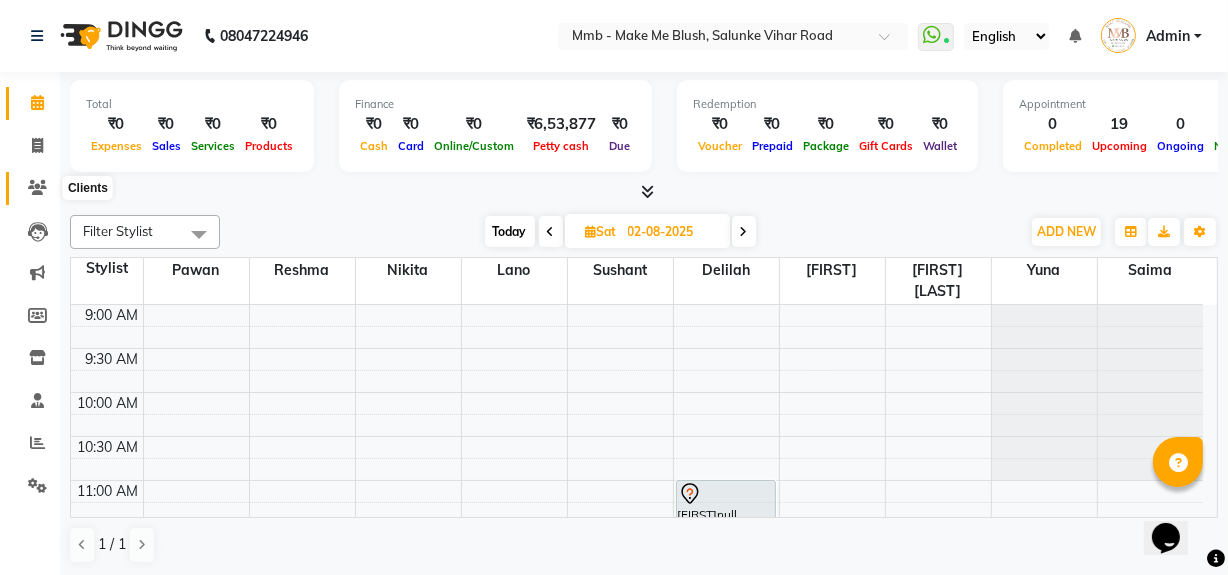 click 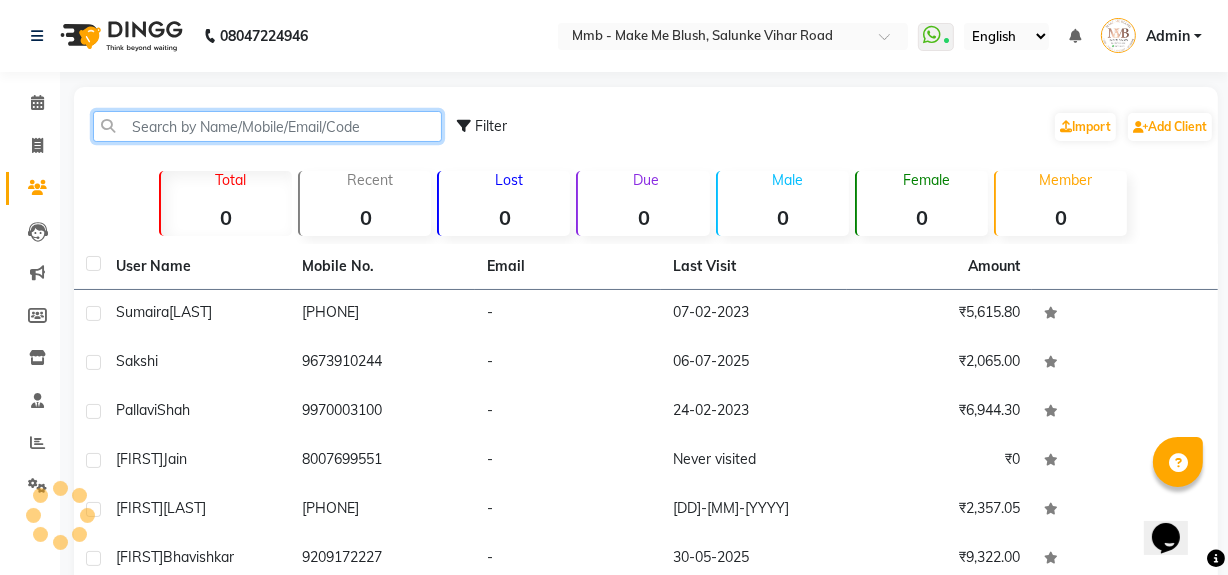 click 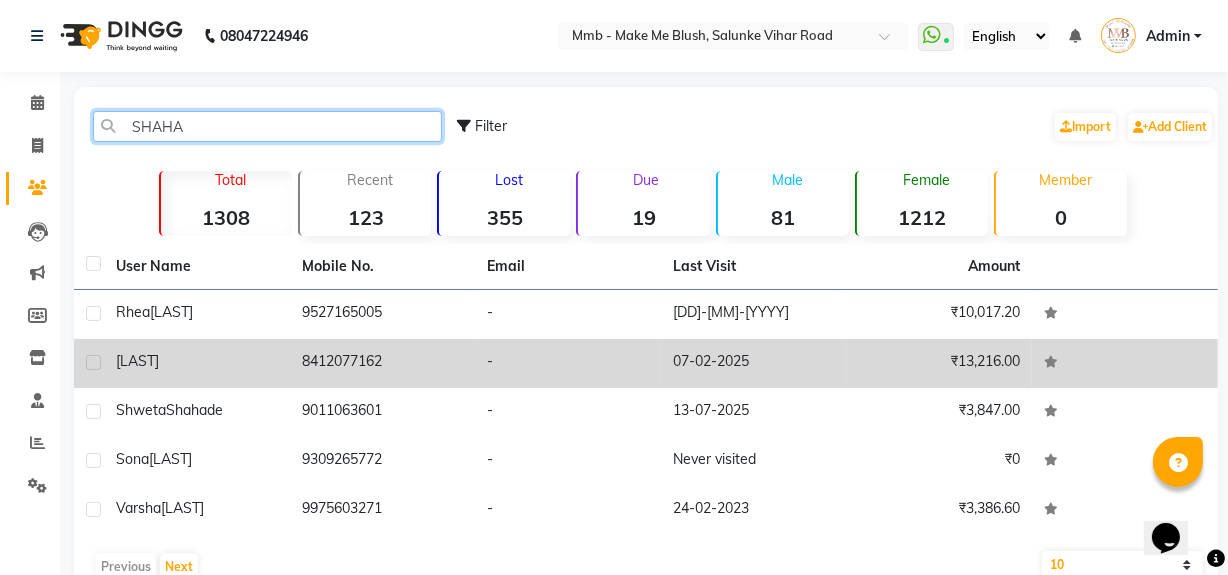 type on "SHAHA" 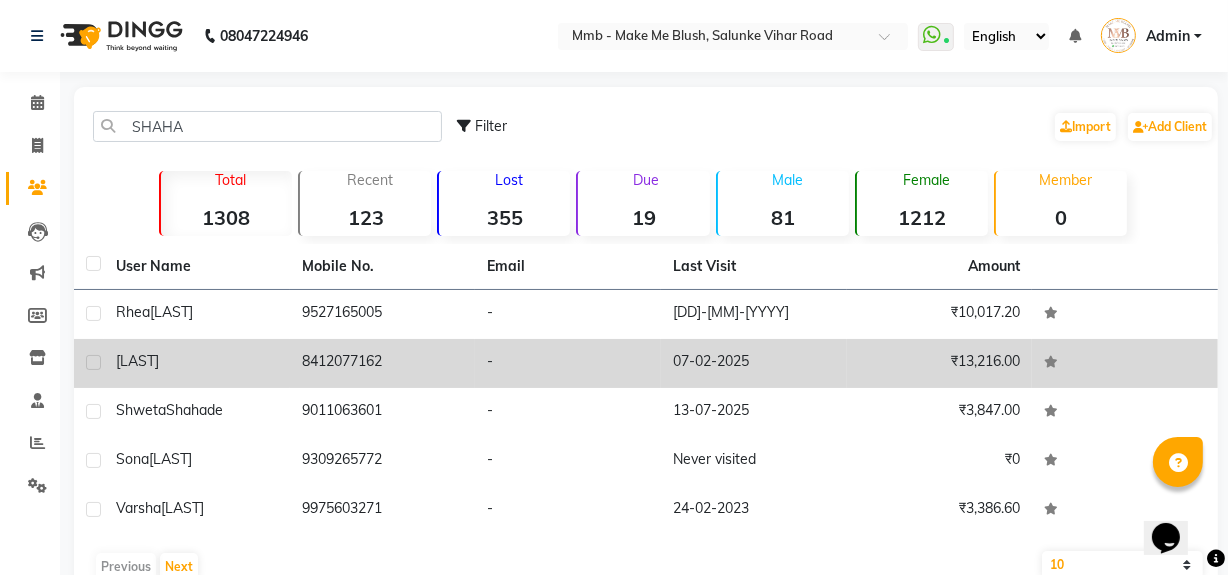 click on "[LAST]" 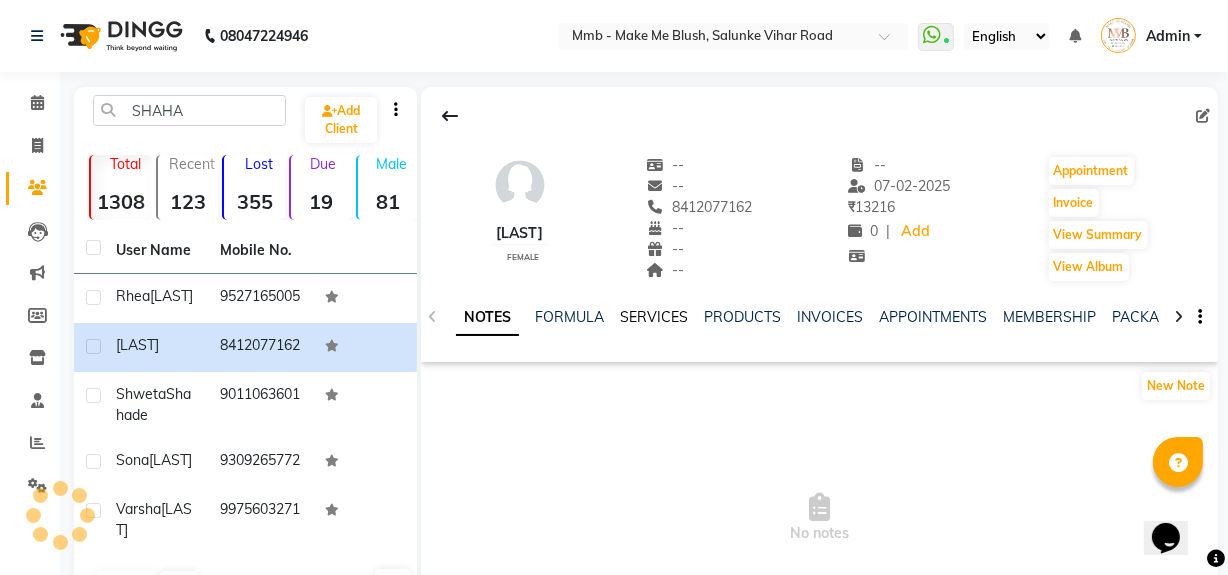 click on "SERVICES" 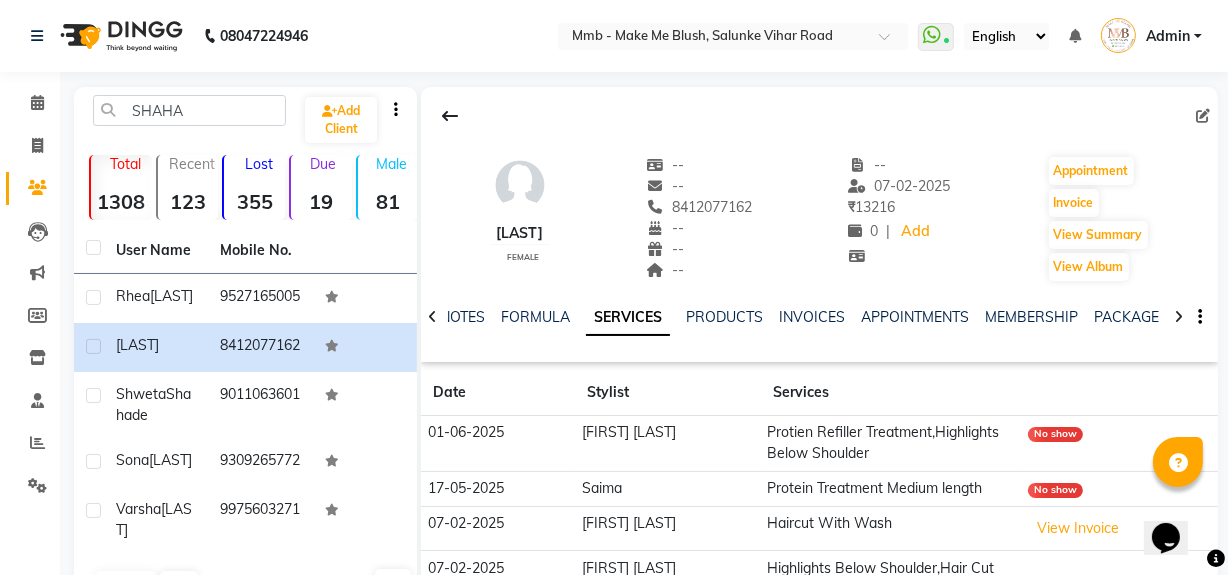 scroll, scrollTop: 141, scrollLeft: 0, axis: vertical 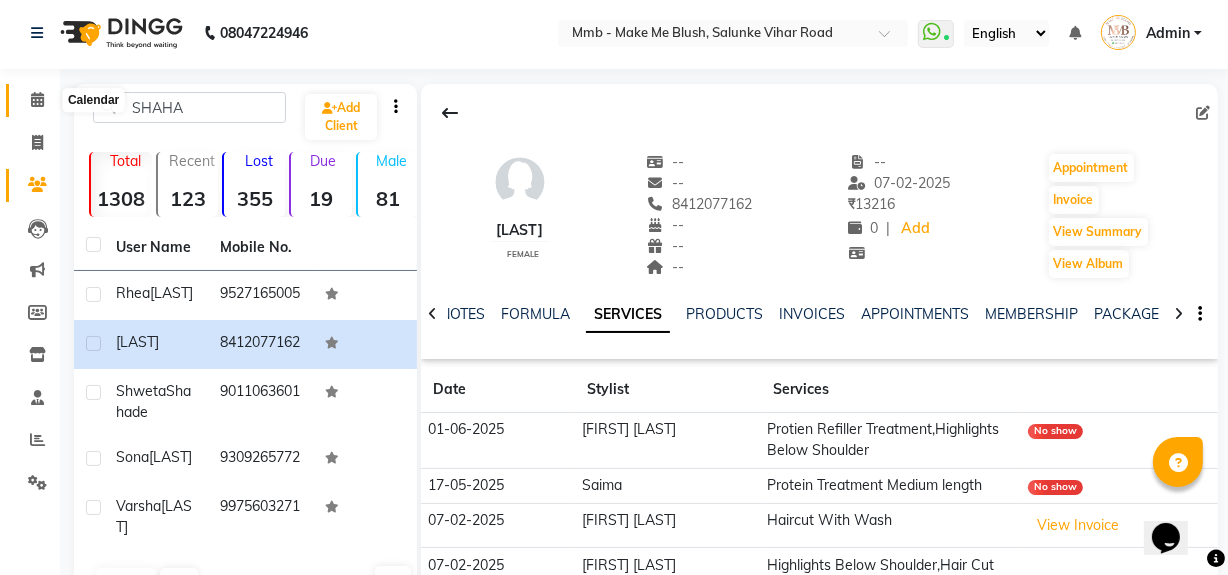 click 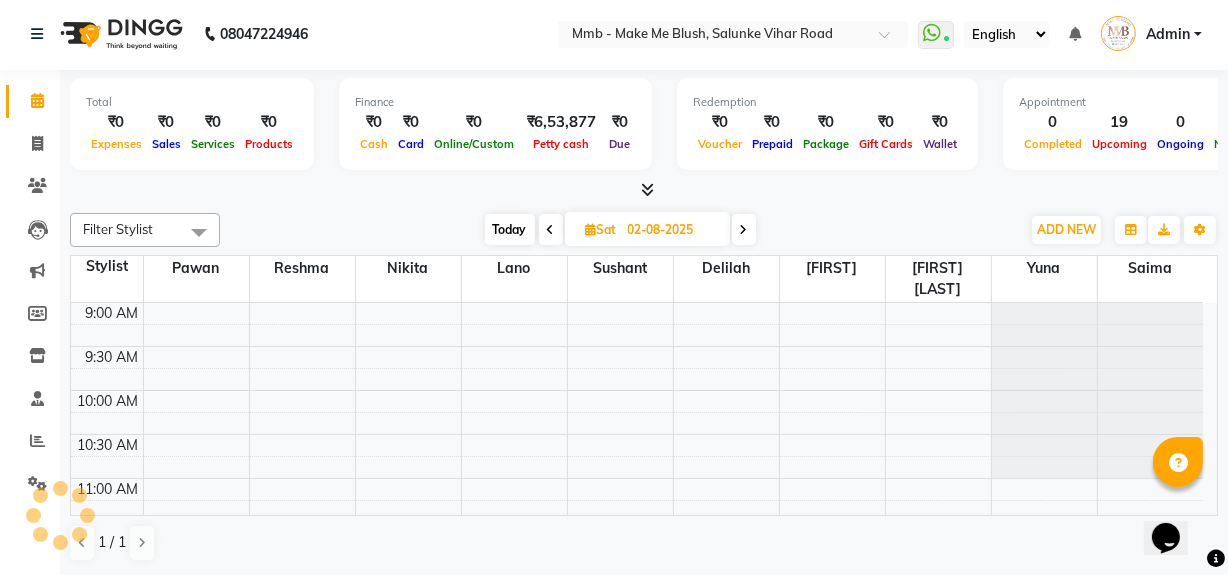 scroll, scrollTop: 0, scrollLeft: 0, axis: both 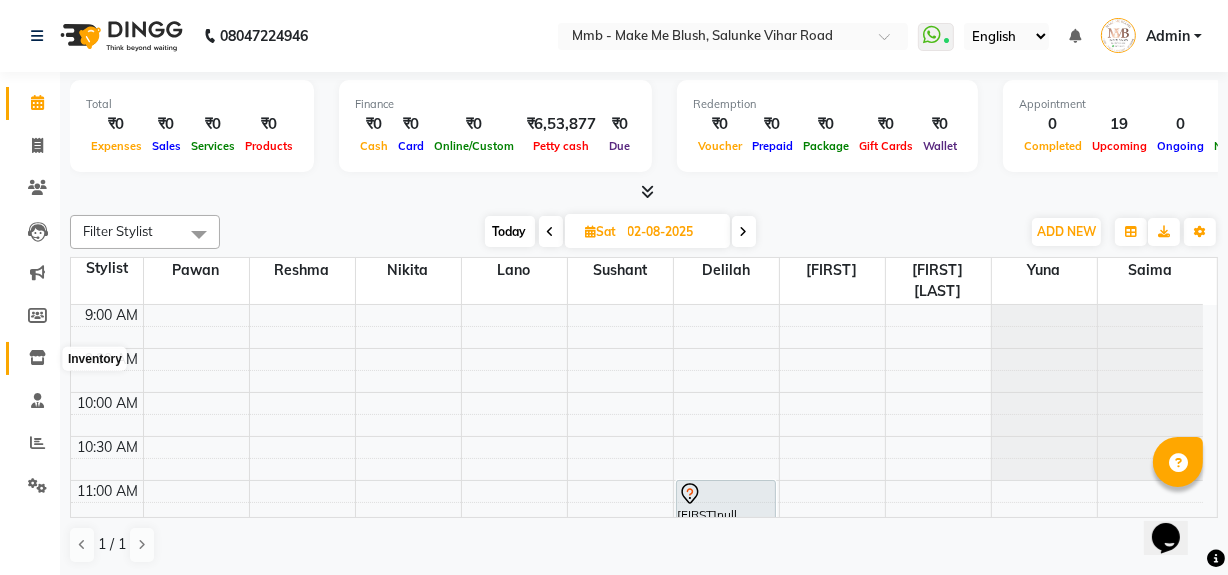 click 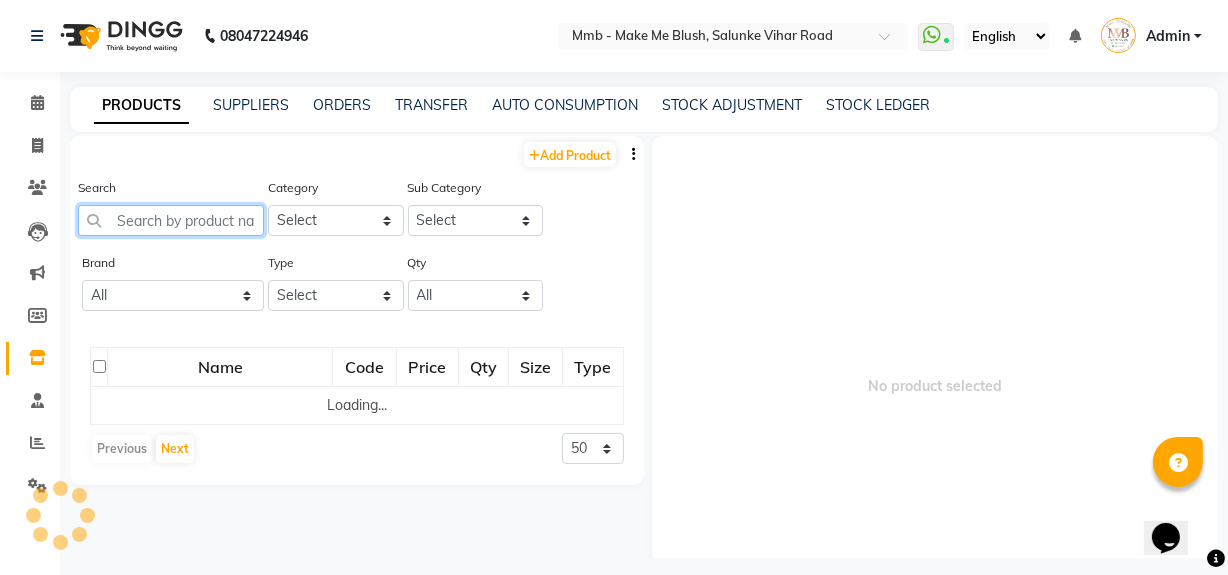 click 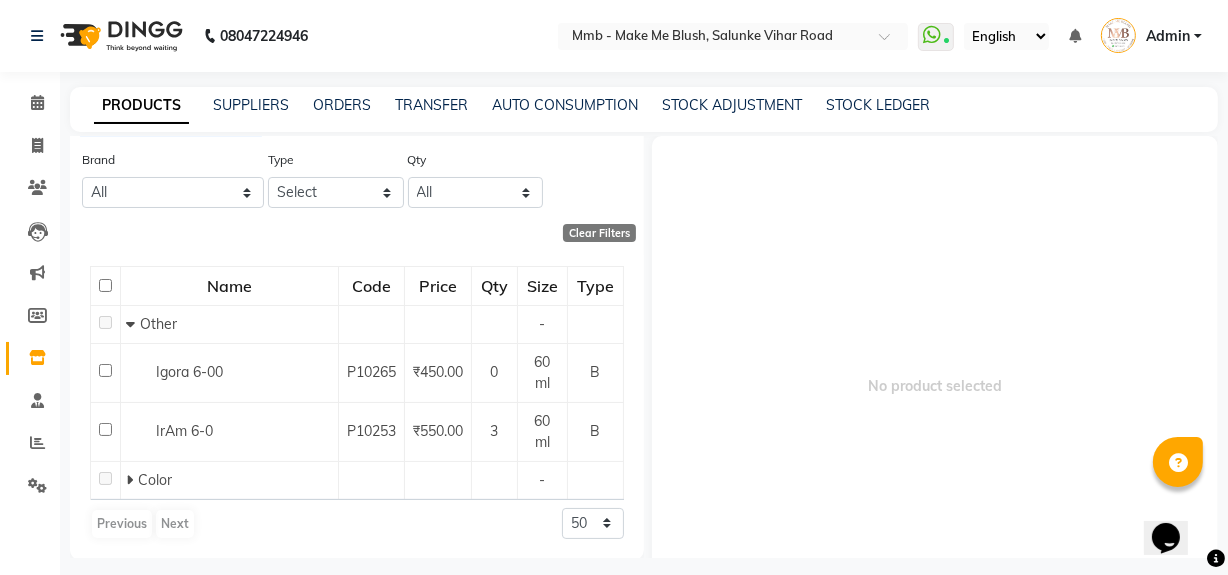 scroll, scrollTop: 105, scrollLeft: 0, axis: vertical 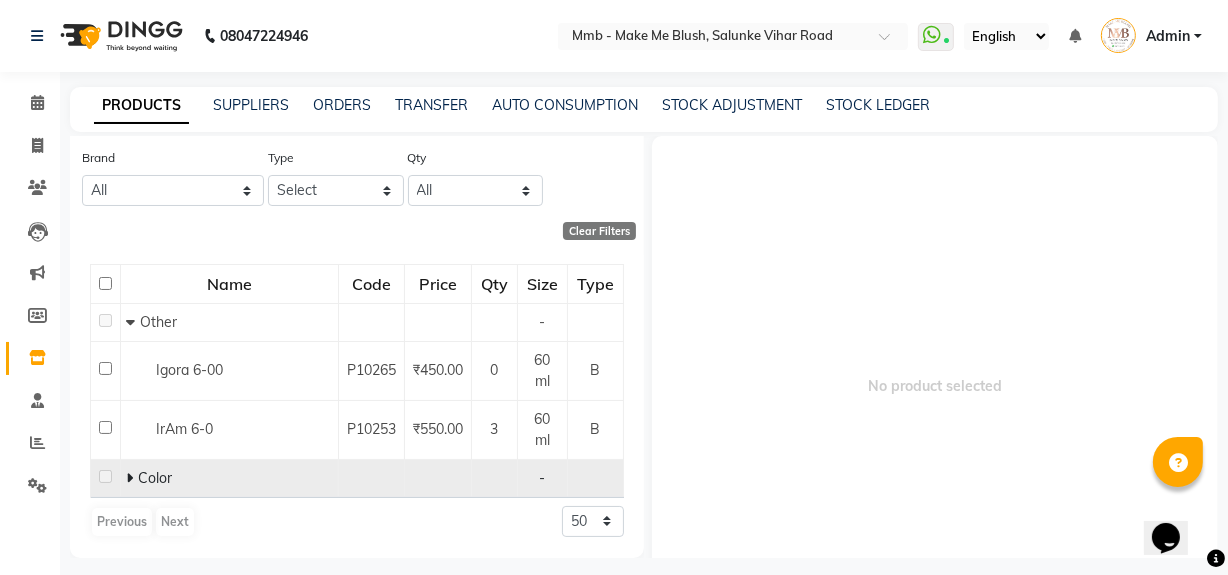 type on "6-0" 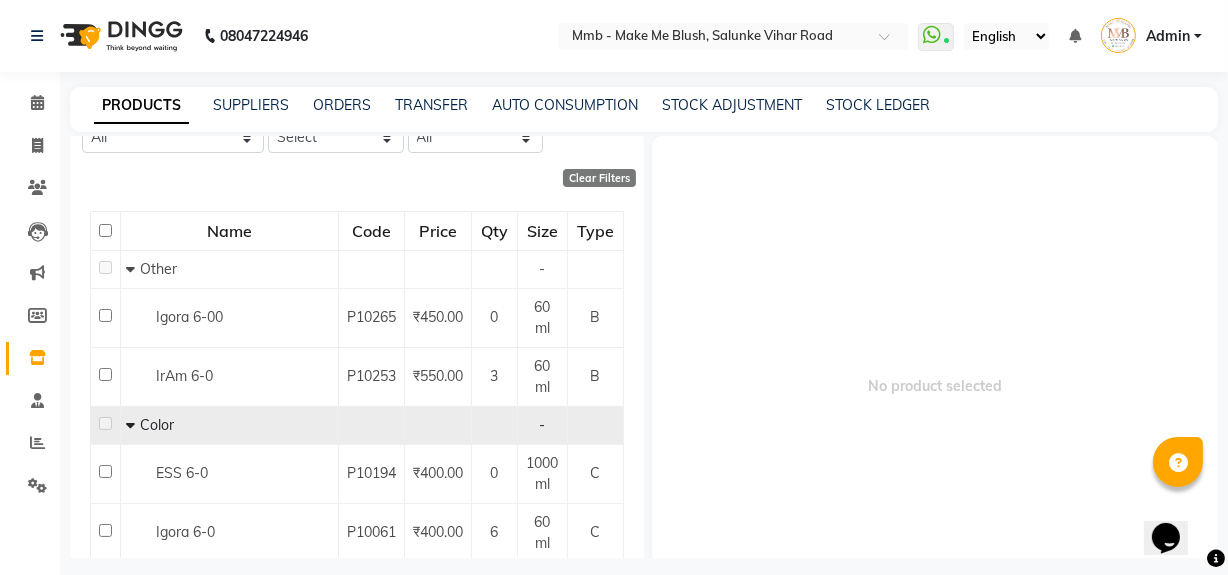 scroll, scrollTop: 178, scrollLeft: 0, axis: vertical 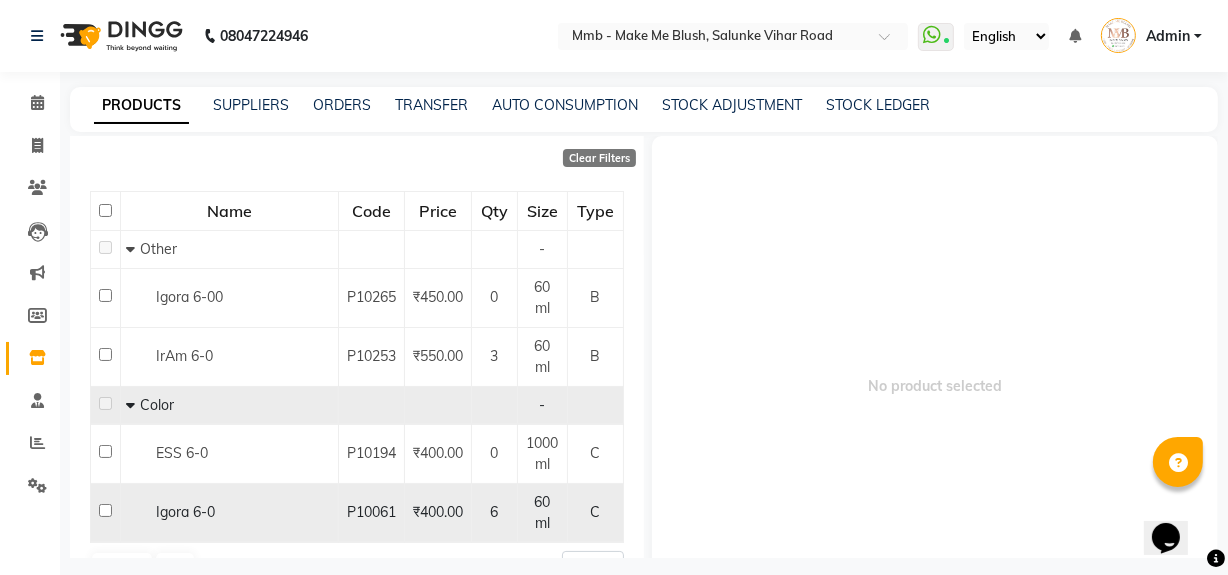 click 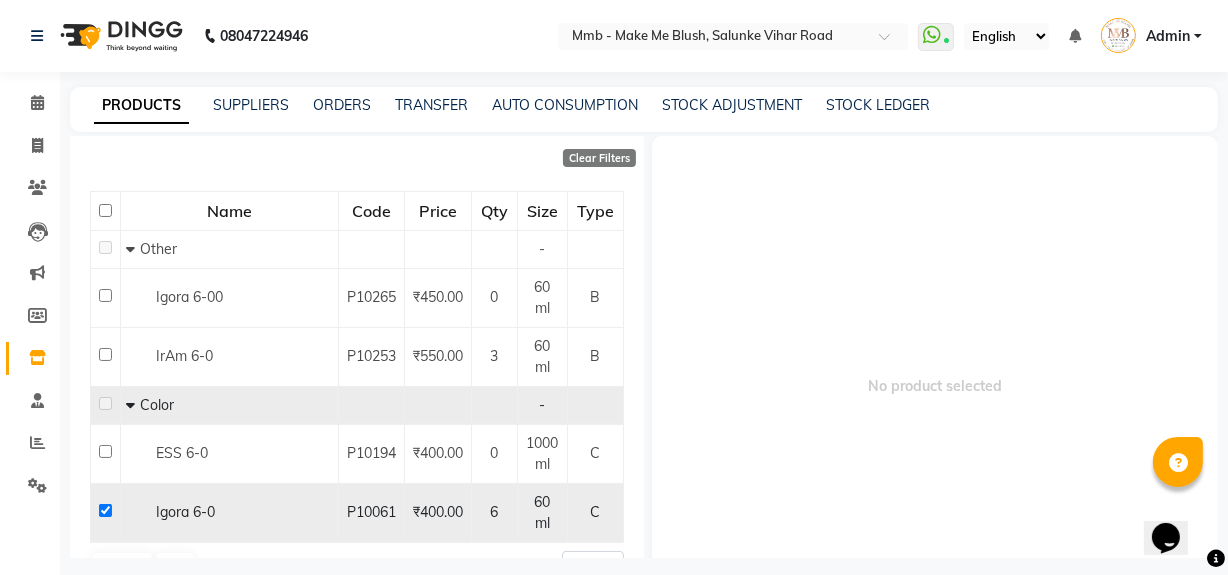 checkbox on "true" 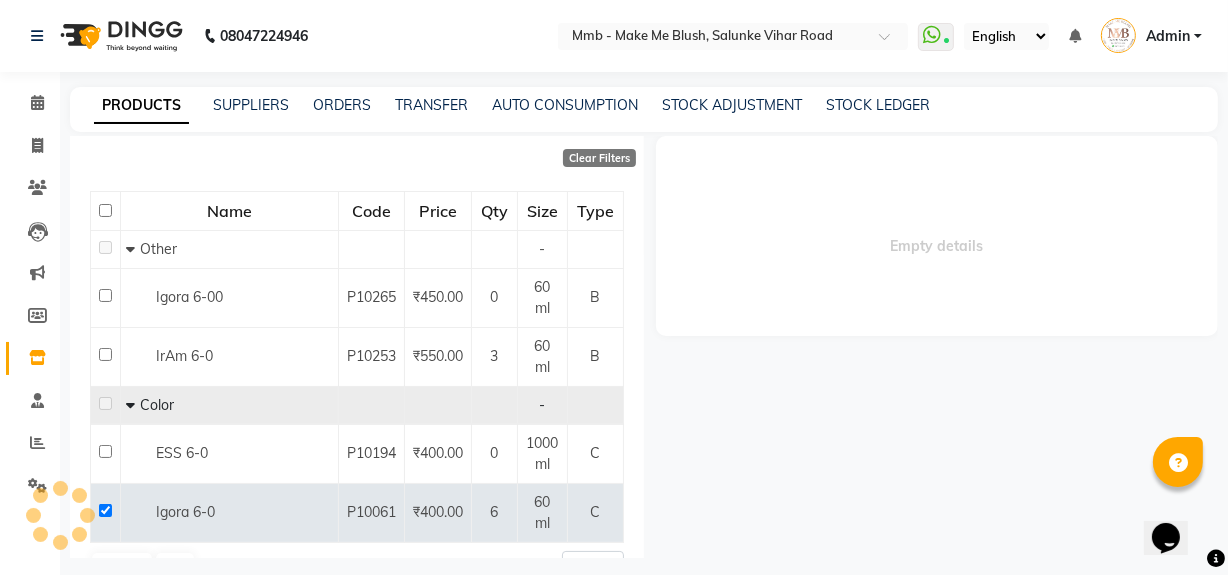 select 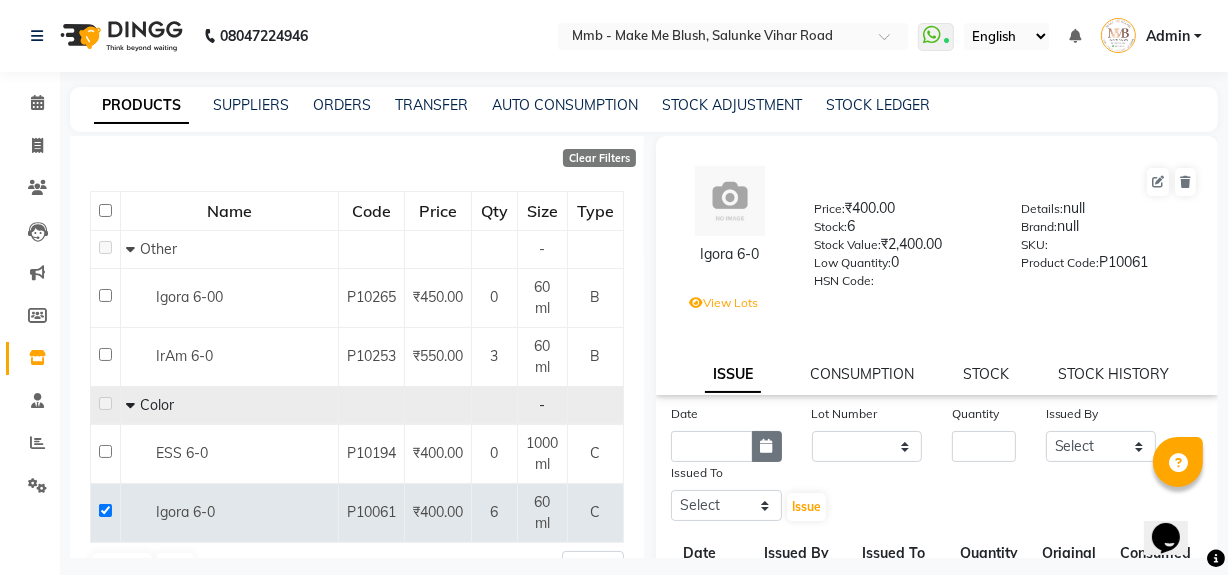 click 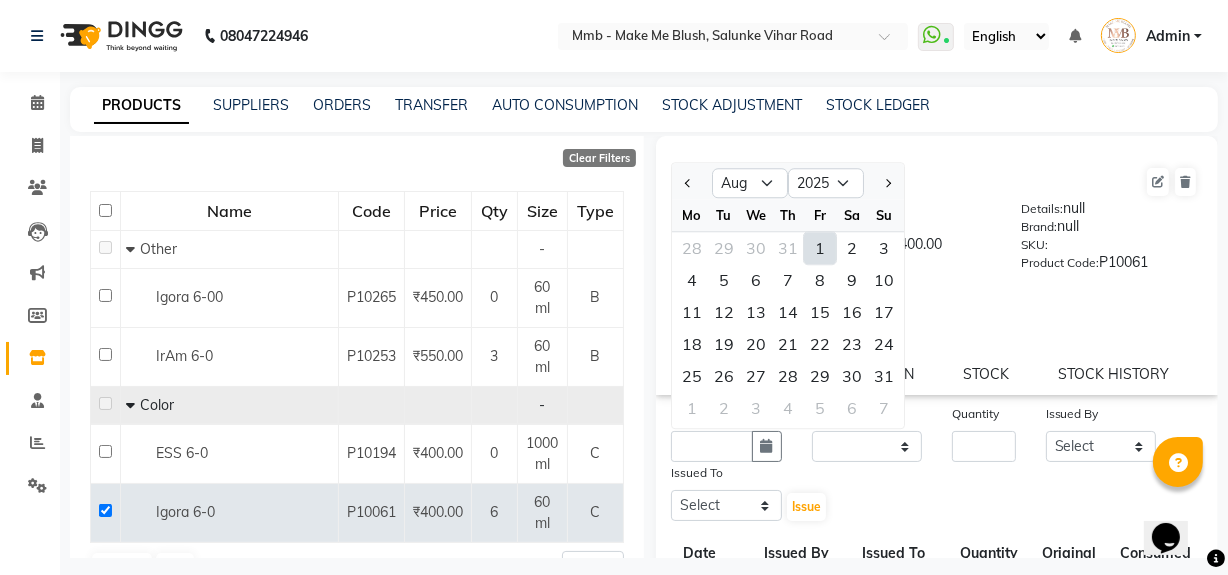 click on "1" 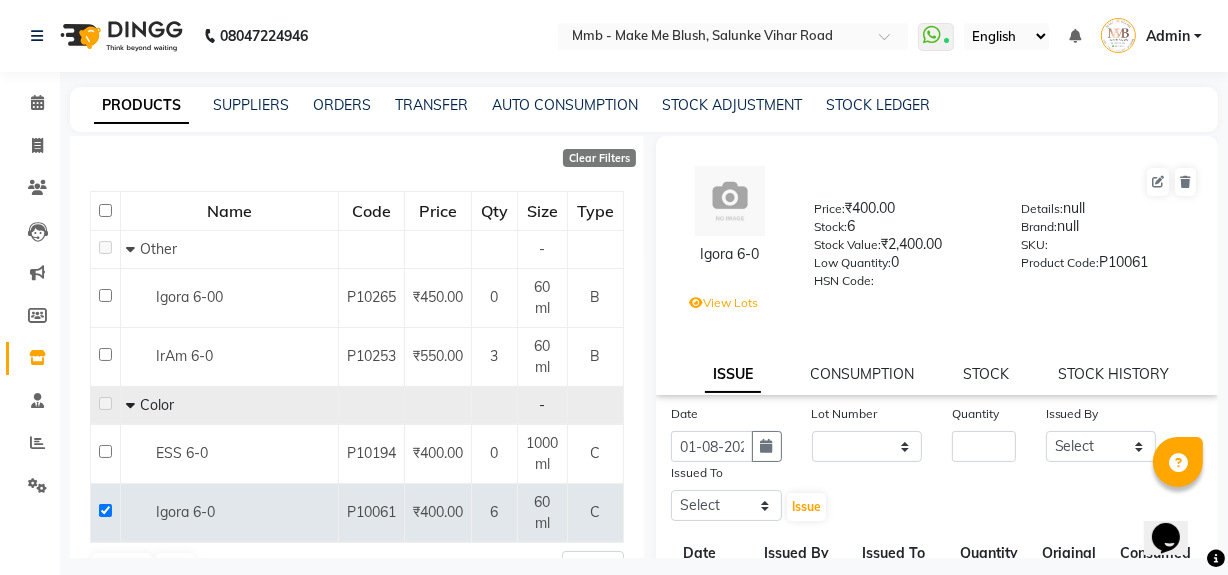 click on "Date [DD]-[MM]-[YYYY] Lot Number None  / [YYYY]-[MM]-[DD] Quantity Issued By Select [FIRST] [LAST] [FIRST] [LAST] [FIRST] [LAST] [FIRST] [LAST] [FIRST] [LAST] [FIRST] [LAST] [FIRST] [LAST] [FIRST] [LAST] Issued To Select [FIRST] [LAST] [FIRST] [LAST] [FIRST] [LAST] [FIRST] [LAST] [FIRST] [LAST] [FIRST] [LAST] [FIRST] [LAST] [FIRST] [LAST]  Issue" 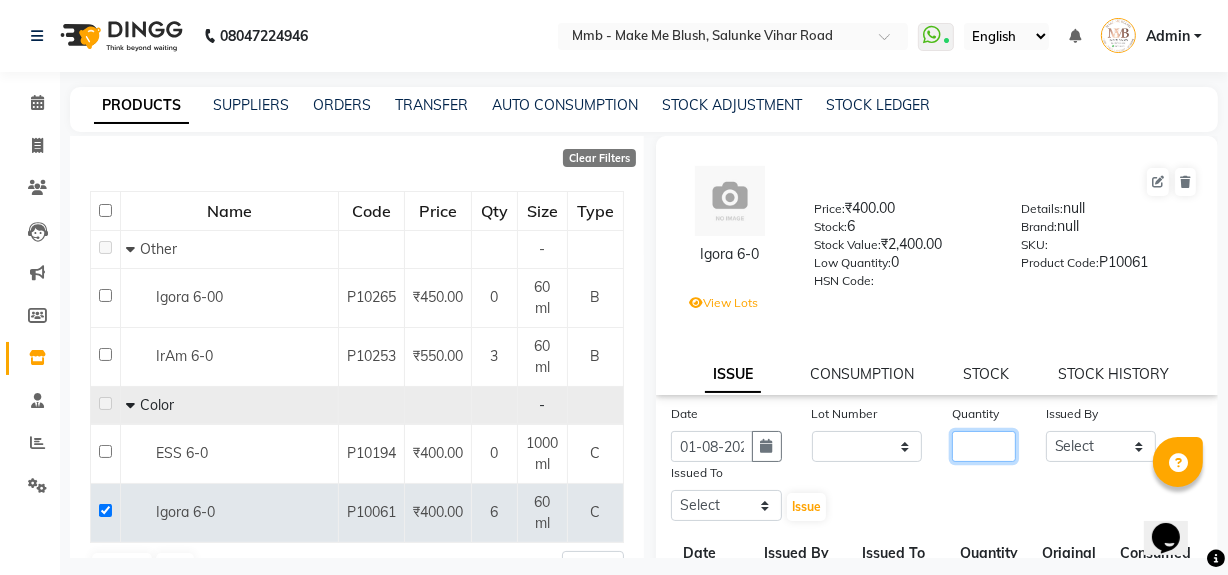 click 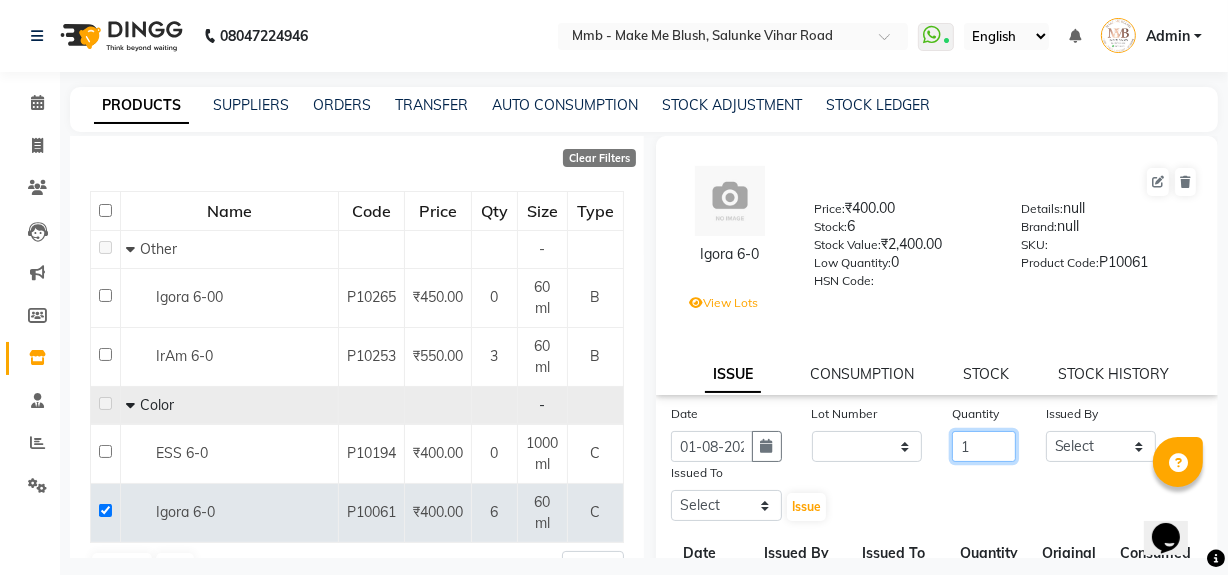 type on "1" 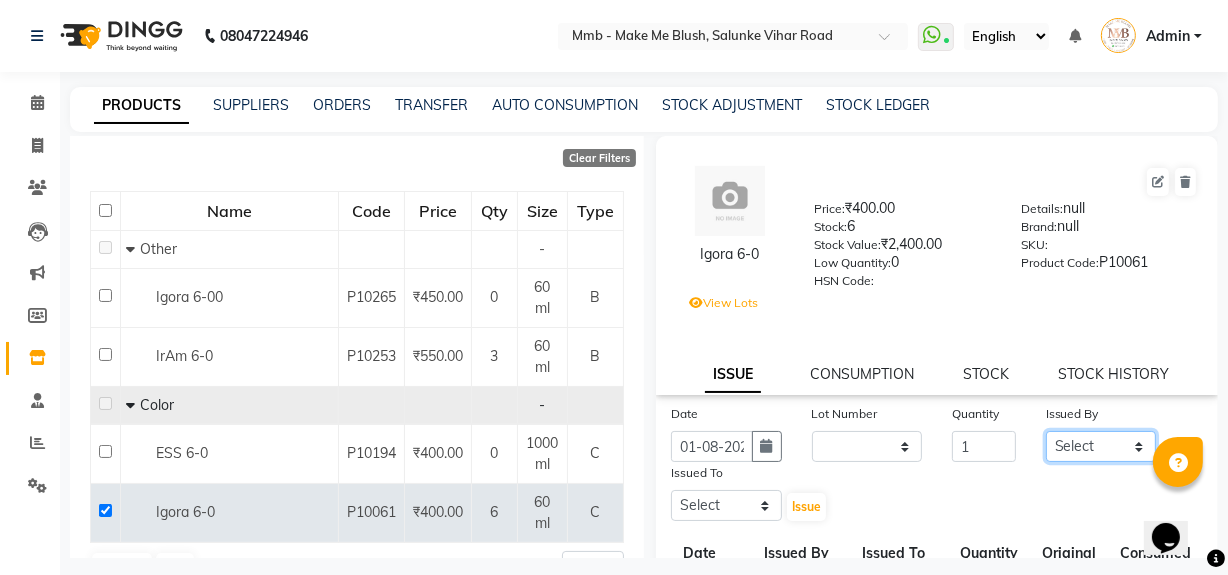 click on "Select [FIRST] [LAST] [FIRST] [LAST] [FIRST] [LAST] [FIRST] [LAST] [FIRST] [LAST] [FIRST] [LAST] [FIRST] [LAST] [FIRST] [LAST]" 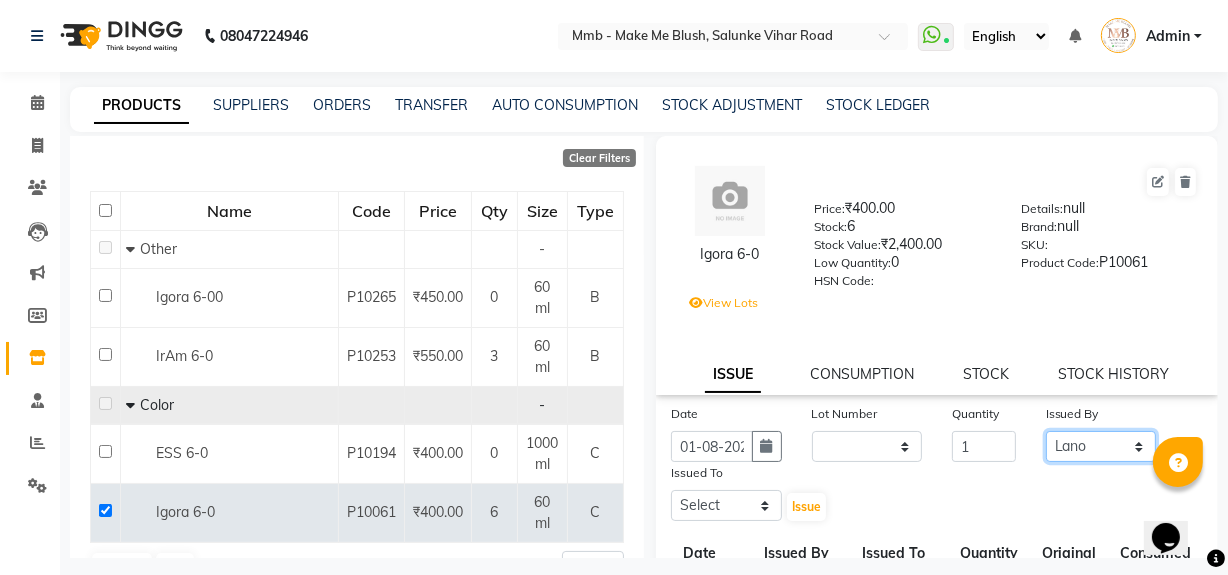 click on "Select [FIRST] [LAST] [FIRST] [LAST] [FIRST] [LAST] [FIRST] [LAST] [FIRST] [LAST] [FIRST] [LAST] [FIRST] [LAST] [FIRST] [LAST]" 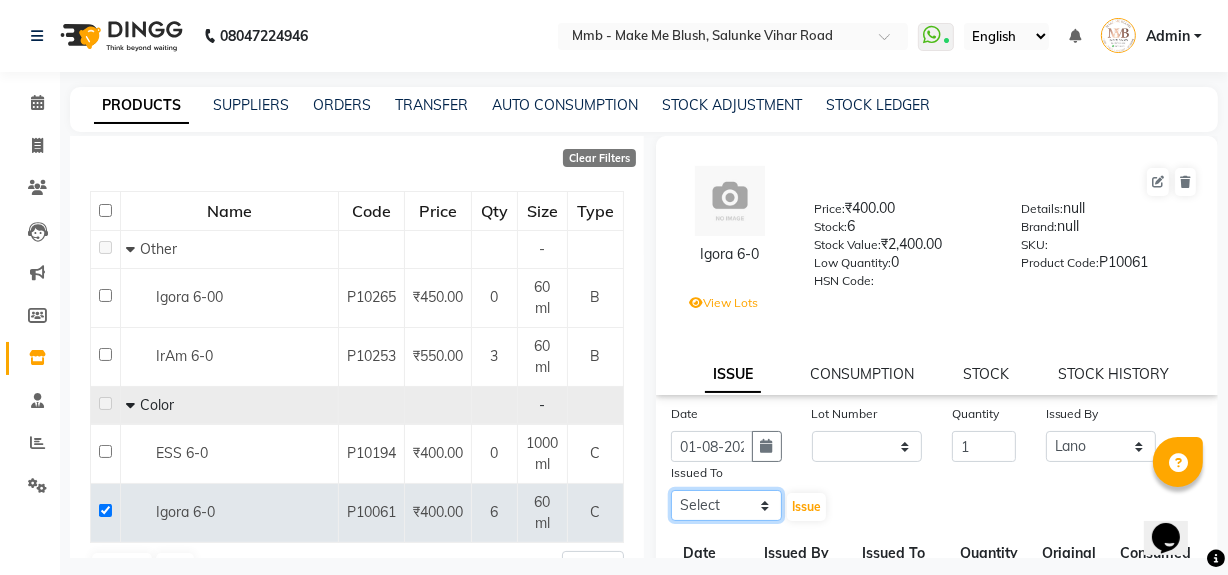 click on "Select [FIRST] [LAST] [FIRST] [LAST] [FIRST] [LAST] [FIRST] [LAST] [FIRST] [LAST] [FIRST] [LAST] [FIRST] [LAST] [FIRST] [LAST]" 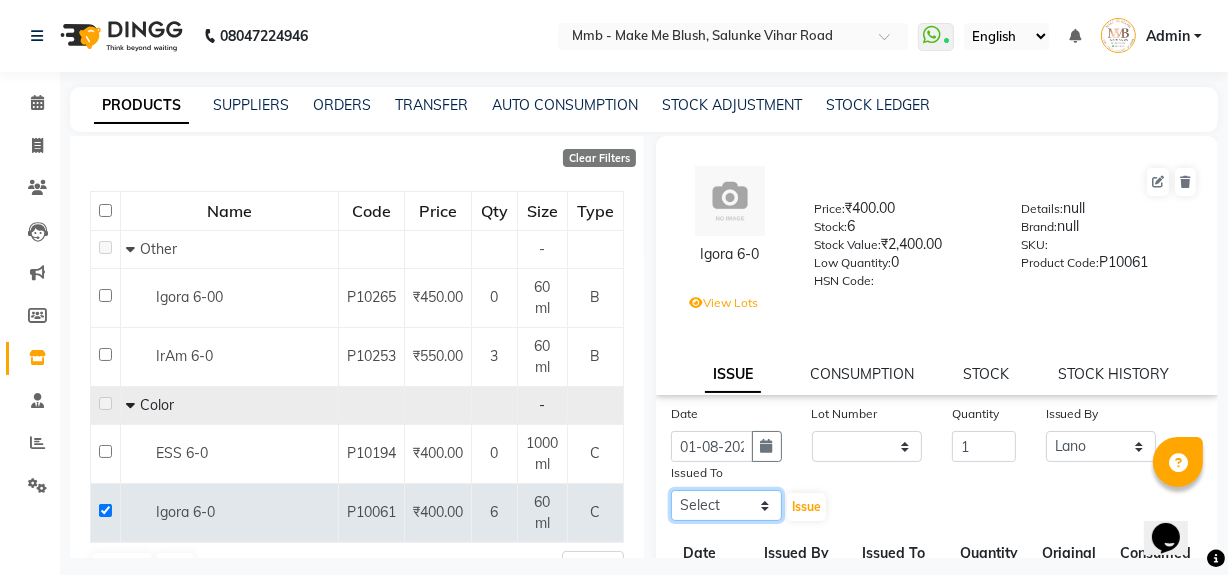 select on "45263" 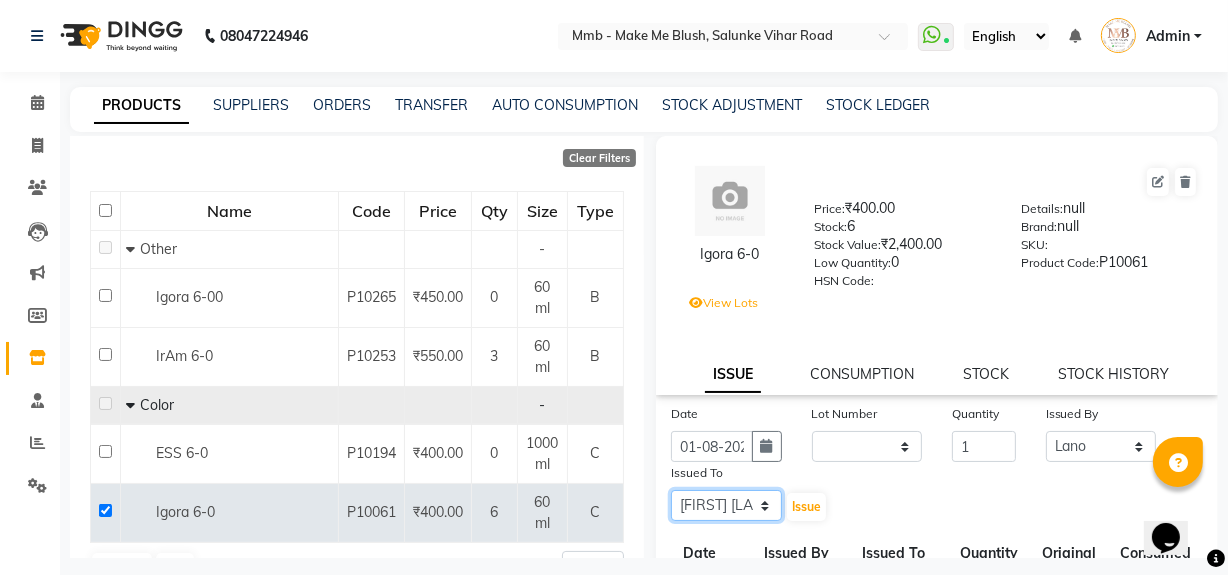 click on "Select [FIRST] [LAST] [FIRST] [LAST] [FIRST] [LAST] [FIRST] [LAST] [FIRST] [LAST] [FIRST] [LAST] [FIRST] [LAST] [FIRST] [LAST]" 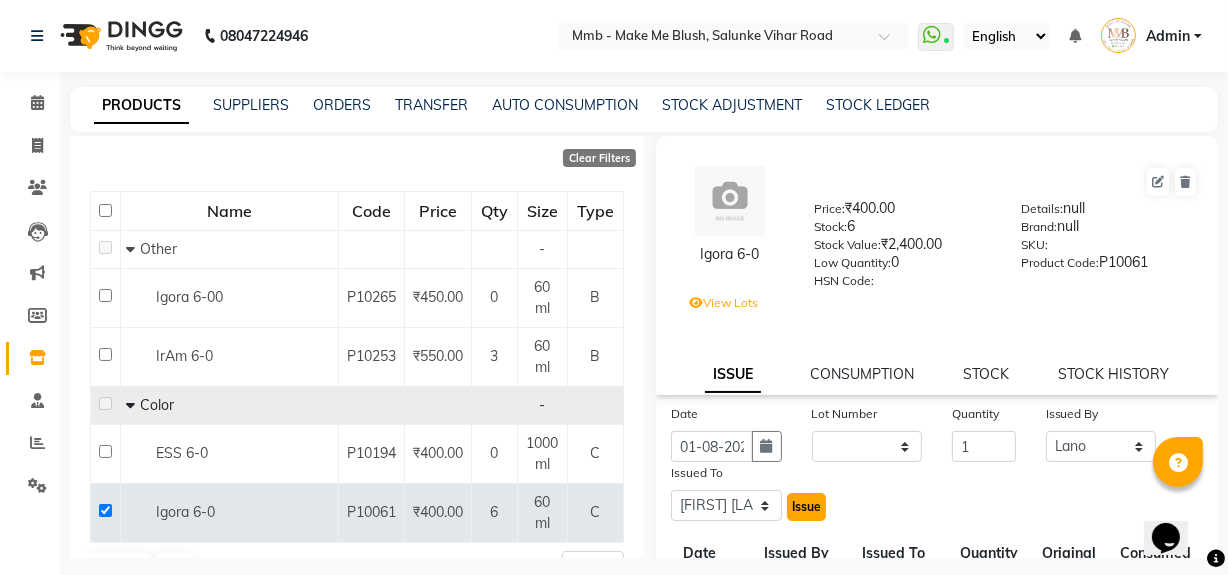 click on "Issue" 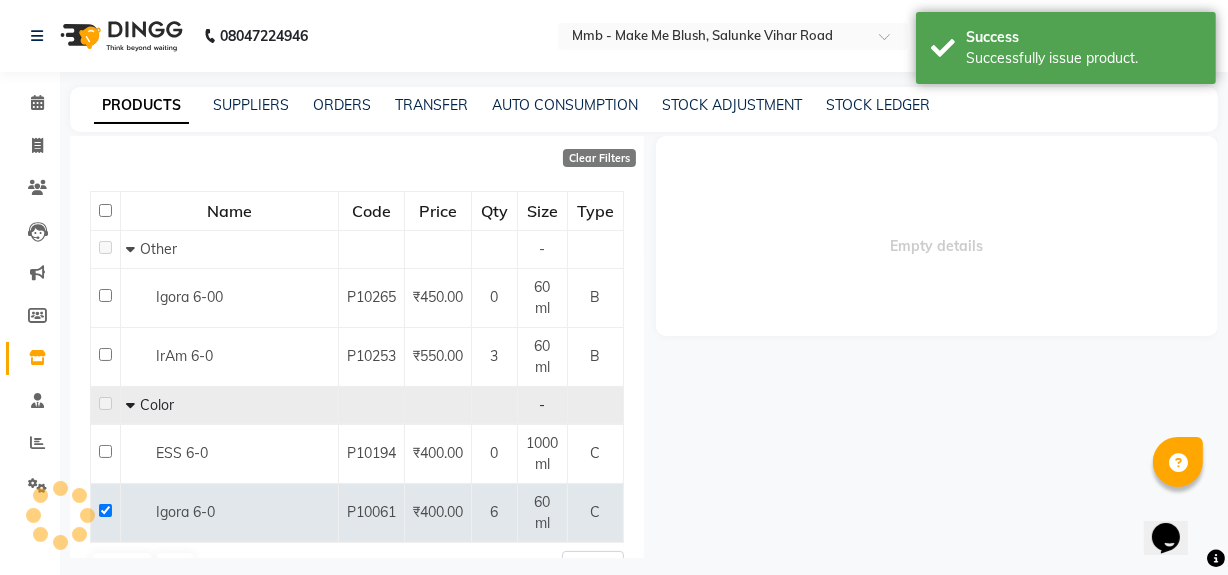 select 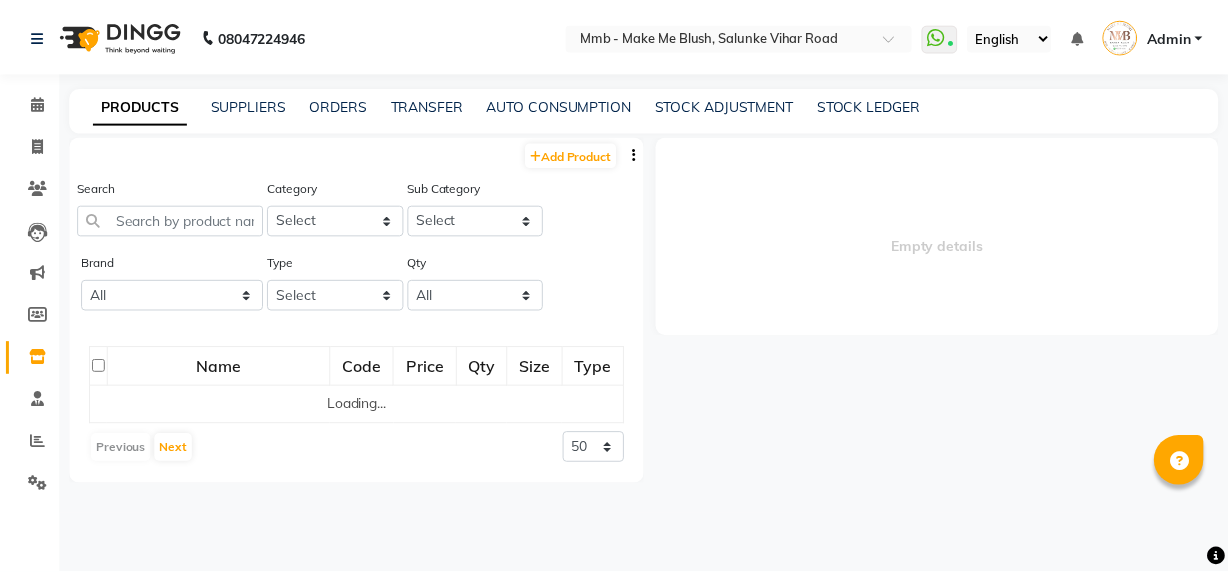 scroll, scrollTop: 0, scrollLeft: 0, axis: both 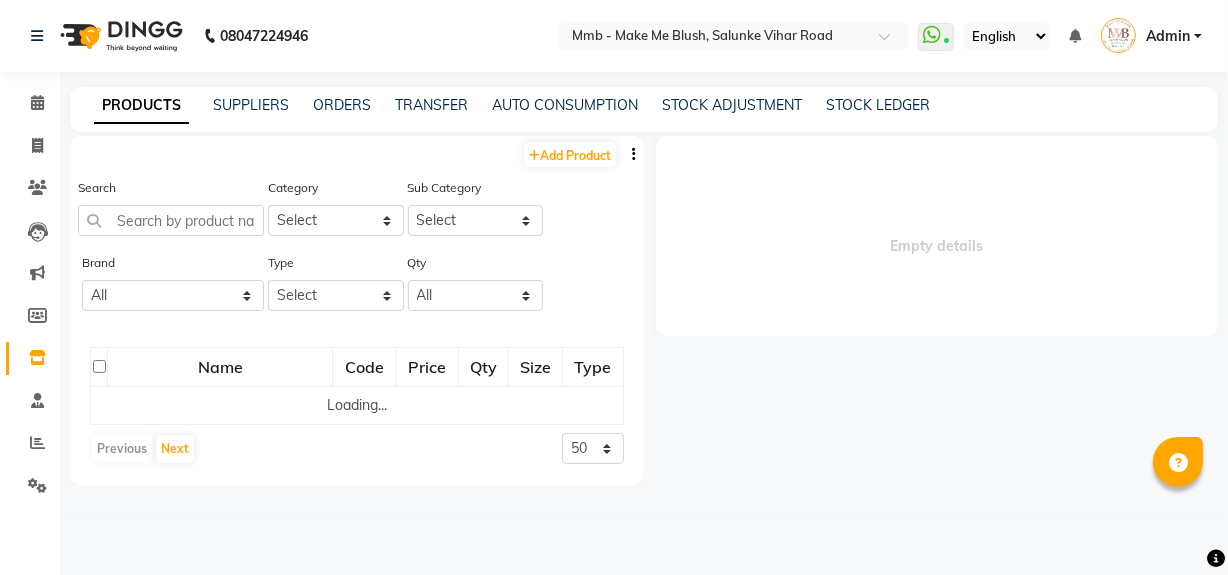 select 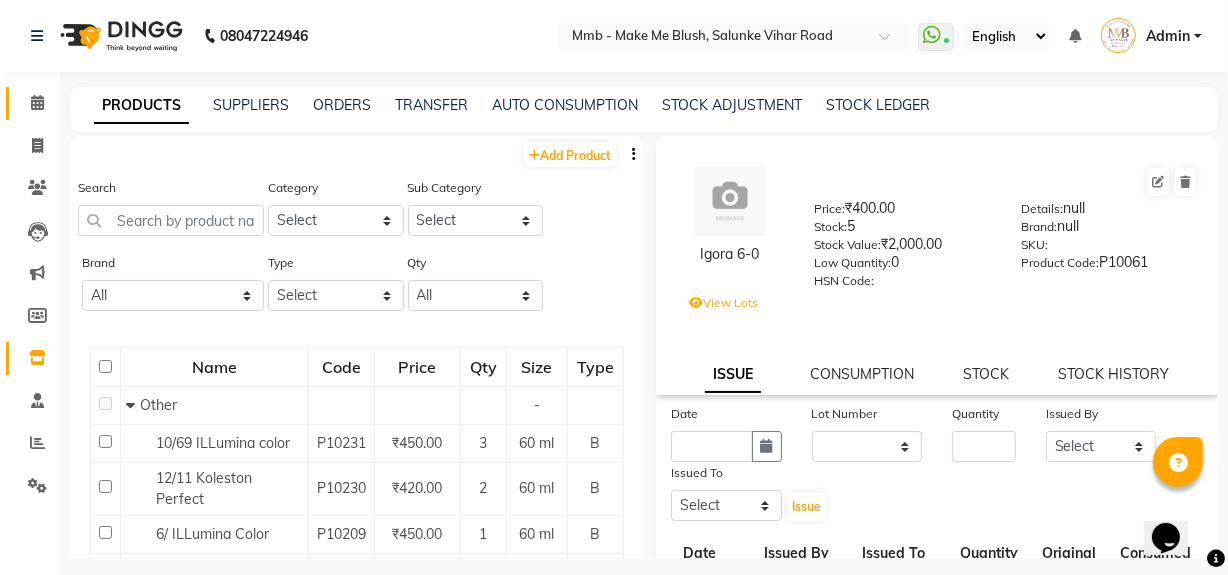 scroll, scrollTop: 0, scrollLeft: 0, axis: both 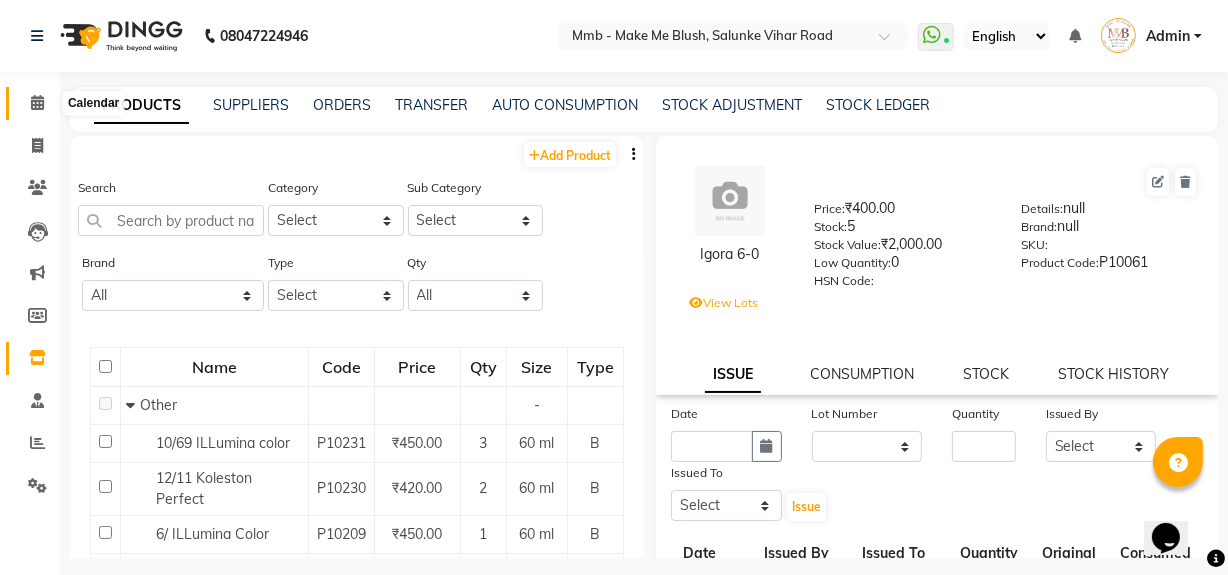 click 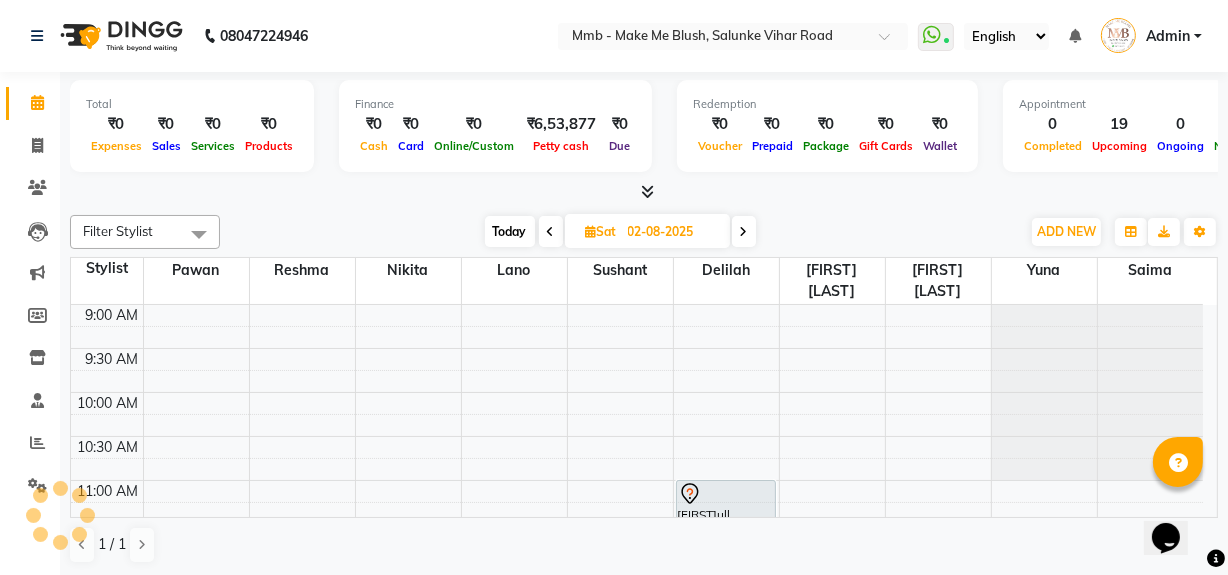 scroll, scrollTop: 0, scrollLeft: 0, axis: both 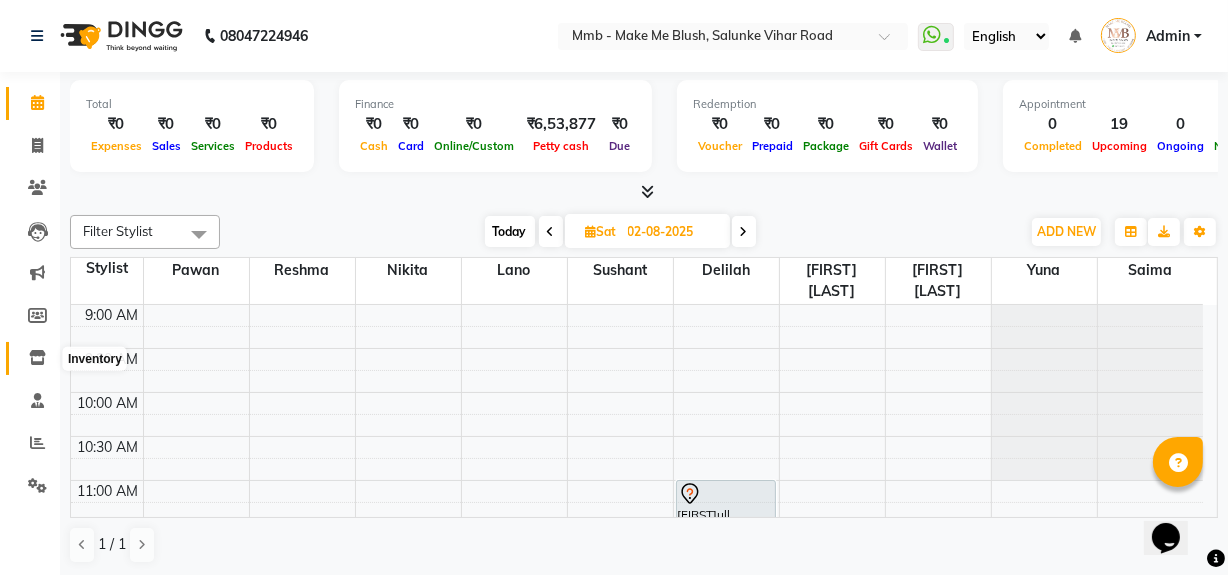 click 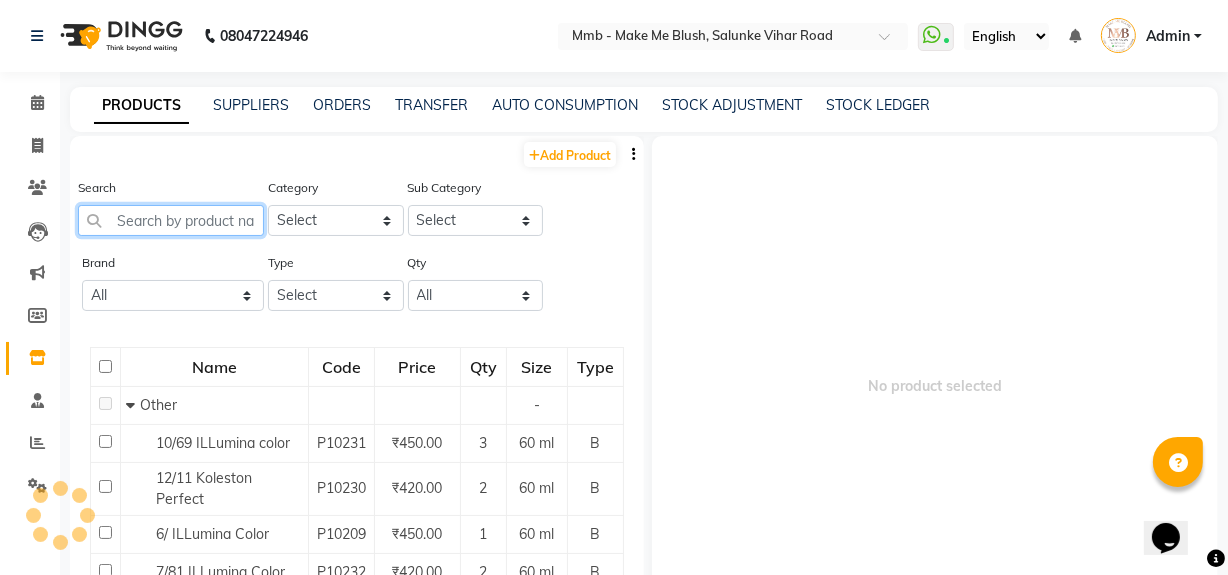click 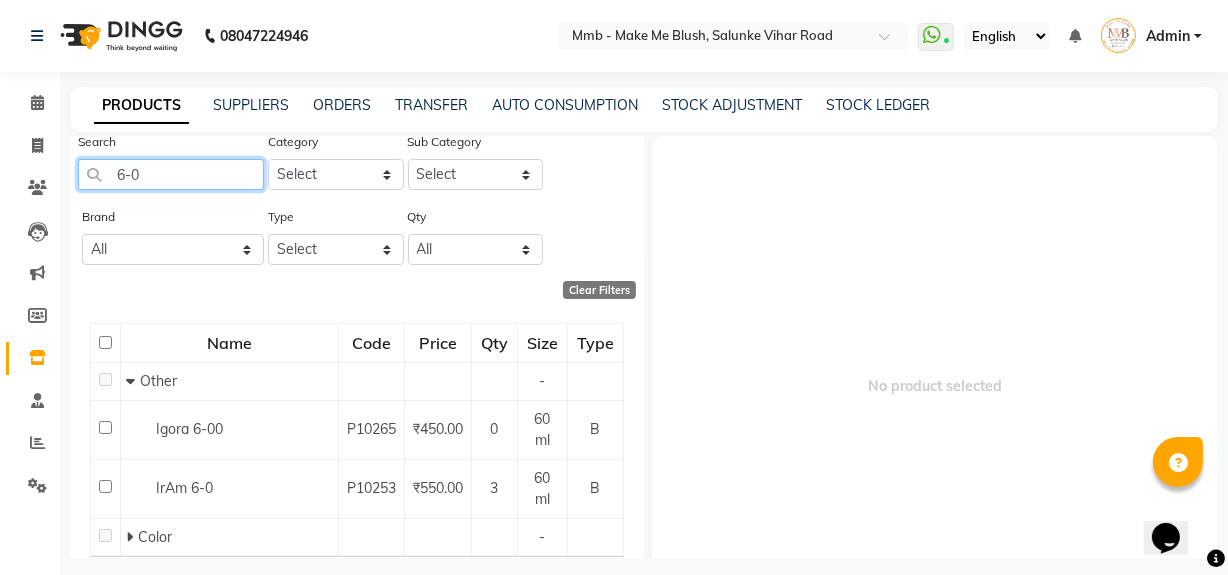 scroll, scrollTop: 105, scrollLeft: 0, axis: vertical 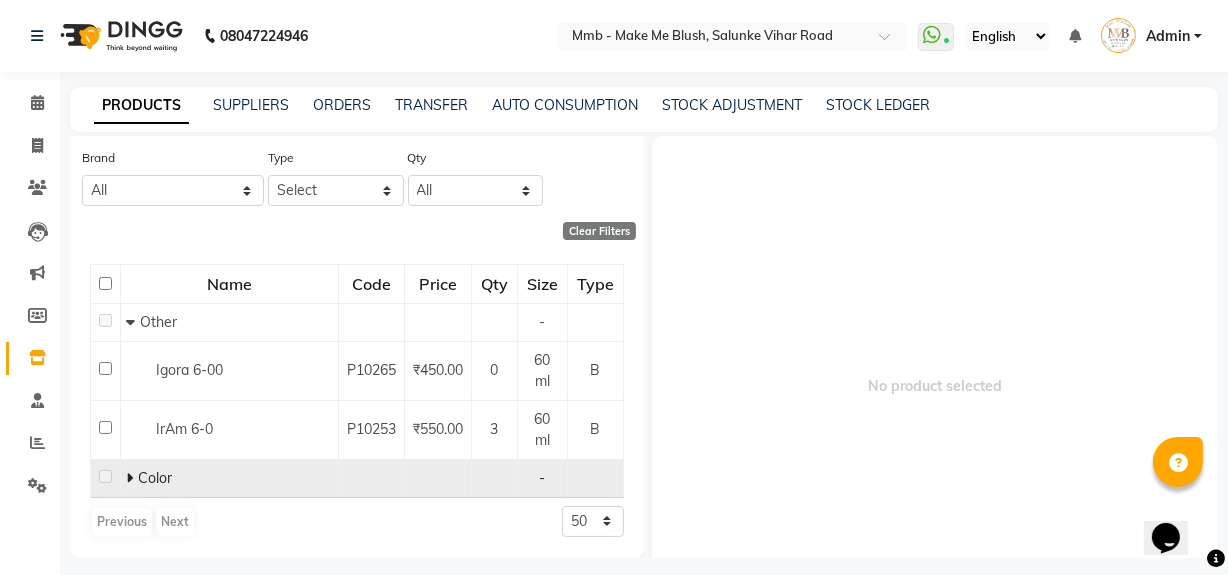 type on "6-0" 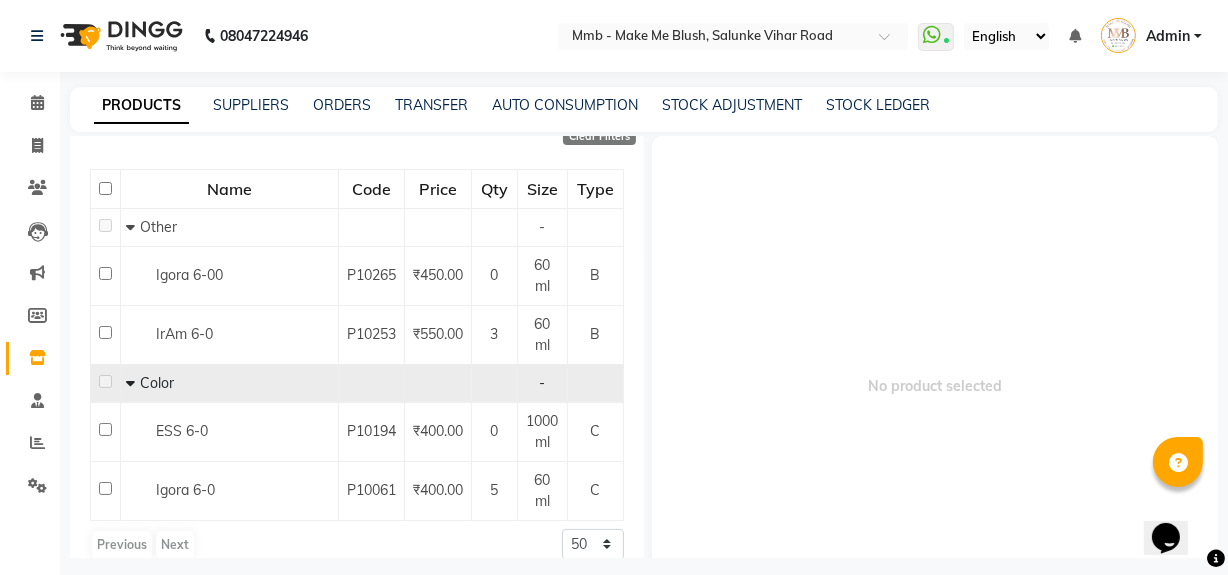scroll, scrollTop: 214, scrollLeft: 0, axis: vertical 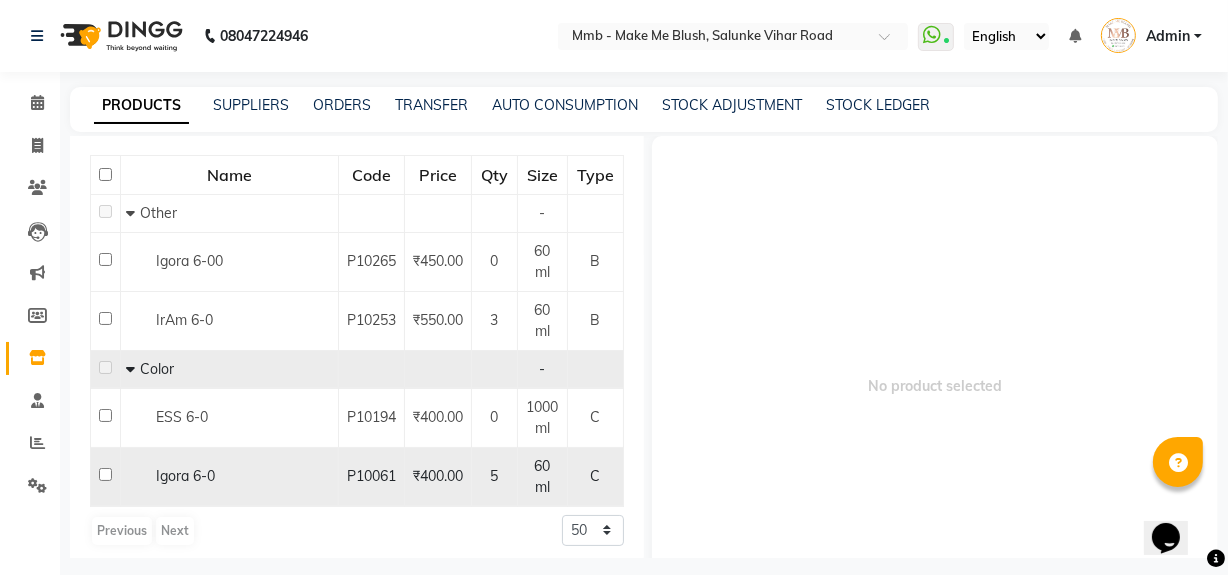 click 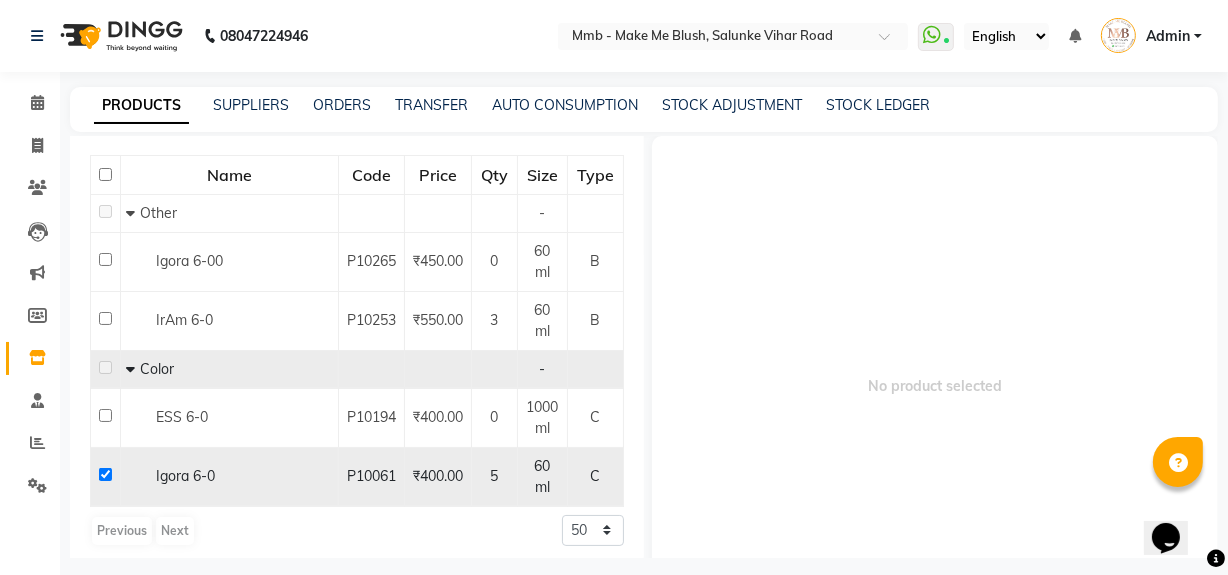 checkbox on "true" 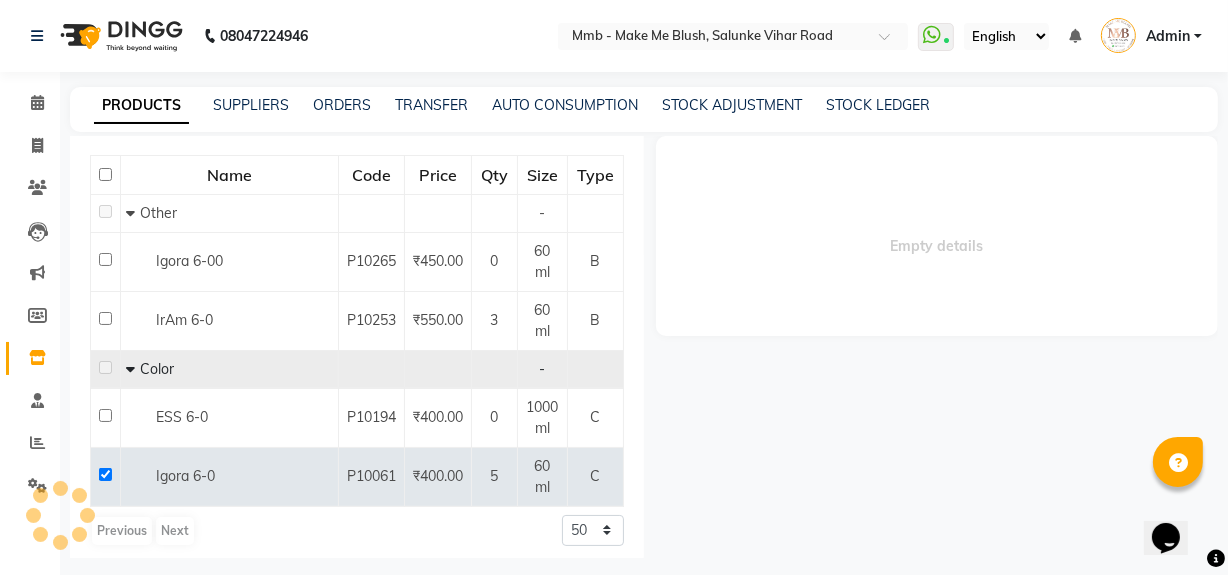 select 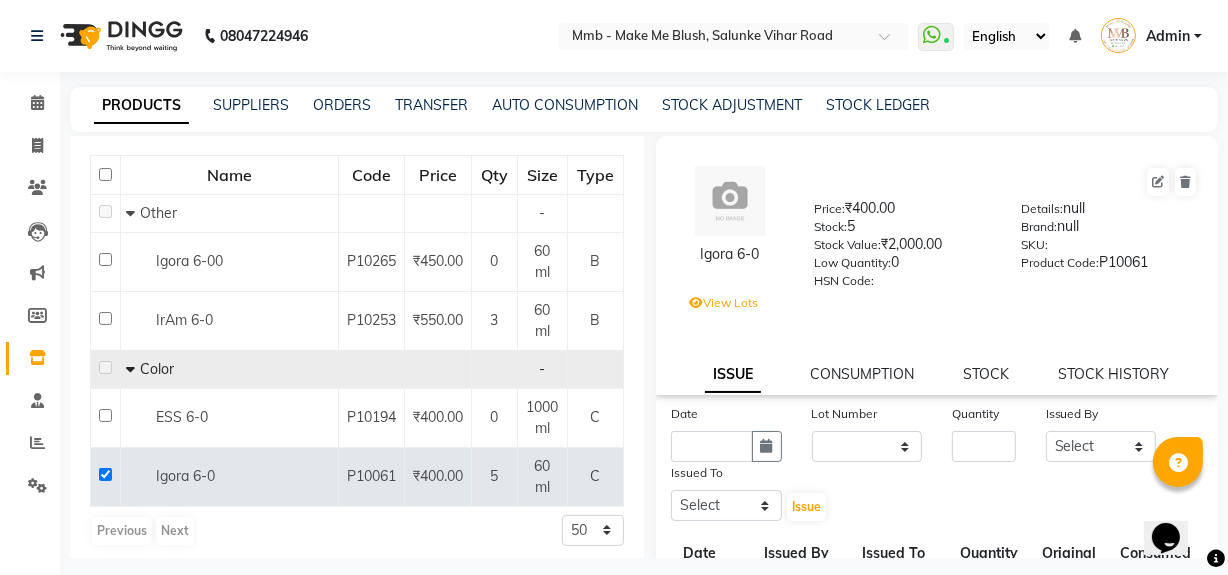 scroll, scrollTop: 369, scrollLeft: 0, axis: vertical 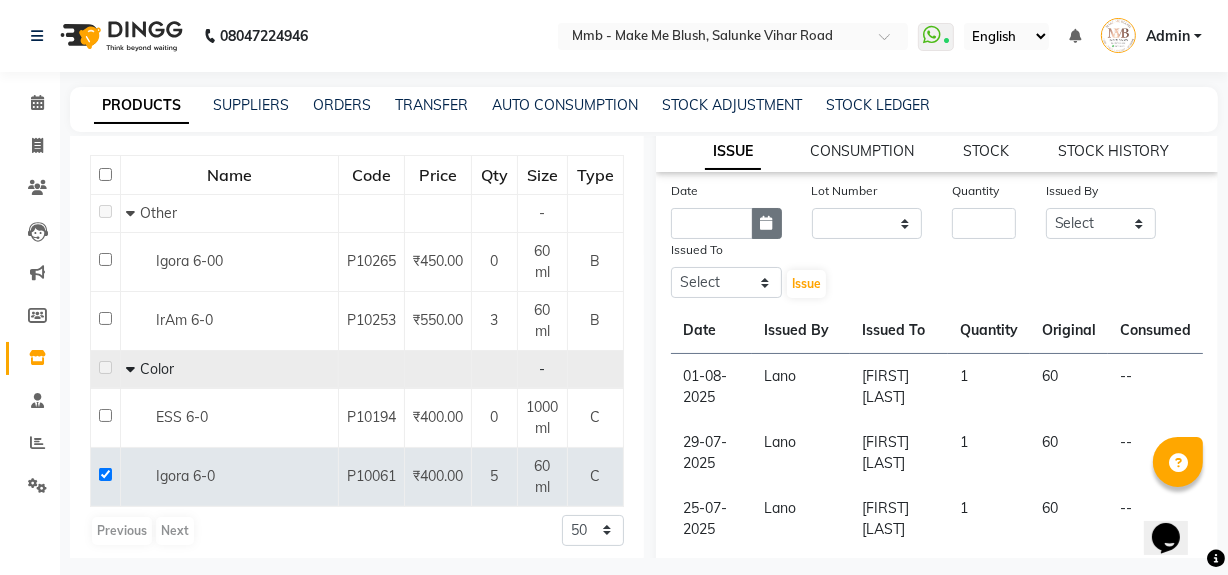 click 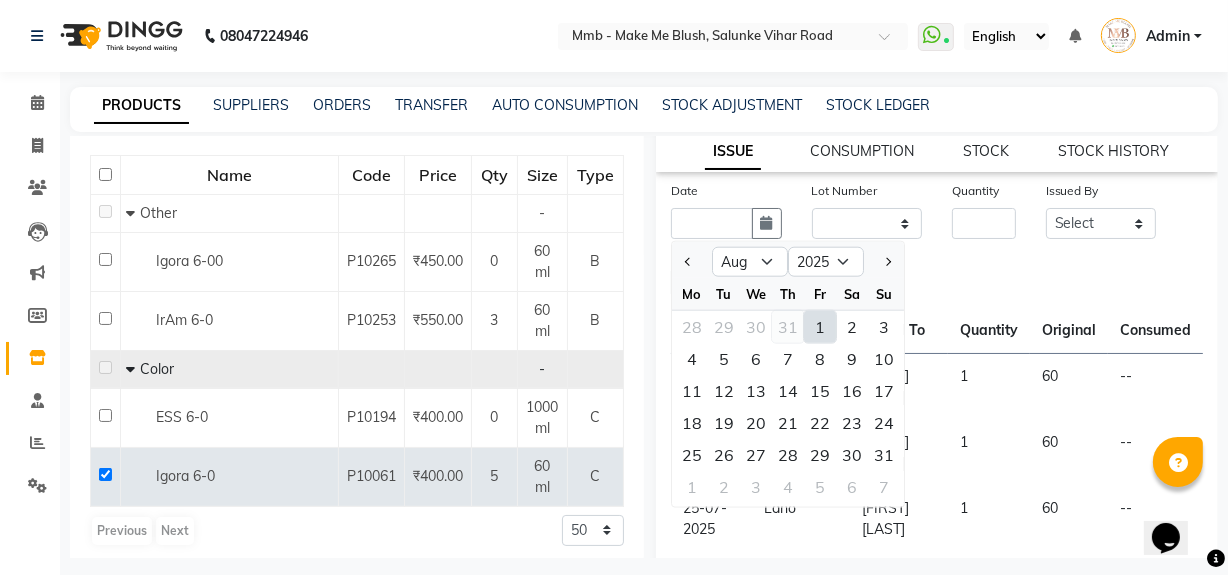 click on "31" 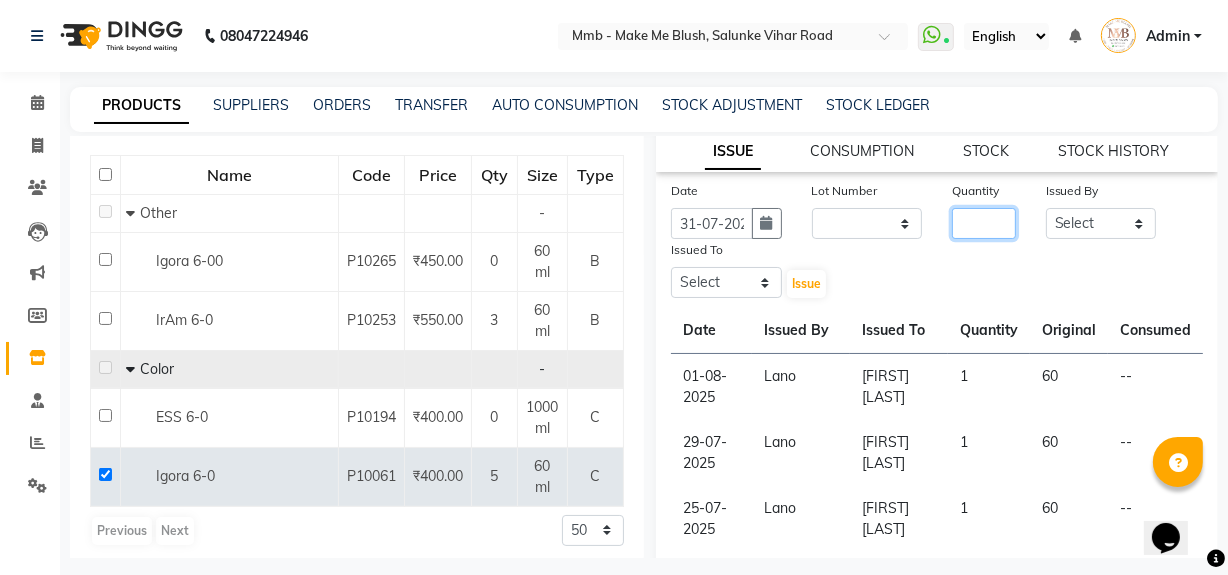 click 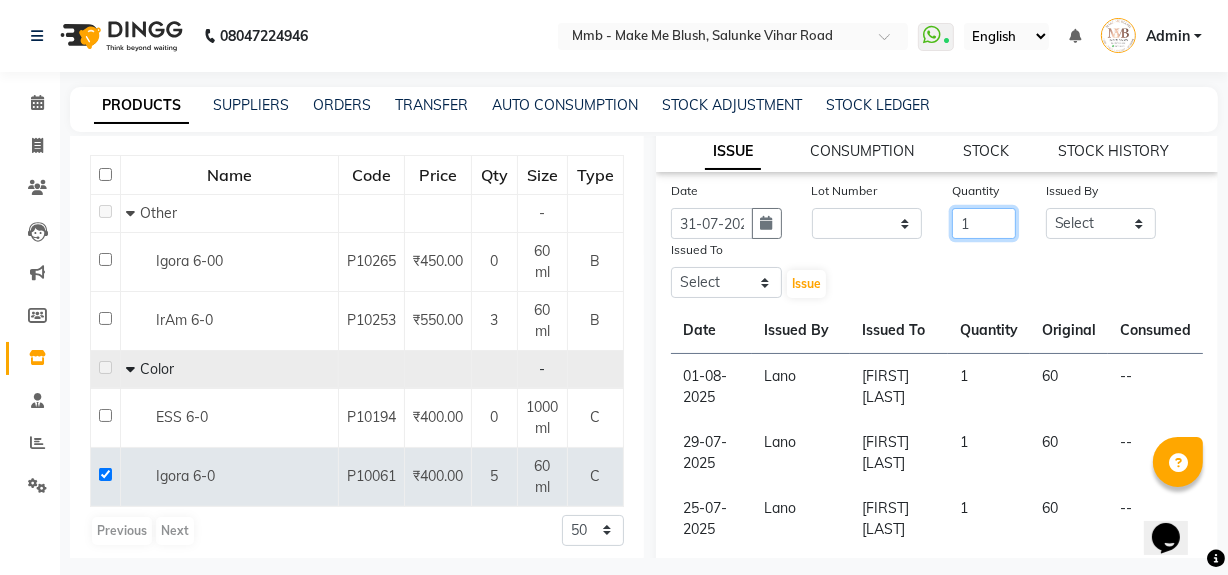 type on "1" 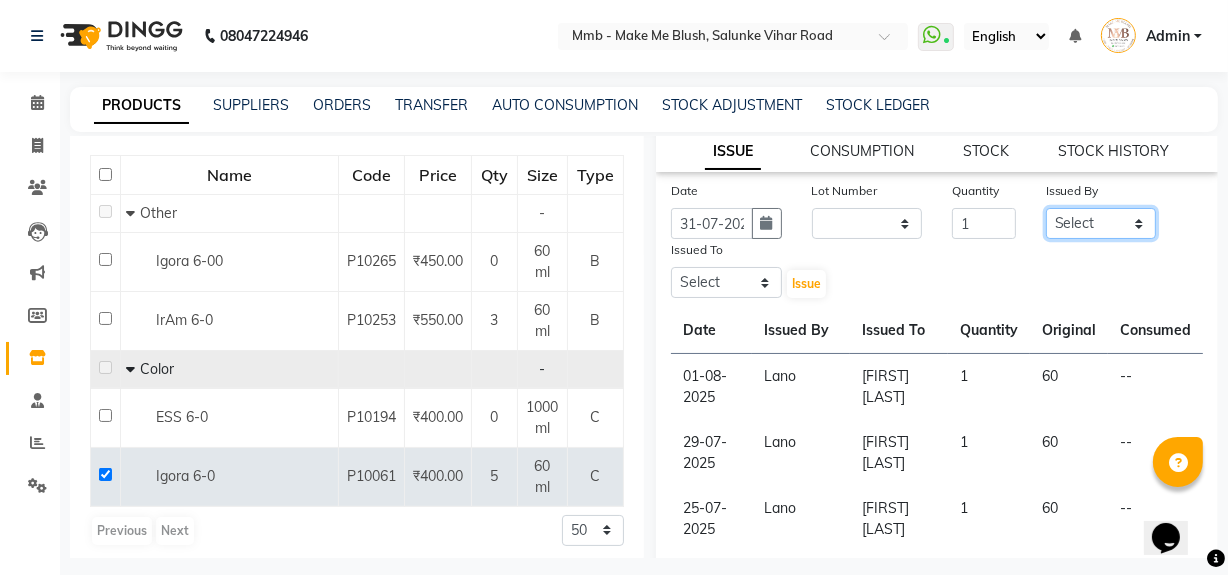 click on "Select Delilah Gauri Chauhan Lano Nikita Pawan Reshma Saima Sushant Urgen Dukpa Yuna" 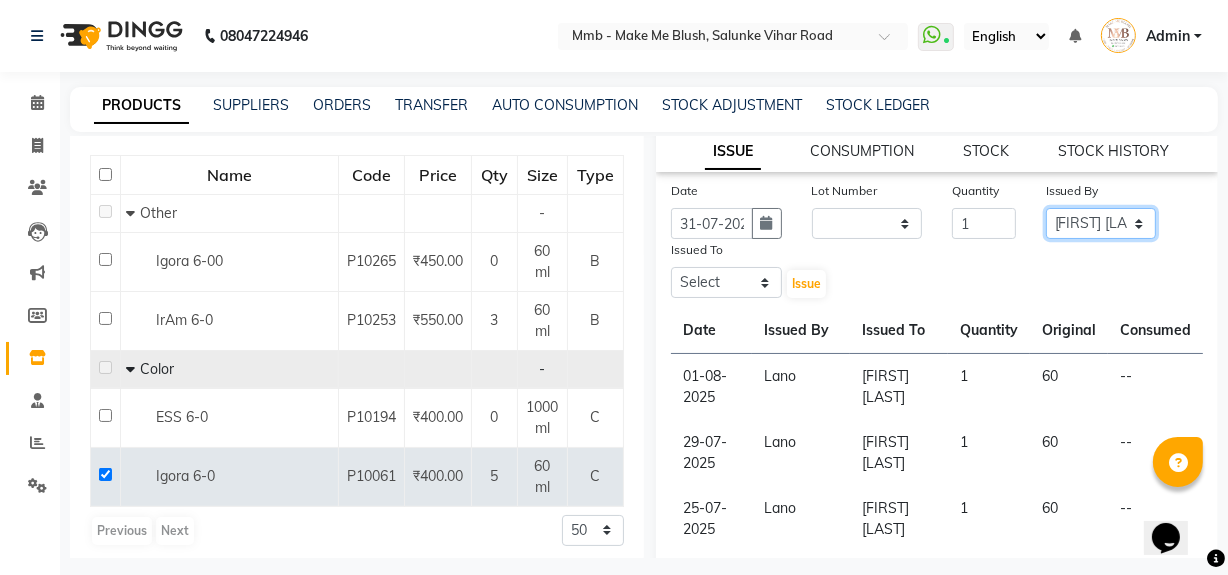 click on "Select Delilah Gauri Chauhan Lano Nikita Pawan Reshma Saima Sushant Urgen Dukpa Yuna" 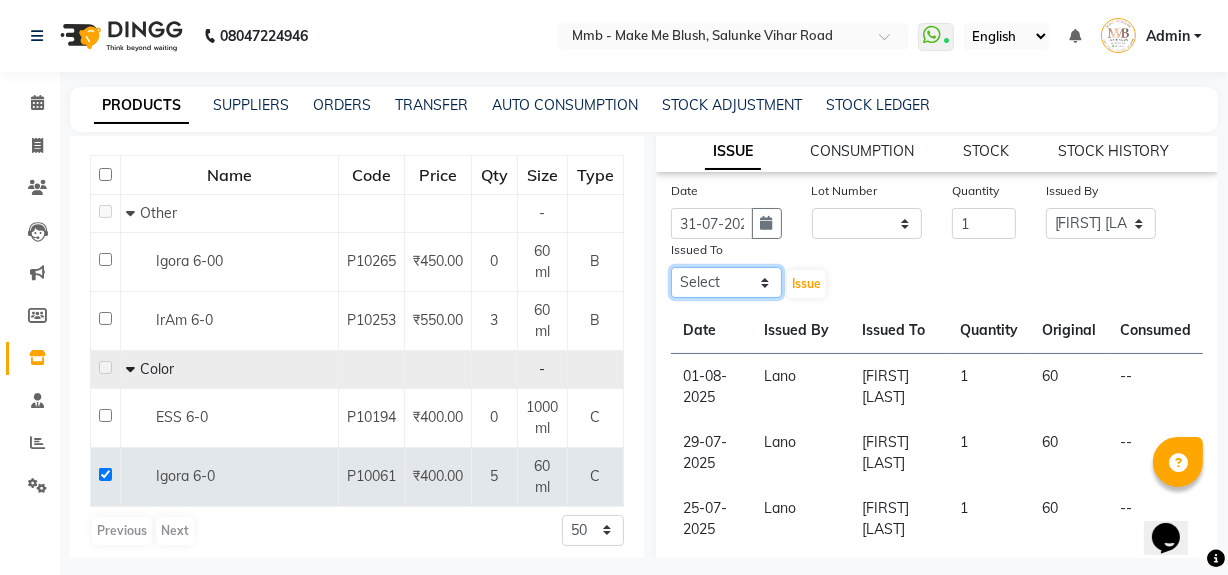 click on "Select Delilah Gauri Chauhan Lano Nikita Pawan Reshma Saima Sushant Urgen Dukpa Yuna" 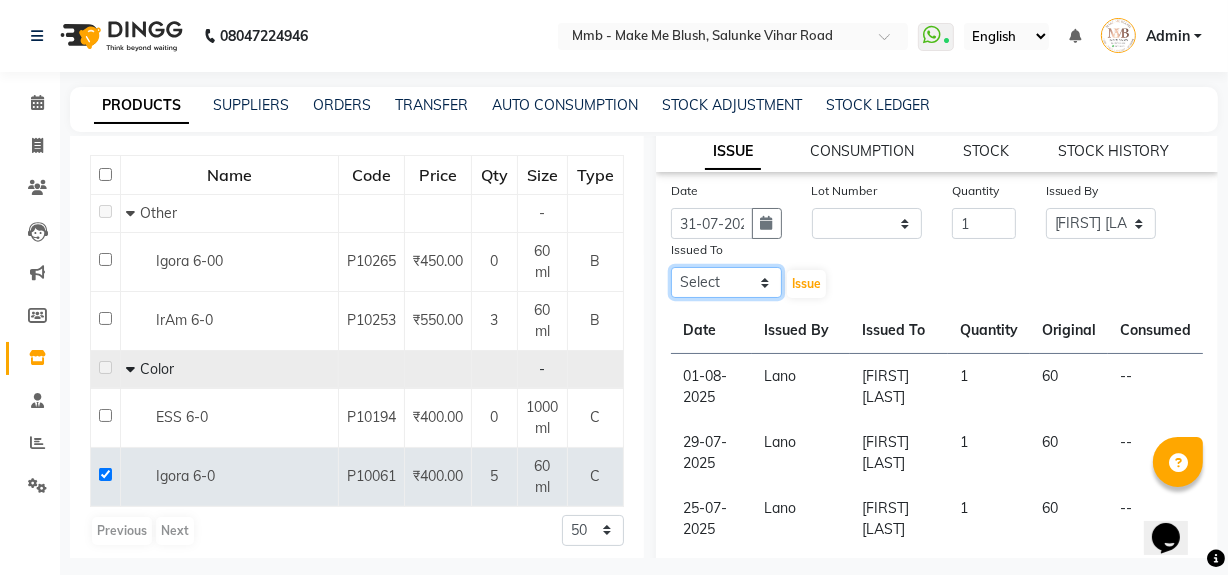 select on "45263" 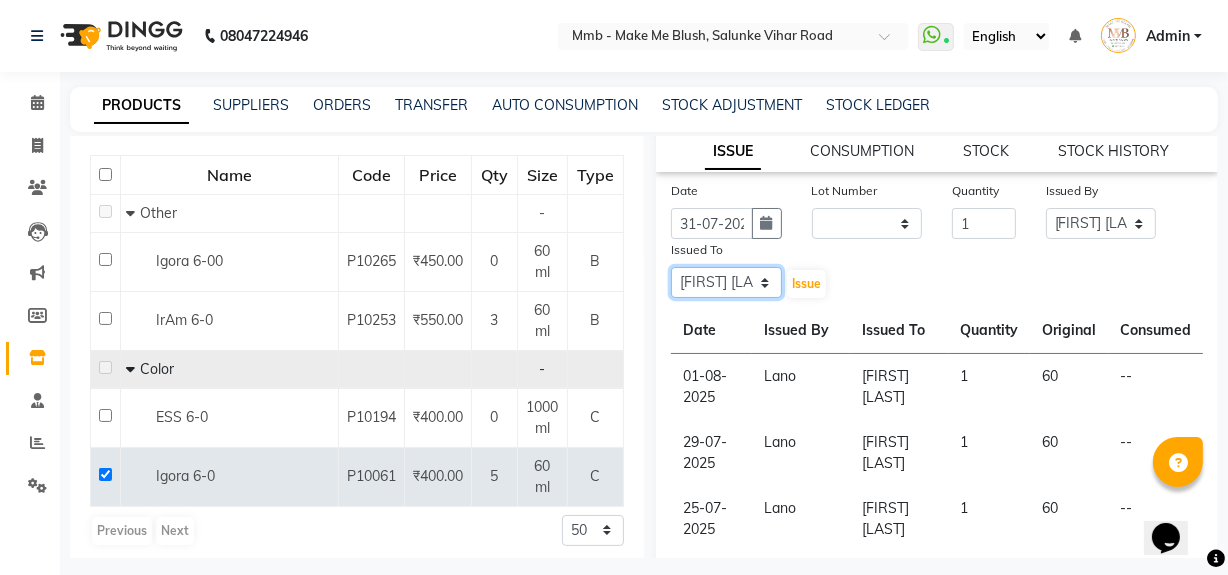 click on "Select Delilah Gauri Chauhan Lano Nikita Pawan Reshma Saima Sushant Urgen Dukpa Yuna" 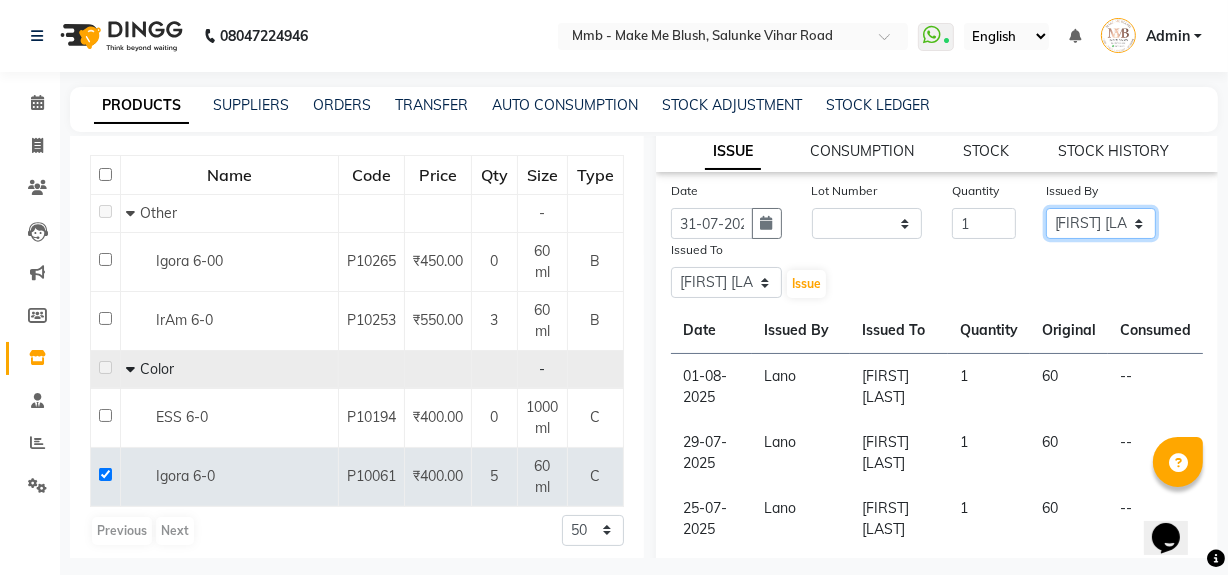 click on "Select [PERSON] [PERSON] [PERSON] [PERSON] [PERSON] [PERSON] [PERSON] [PERSON] [PERSON]" 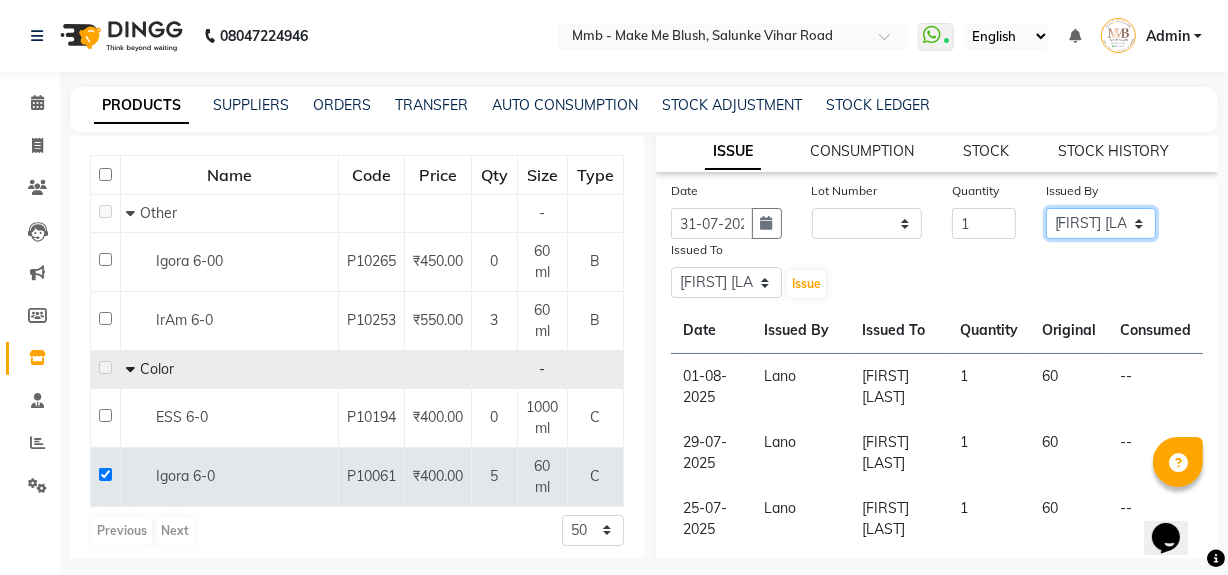 select on "18877" 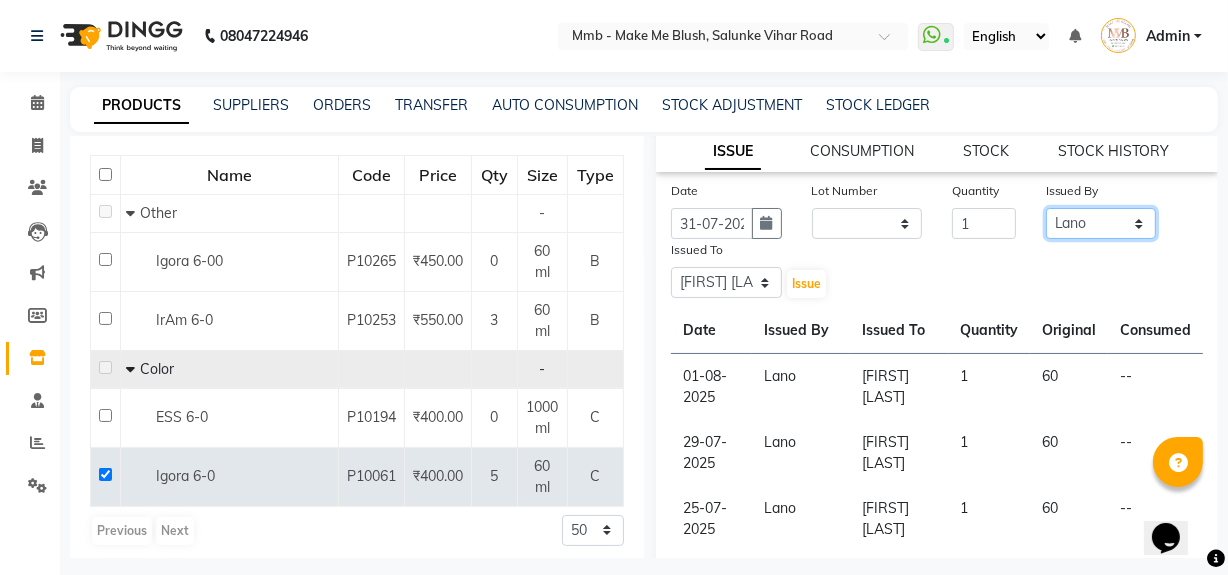 click on "Select [PERSON] [PERSON] [PERSON] [PERSON] [PERSON] [PERSON] [PERSON] [PERSON] [PERSON]" 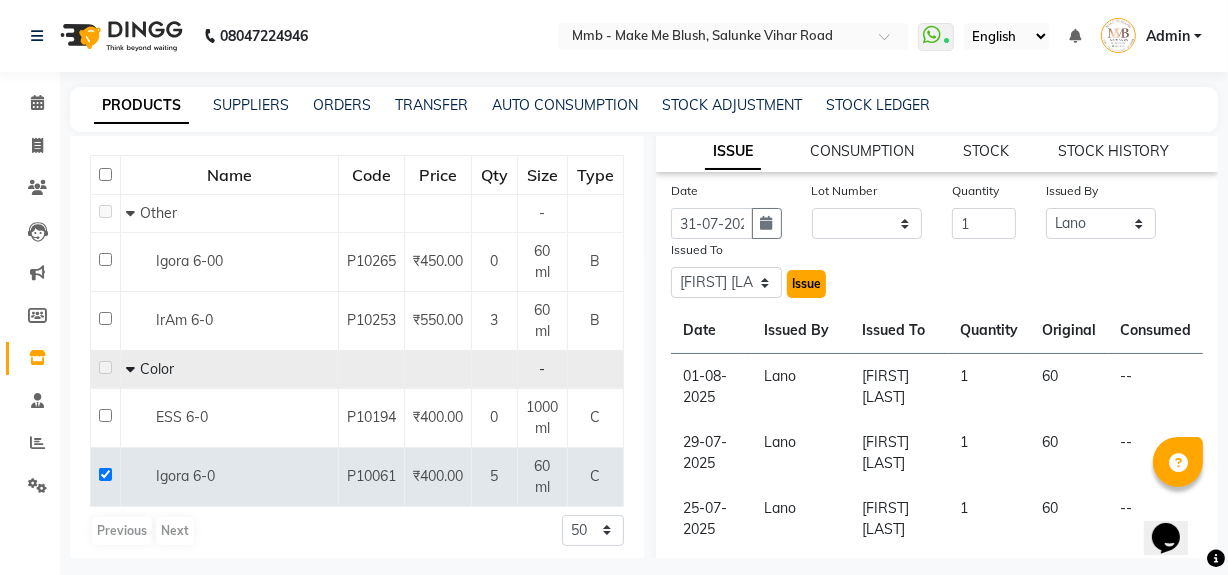 click on "Issue" 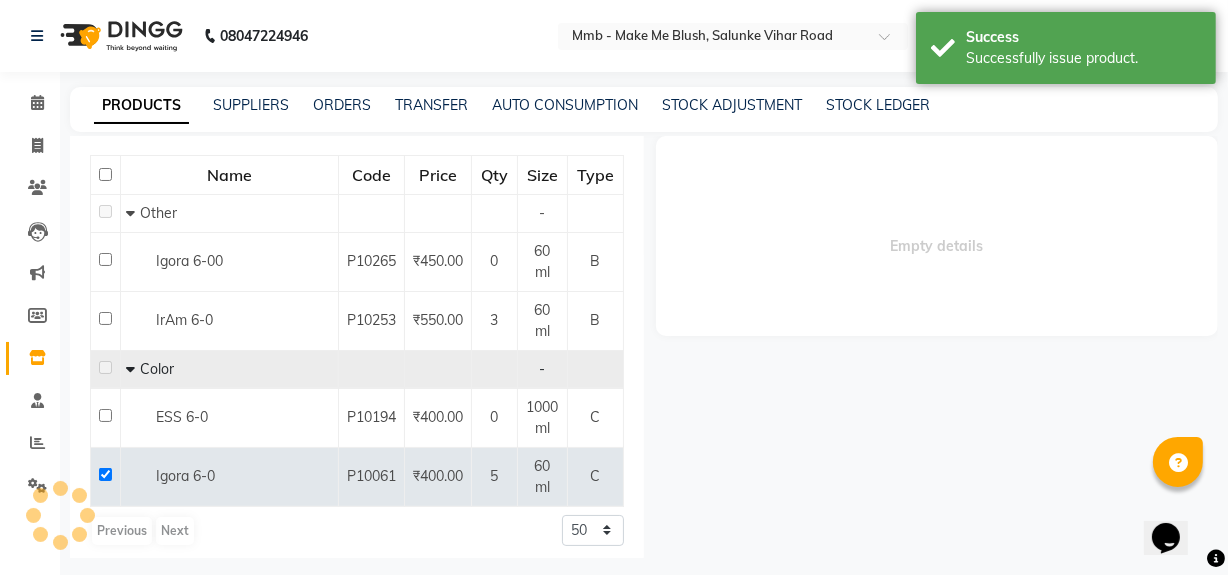 scroll, scrollTop: 0, scrollLeft: 0, axis: both 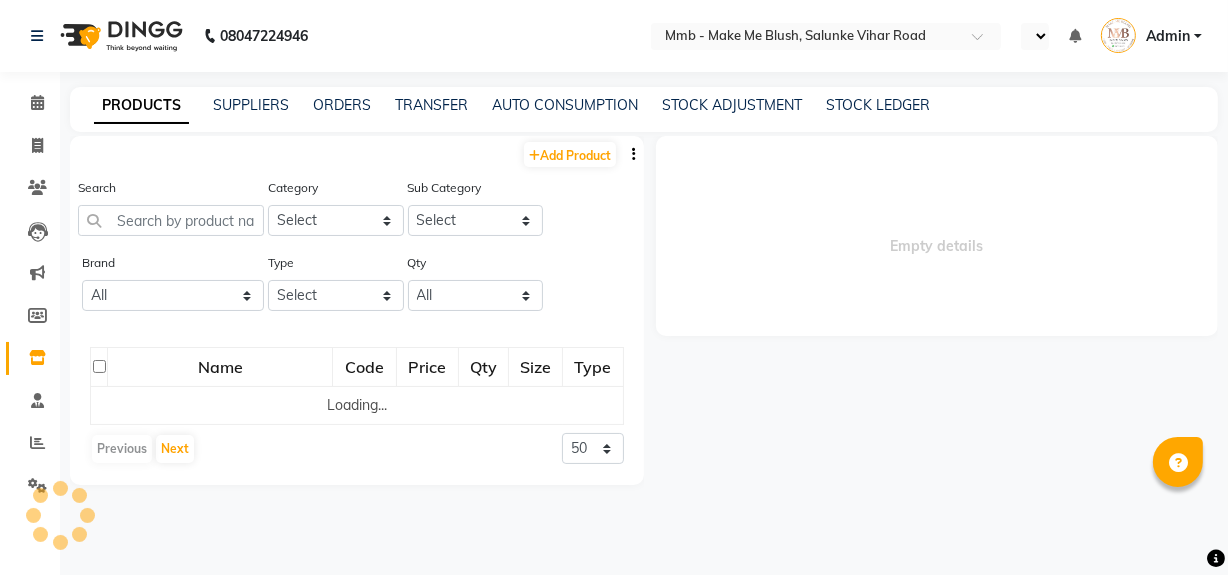select on "en" 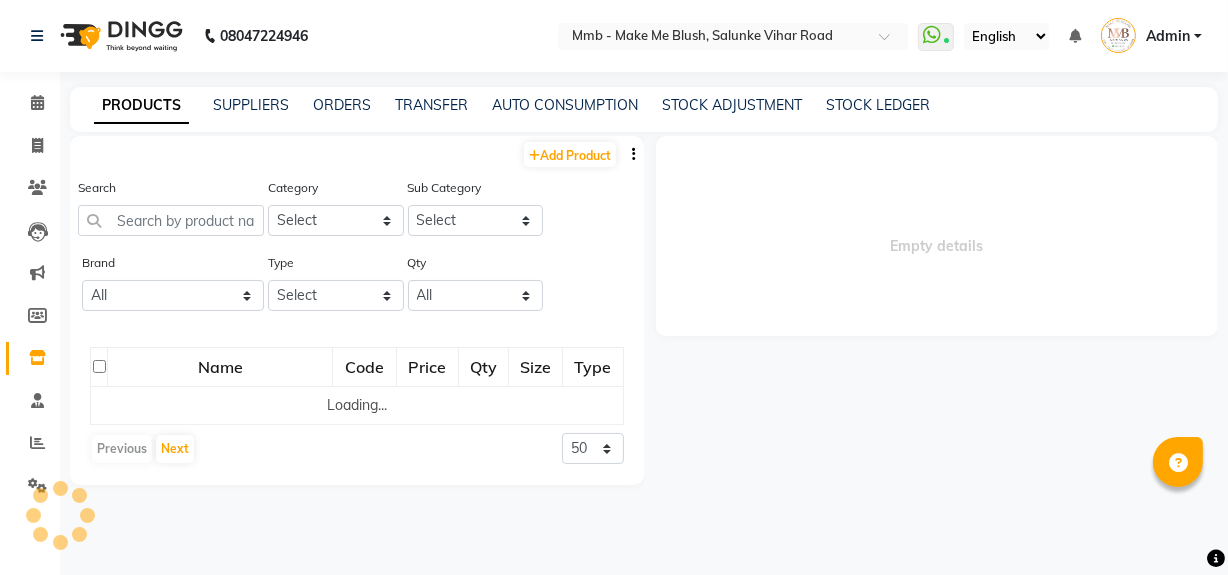 select 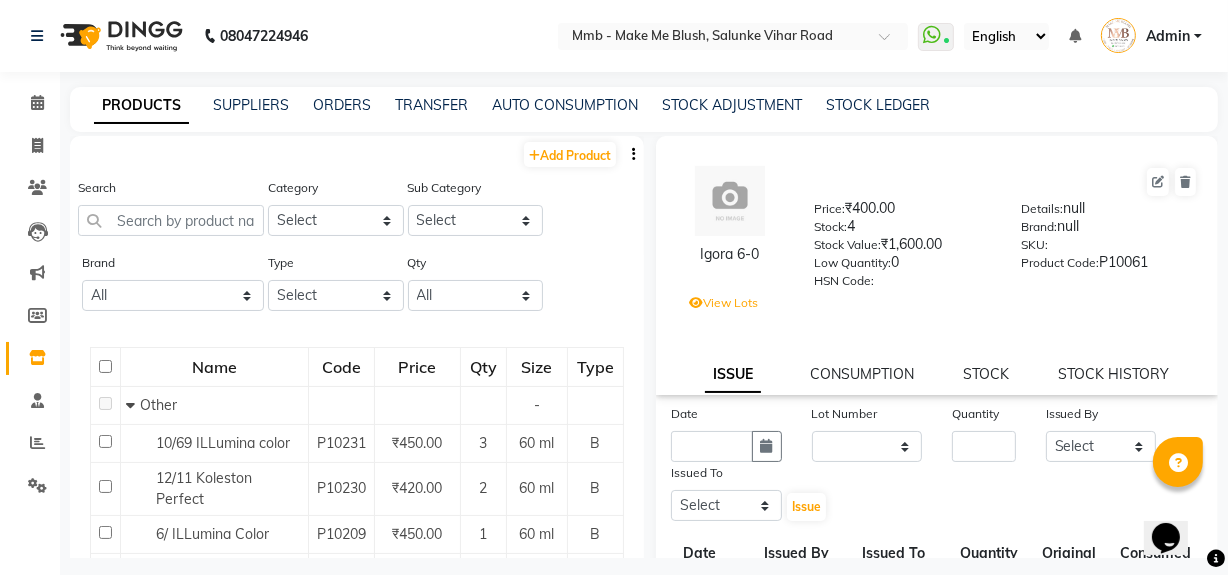 scroll, scrollTop: 0, scrollLeft: 0, axis: both 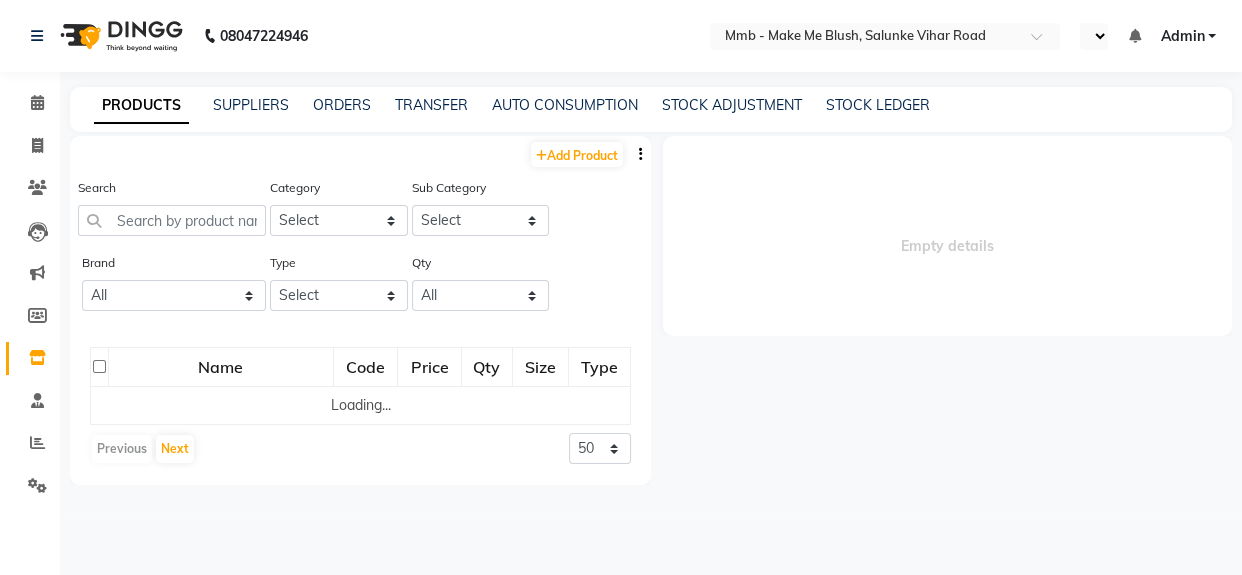 select on "en" 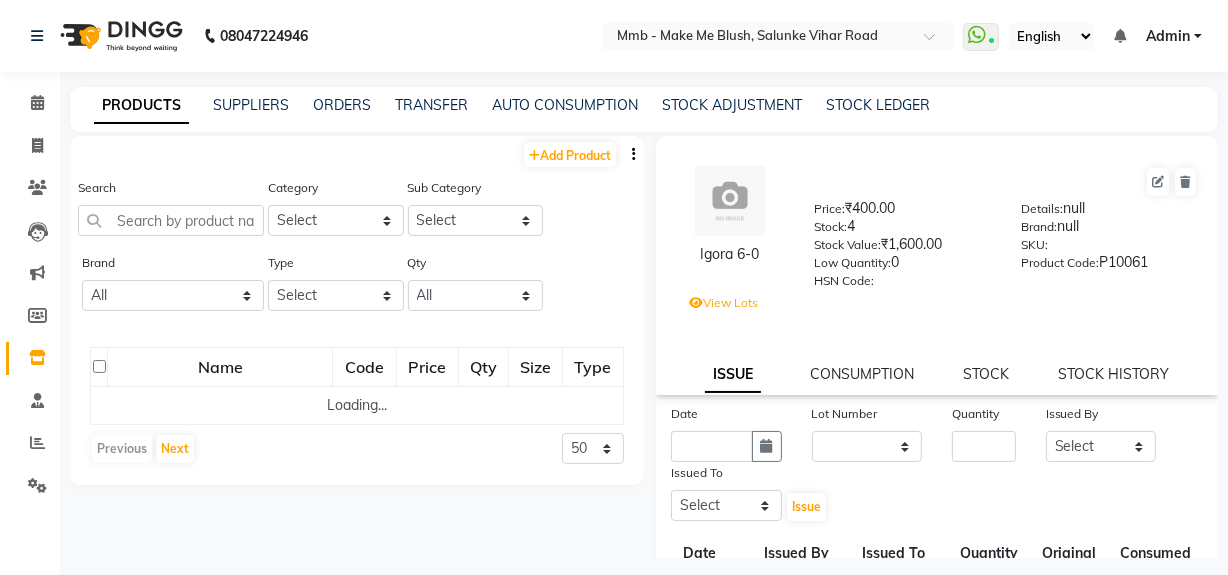 select 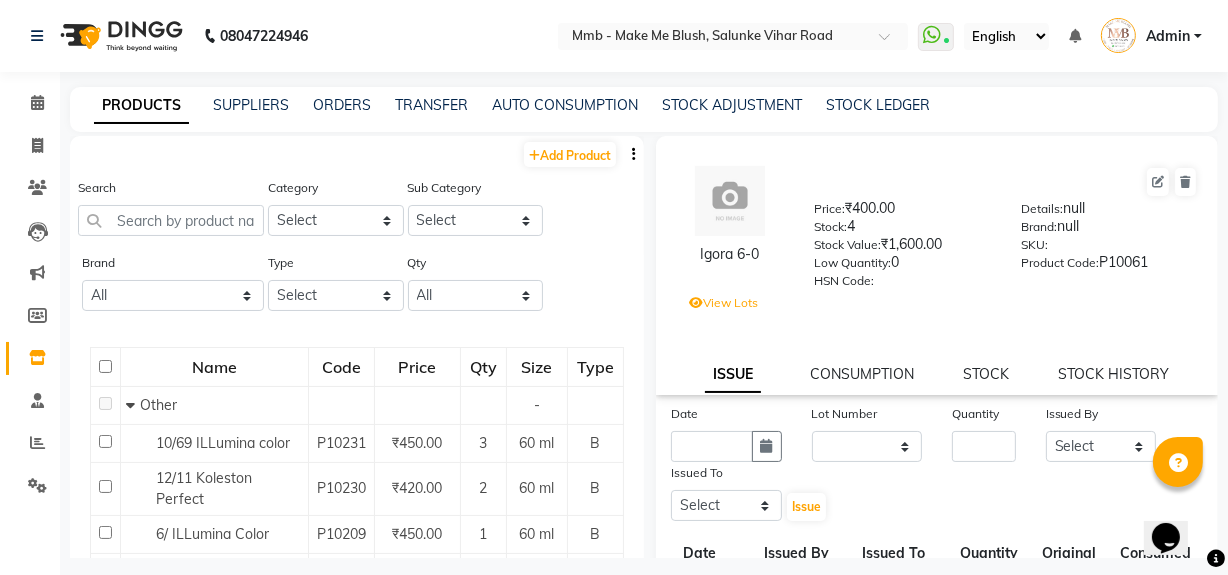 scroll, scrollTop: 0, scrollLeft: 0, axis: both 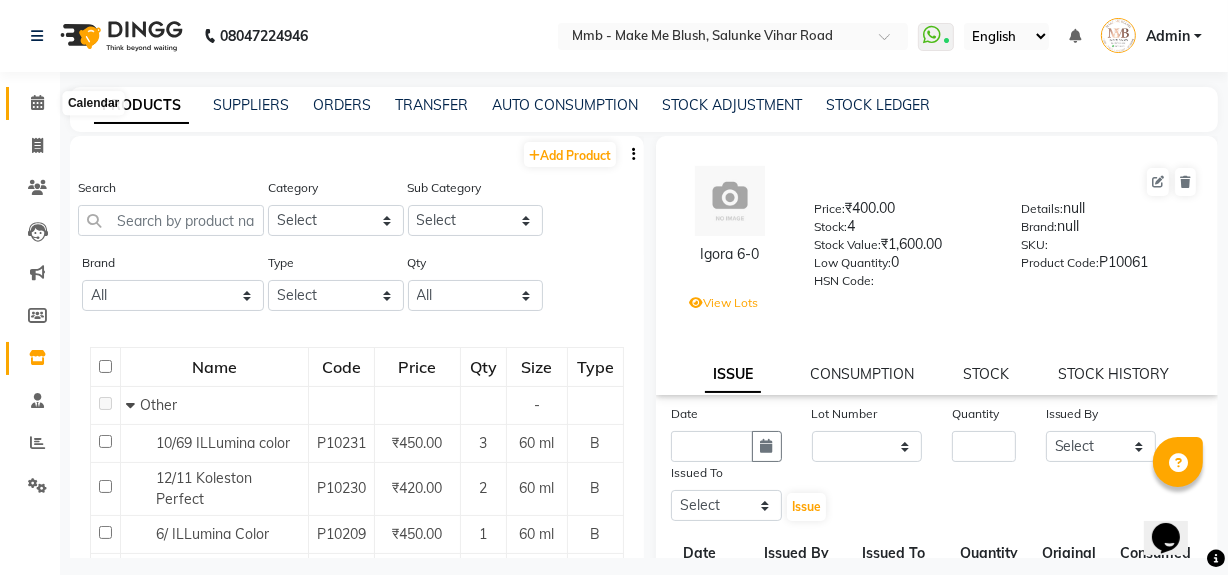 click 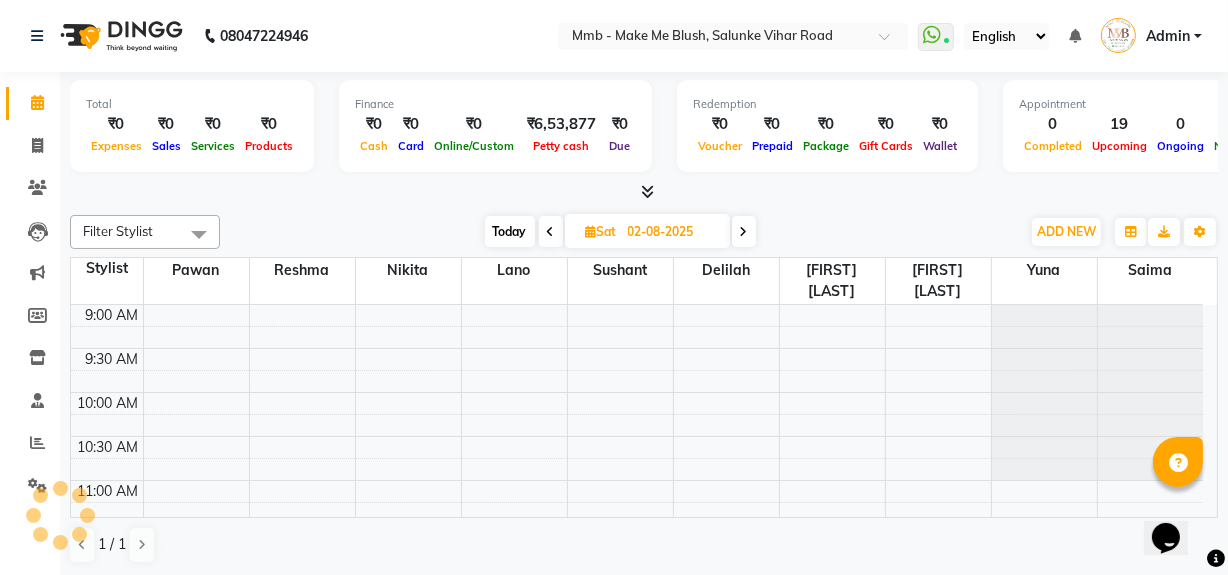 scroll, scrollTop: 0, scrollLeft: 0, axis: both 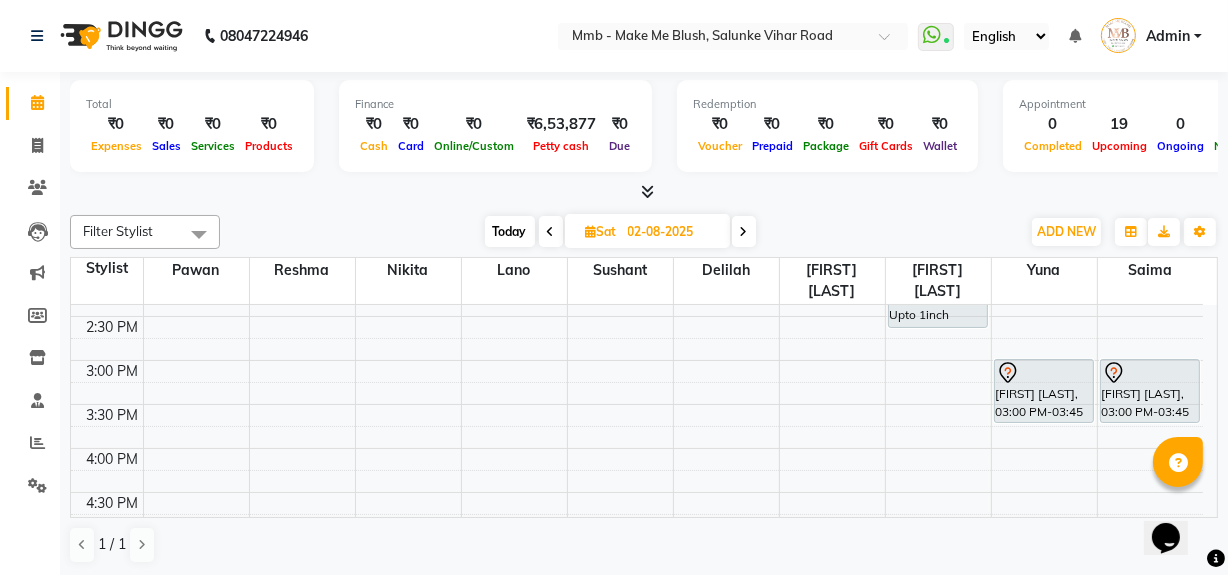 click on "Today" at bounding box center [510, 231] 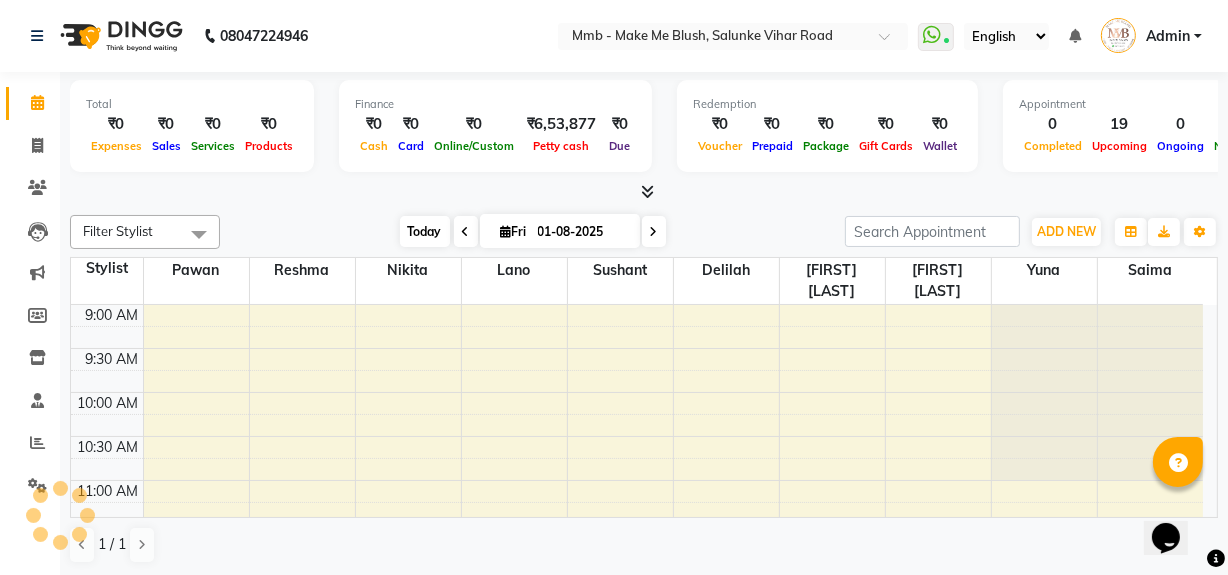 scroll, scrollTop: 615, scrollLeft: 0, axis: vertical 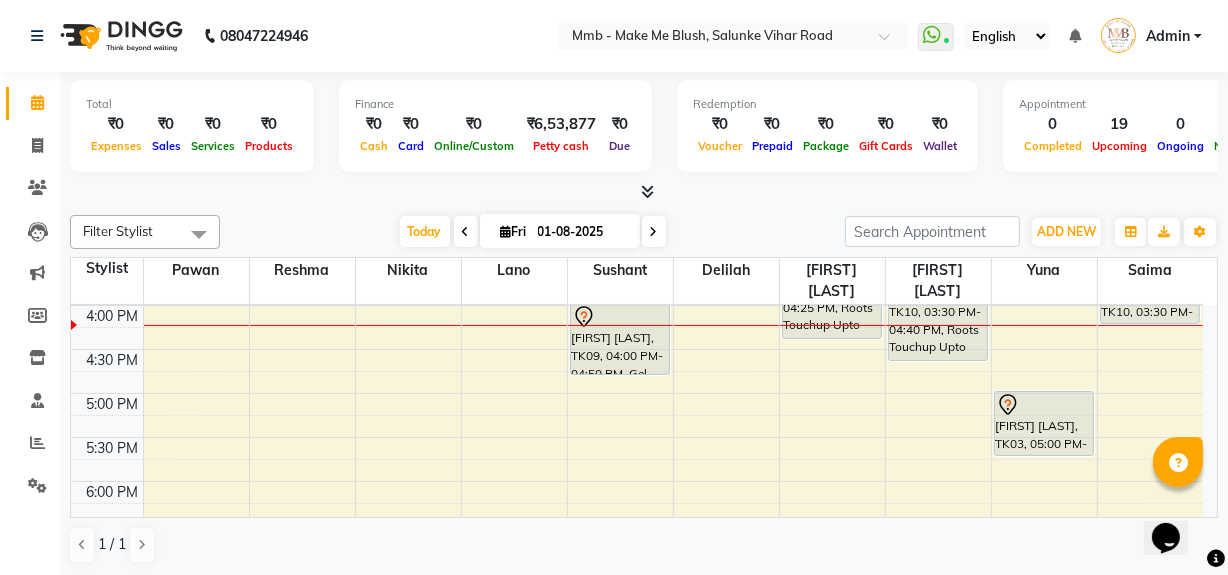 click at bounding box center (654, 231) 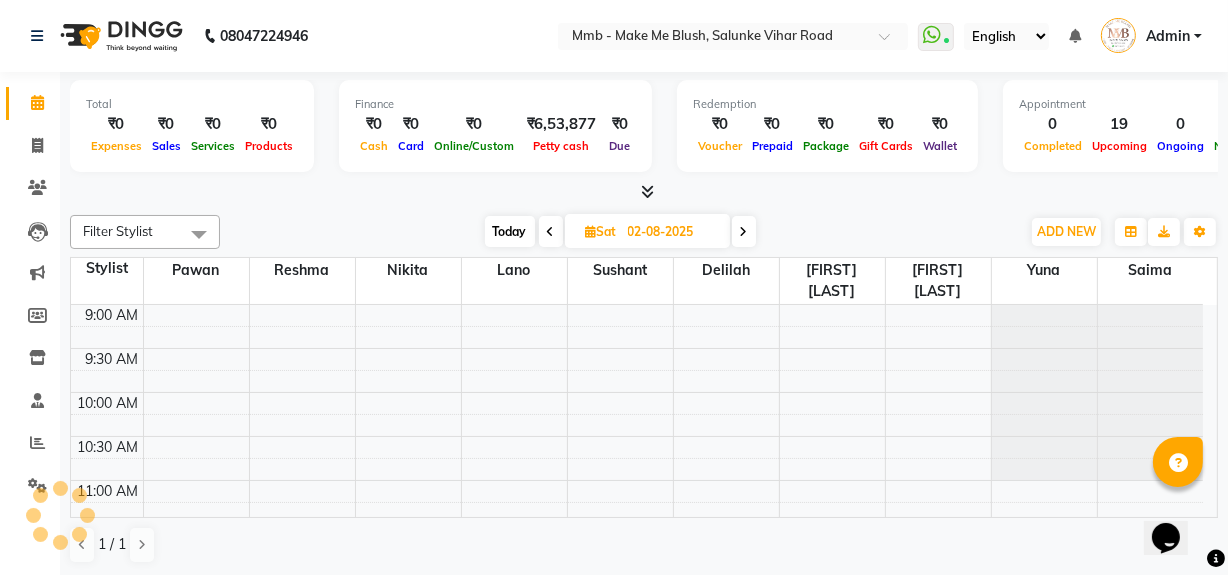 scroll, scrollTop: 615, scrollLeft: 0, axis: vertical 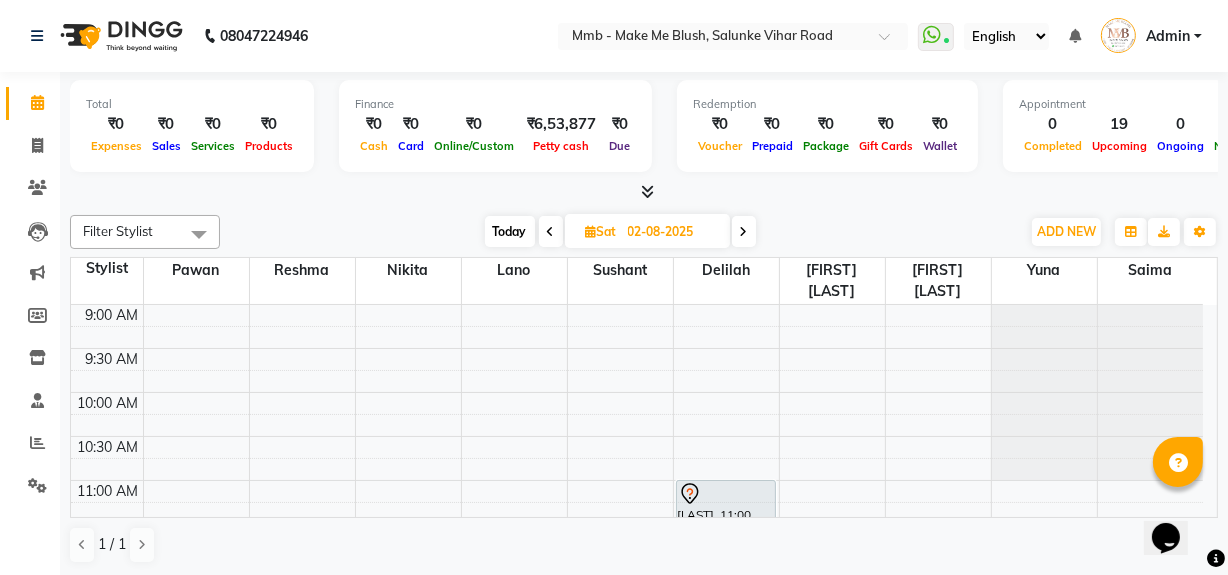 drag, startPoint x: 1212, startPoint y: 320, endPoint x: 854, endPoint y: 214, distance: 373.3631 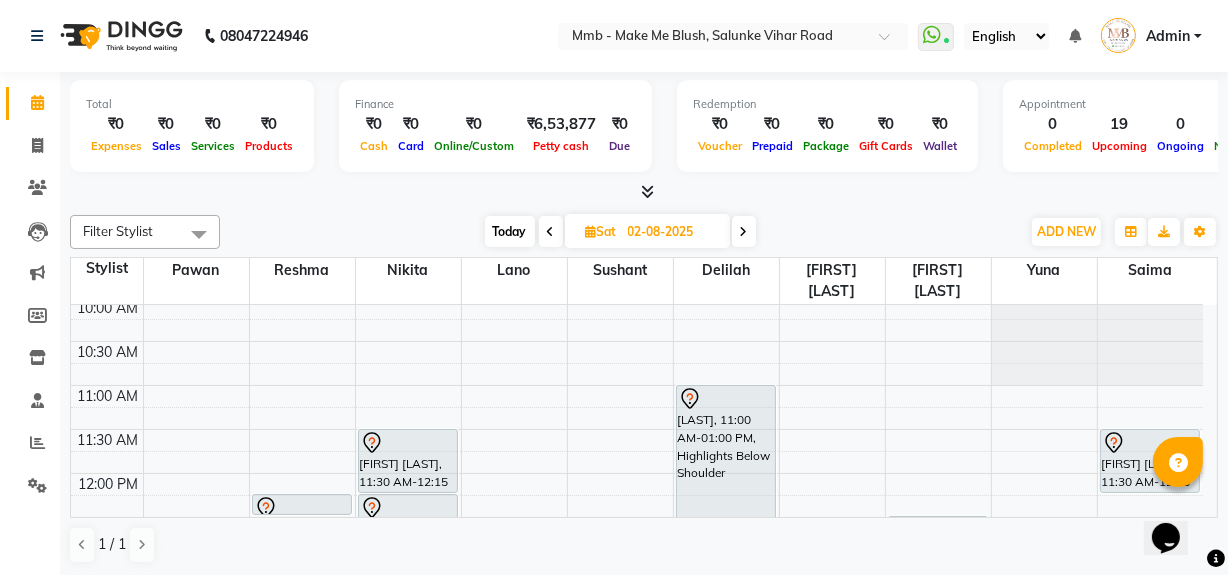 scroll, scrollTop: 52, scrollLeft: 0, axis: vertical 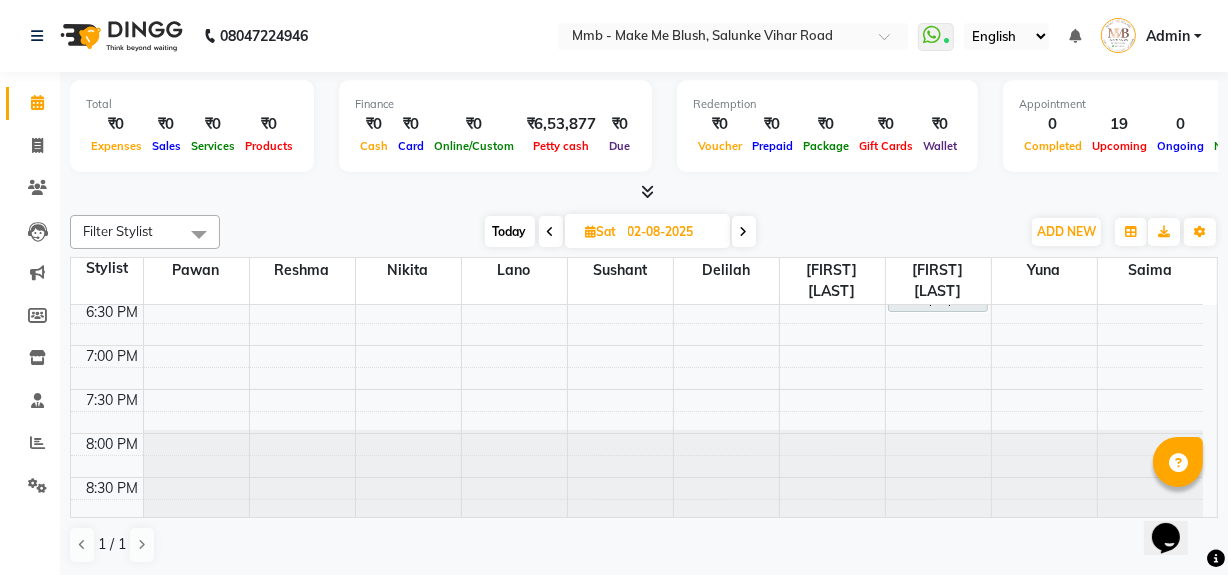 click on "Today" at bounding box center (510, 231) 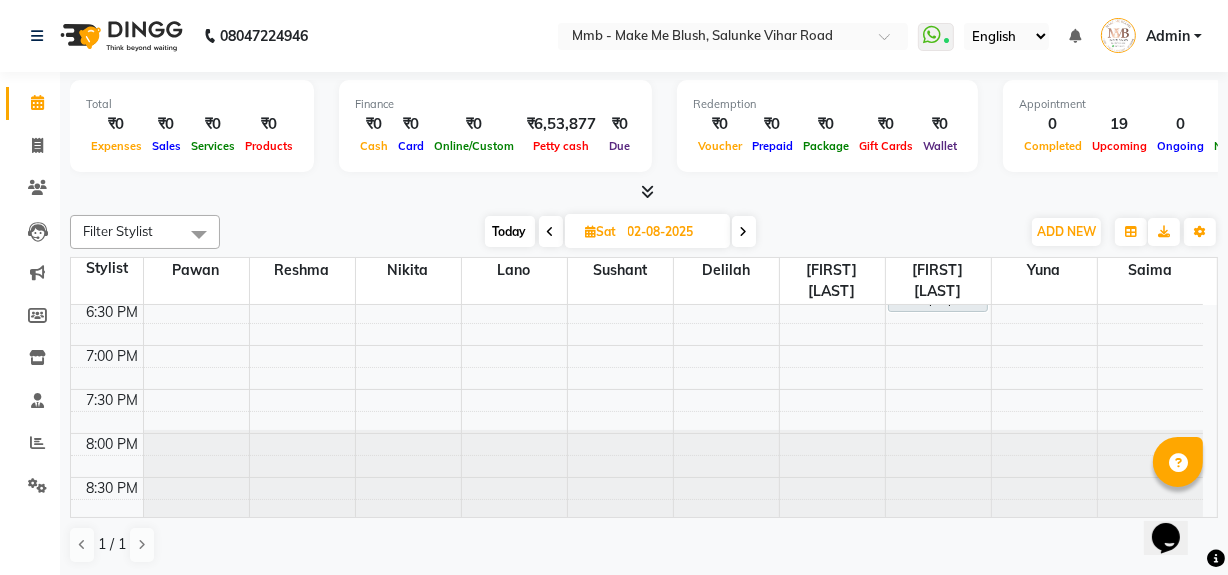 type on "01-08-2025" 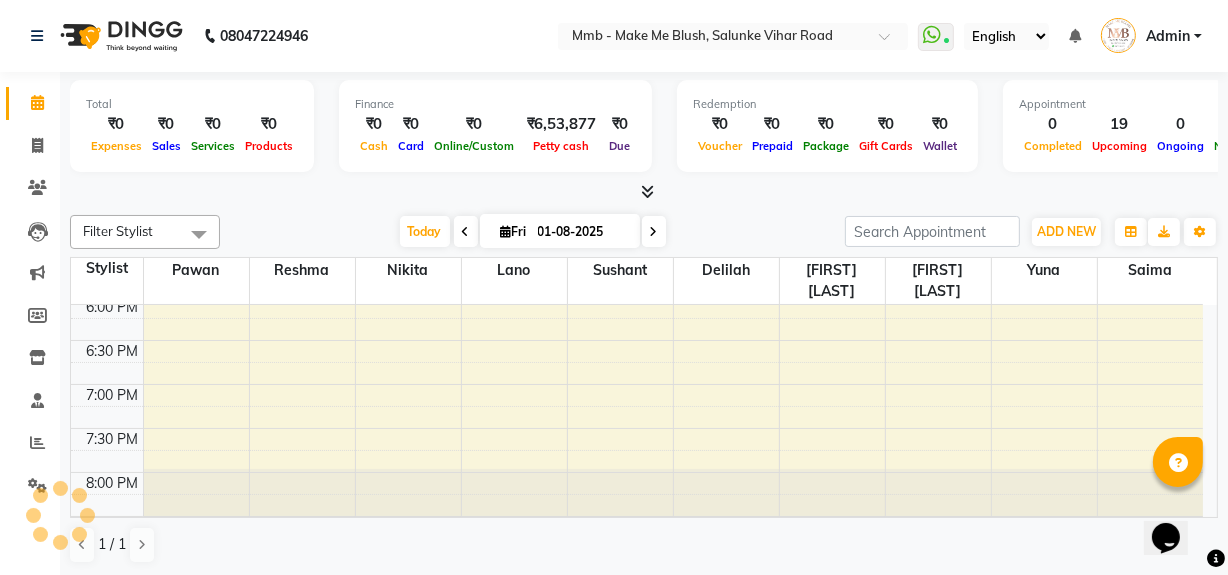 scroll, scrollTop: 839, scrollLeft: 0, axis: vertical 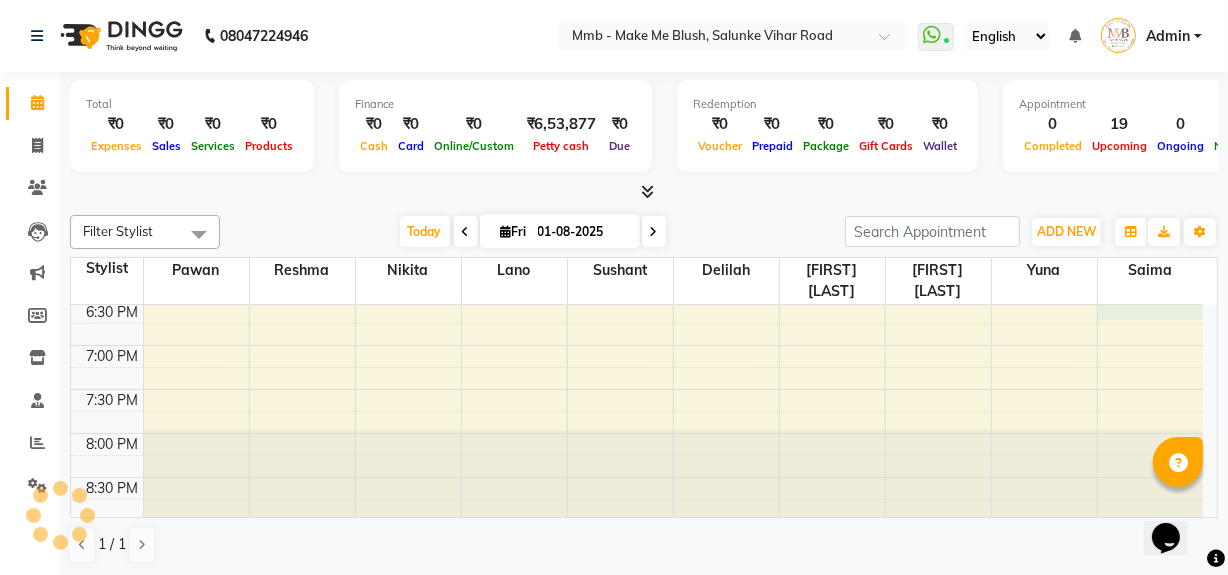 click on "9:00 AM 9:30 AM 10:00 AM 10:30 AM 11:00 AM 11:30 AM 12:00 PM 12:30 PM 1:00 PM 1:30 PM 2:00 PM 2:30 PM 3:00 PM 3:30 PM 4:00 PM 4:30 PM 5:00 PM 5:30 PM 6:00 PM 6:30 PM 7:00 PM 7:30 PM 8:00 PM 8:30 PM" at bounding box center (637, -7) 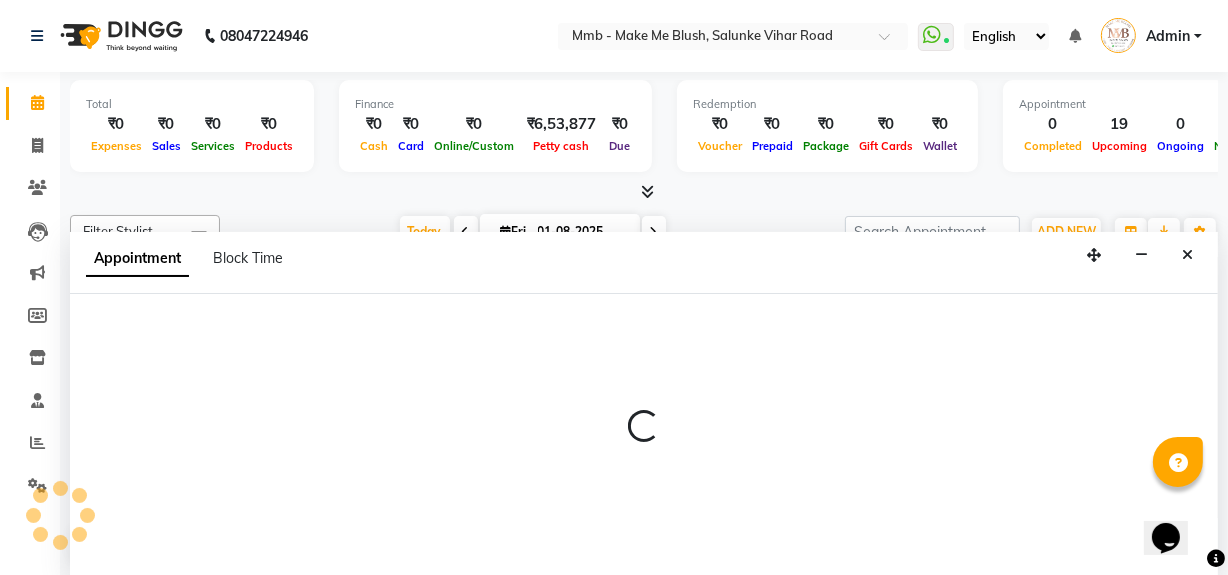 scroll, scrollTop: 0, scrollLeft: 0, axis: both 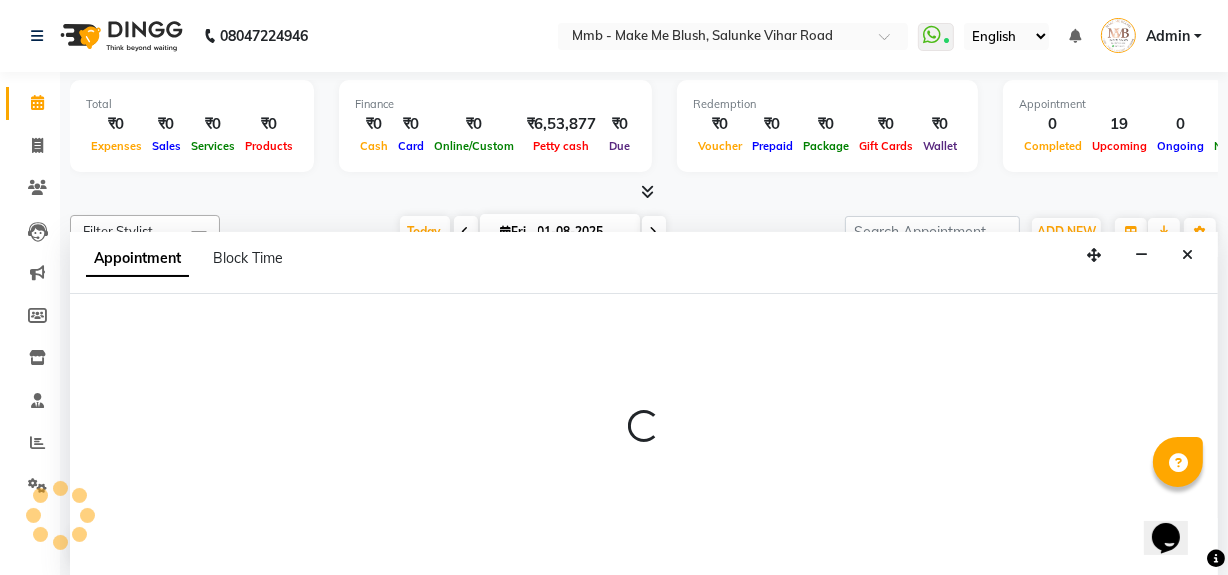 select on "tentative" 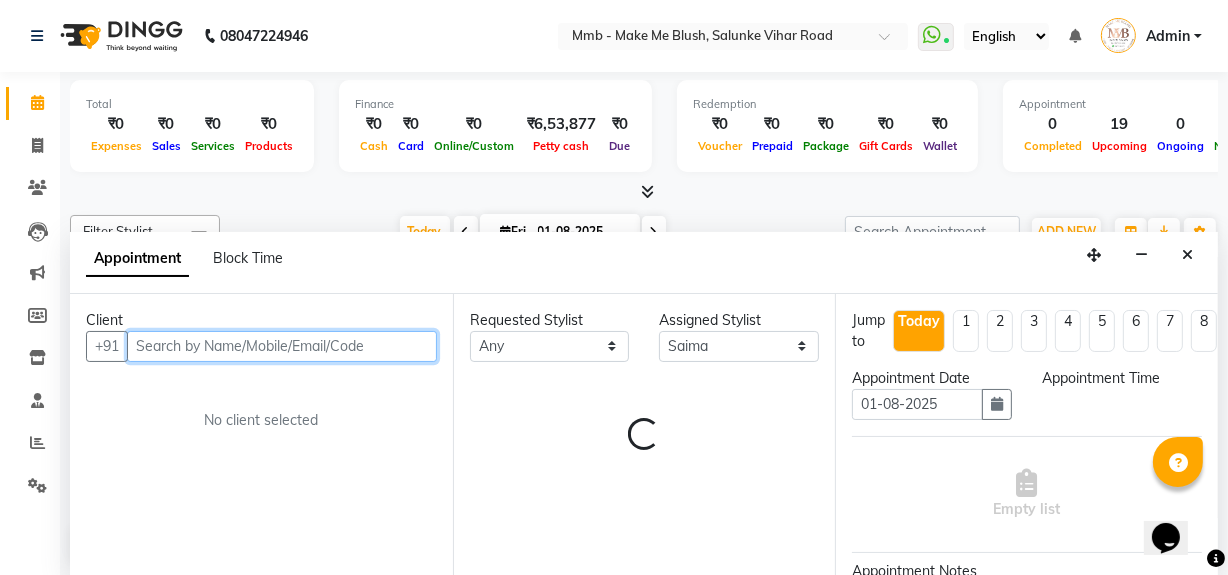 select on "1110" 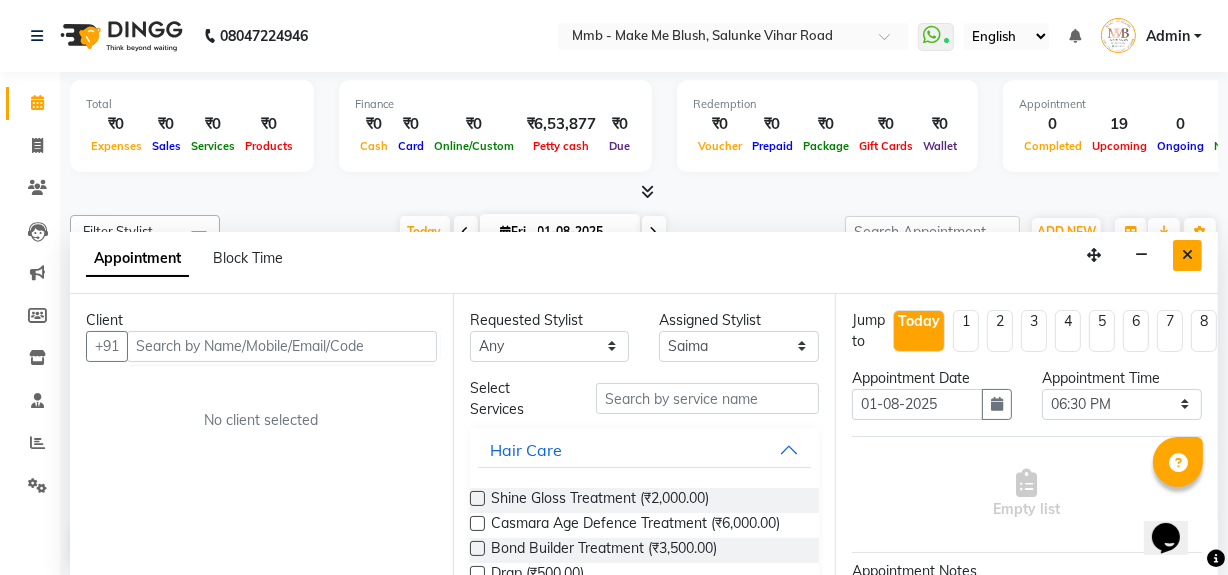 click at bounding box center (1187, 255) 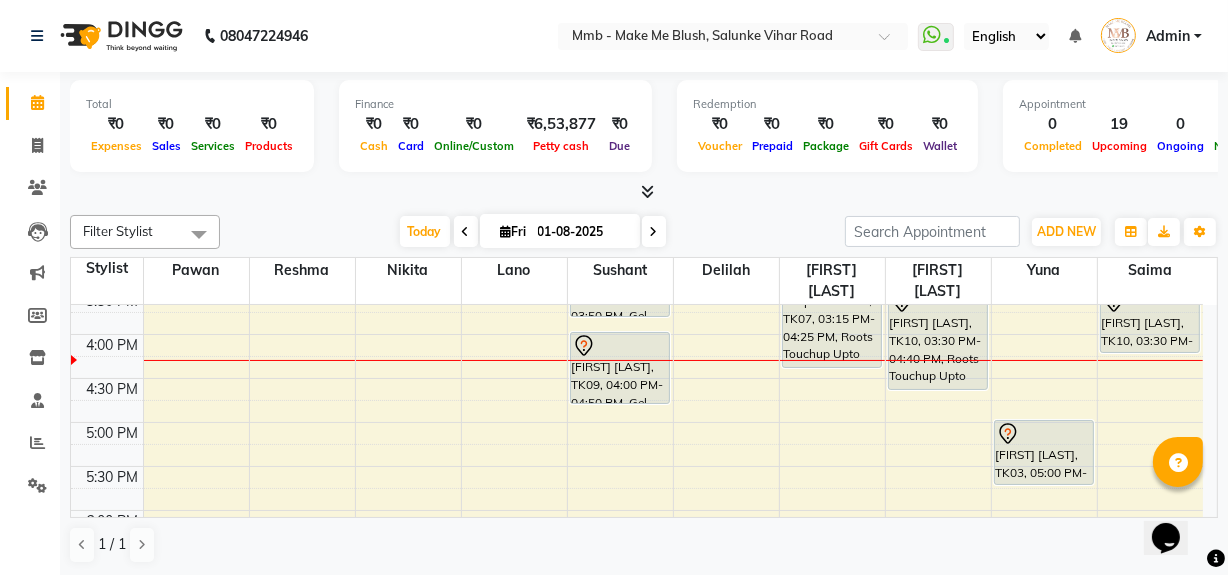 scroll, scrollTop: 584, scrollLeft: 0, axis: vertical 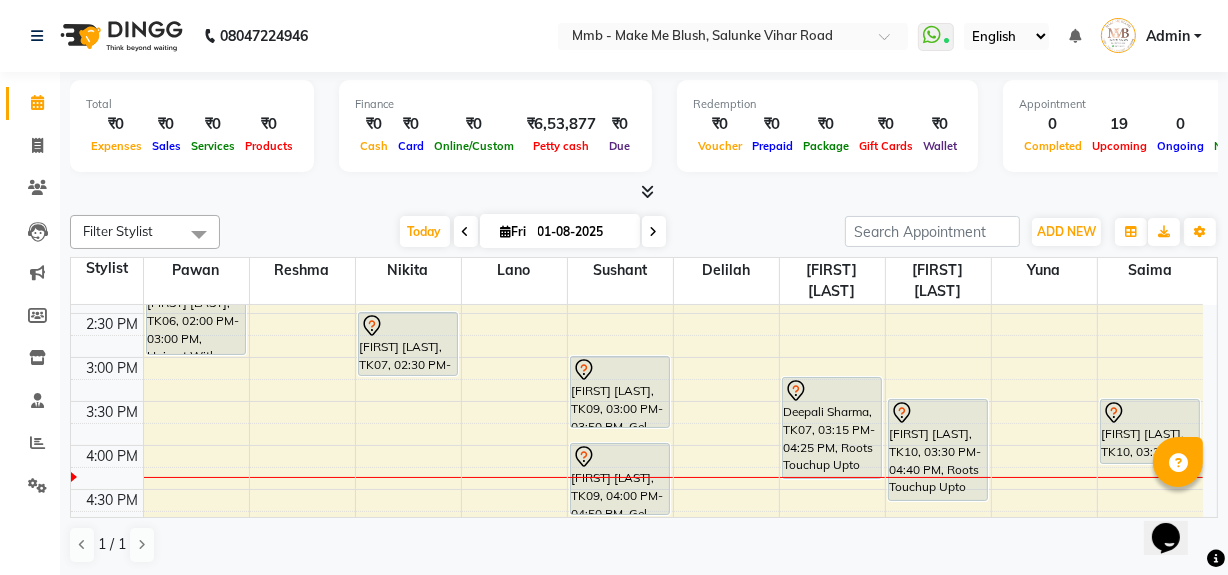 click at bounding box center (654, 231) 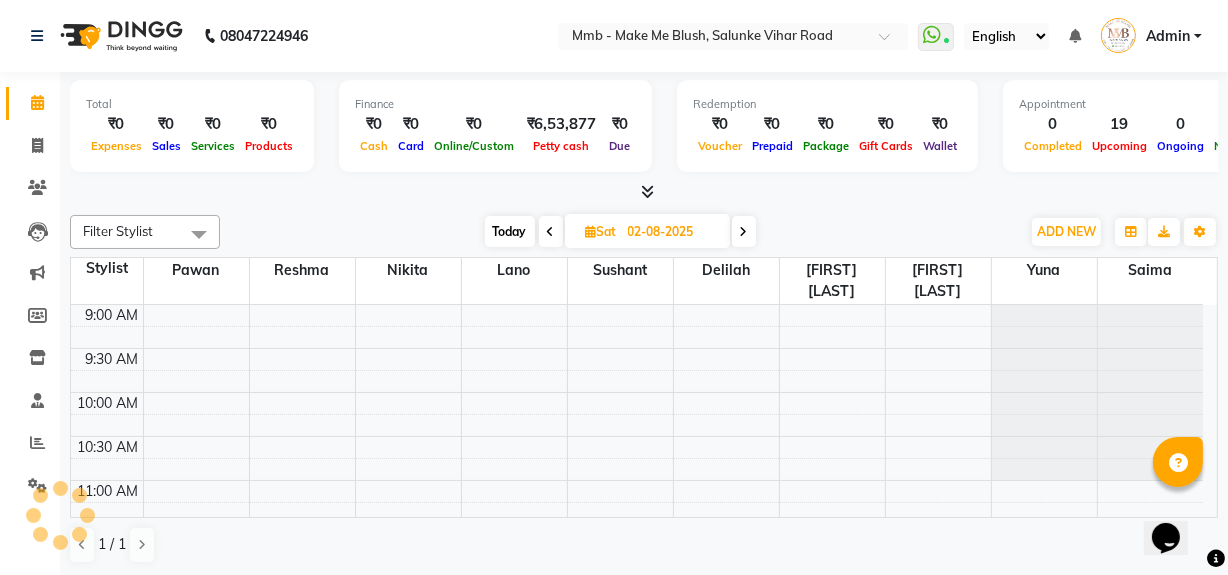 scroll, scrollTop: 615, scrollLeft: 0, axis: vertical 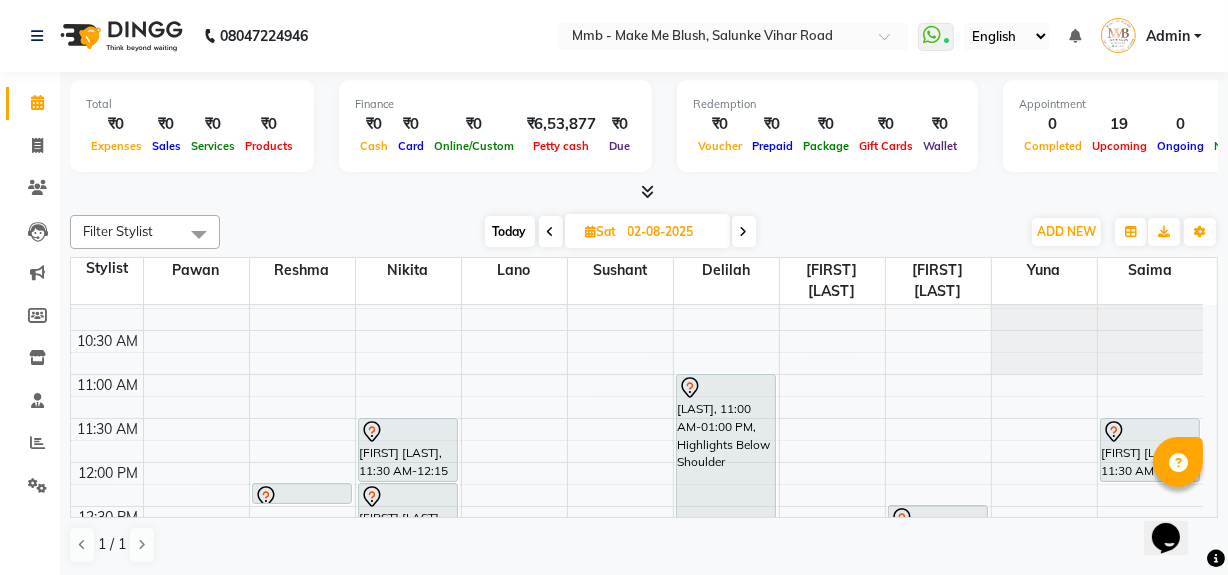 click on "Today" at bounding box center [510, 231] 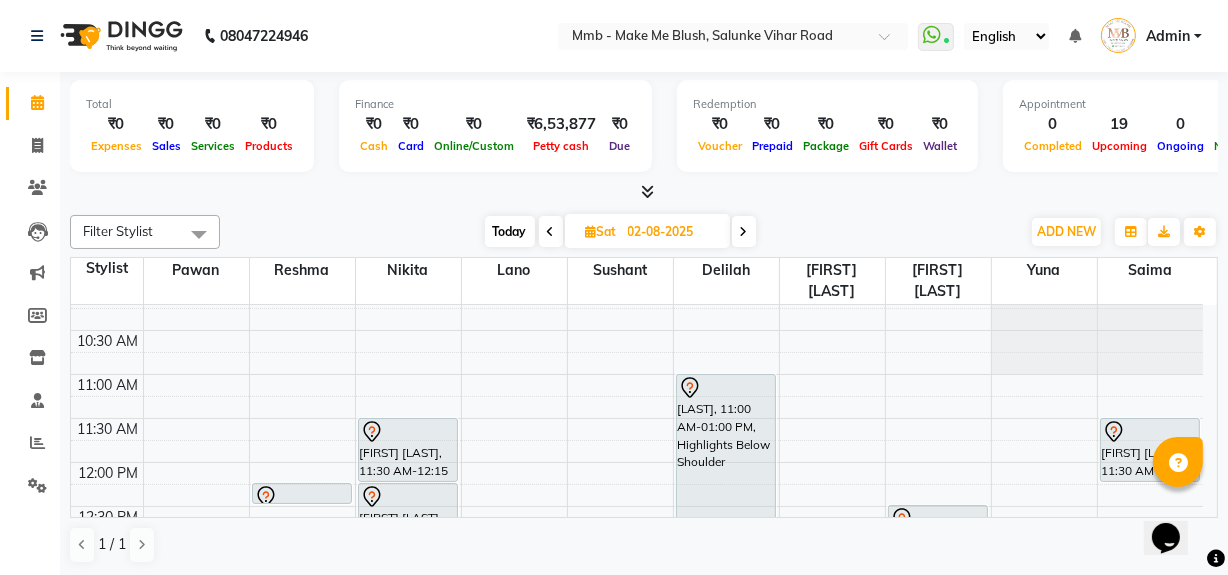 type on "01-08-2025" 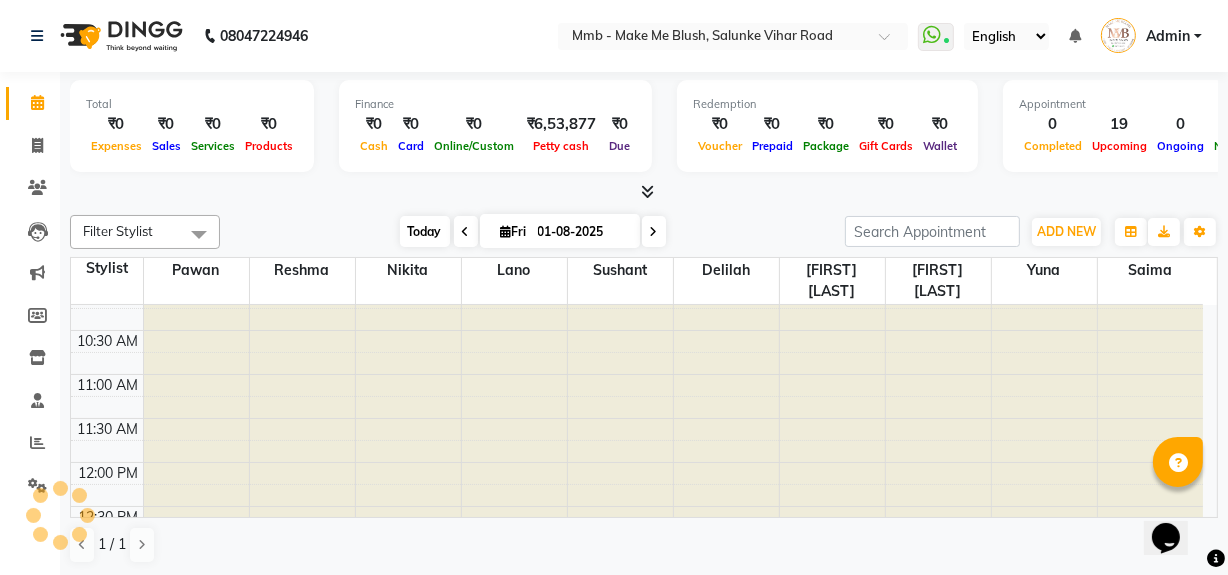 scroll, scrollTop: 615, scrollLeft: 0, axis: vertical 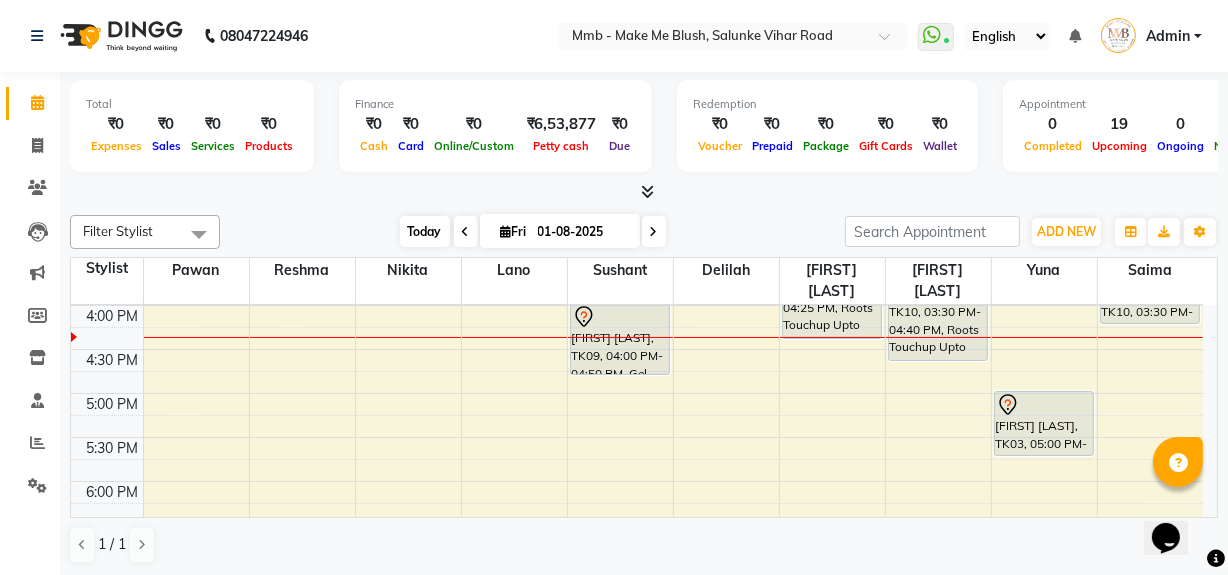 click on "Fri" at bounding box center (514, 231) 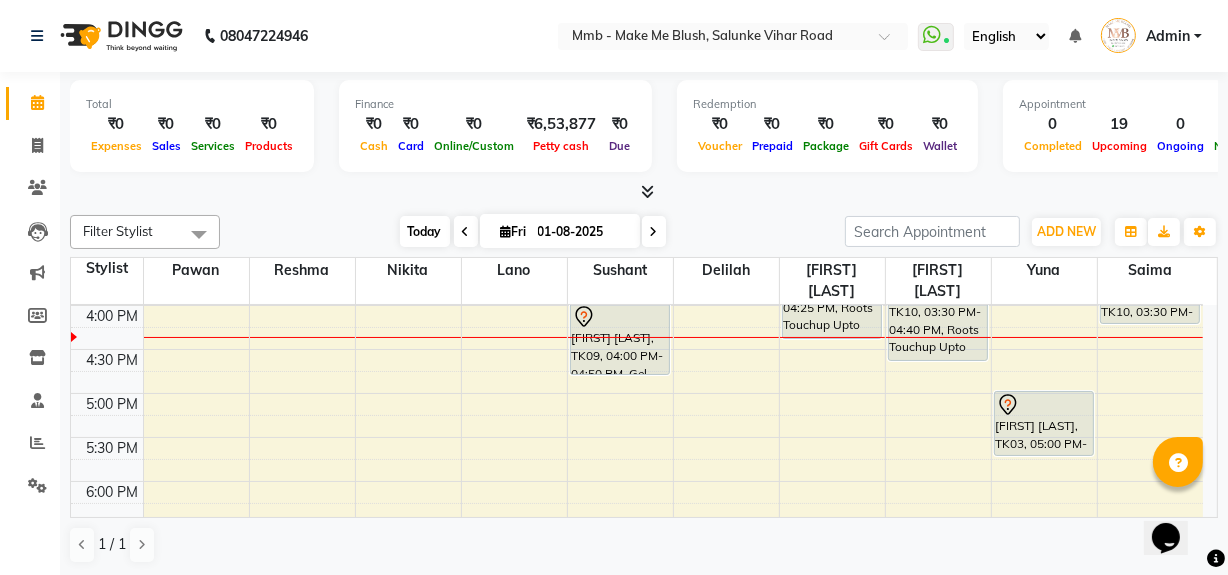 select on "8" 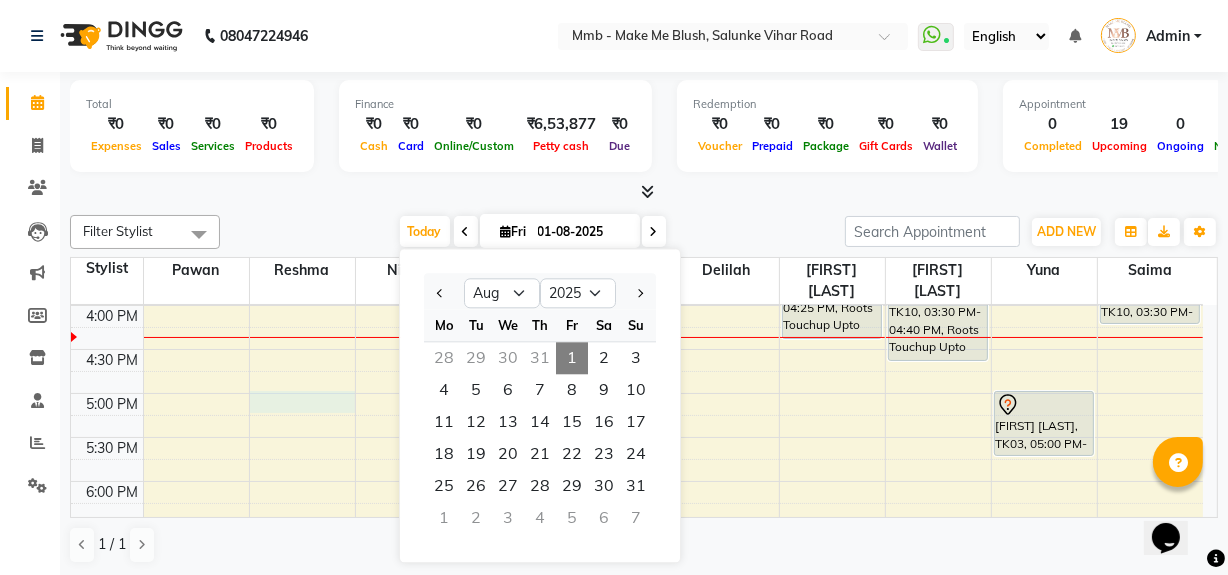 click on "[TIME] [TIME] [TIME] [TIME] [TIME] [TIME] [TIME] [TIME] [TIME] [TIME] [TIME] [TIME] [TIME] [TIME] [TIME] [TIME] [TIME] [TIME] [TIME] [TIME] [TIME] [TIME] [TIME] [TIME]             [FIRST] [LAST], TK06, [TIME]-[TIME], Haircut With Wash             [FIRST] [LAST], TK05, [TIME]-[TIME], Eyebrows             [FIRST] [LAST], TK05, [TIME]-[TIME], Head Massages             [FIRST] [LAST], TK05, [TIME]-[TIME], Head Massages             [FIRST] [LAST], TK05, [TIME]-[TIME], Root Revival therapy             [FIRST] [LAST], TK07, [TIME]-[TIME], Hydrating Clean Up             [FIRST] [LAST], TK05, [TIME]-[TIME], Purifying Facial Treatment             [FIRST] [LAST], TK04, [TIME]-[TIME], Gel Nail plain              [FIRST] [LAST], TK04, [TIME]-[TIME], Gel Nail plain              [FIRST] [LAST], TK09, [TIME]-[TIME], Gel Nail desigins             [FIRST] [LAST], TK09, [TIME]-[TIME], Gel Nail desigins" at bounding box center [637, 217] 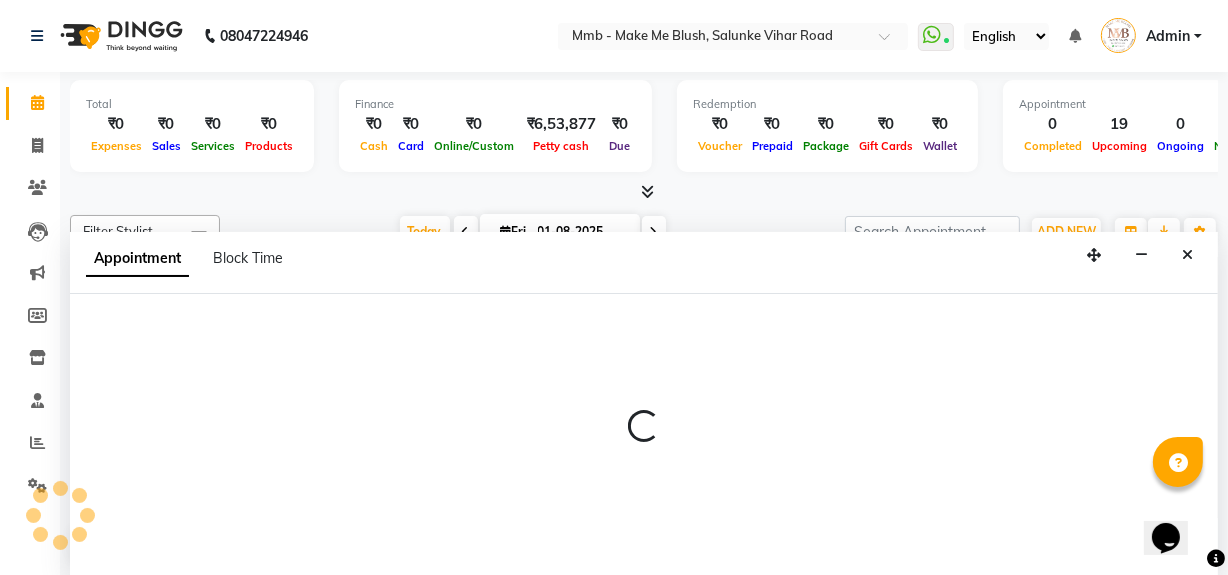 select on "18873" 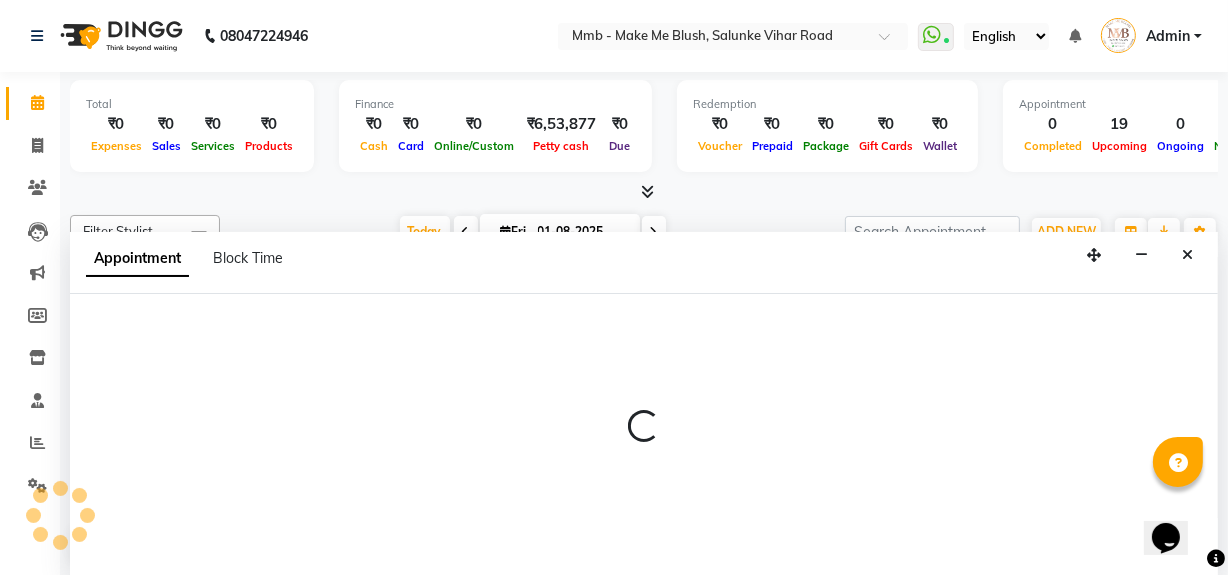 select on "1020" 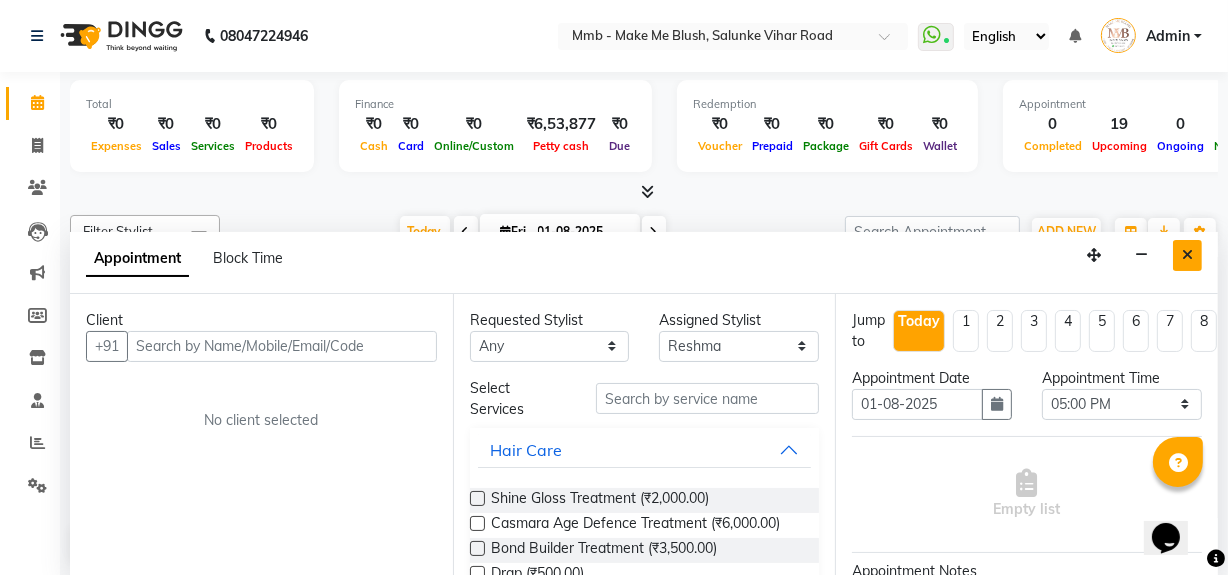 click at bounding box center [1187, 255] 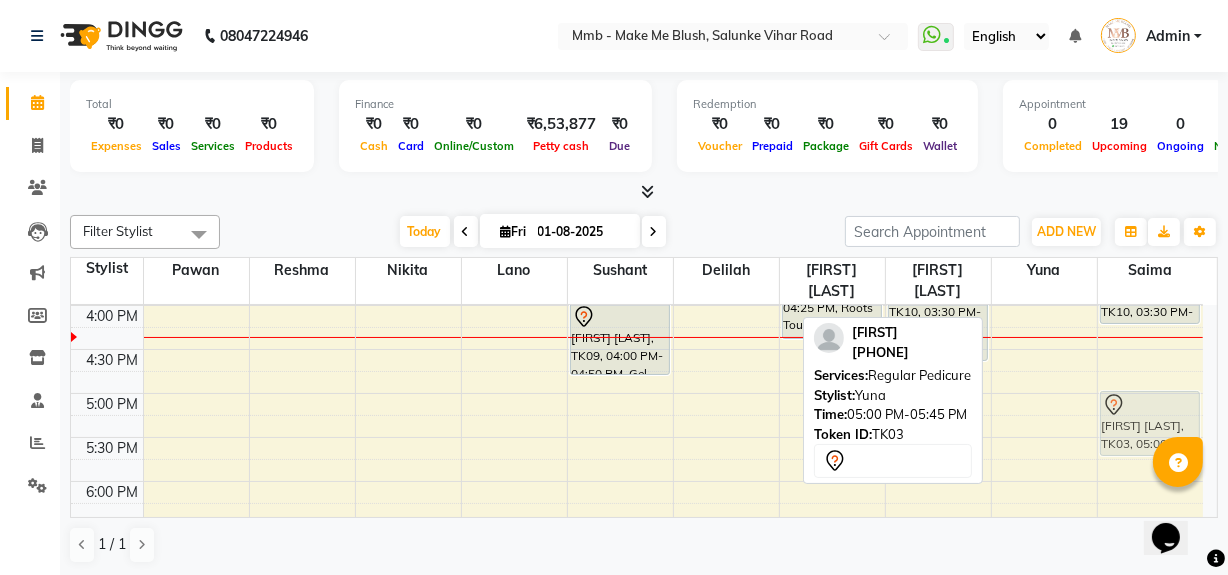 drag, startPoint x: 1040, startPoint y: 404, endPoint x: 1135, endPoint y: 400, distance: 95.084175 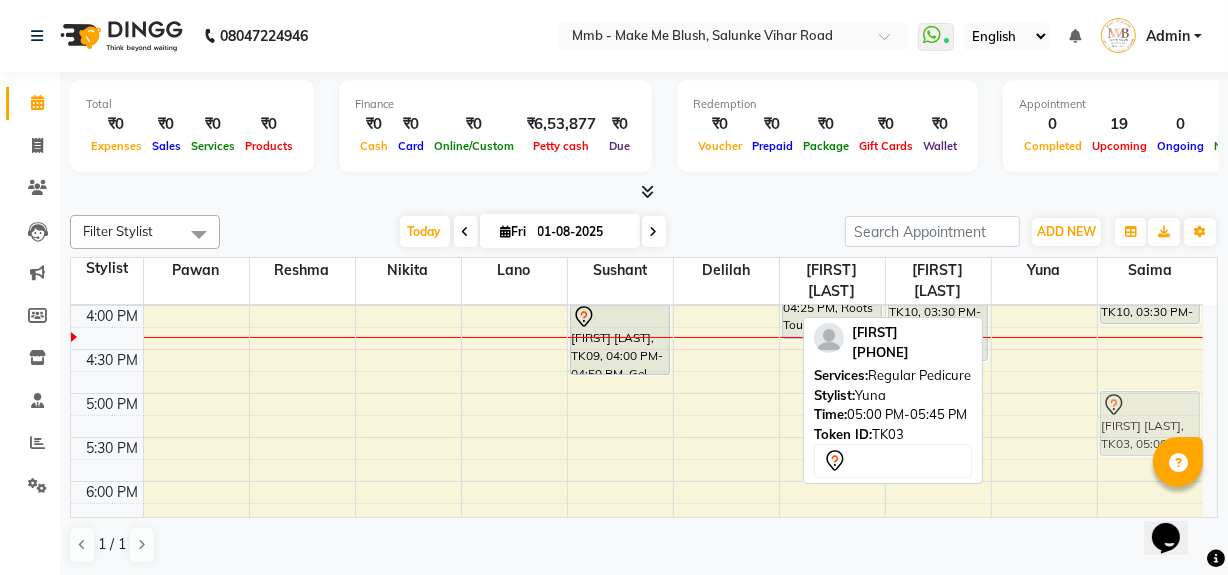 click on "Kavya Seth, TK06, 02:00 PM-03:00 PM, Haircut With Wash             Shahrzad Husseini, TK05, 11:00 AM-11:15 AM, Eyebrows             Shahrzad Husseini, TK05, 11:15 AM-11:45 AM, Head Massages             Shahrzad Husseini, TK05, 11:45 AM-12:15 PM, Head Massages             Shahrzad Husseini, TK05, 01:15 PM-02:00 PM, Root Revival therapy             Deepali Sharma, TK07, 02:30 PM-03:15 PM, Hydrating Clean Up             Shahrzad Husseini, TK05, 12:15 PM-01:15 PM, Purifying Facial Treatment             Pallavi Shah, TK04, 11:15 AM-11:55 AM, Gel Nail plain              Pallavi Shah, TK04, 12:00 PM-12:40 PM, Gel Nail plain              Anshita Bhavishkar, TK09, 03:00 PM-03:50 PM, Gel Nail desigins             Anshita Bhavishkar, TK09, 04:00 PM-04:50 PM, Gel Nail desigins             Sumaira Khumanpurwala, TK11, 06:30 PM-06:50 PM, Cut File Polish             Pallavi Shah, TK04, 11:00 AM-12:10 PM, Roots Touchup Upto 1inch              Deepali Sharma, TK07, 03:15 PM-04:25 PM, Roots Touchup Upto 1inch" at bounding box center (637, 217) 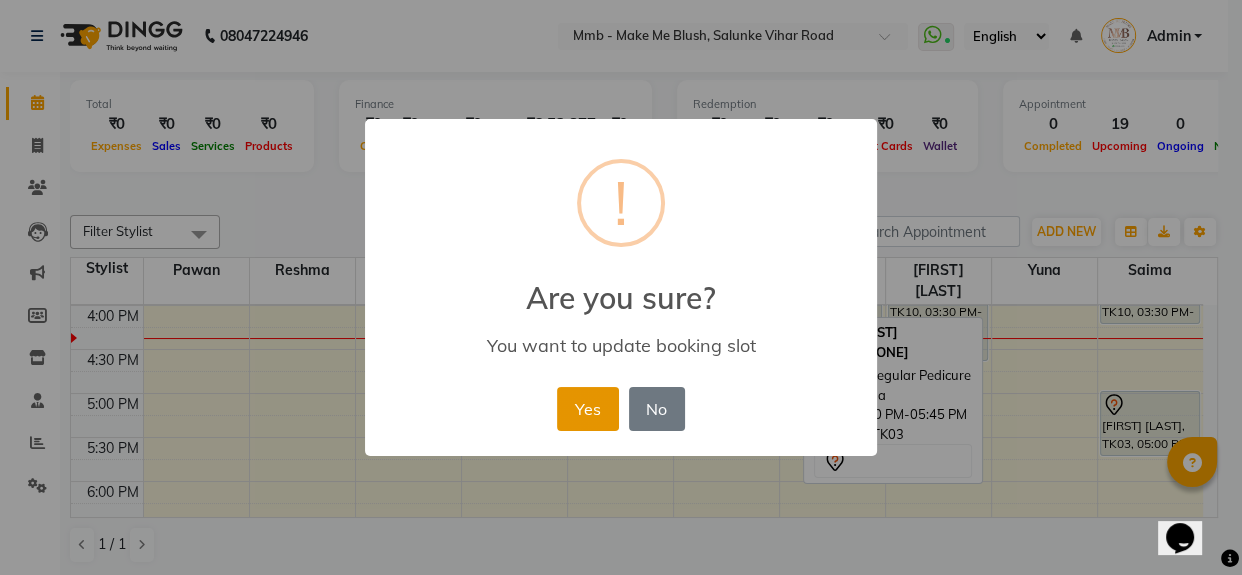 click on "Yes" at bounding box center (587, 409) 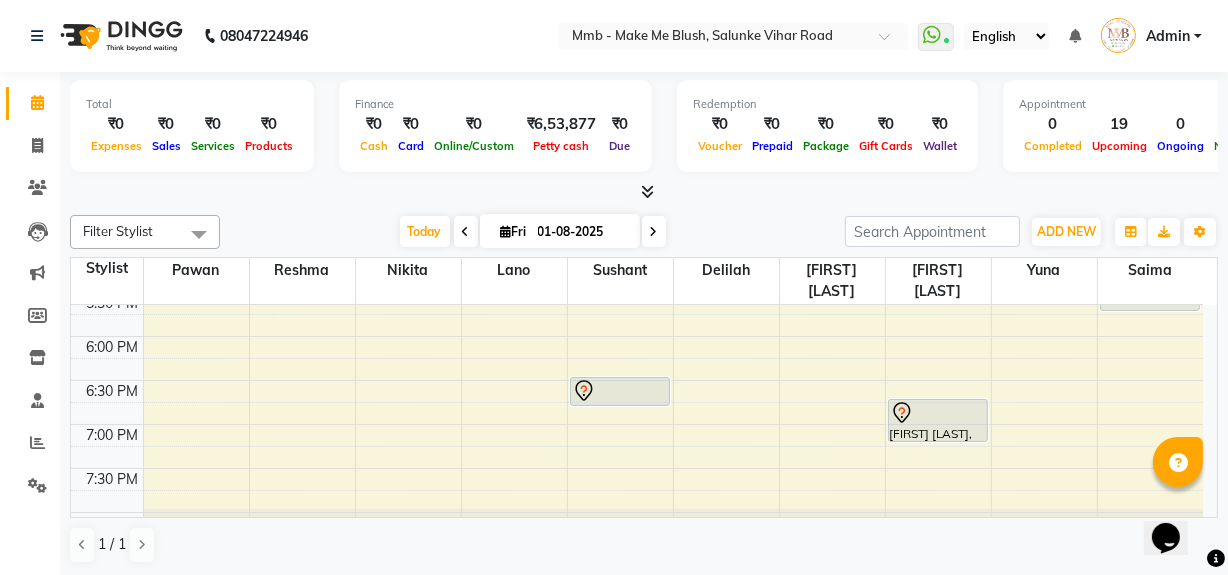 scroll, scrollTop: 797, scrollLeft: 0, axis: vertical 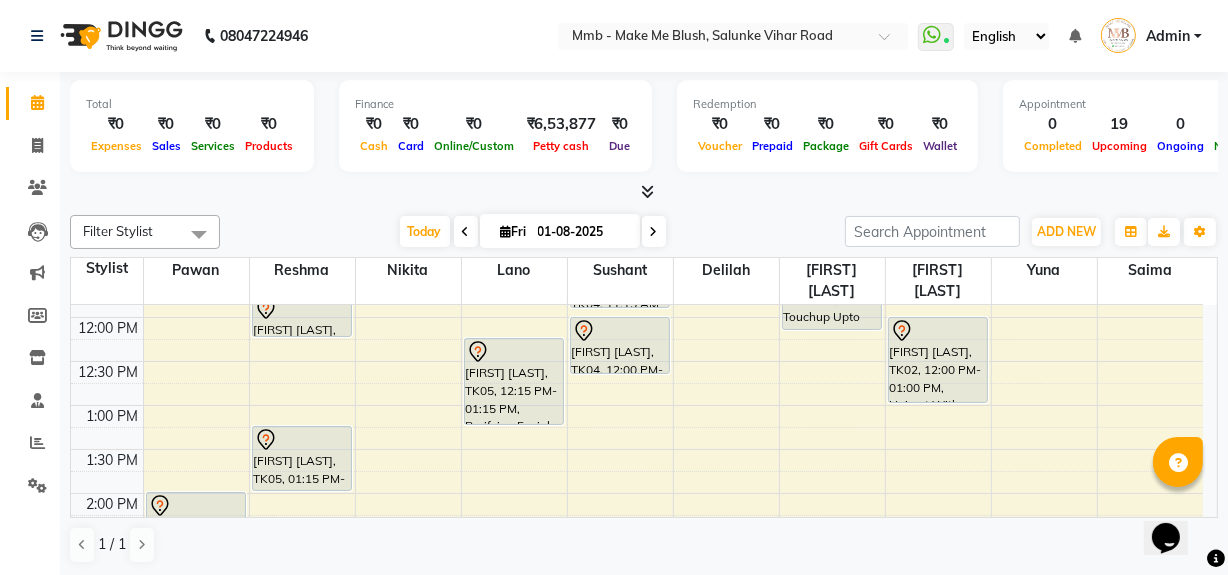 click at bounding box center (506, 231) 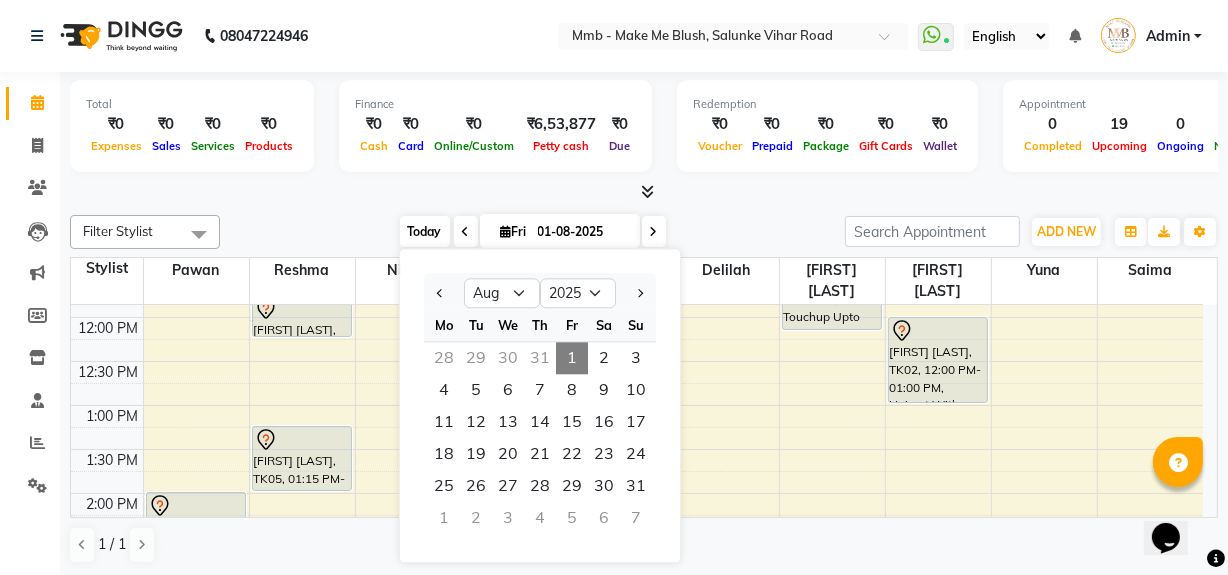 click on "Today" at bounding box center [425, 231] 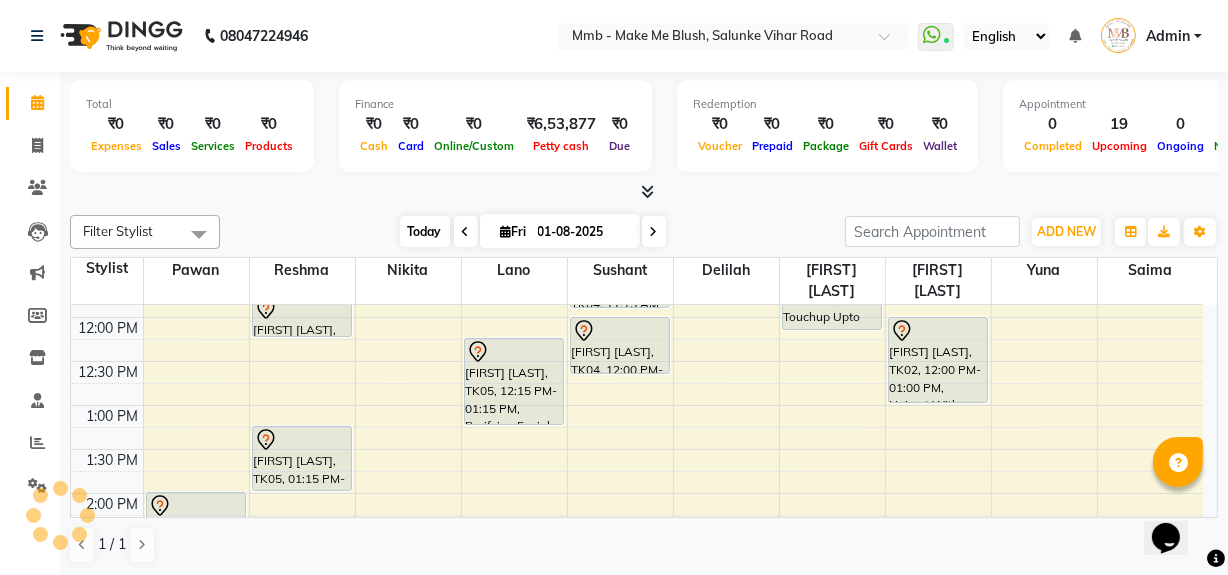 scroll, scrollTop: 615, scrollLeft: 0, axis: vertical 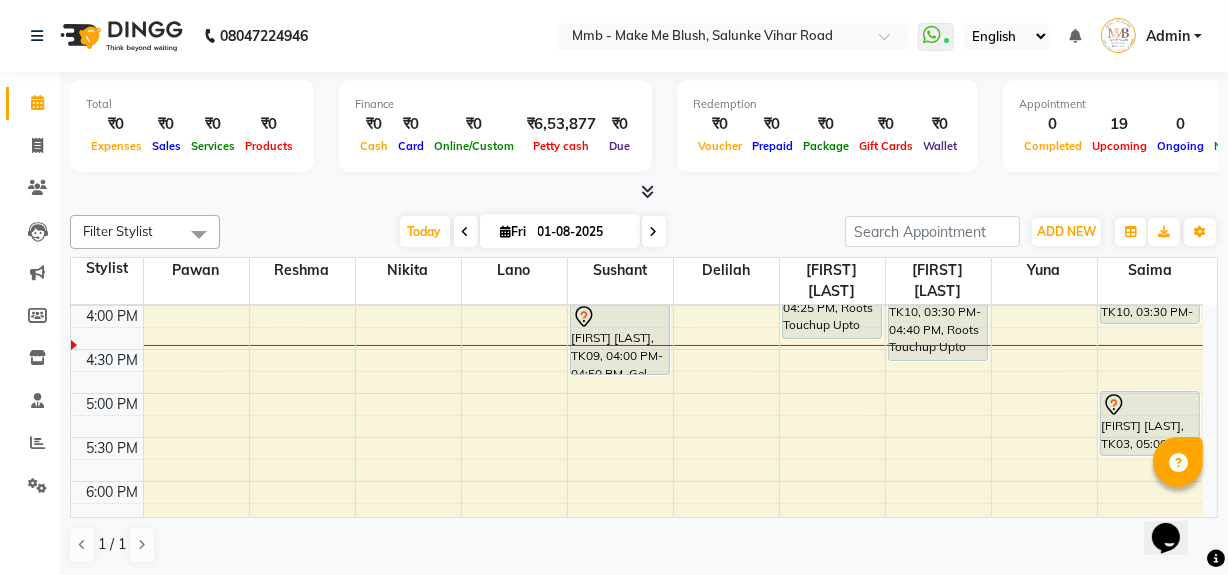 click at bounding box center (654, 231) 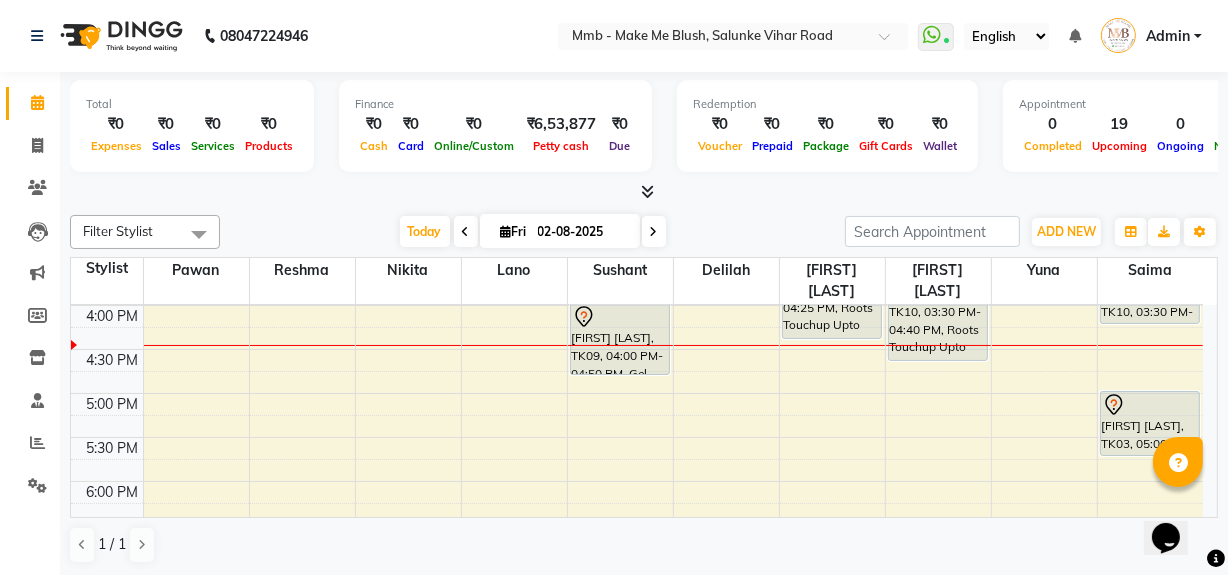scroll, scrollTop: 615, scrollLeft: 0, axis: vertical 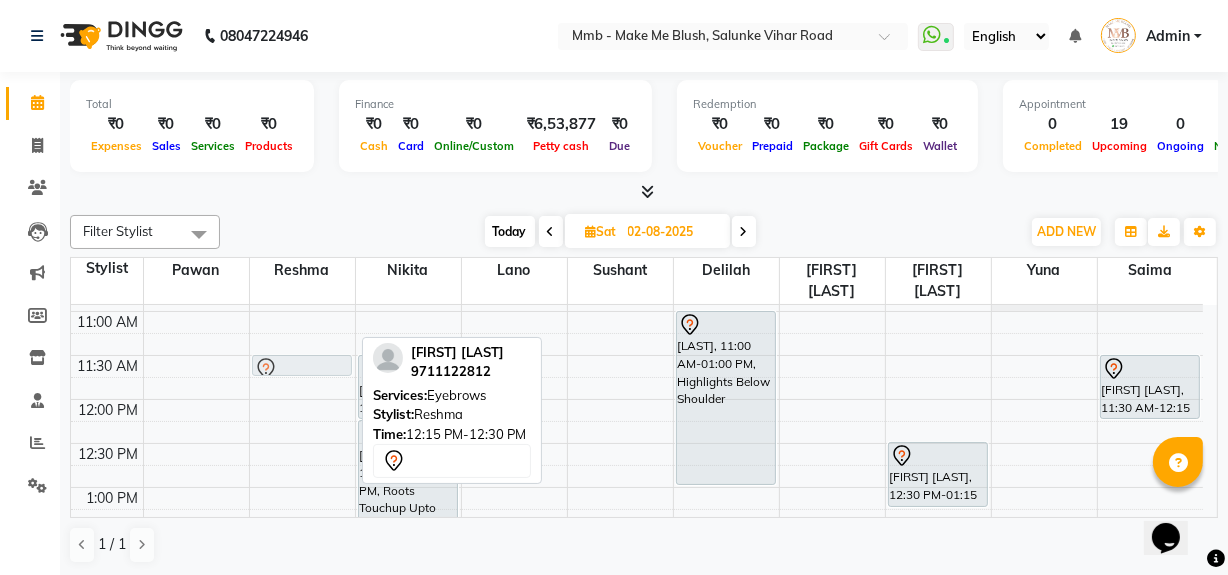 drag, startPoint x: 318, startPoint y: 387, endPoint x: 320, endPoint y: 363, distance: 24.083189 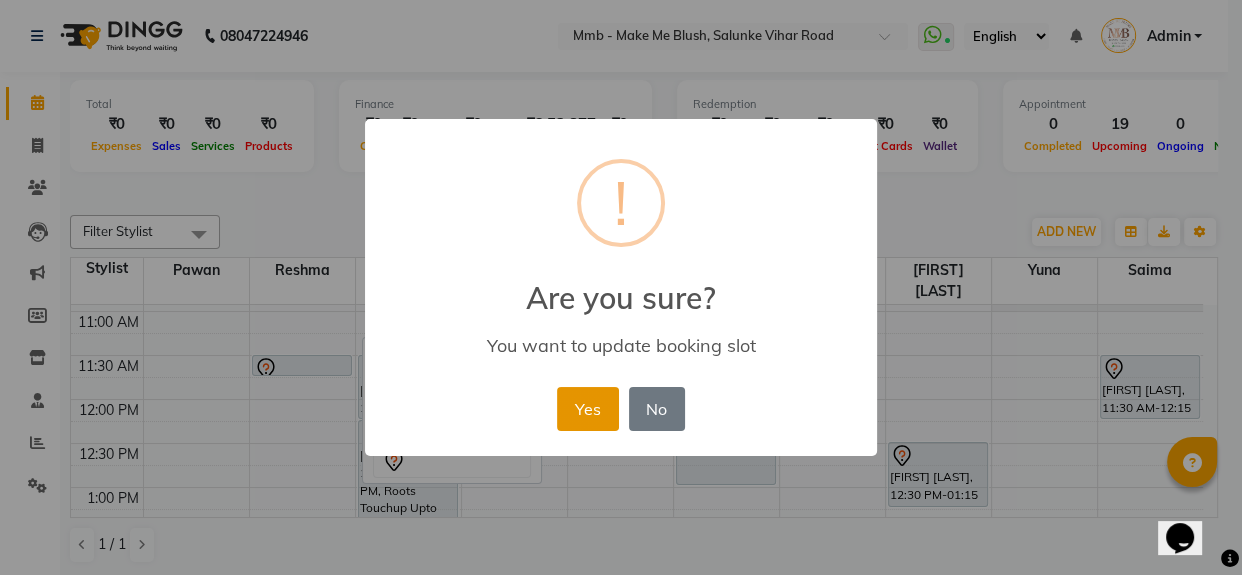 click on "Yes" at bounding box center (587, 409) 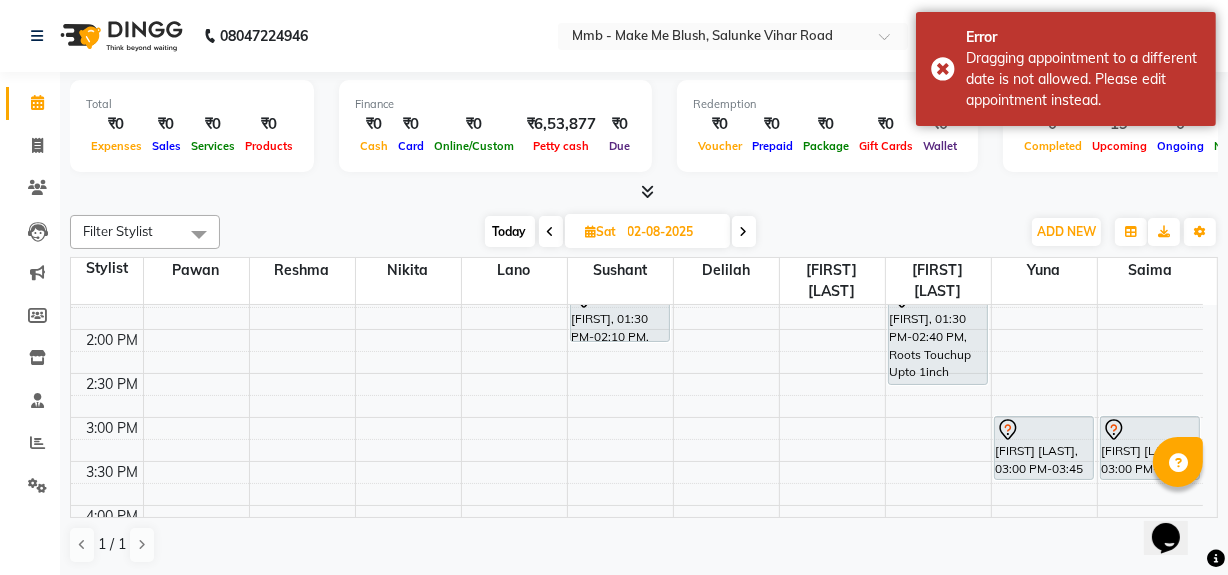 scroll, scrollTop: 460, scrollLeft: 0, axis: vertical 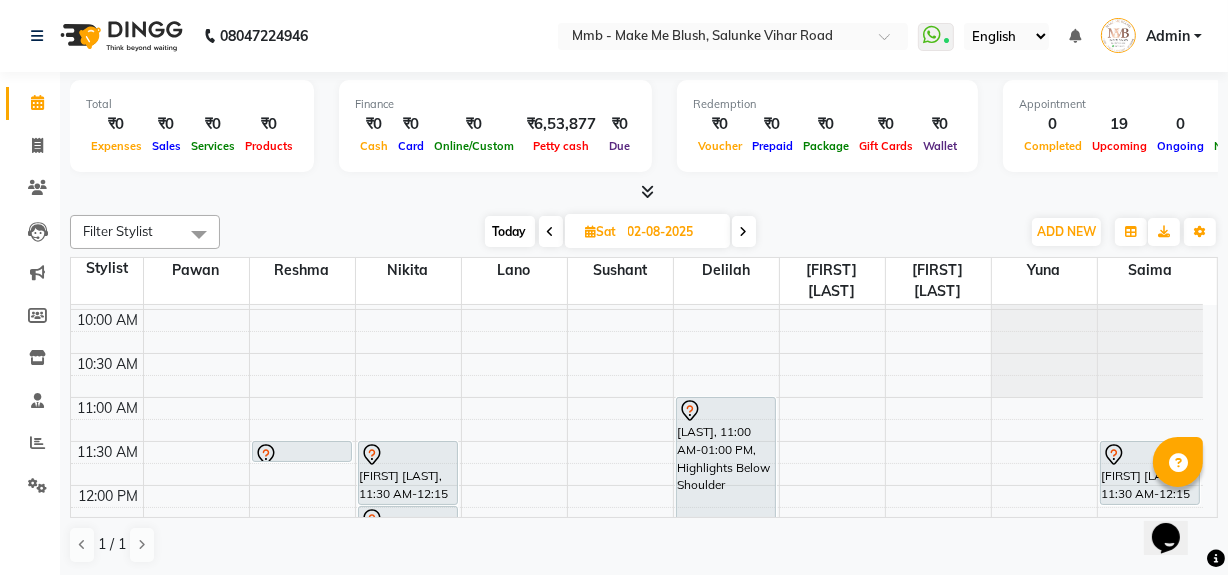 click on "Today" at bounding box center [510, 231] 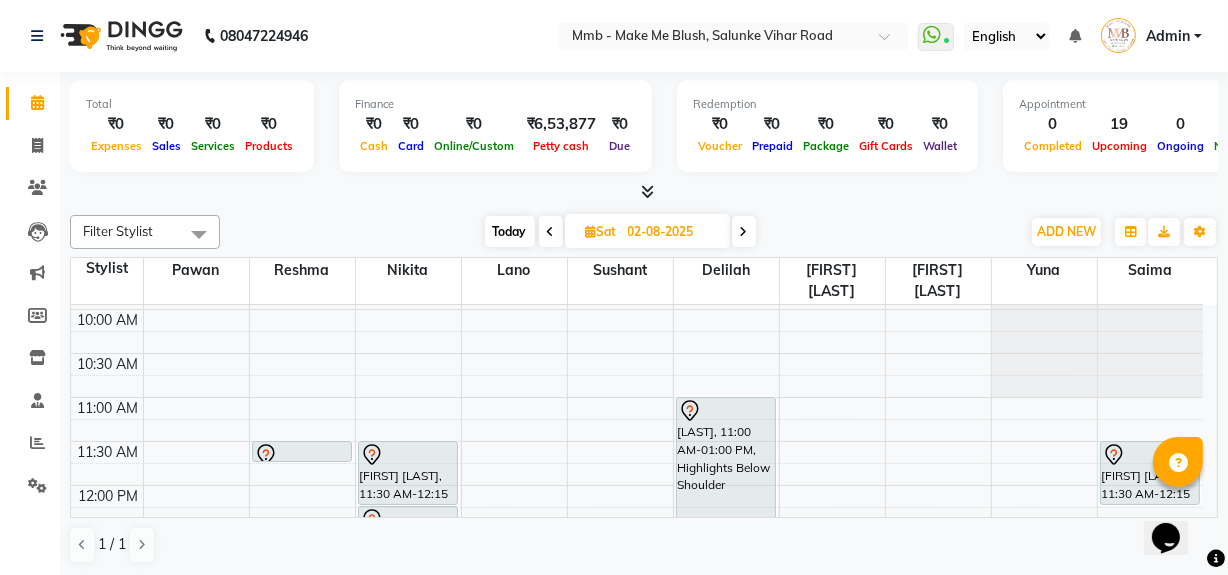 type on "01-08-2025" 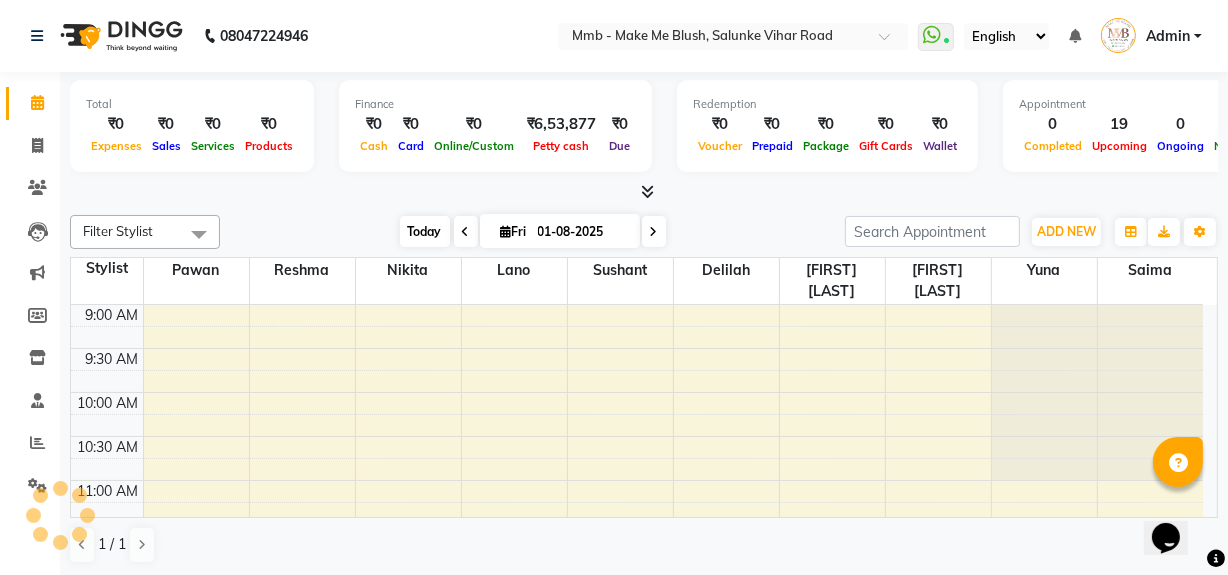 scroll, scrollTop: 615, scrollLeft: 0, axis: vertical 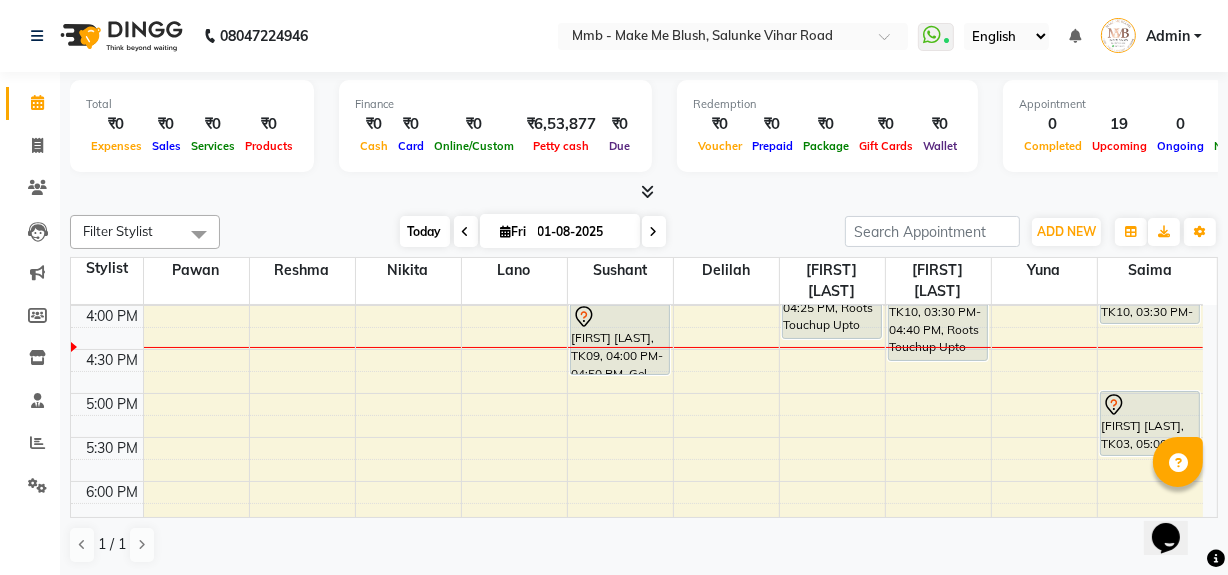 click at bounding box center (506, 231) 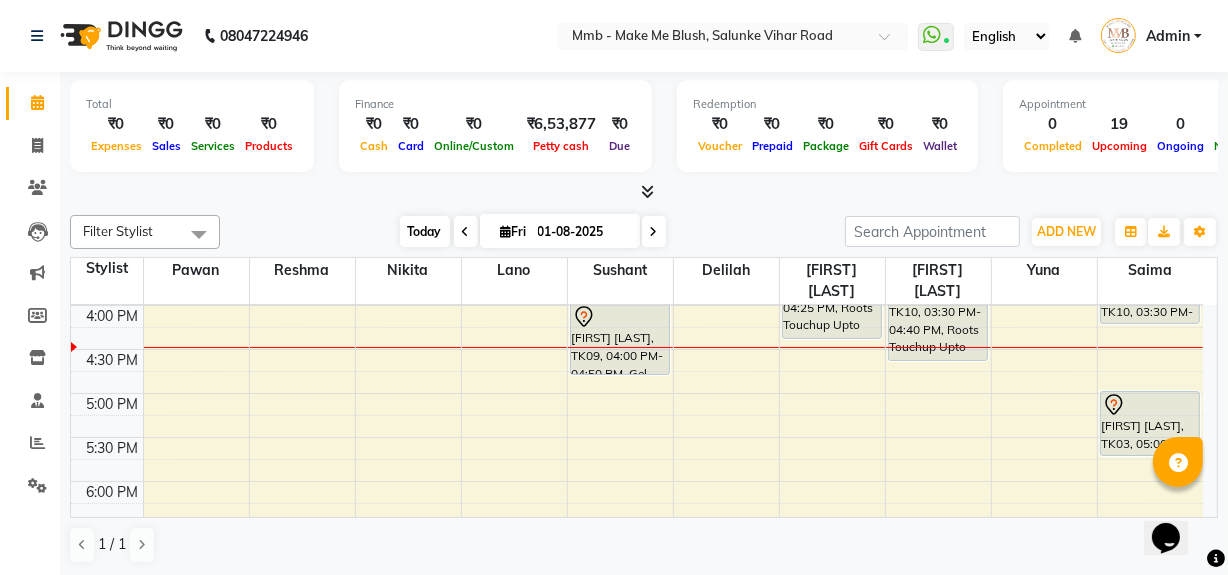 select on "8" 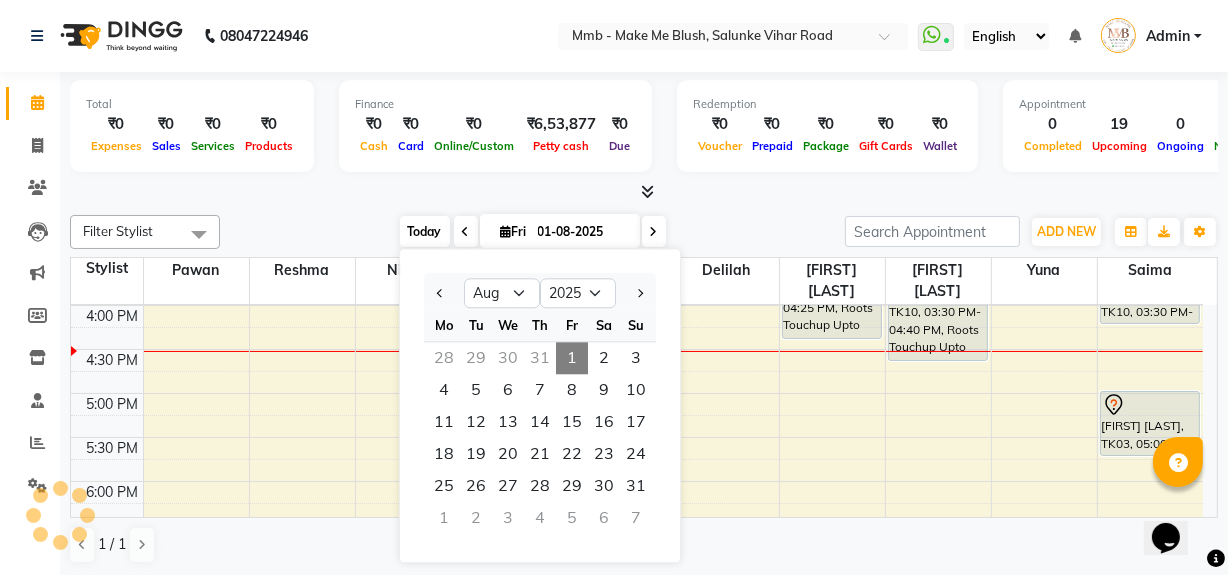 click on "Today" at bounding box center (425, 231) 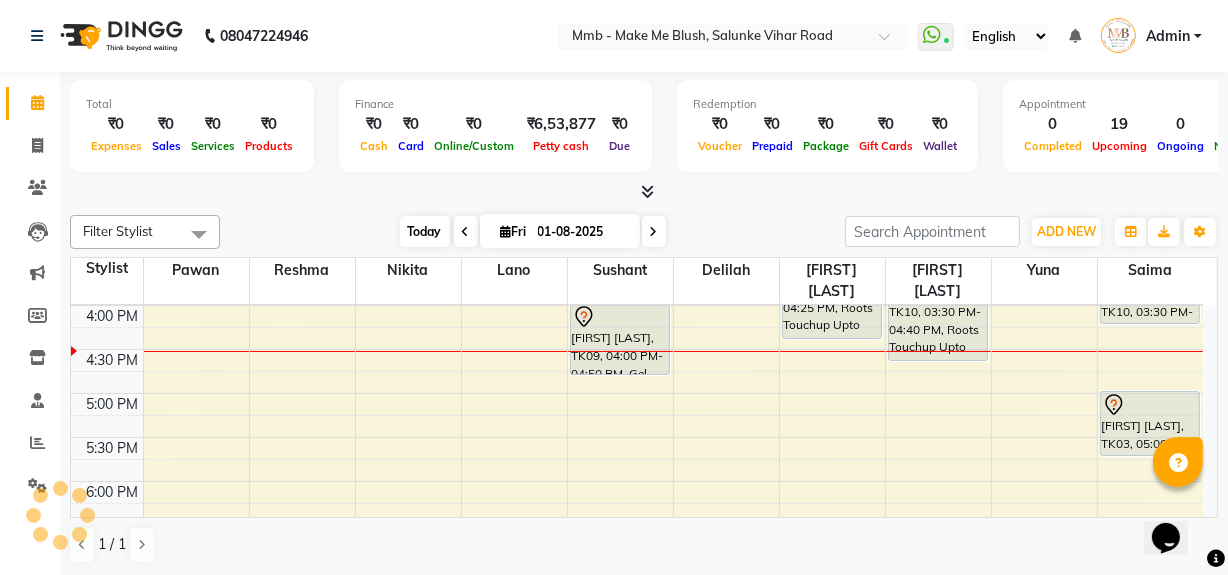 scroll, scrollTop: 615, scrollLeft: 0, axis: vertical 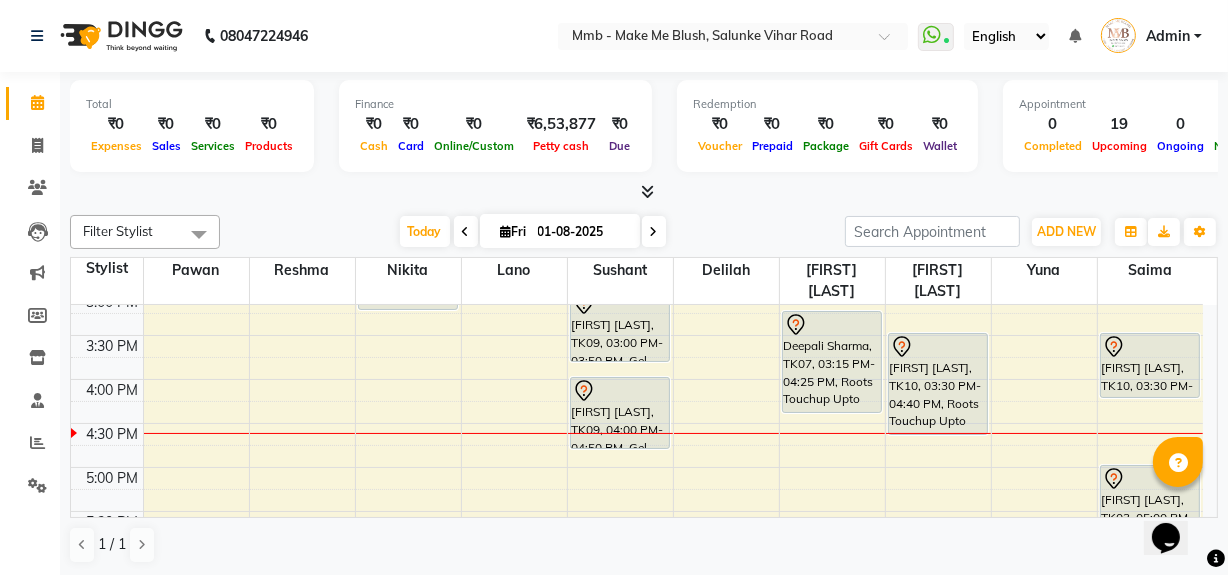 click at bounding box center [654, 232] 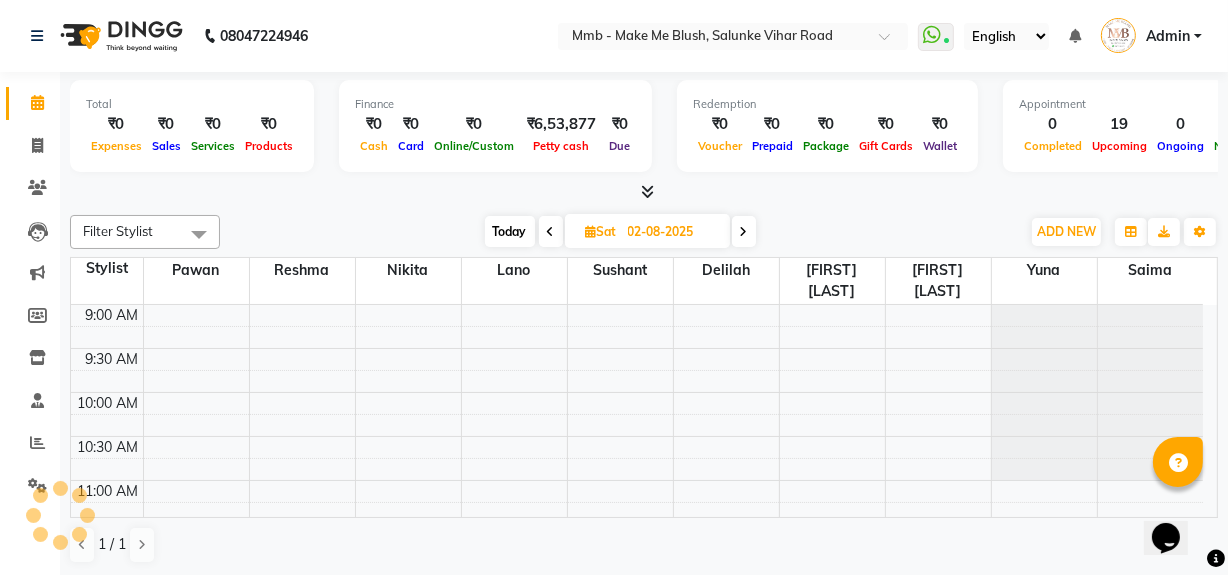 scroll, scrollTop: 615, scrollLeft: 0, axis: vertical 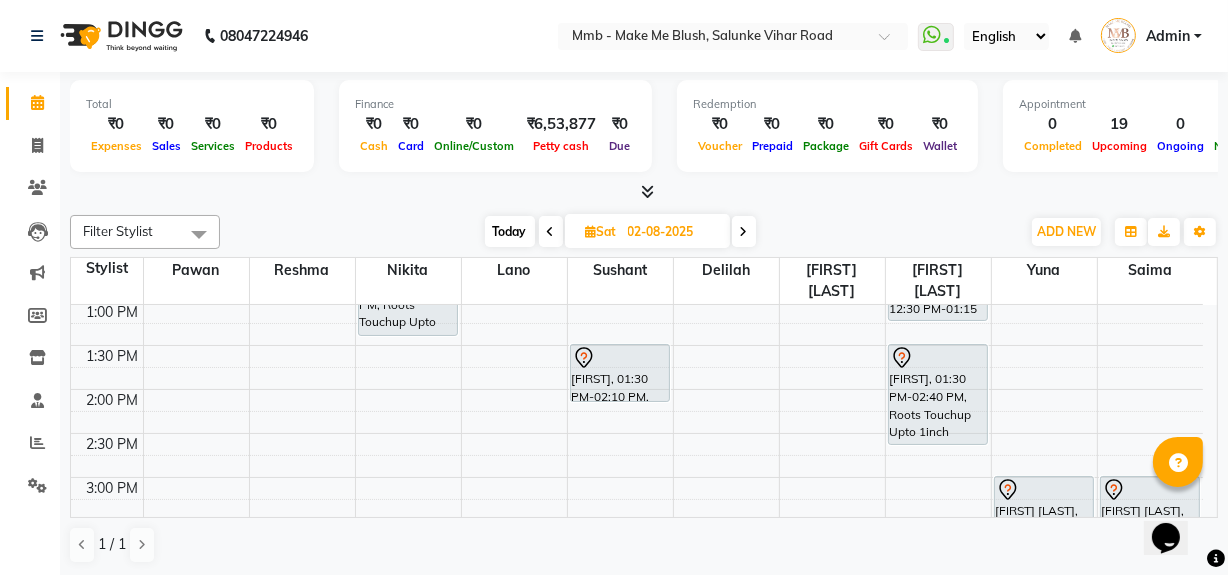 click on "Today" at bounding box center [510, 231] 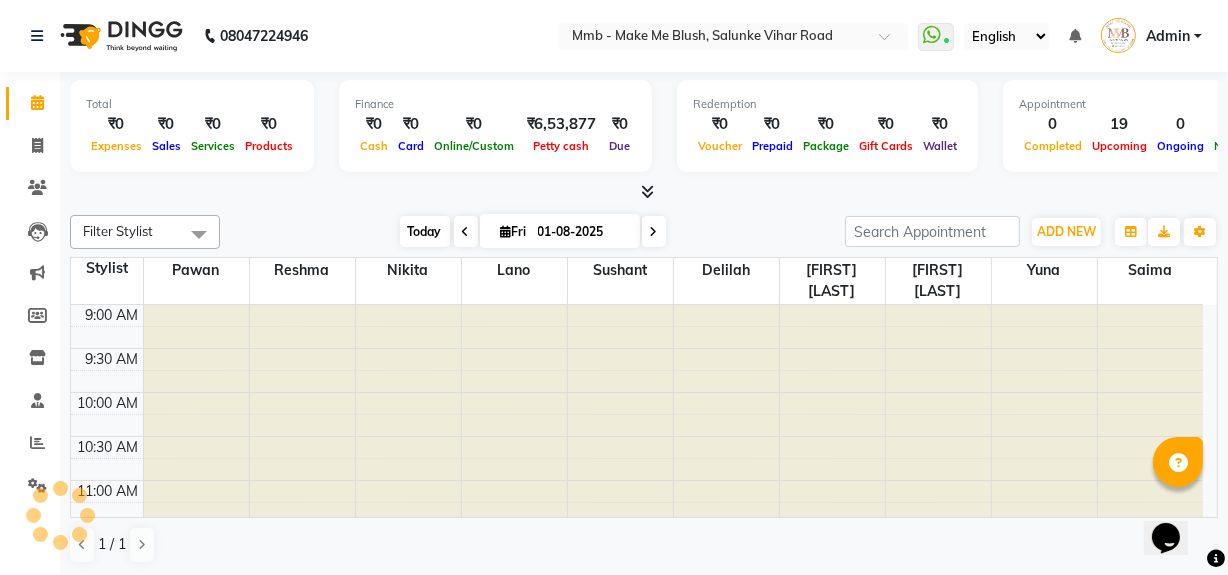 scroll, scrollTop: 615, scrollLeft: 0, axis: vertical 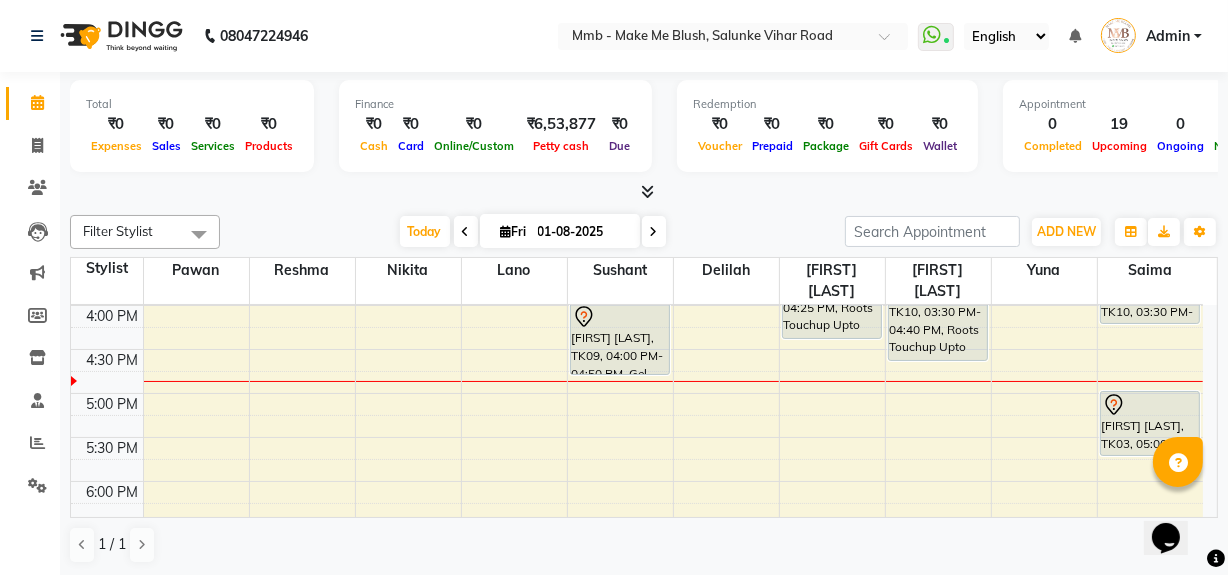 click at bounding box center (654, 231) 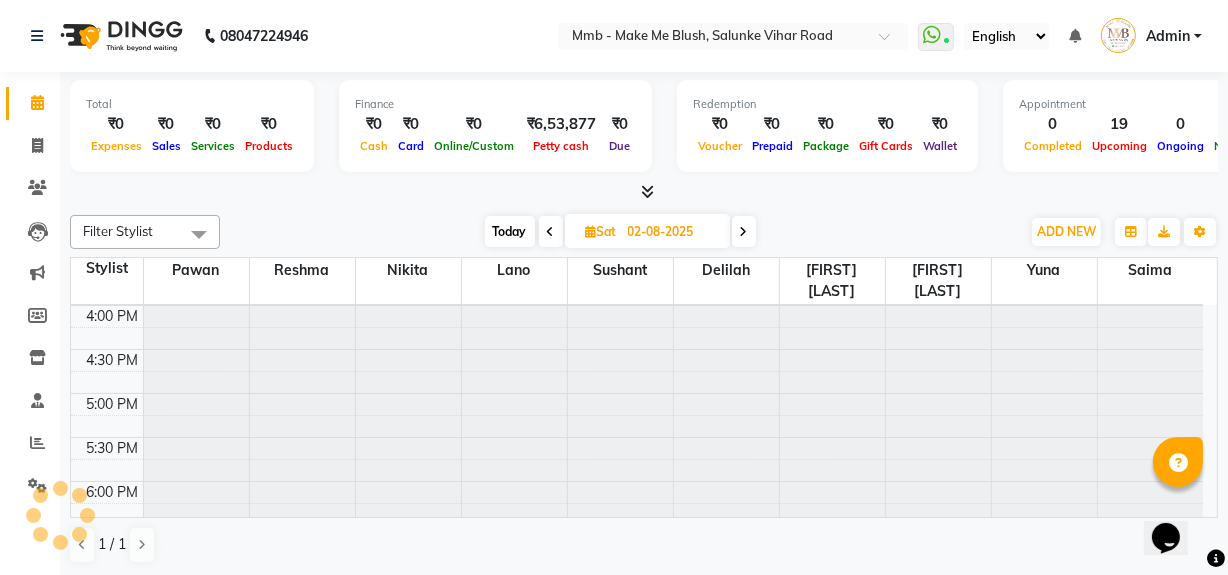 scroll, scrollTop: 615, scrollLeft: 0, axis: vertical 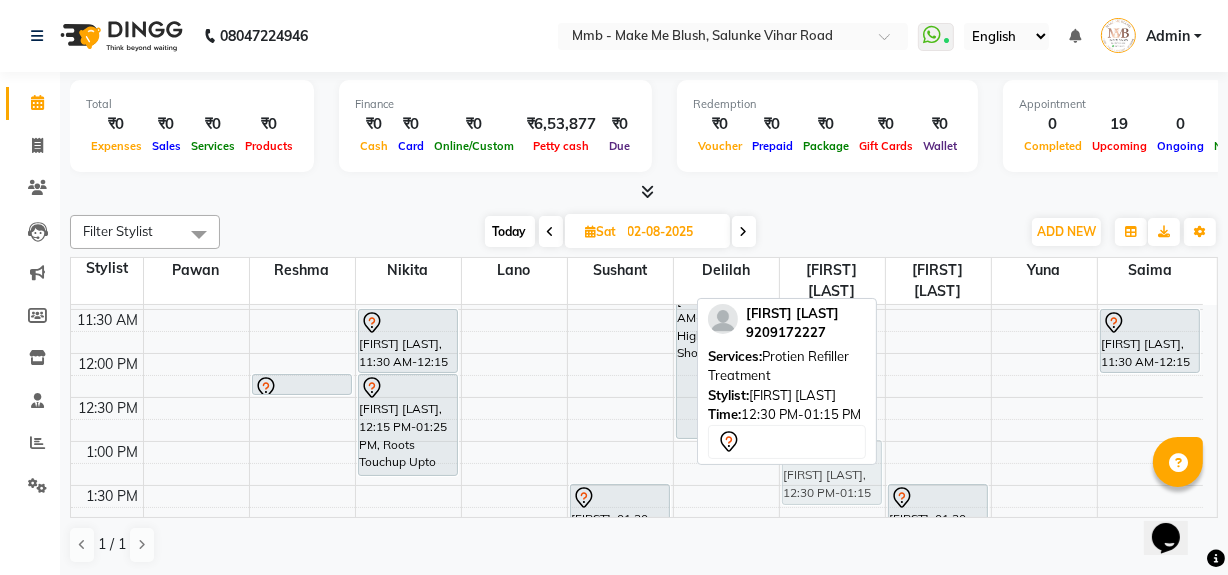 drag, startPoint x: 936, startPoint y: 406, endPoint x: 863, endPoint y: 449, distance: 84.723076 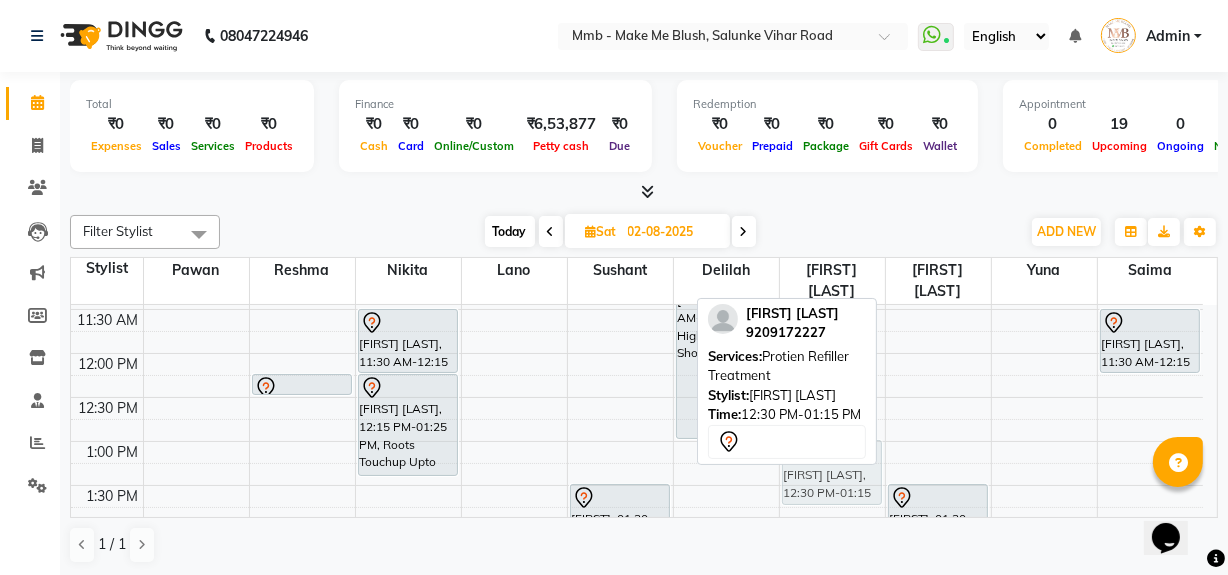 click on "Filter Stylist Select All Delilah Gauri Chauhan Lano Nikita Pawan Reshma Saima Sushant Urgen Dukpa Yuna Today  Sat 02-08-2025 Toggle Dropdown Add Appointment Add Invoice Add Expense Add Attendance Add Client Add Transaction Toggle Dropdown Add Appointment Add Invoice Add Expense Add Attendance Add Client ADD NEW Toggle Dropdown Add Appointment Add Invoice Add Expense Add Attendance Add Client Add Transaction Filter Stylist Select All Delilah Gauri Chauhan Lano Nikita Pawan Reshma Saima Sushant Urgen Dukpa Yuna Group By  Staff View   Room View  View as Vertical  Vertical - Week View  Horizontal  Horizontal - Week View  List  Toggle Dropdown Calendar Settings Manage Tags   Arrange Stylists   Reset Stylists  Full Screen  Show Available Stylist  Appointment Form Zoom 100% Staff/Room Display Count 10  Anshita Bhavishkar   9209172227  Services: Protien Refiller Treatment Stylist:  Gauri Chauhan  Time:  12:30 PM-01:15 PM          Stylist Pawan Reshma Nikita Lano Sushant Delilah Urgen Dukpa Gauri Chauhan Yuna Saima" 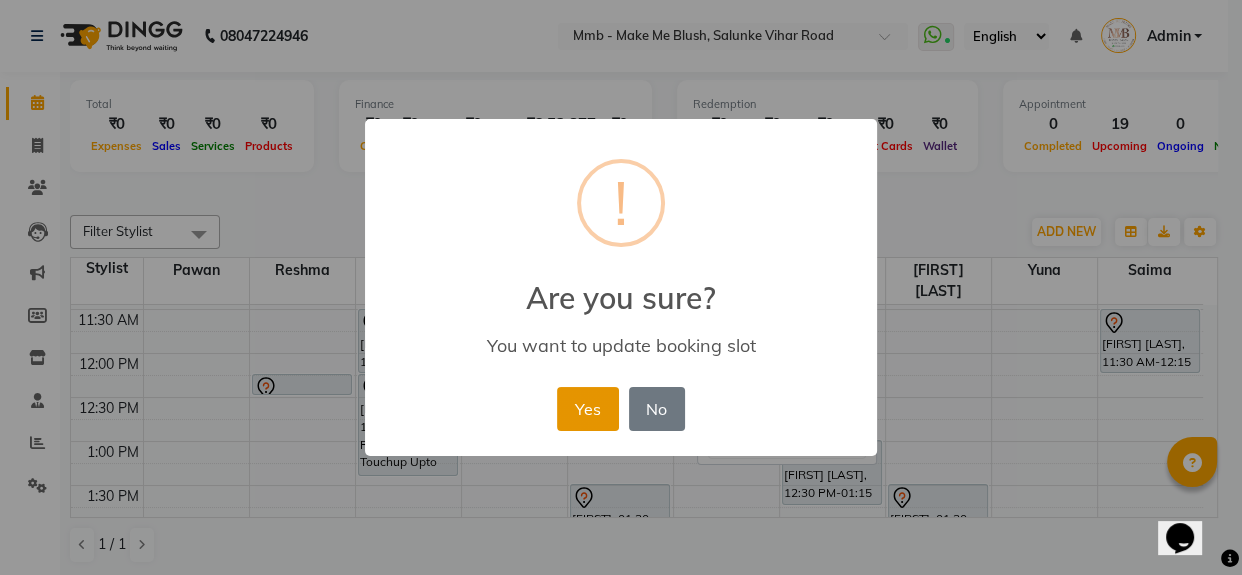click on "Yes" at bounding box center (587, 409) 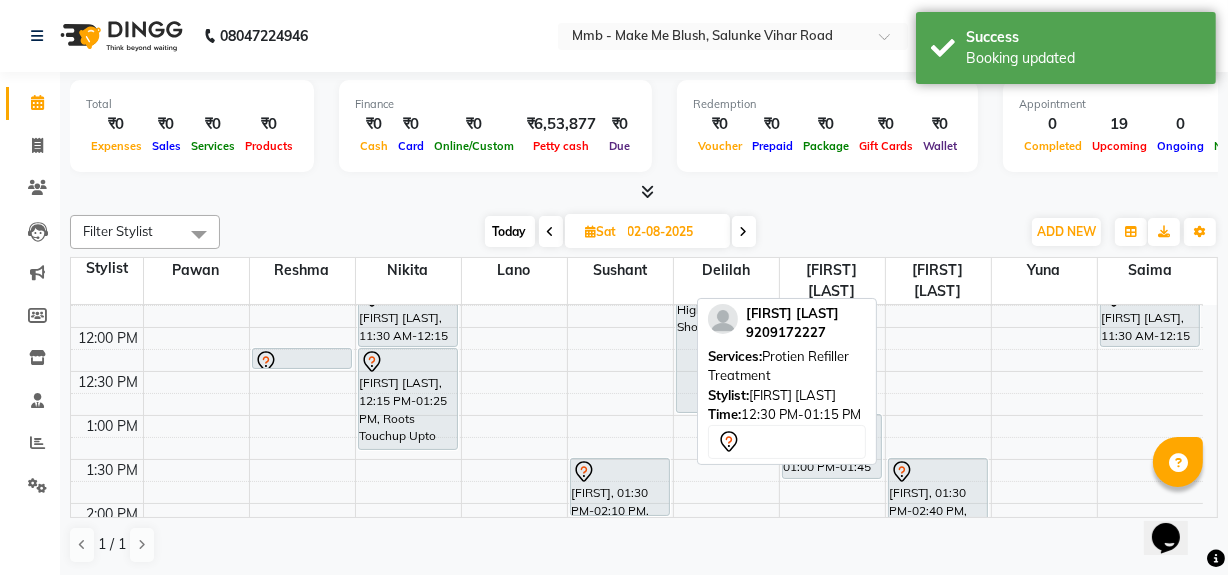 scroll, scrollTop: 247, scrollLeft: 0, axis: vertical 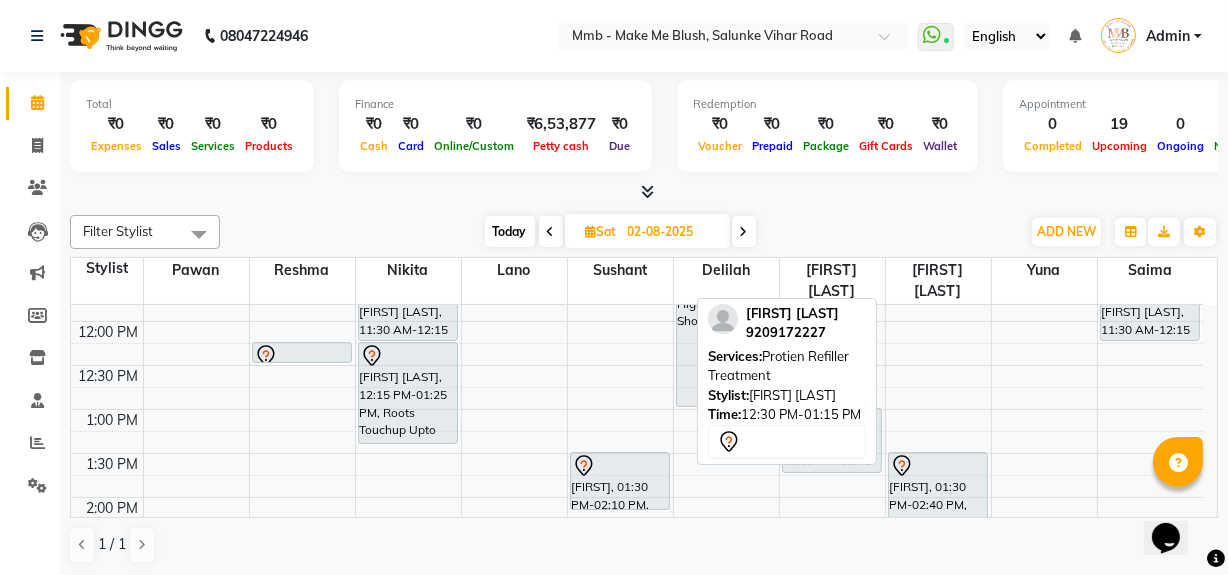 click on "Today" at bounding box center (510, 231) 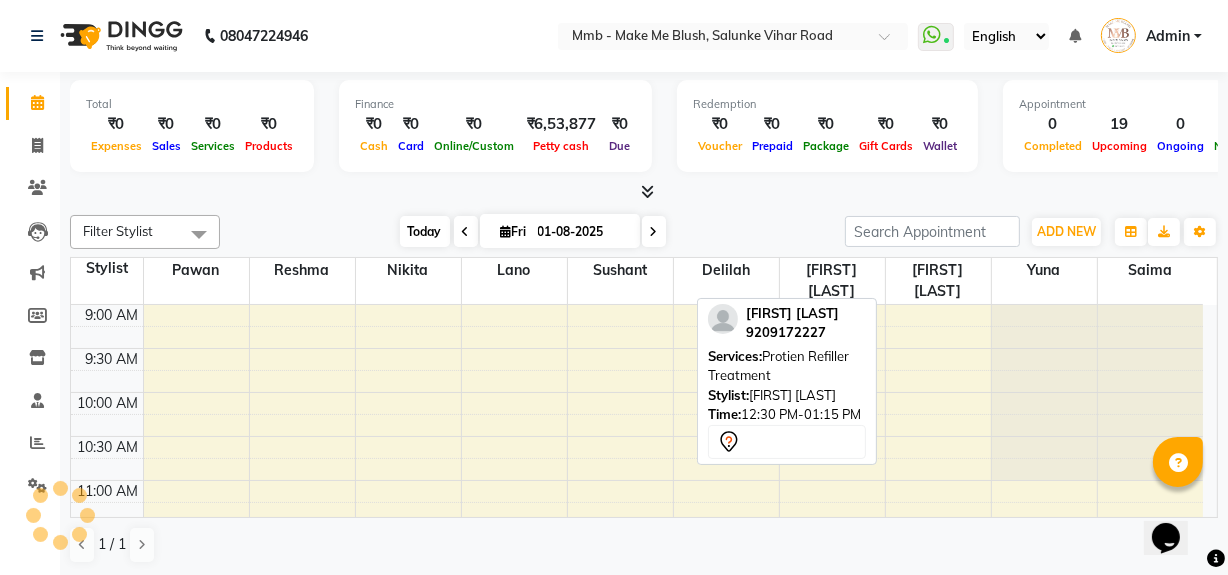 scroll, scrollTop: 701, scrollLeft: 0, axis: vertical 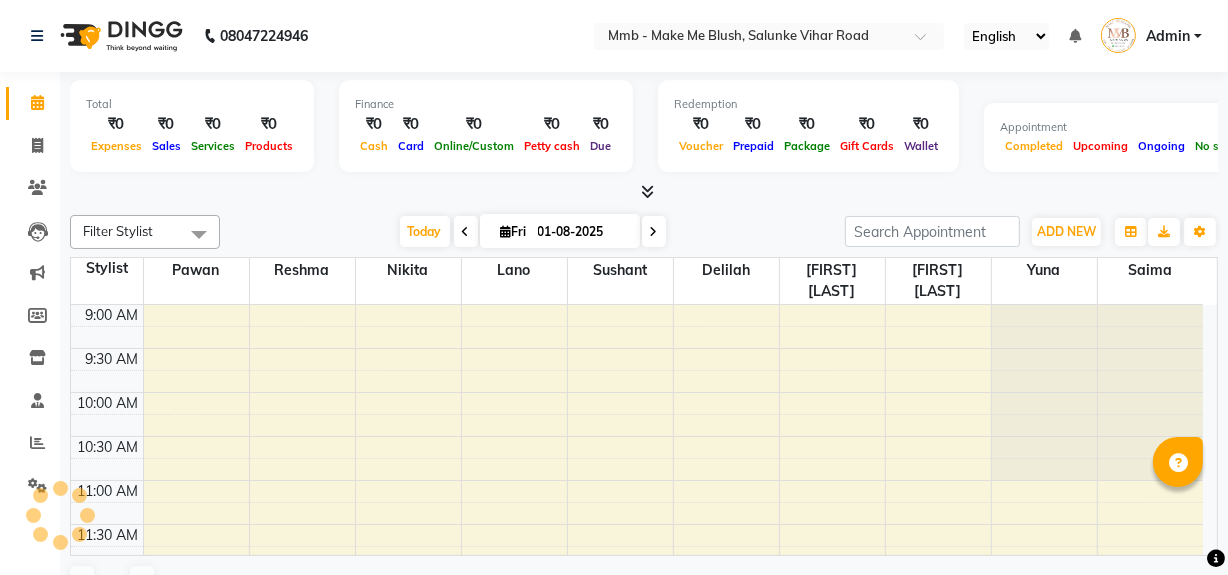 select on "en" 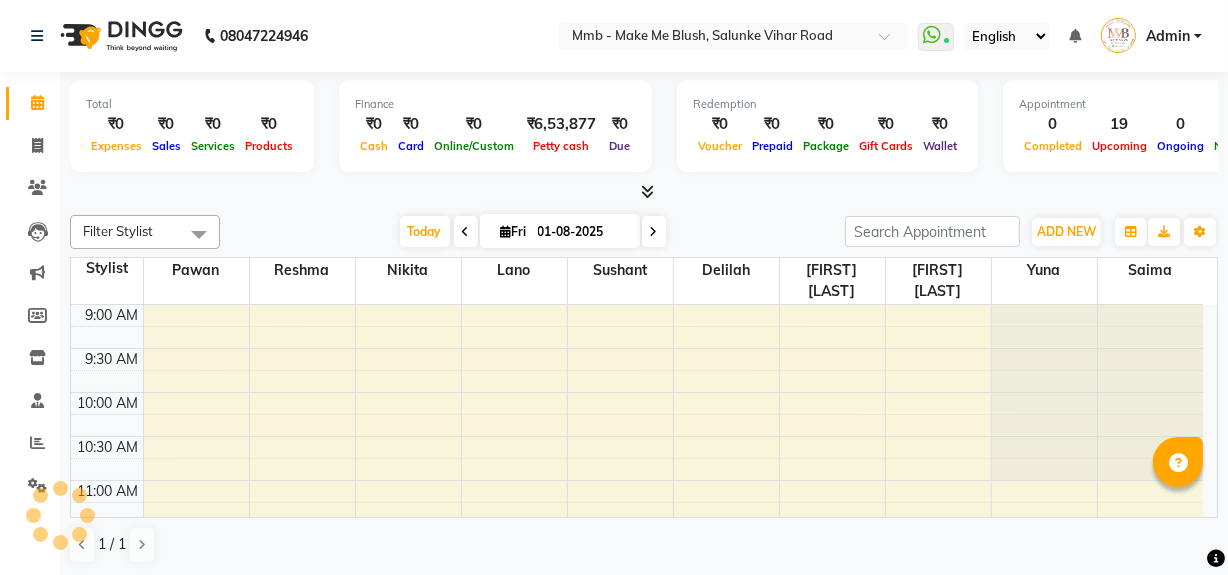 scroll, scrollTop: 0, scrollLeft: 0, axis: both 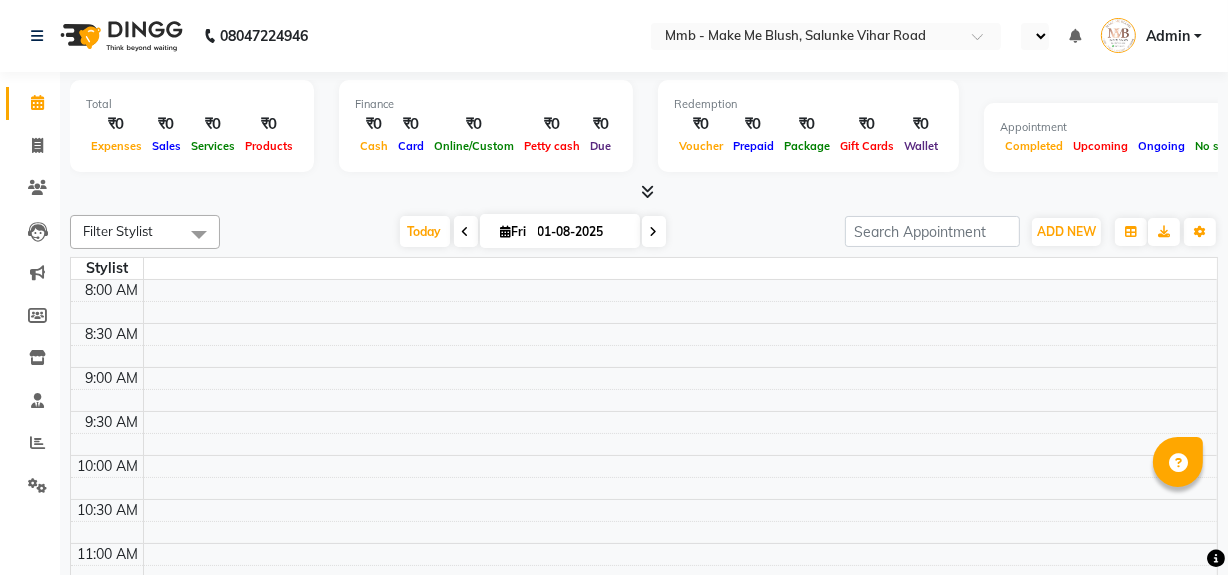 select on "en" 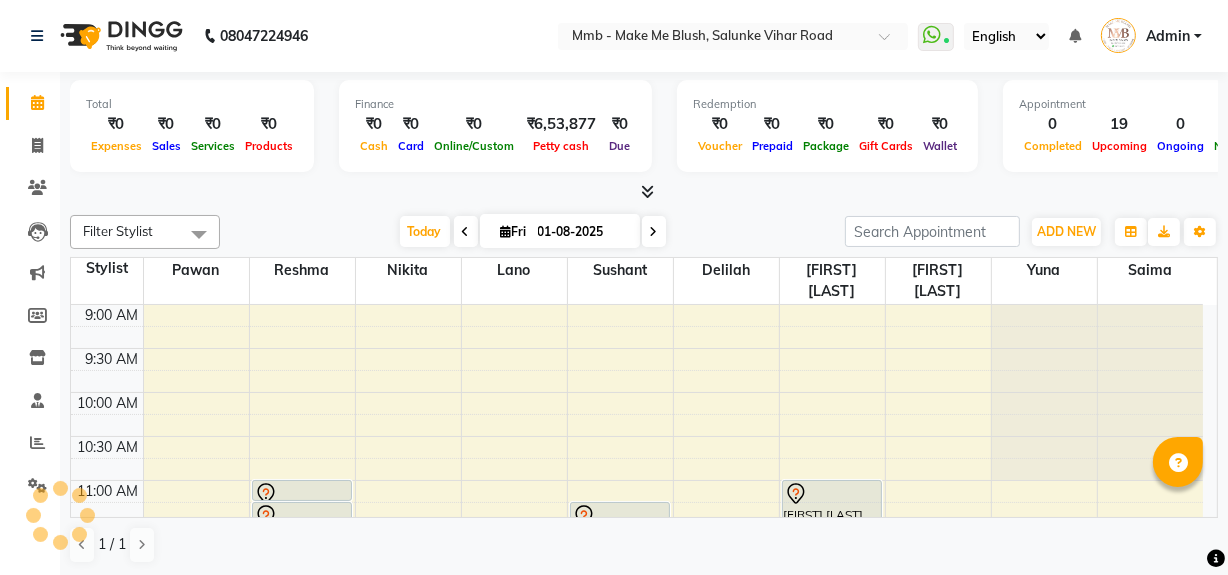 scroll, scrollTop: 0, scrollLeft: 0, axis: both 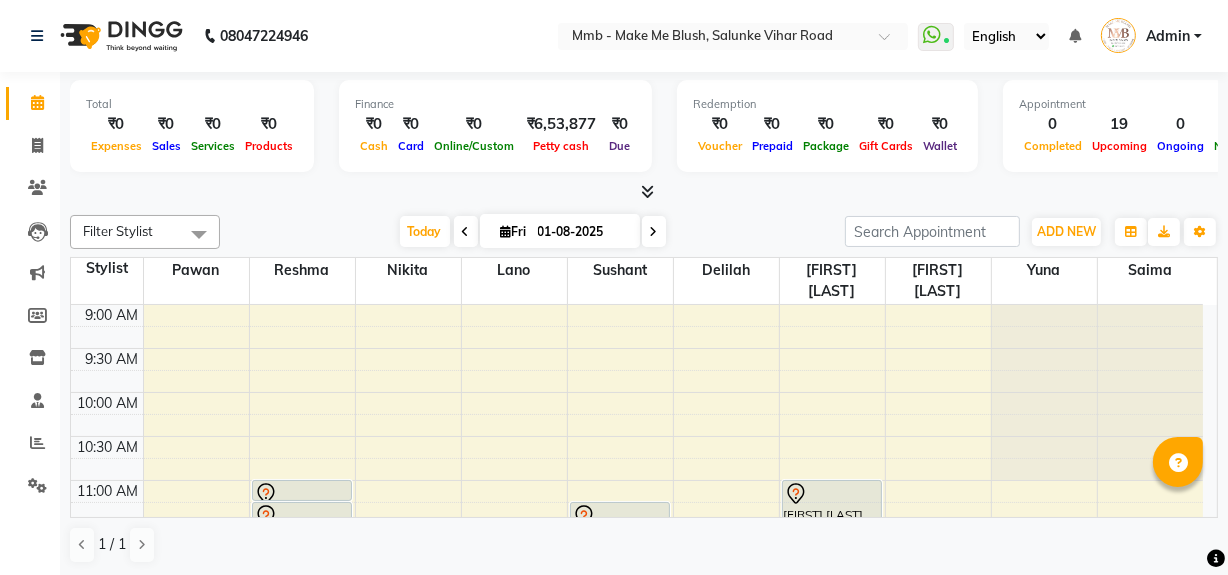 click on "Fri 01-08-2025" at bounding box center (560, 231) 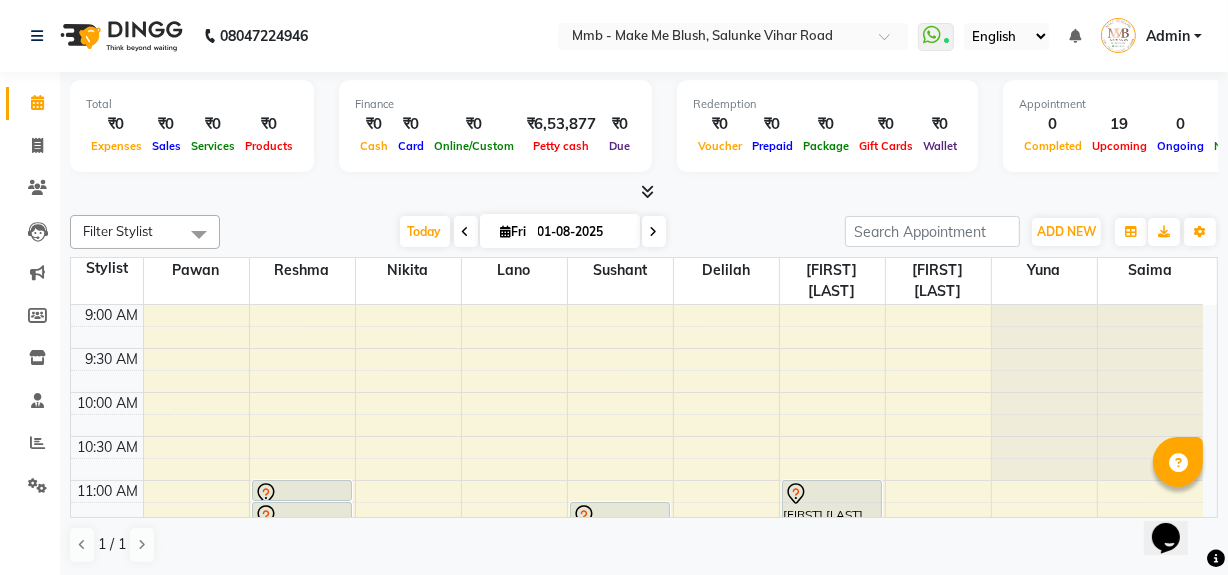 scroll, scrollTop: 0, scrollLeft: 0, axis: both 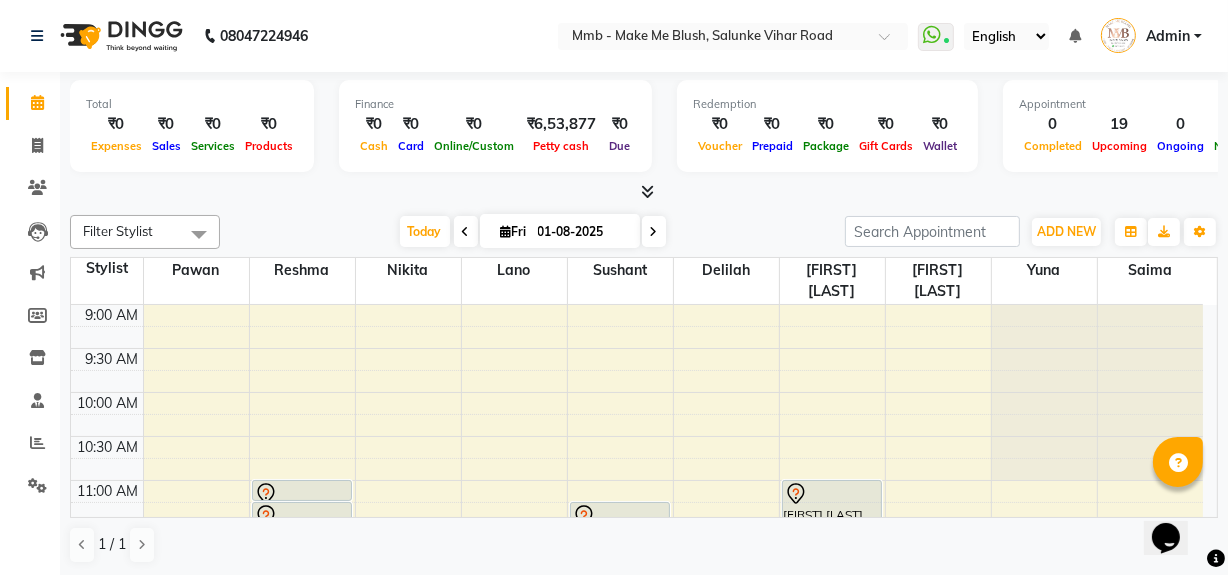 click on "Fri" at bounding box center (514, 231) 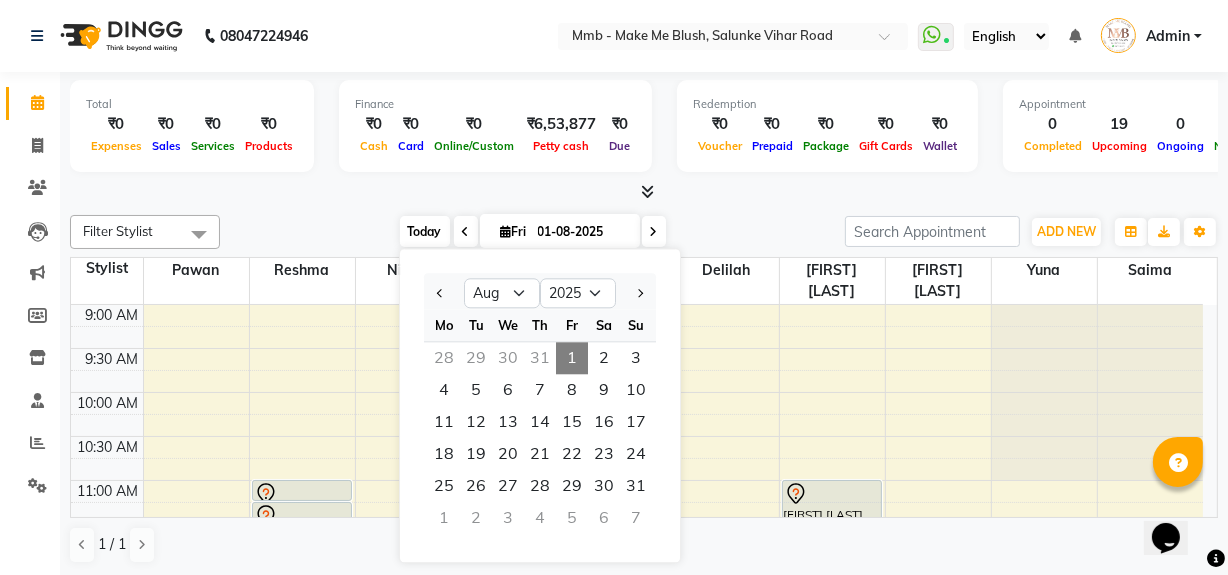 click on "Today" at bounding box center (425, 231) 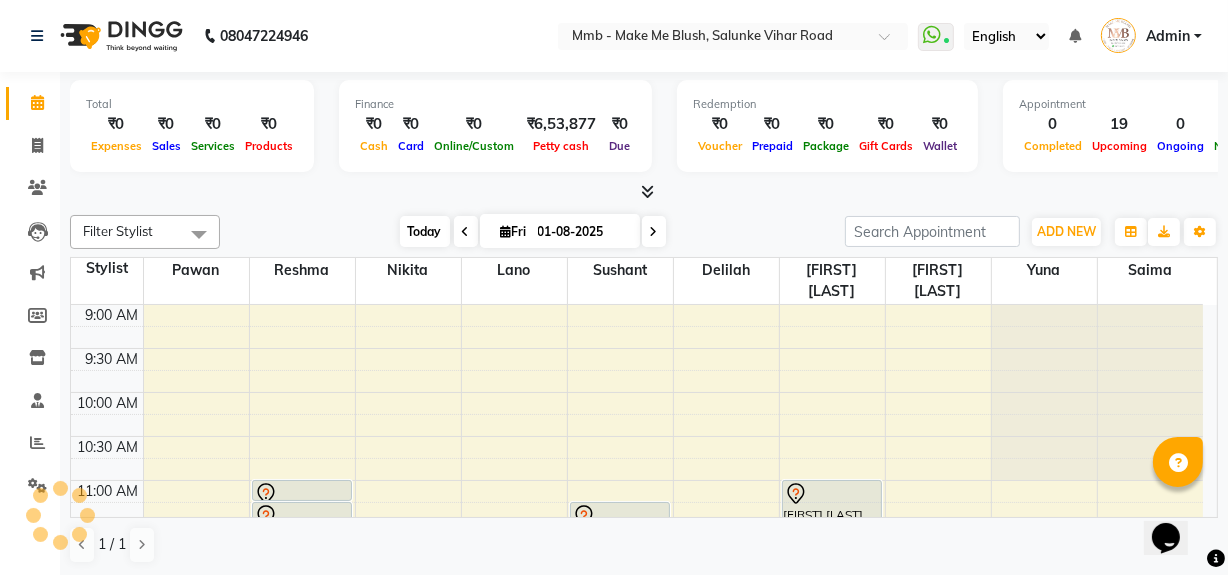 scroll, scrollTop: 701, scrollLeft: 0, axis: vertical 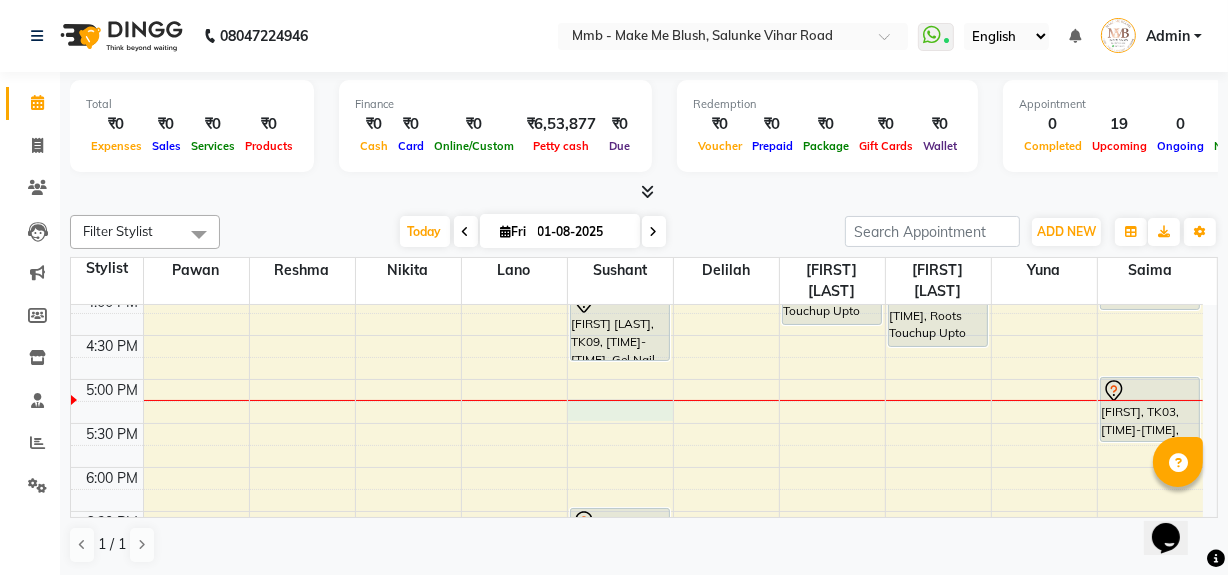 click on "[TIME] [TIME] [TIME] [TIME] [TIME] [TIME] [TIME] [TIME] [TIME] [TIME] [TIME] [TIME] [TIME] [TIME] [TIME] [TIME] [TIME] [TIME] [TIME] [TIME] [TIME] [TIME] [TIME] [TIME]             [FIRST] [LAST], TK06, [TIME]-[TIME], Haircut With Wash             [FIRST] [LAST], TK05, [TIME]-[TIME], Eyebrows             [FIRST] [LAST], TK05, [TIME]-[TIME], Head Massages             [FIRST] [LAST], TK05, [TIME]-[TIME], Head Massages             [FIRST] [LAST], TK05, [TIME]-[TIME], Root Revival therapy             [FIRST] [LAST], TK07, [TIME]-[TIME], Hydrating Clean Up             [FIRST] [LAST], TK05, [TIME]-[TIME], Purifying Facial Treatment             [FIRST] [LAST], TK04, [TIME]-[TIME], Gel Nail plain              [FIRST] [LAST], TK04, [TIME]-[TIME], Gel Nail plain              [FIRST] [LAST], TK09, [TIME]-[TIME], Gel Nail desigins             [FIRST] [LAST], TK09, [TIME]-[TIME], Gel Nail desigins" at bounding box center (637, 203) 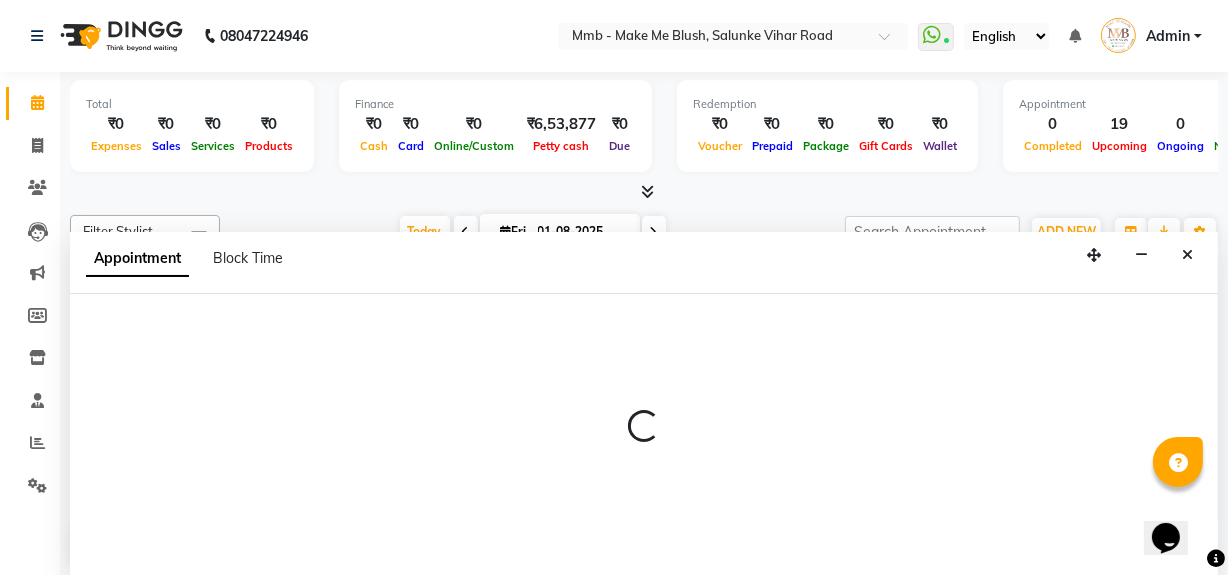 scroll, scrollTop: 0, scrollLeft: 0, axis: both 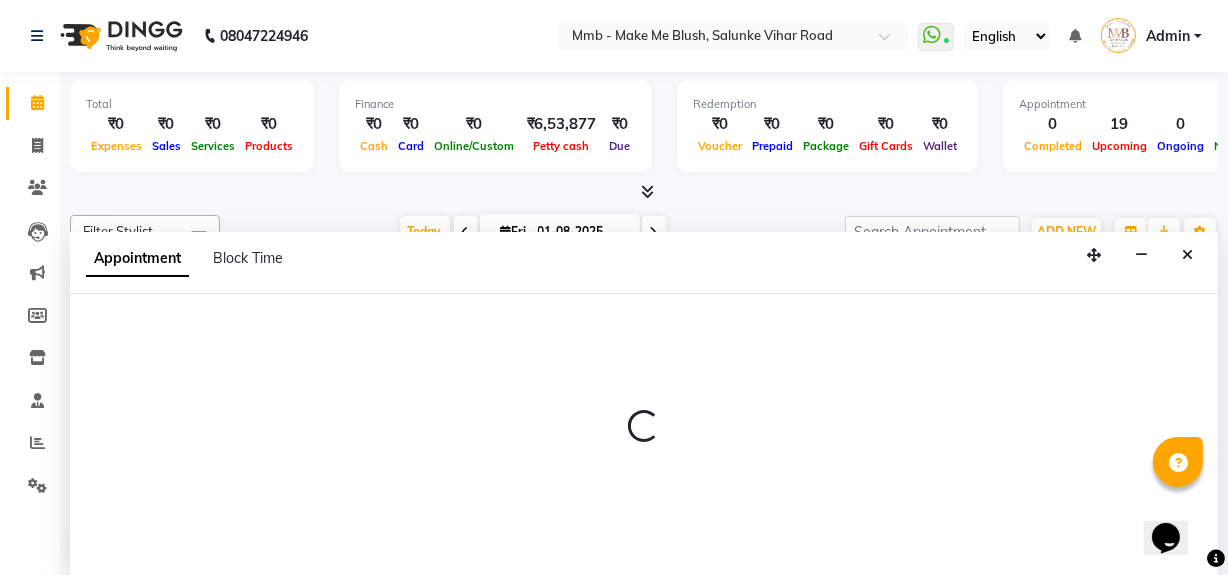 select on "18878" 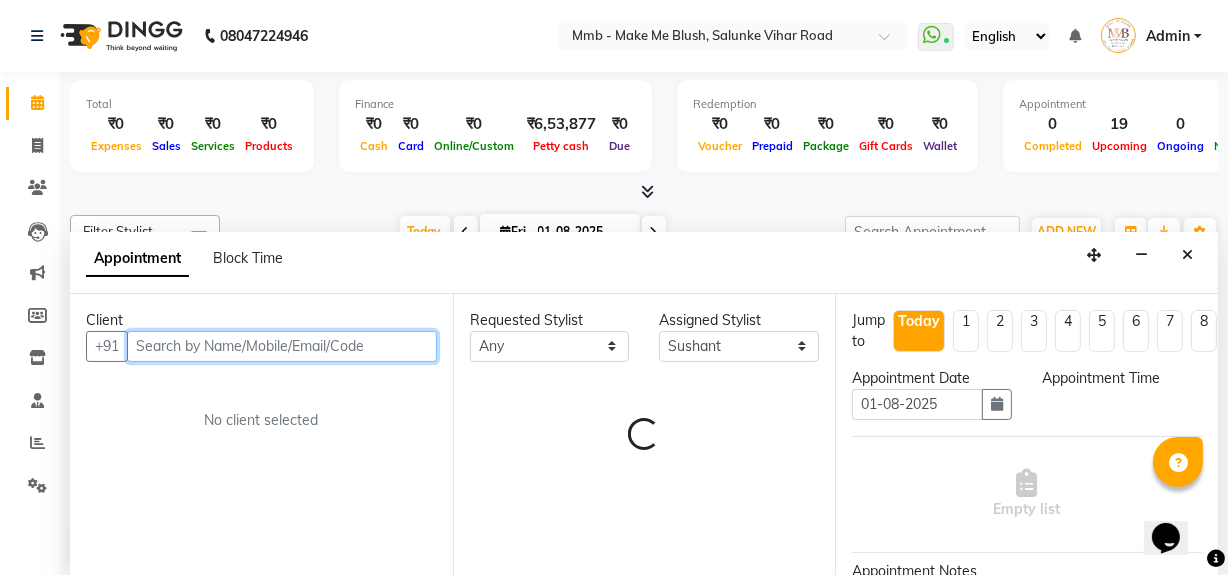 select on "1035" 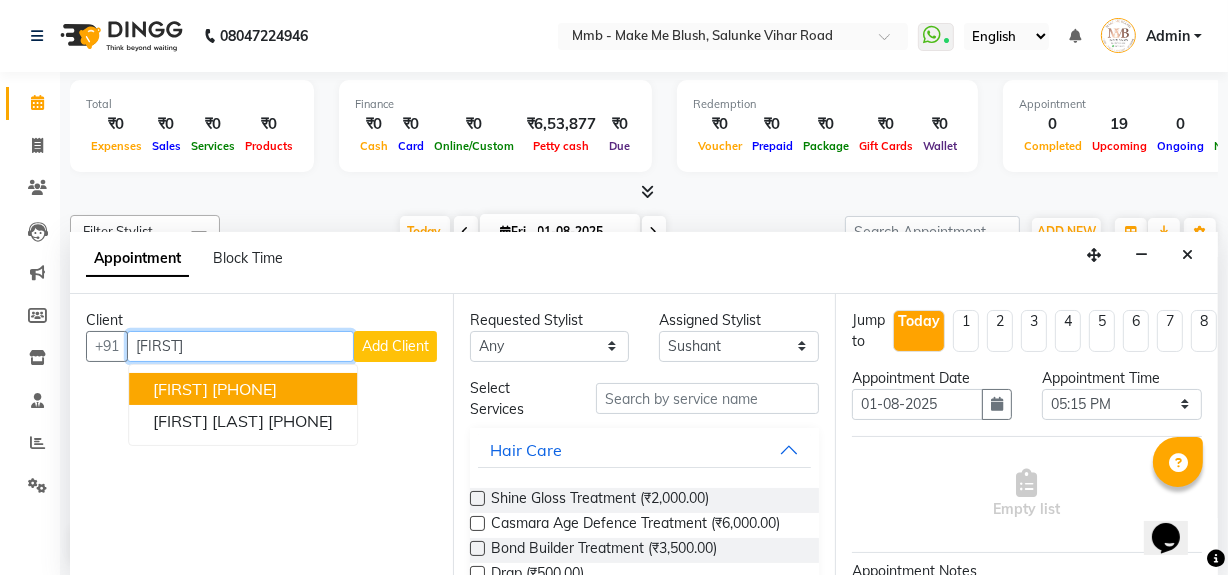 click on "[FIRST] [PHONE]" at bounding box center (243, 389) 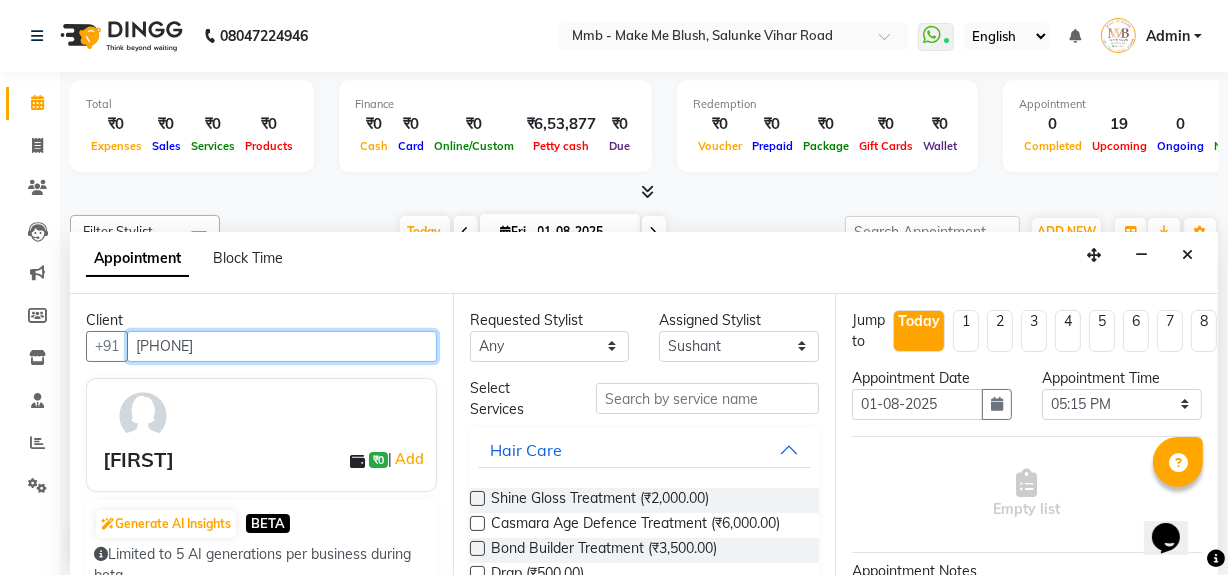 type on "[PHONE]" 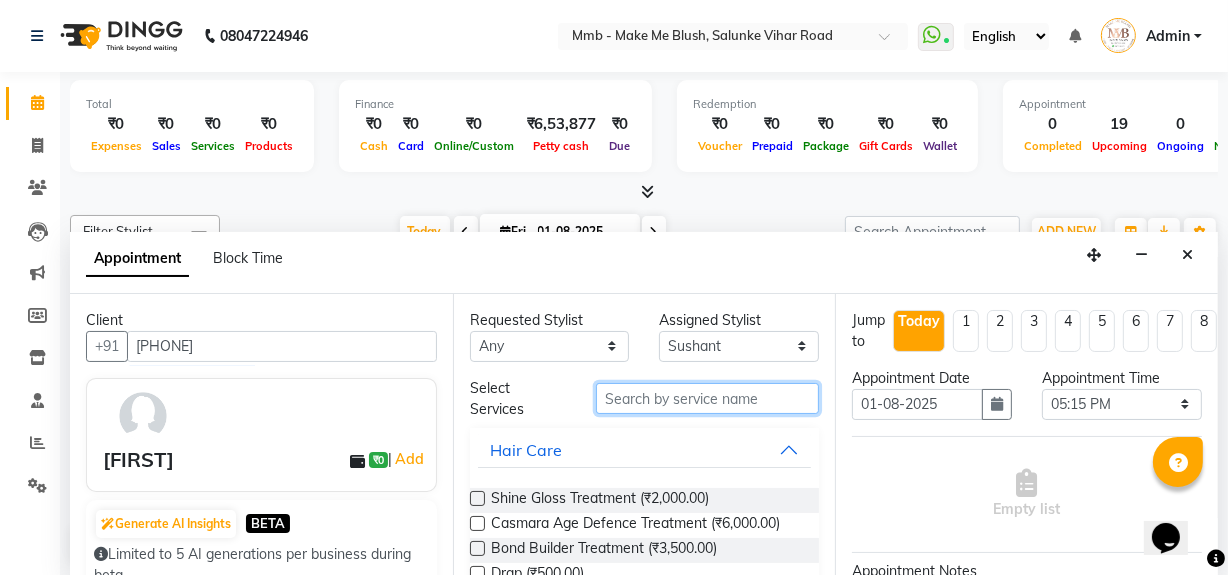 click at bounding box center (707, 398) 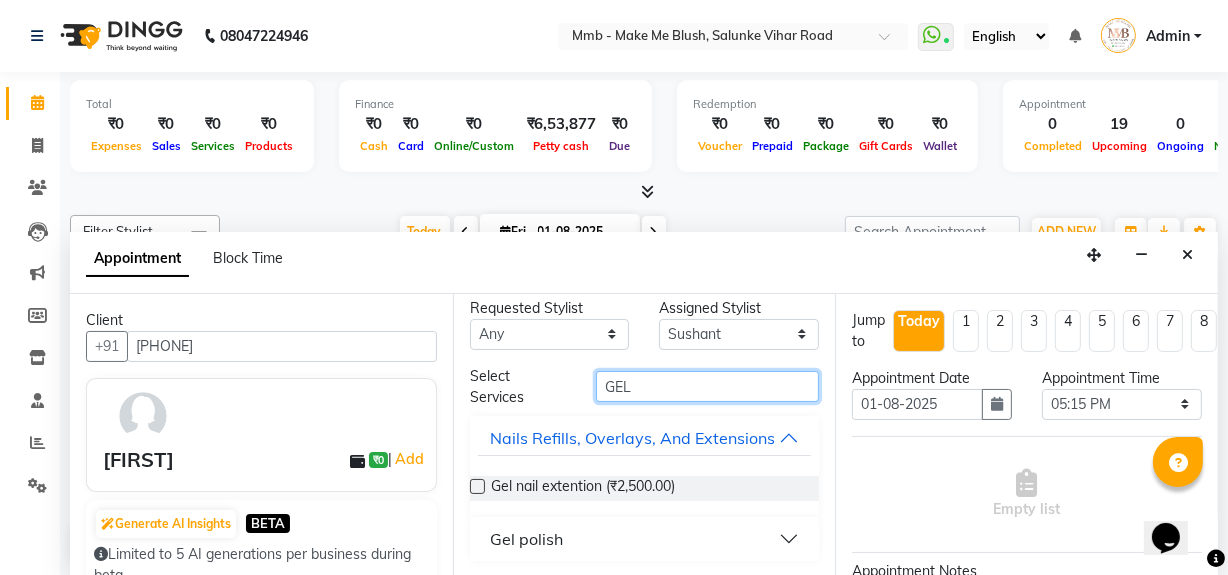 scroll, scrollTop: 35, scrollLeft: 0, axis: vertical 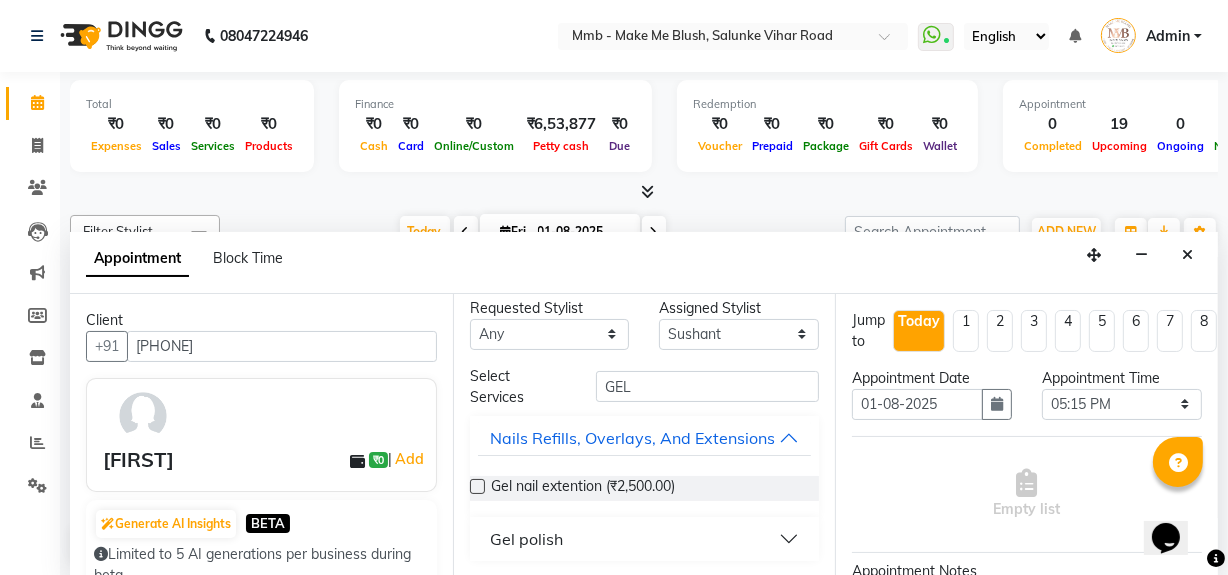 click on "Gel polish" at bounding box center [645, 539] 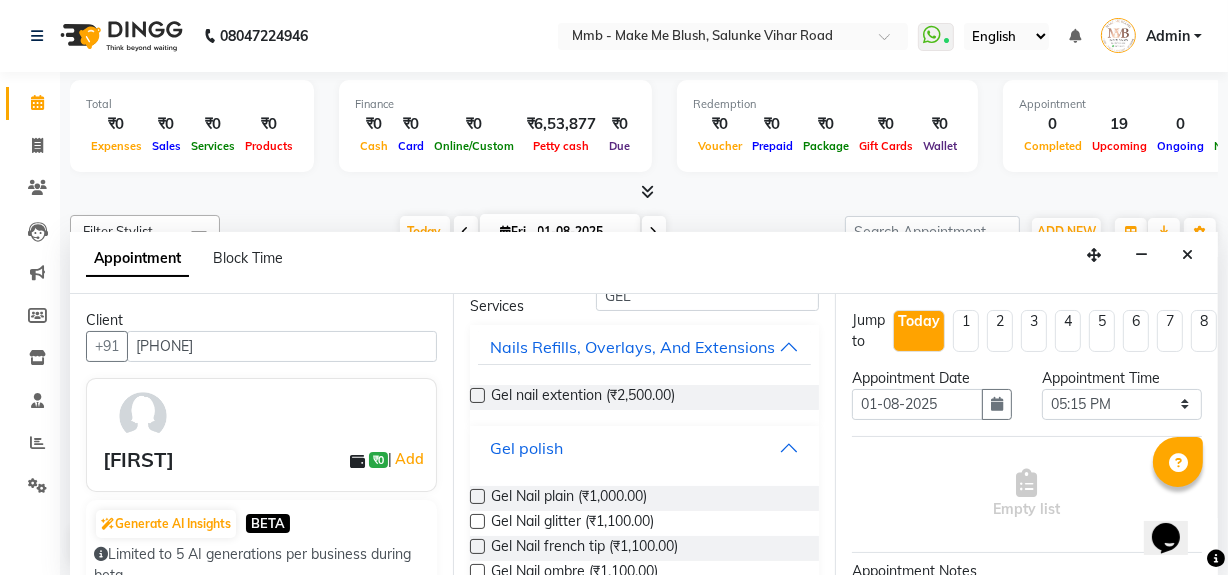scroll, scrollTop: 108, scrollLeft: 0, axis: vertical 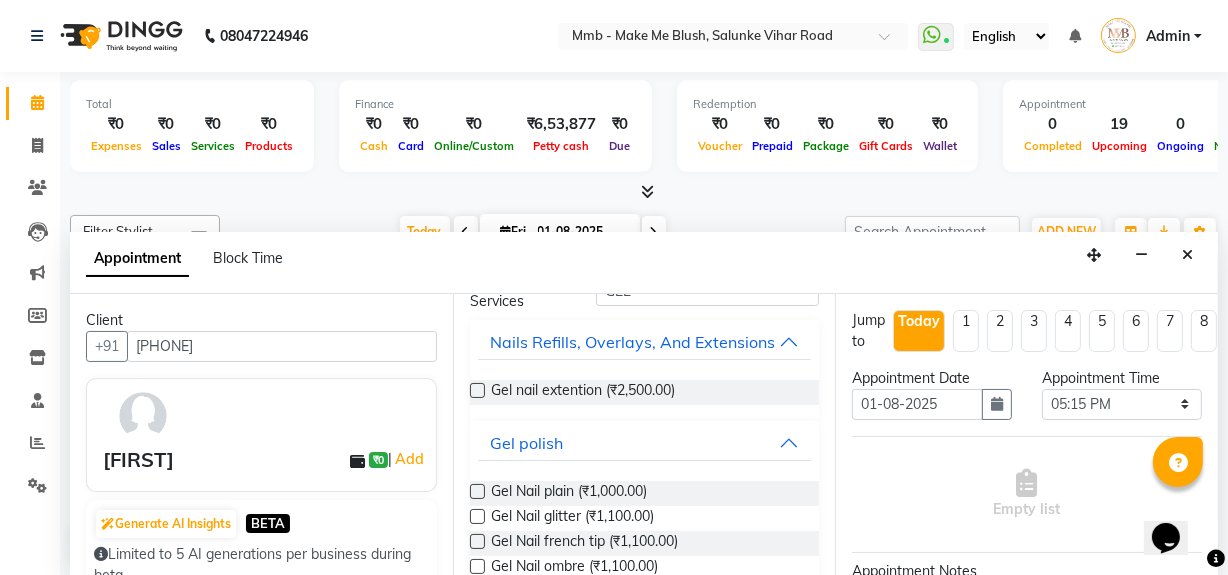 click on "Gel Nail glitter  (₹1,100.00)" at bounding box center (645, 518) 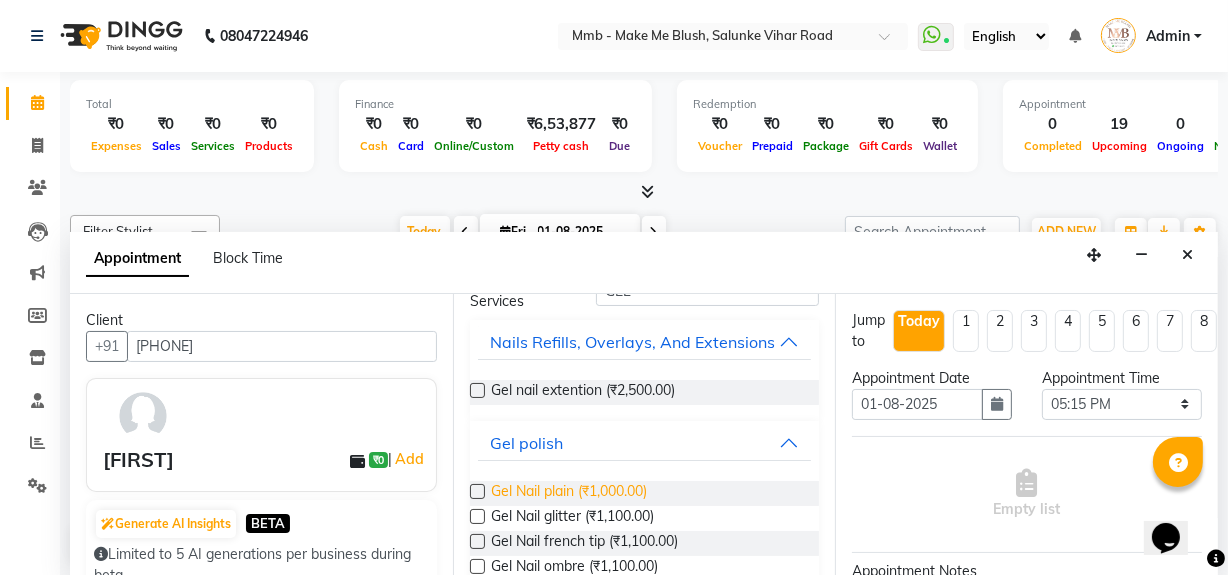click on "Gel Nail plain  (₹1,000.00)" at bounding box center (569, 493) 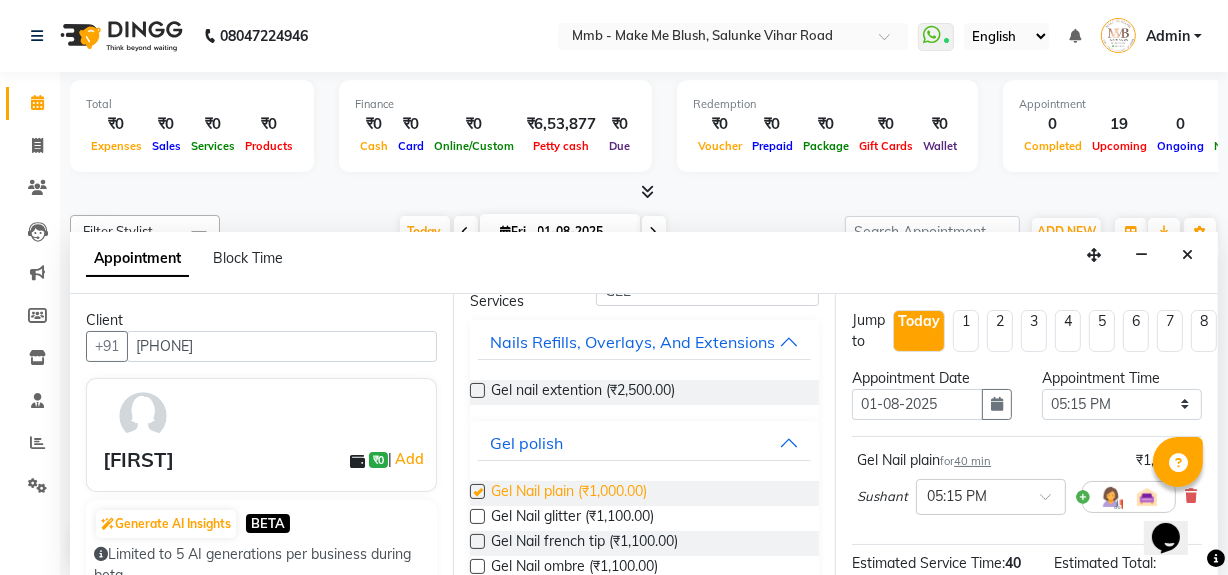 checkbox on "false" 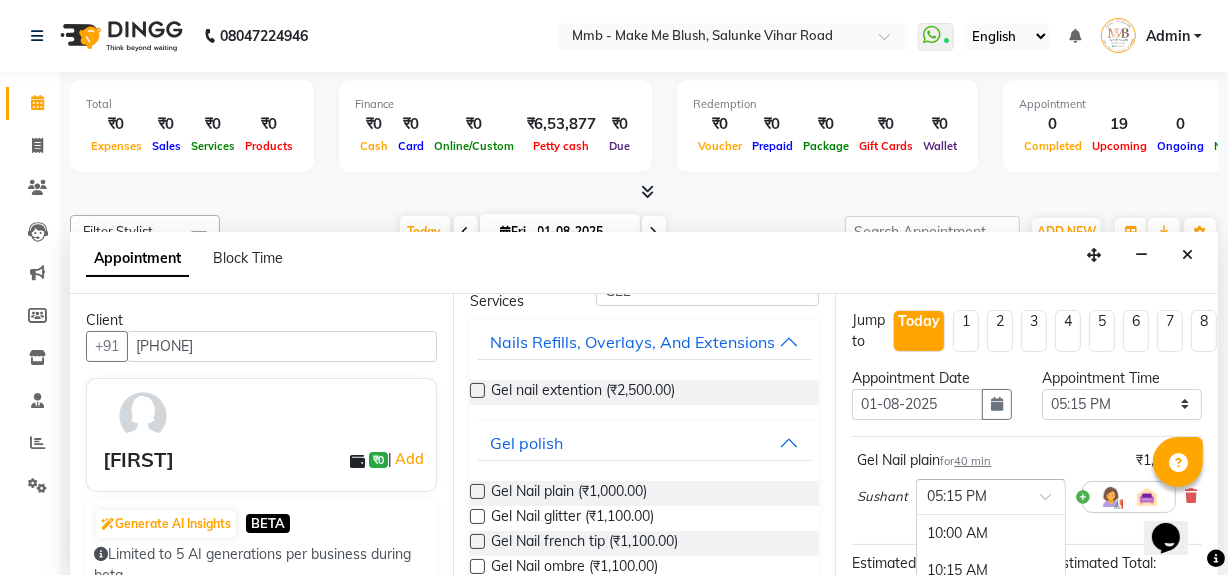 click at bounding box center [1052, 502] 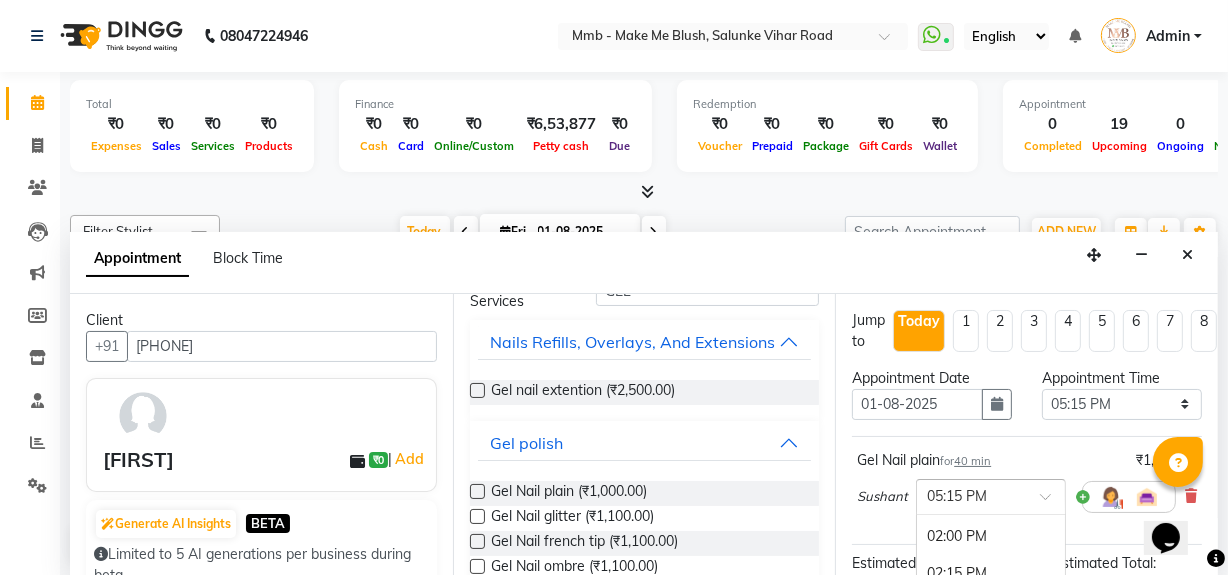 scroll, scrollTop: 396, scrollLeft: 0, axis: vertical 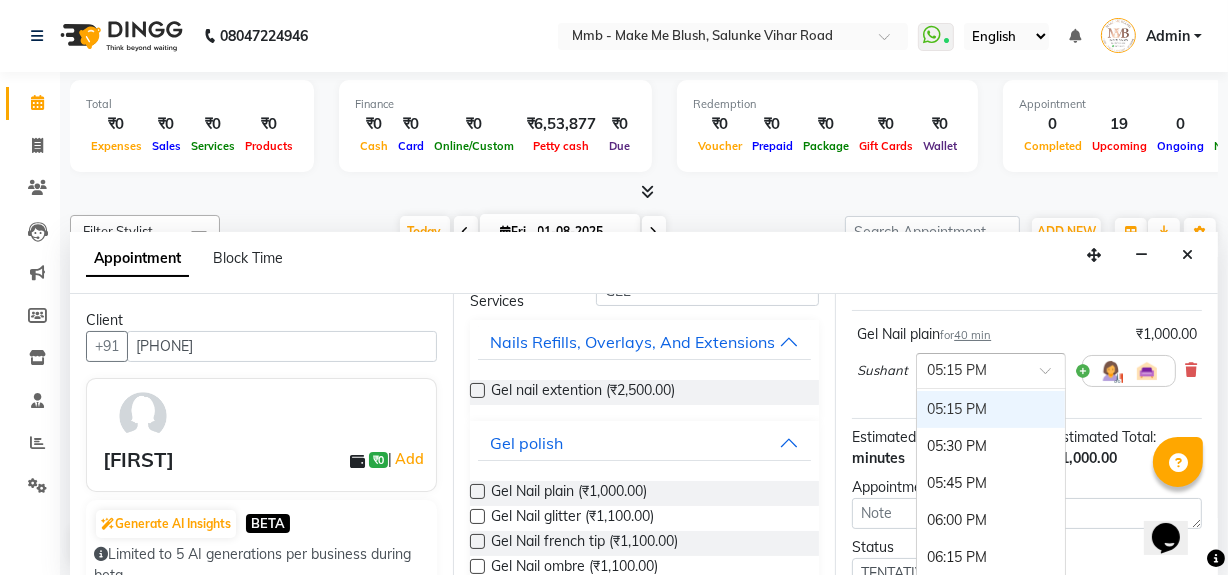 click at bounding box center [1052, 376] 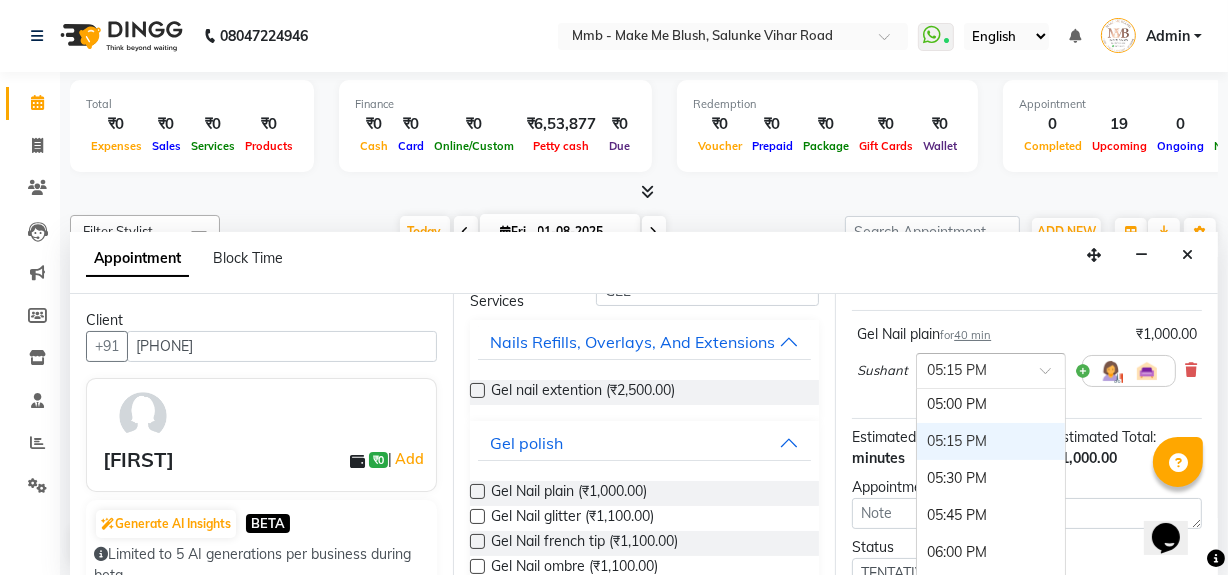 scroll, scrollTop: 1062, scrollLeft: 0, axis: vertical 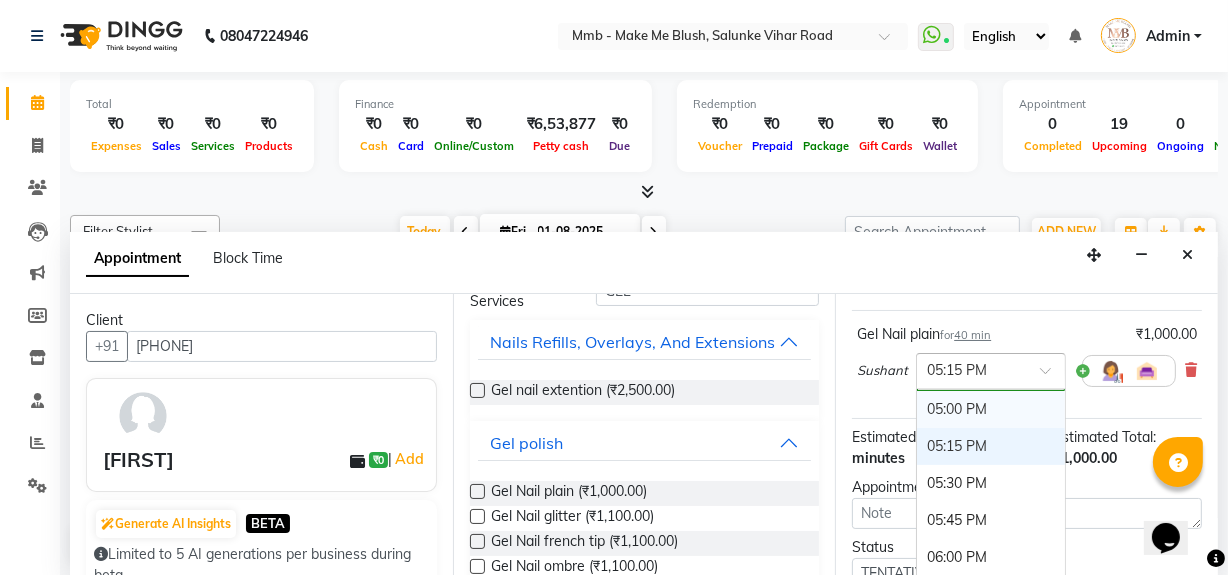 click on "05:00 PM" at bounding box center [991, 409] 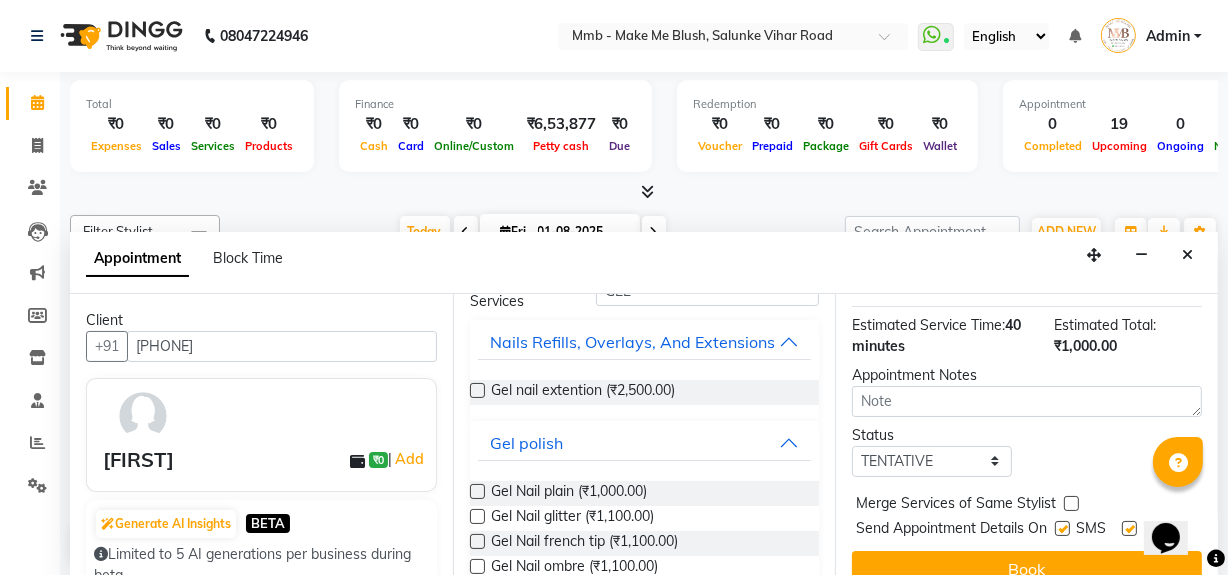 scroll, scrollTop: 293, scrollLeft: 0, axis: vertical 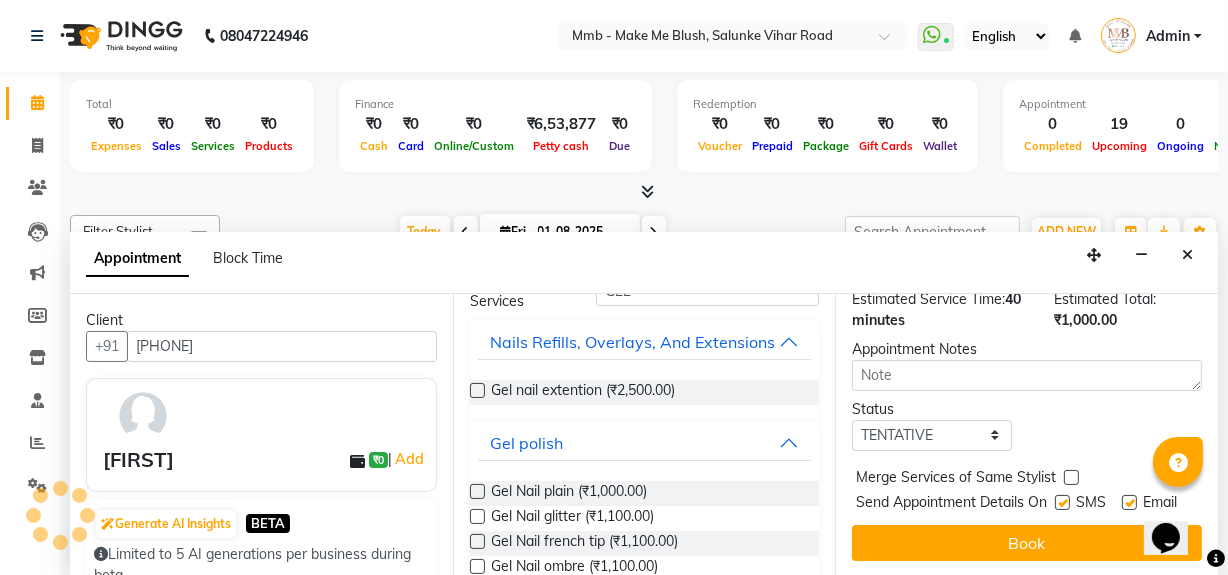 click at bounding box center [1129, 502] 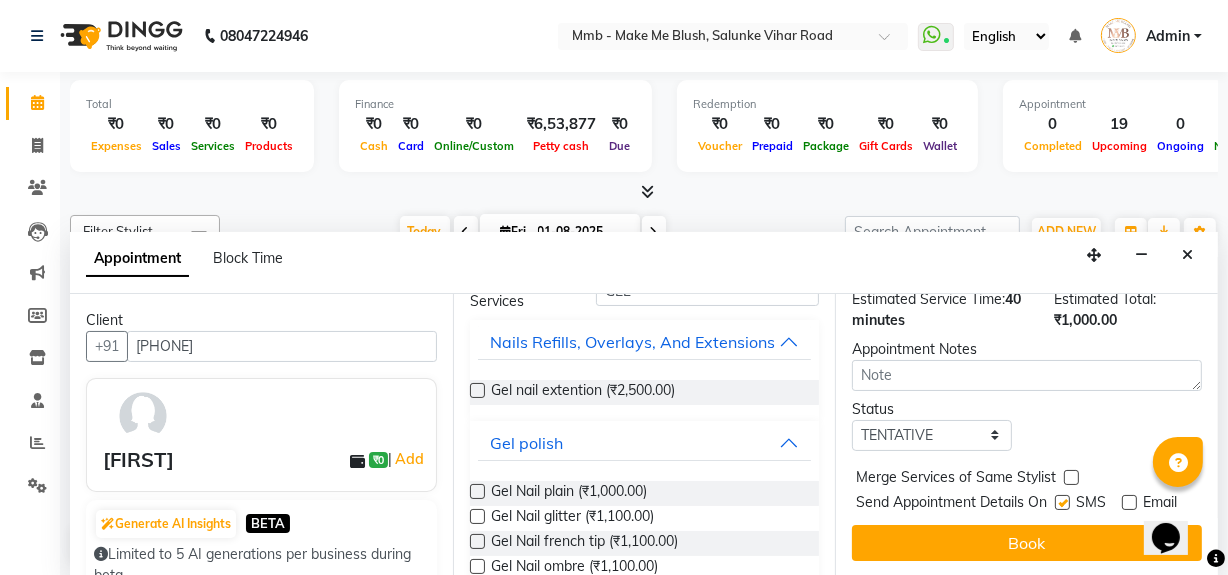 click at bounding box center [1062, 502] 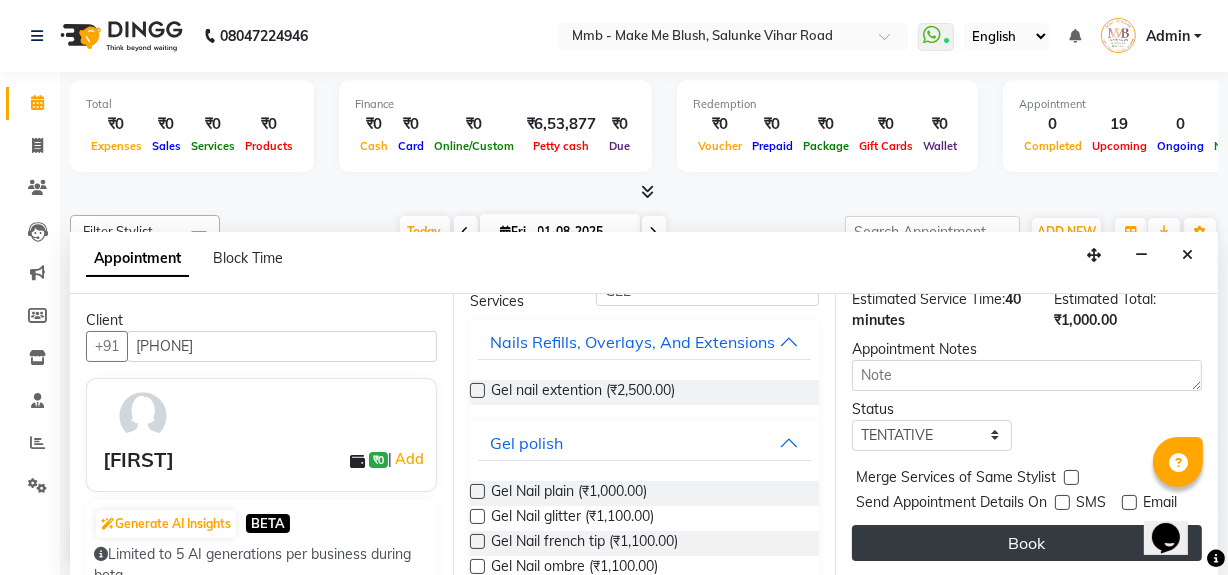 click on "Book" at bounding box center (1027, 543) 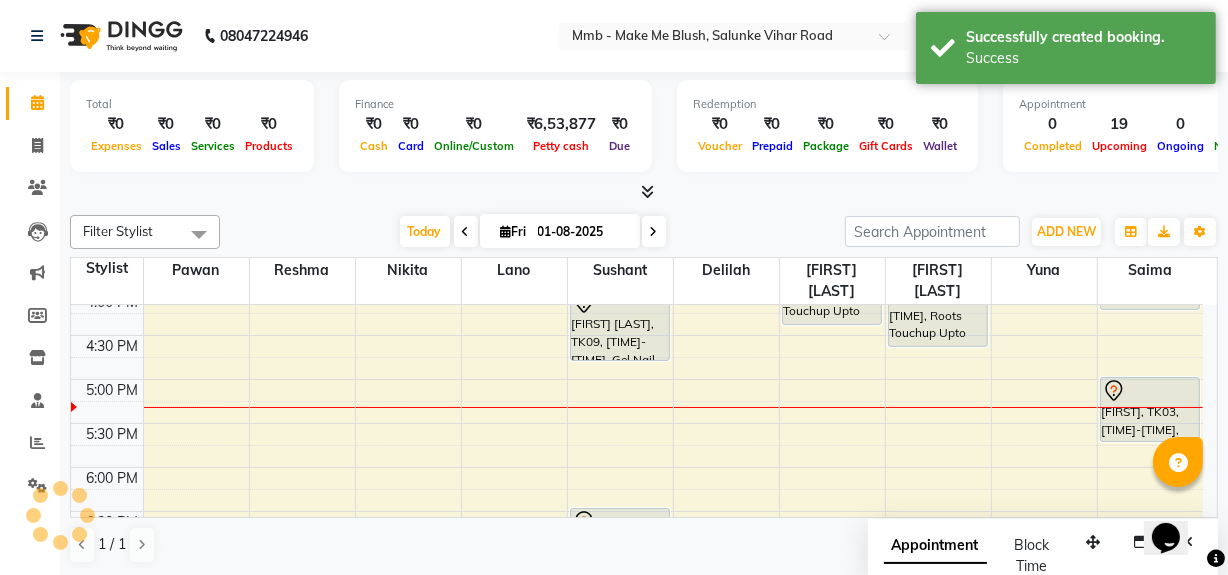 scroll, scrollTop: 0, scrollLeft: 0, axis: both 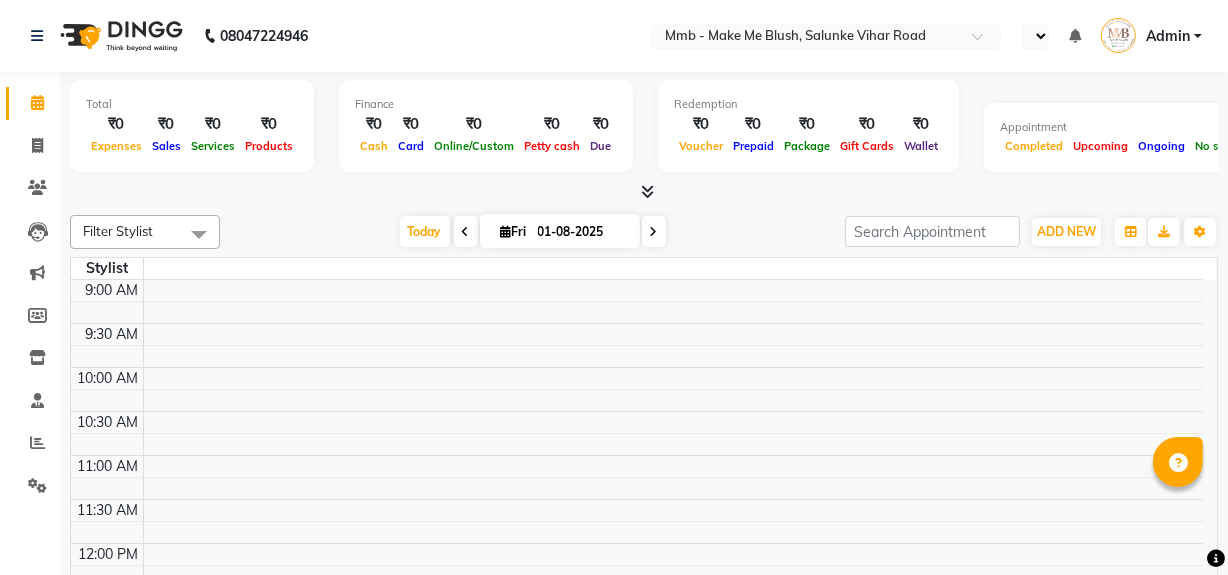 select on "en" 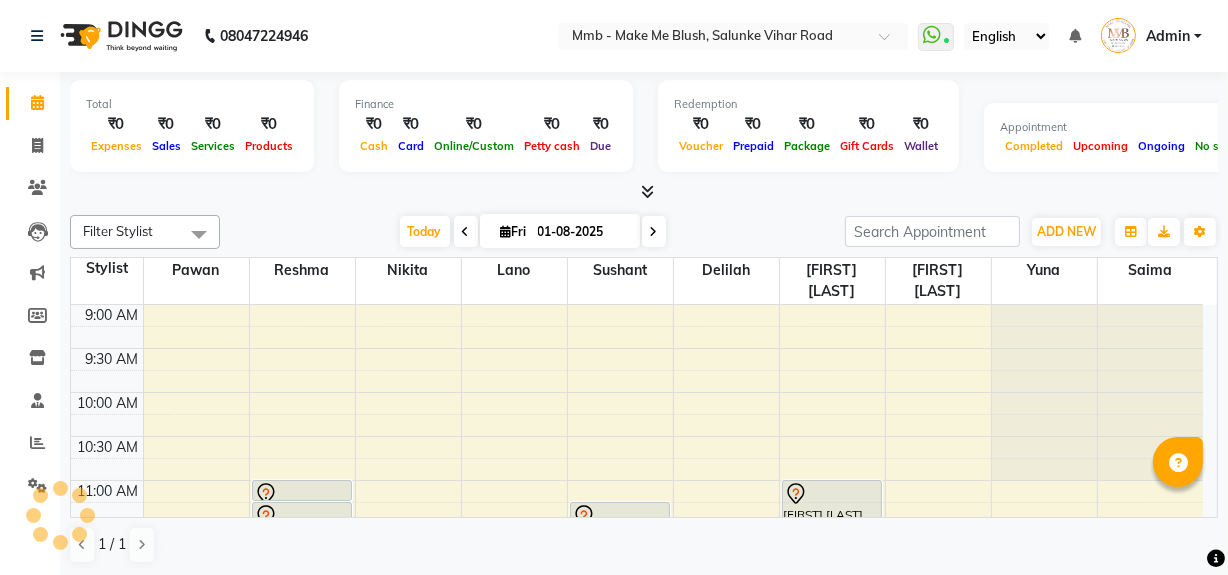 scroll, scrollTop: 701, scrollLeft: 0, axis: vertical 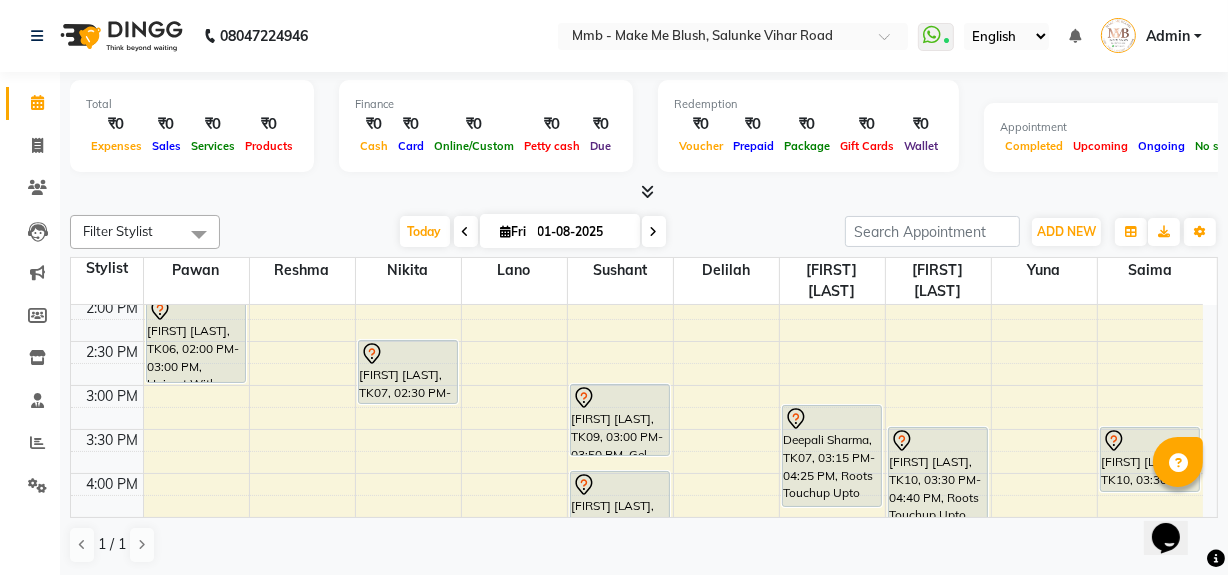 click at bounding box center [654, 231] 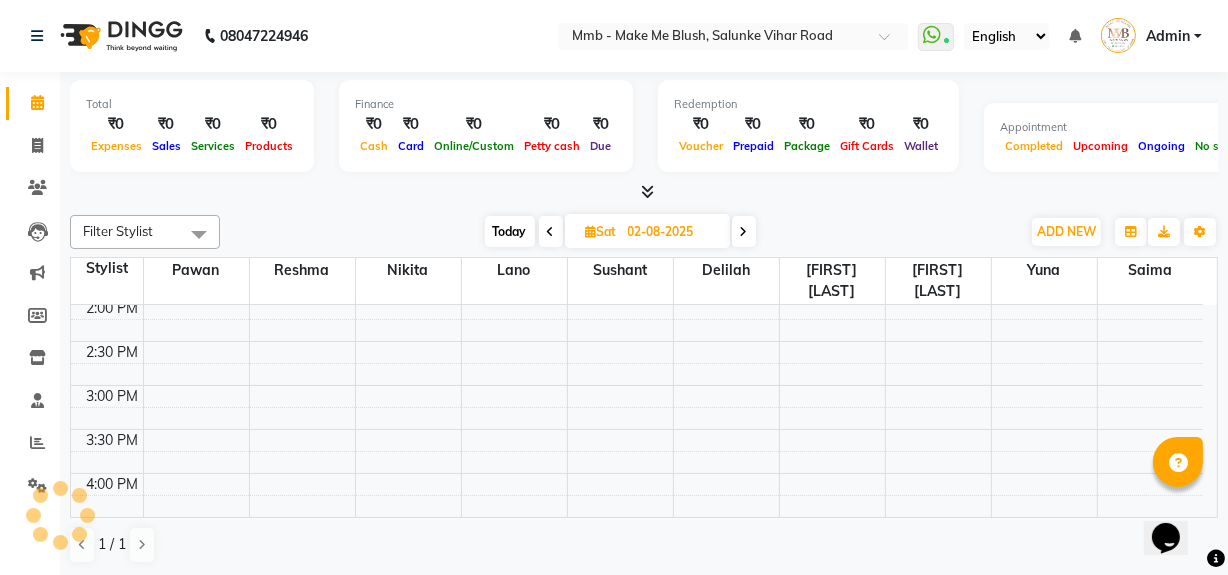scroll, scrollTop: 701, scrollLeft: 0, axis: vertical 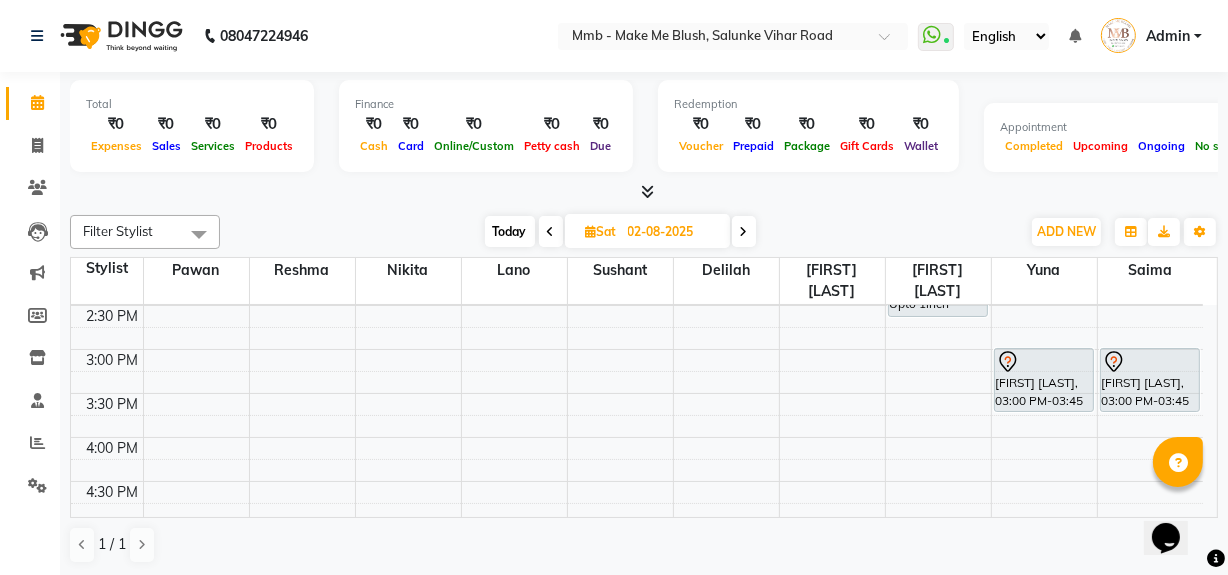 click on "9:00 AM 9:30 AM 10:00 AM 10:30 AM 11:00 AM 11:30 AM 12:00 PM 12:30 PM 1:00 PM 1:30 PM 2:00 PM 2:30 PM 3:00 PM 3:30 PM 4:00 PM 4:30 PM 5:00 PM 5:30 PM 6:00 PM 6:30 PM 7:00 PM 7:30 PM 8:00 PM 8:30 PM             [FIRST] [LAST], 12:15 PM-12:30 PM, Eyebrows             [FIRST] [LAST], 11:30 AM-12:15 PM, Regular Manicure              [FIRST] [LAST], 12:15 PM-01:25 PM, Roots Touchup Upto 1inch              [FIRST], 01:30 PM-02:10 PM, Gel Nail plain              [FIRST], 11:00 AM-01:00 PM, Highlights Below Shoulder             [FIRST], 01:00 PM-01:45 PM, Protien Refiller Treatment             [FIRST], 01:30 PM-02:40 PM, Roots Touchup Upto 1inch              [FIRST] [LAST], 05:30 PM-06:40 PM, Roots Touchup Upto 1inch              [FIRST] [LAST], 03:00 PM-03:45 PM, Mmb Sigunature Pedicure             [FIRST] [LAST], 11:30 AM-12:15 PM, Regular Pedicure              [FIRST] [LAST], 03:00 PM-03:45 PM, Head Neck Solder Back Massages" at bounding box center (637, 349) 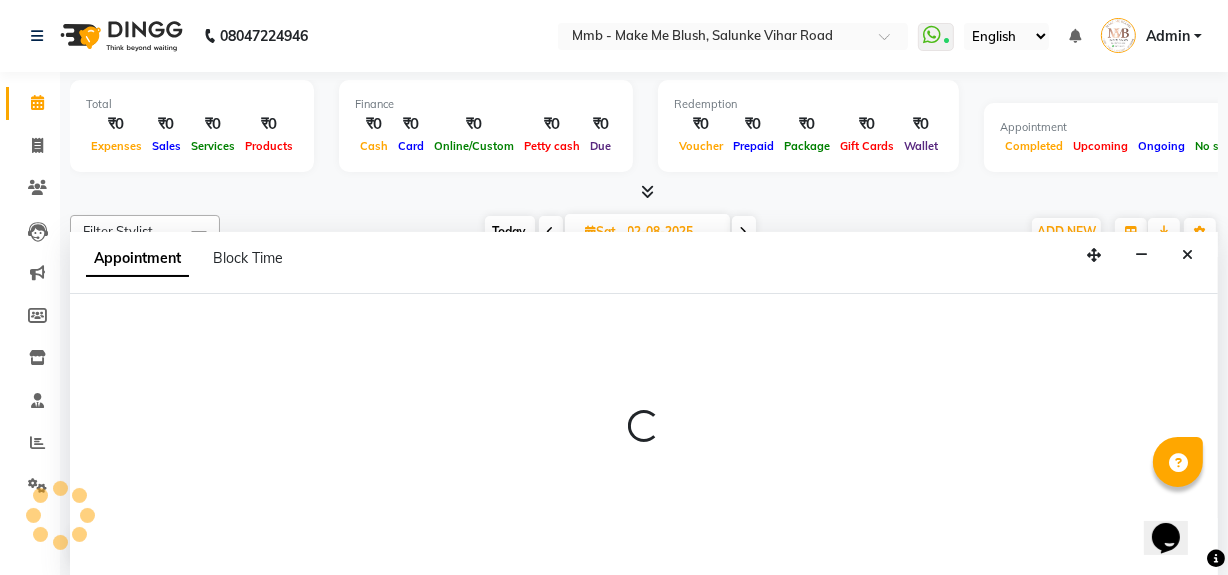scroll, scrollTop: 0, scrollLeft: 0, axis: both 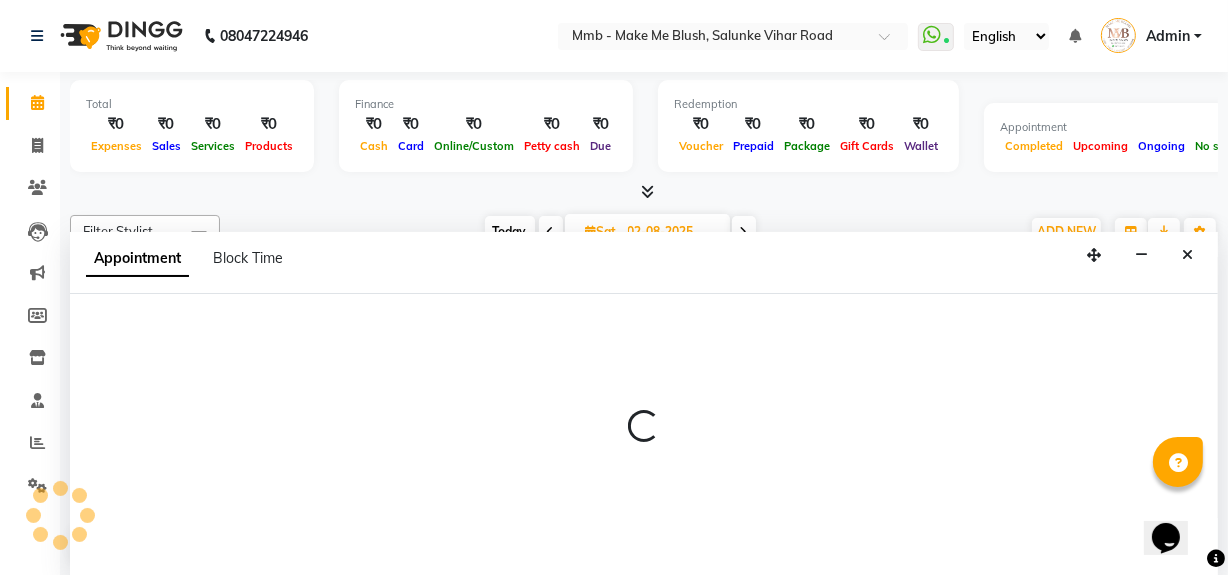 select on "18874" 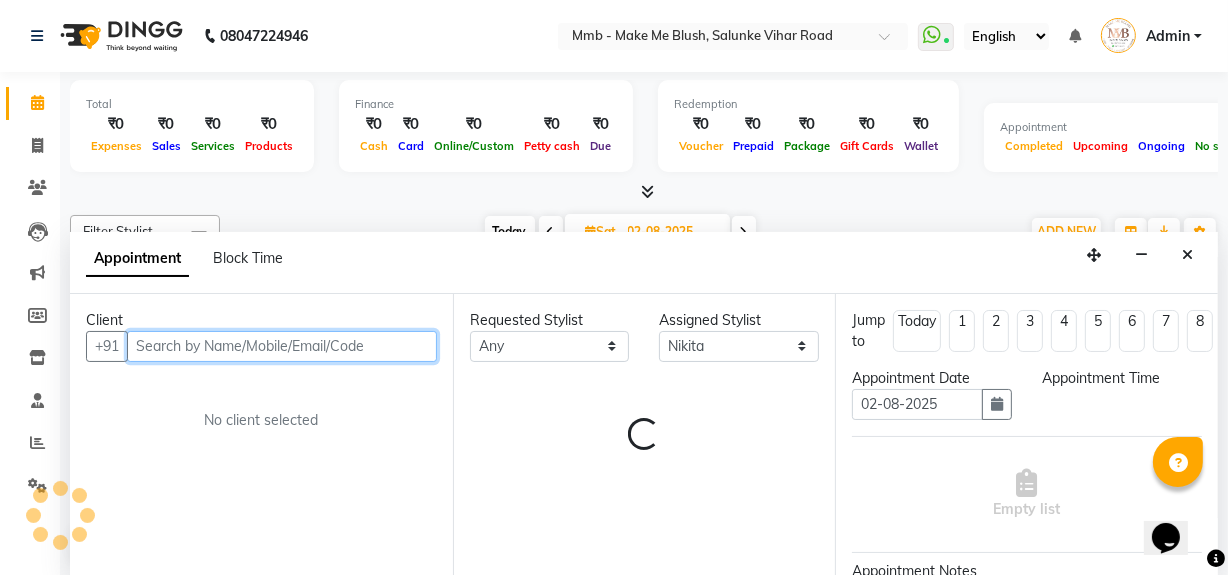 select on "900" 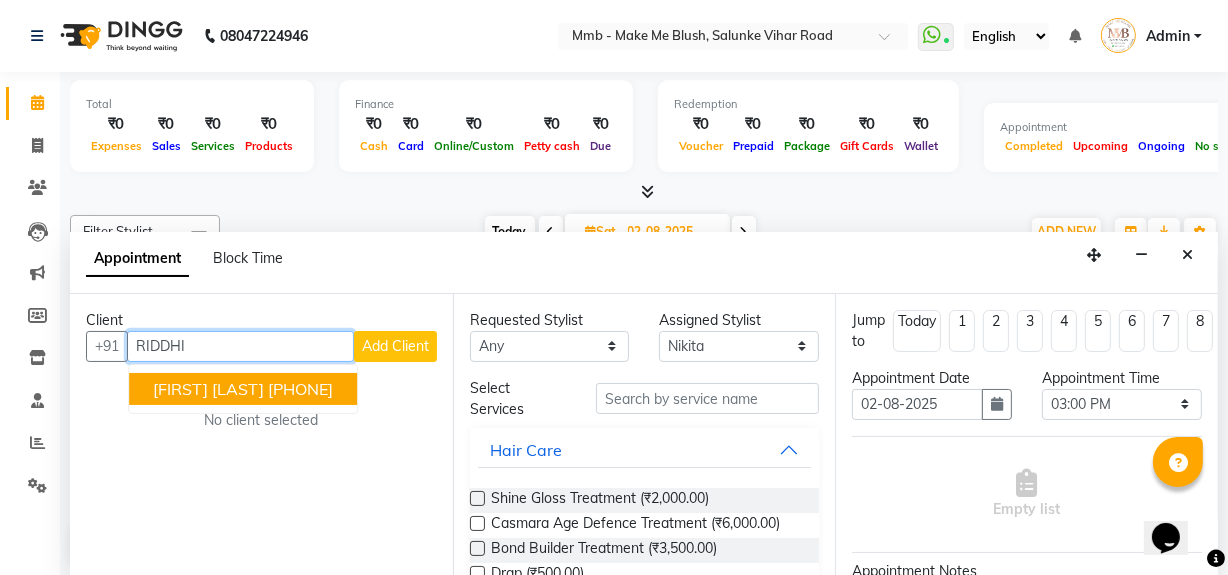 click on "[FIRST] [LAST]" at bounding box center (208, 389) 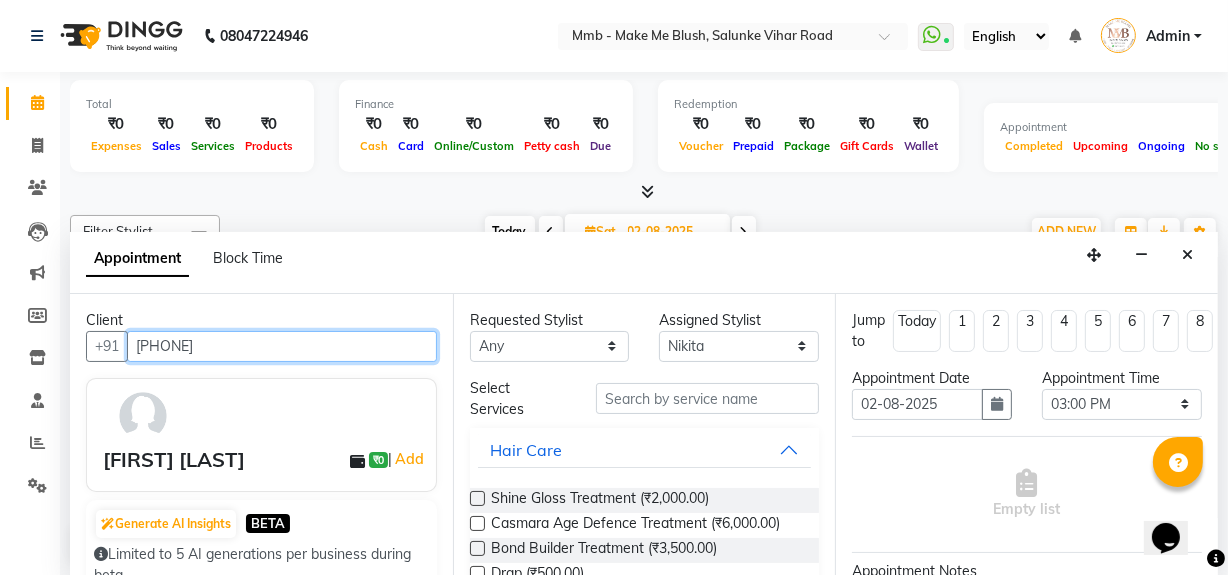 type on "[PHONE]" 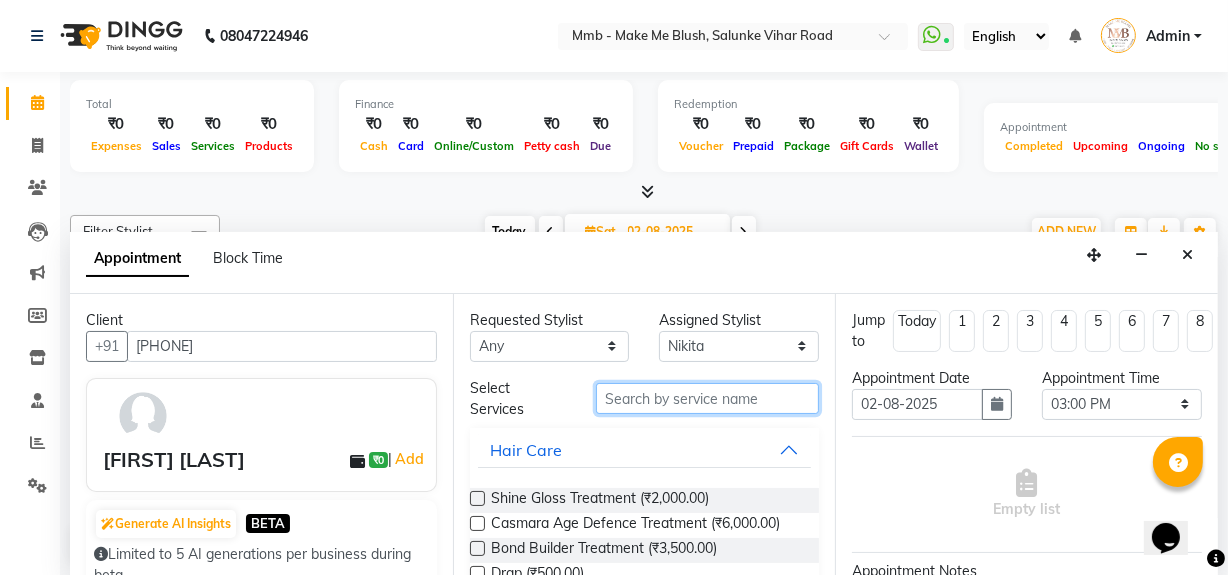 click at bounding box center [707, 398] 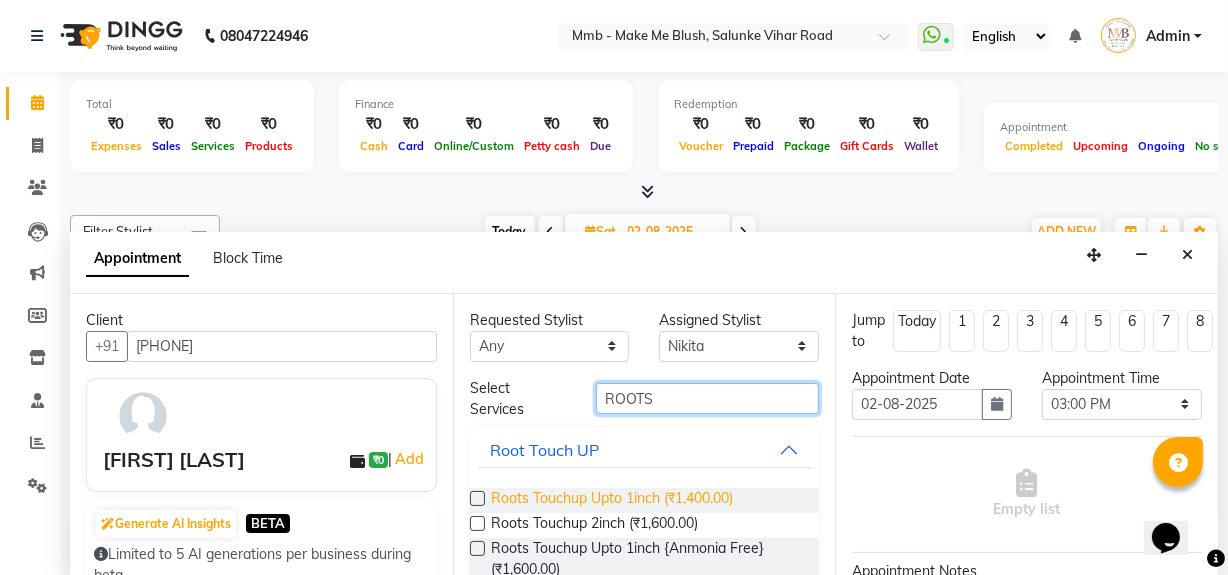 type on "ROOTS" 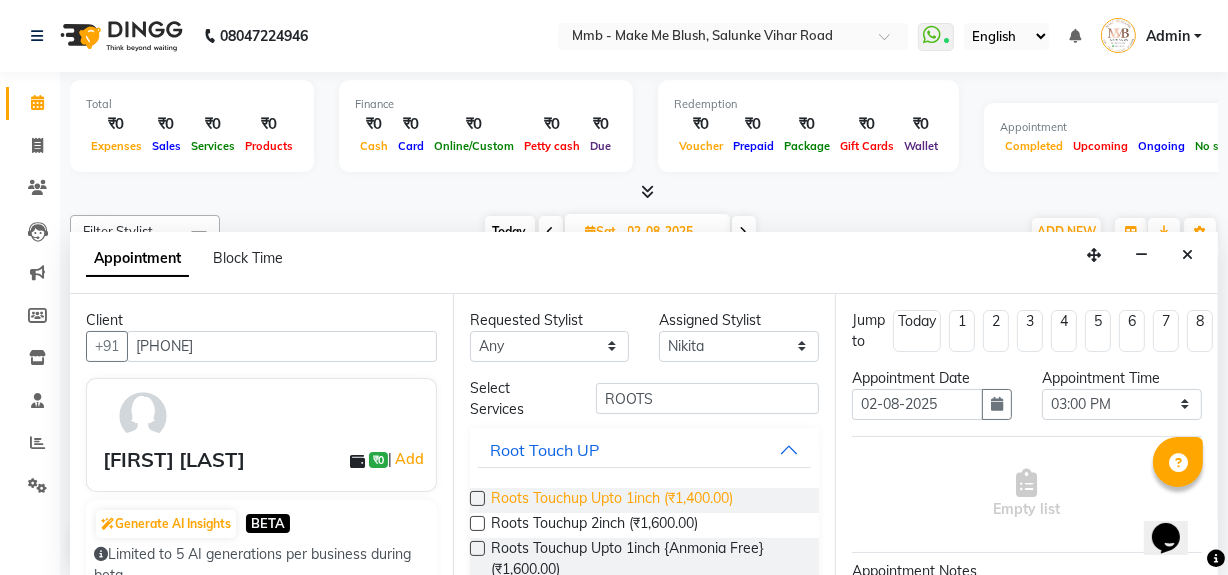 click on "Roots Touchup Upto 1inch  (₹1,400.00)" at bounding box center [612, 500] 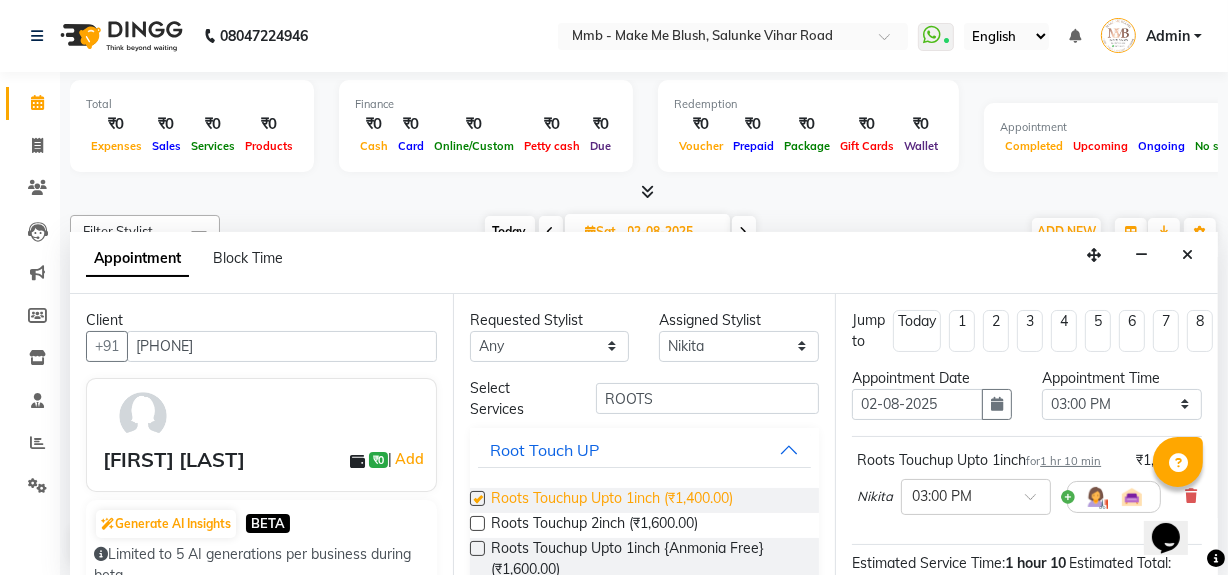checkbox on "false" 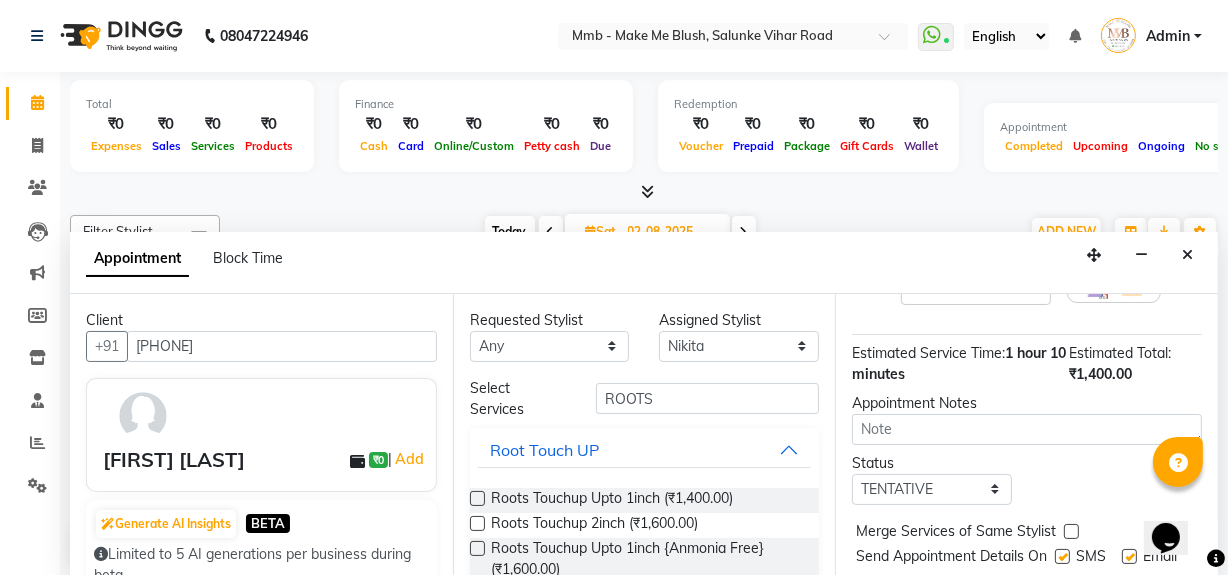 scroll, scrollTop: 236, scrollLeft: 0, axis: vertical 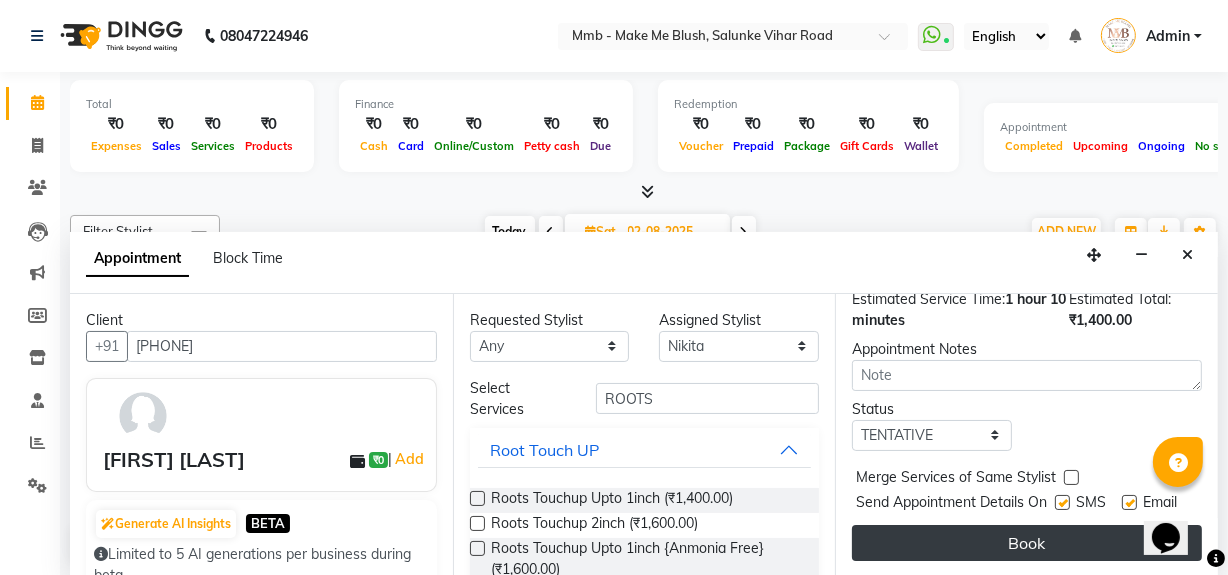click on "Book" at bounding box center (1027, 543) 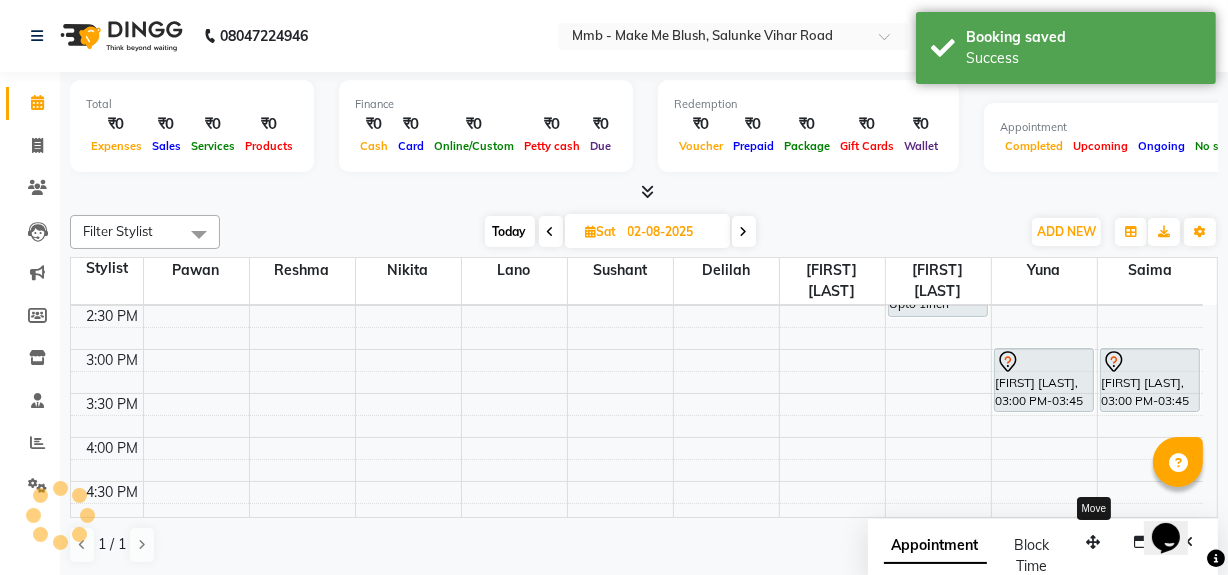 scroll, scrollTop: 0, scrollLeft: 0, axis: both 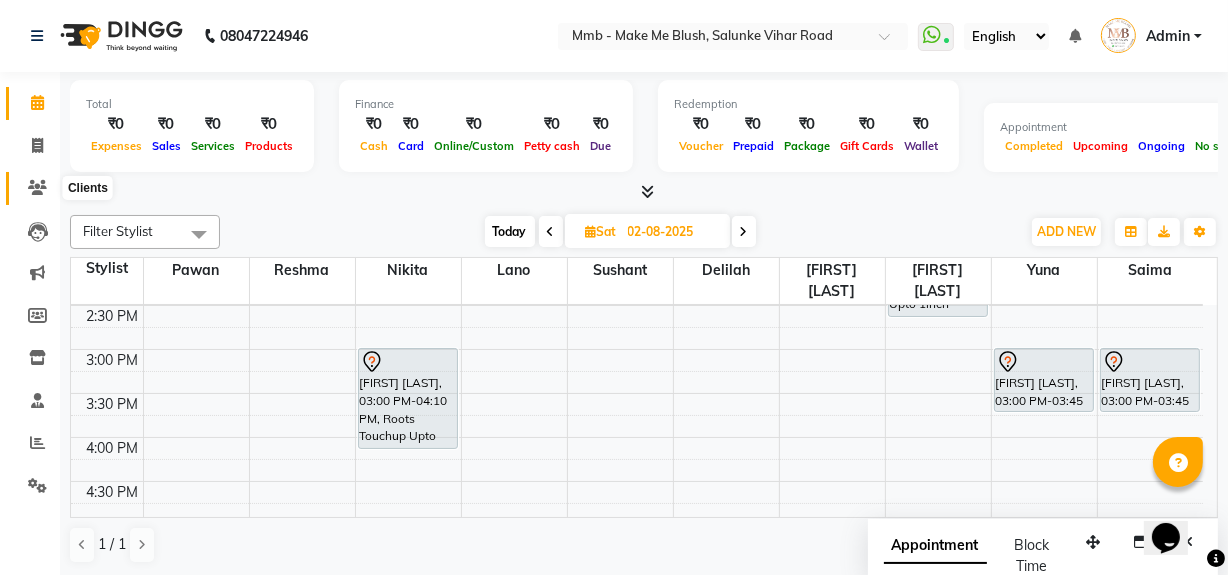 click 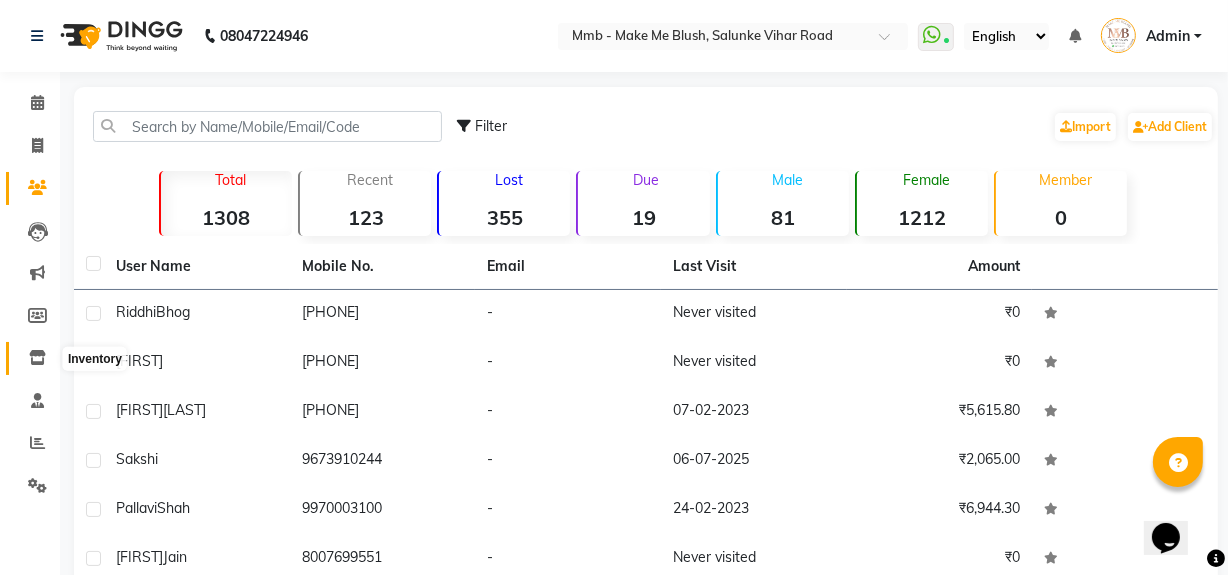 click 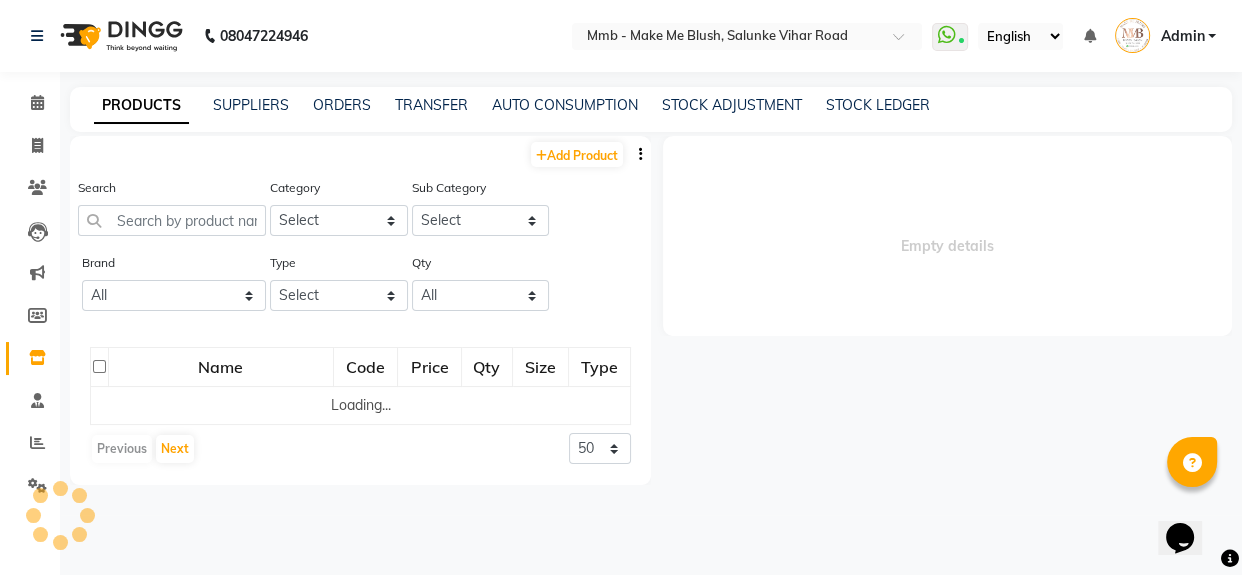 select 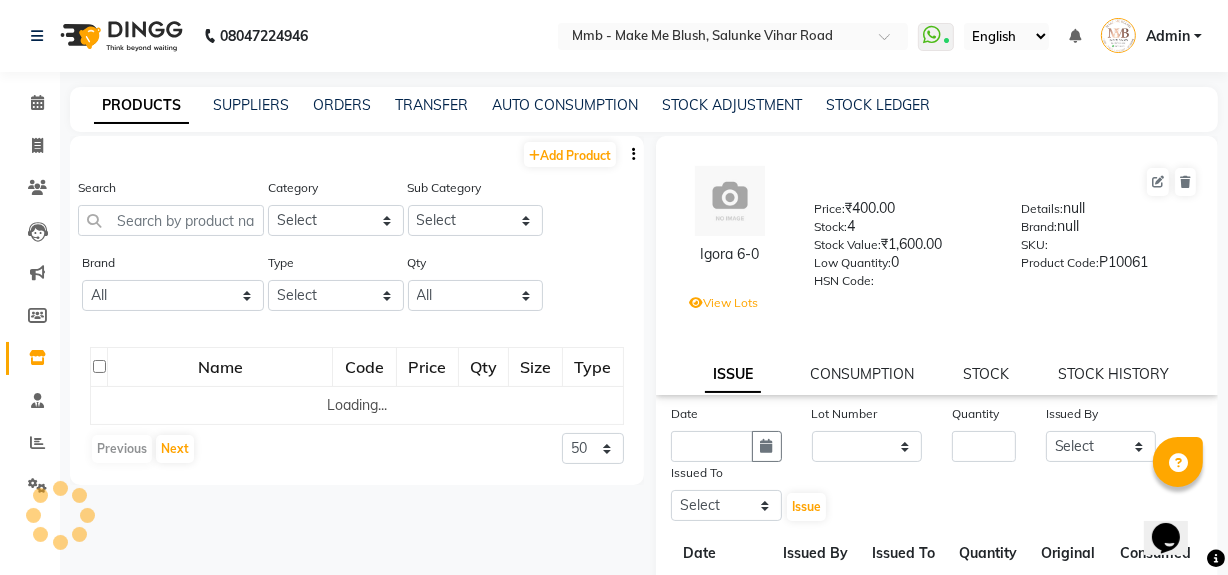 click 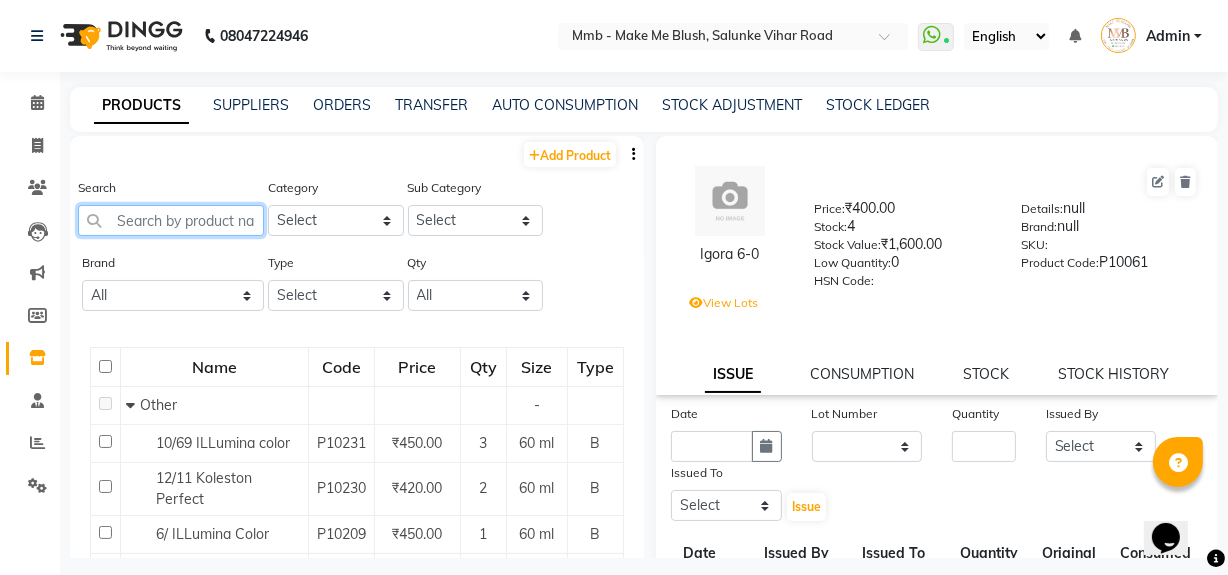 click 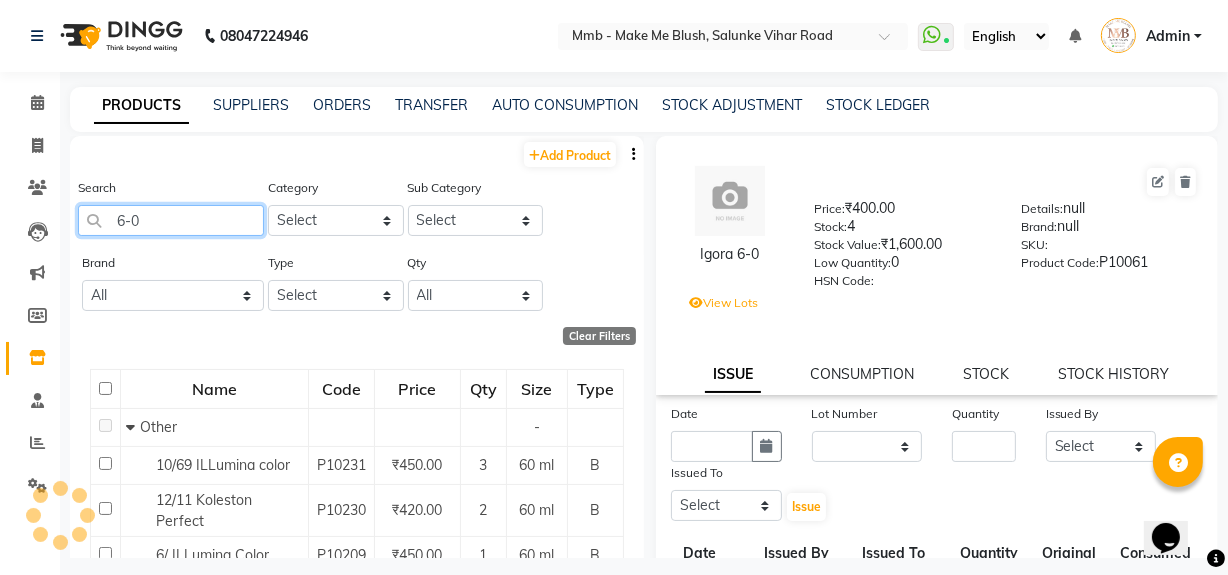 type on "6-0" 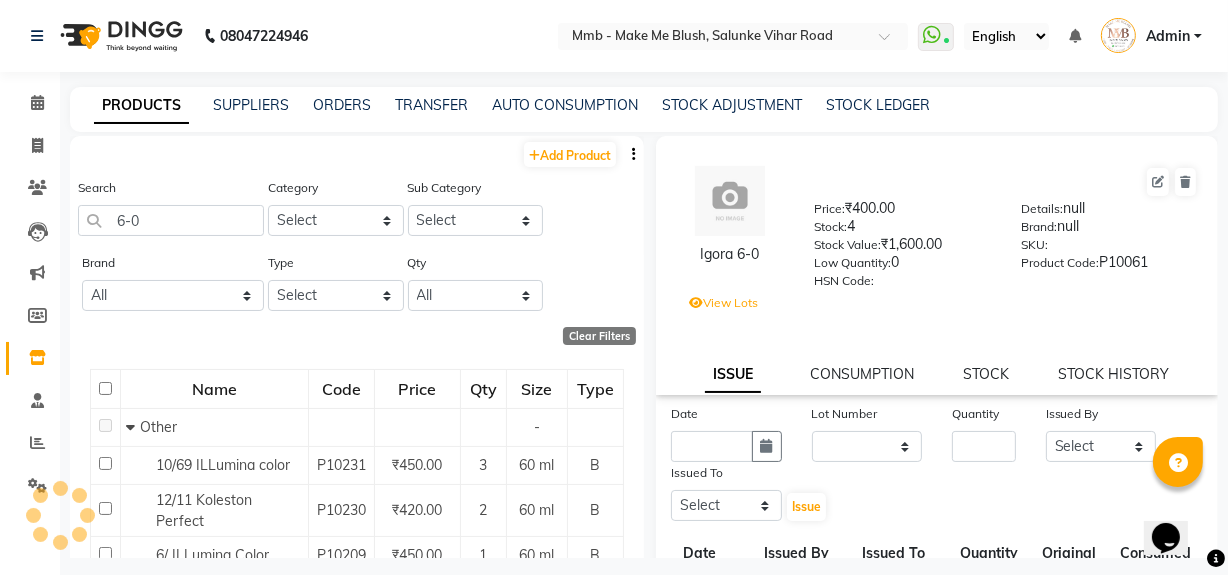 click on "PRODUCTS SUPPLIERS ORDERS TRANSFER AUTO CONSUMPTION STOCK ADJUSTMENT STOCK LEDGER  Add Product  Search 6-0 Category Select Hair Skin Makeup Personal Care Appliances Beard Waxing Disposable Threading Hands and Feet Beauty Planet Botox Cadiveu Casmara Cheryls Loreal Olaplex Makeup Beard Waxing Threading Hands and Feet Other Sub Category Select Brand All Biosoft Biotop Essensity Footlogix Kanpeki Mintree Null Orangewood Rica Schwarzkopf Smooth Touch Thalgo Wella Type Select Both Retail Consumable Qty All Low Out Of Stock  Clear Filters  Name Code Price Qty Size Type   Other - 10/69  ILLumina color P10231 ₹450.00 3 60 ml B 12/11 Koleston Perfect P10230 ₹420.00 2 60 ml B 6/  ILLumina Color P10209 ₹450.00 1 60 ml B 7/81 ILLumina Color P10232 ₹420.00 2 60 ml B 7/  ILLumina  Color P10208 ₹450.00 2 60 ml B 911 Hair Mask P10340 ₹2,790.00 0 250 ml B 911 Shampo P10341 ₹2,250.00 1 250 ml B Absolutes 5-80 P10227 ₹400.00 1 60 ml B Absolutes 6-50 P10278 ₹425.00 3 60 ml B Absolutes 6-60 P10279 ₹425.00 5 B" 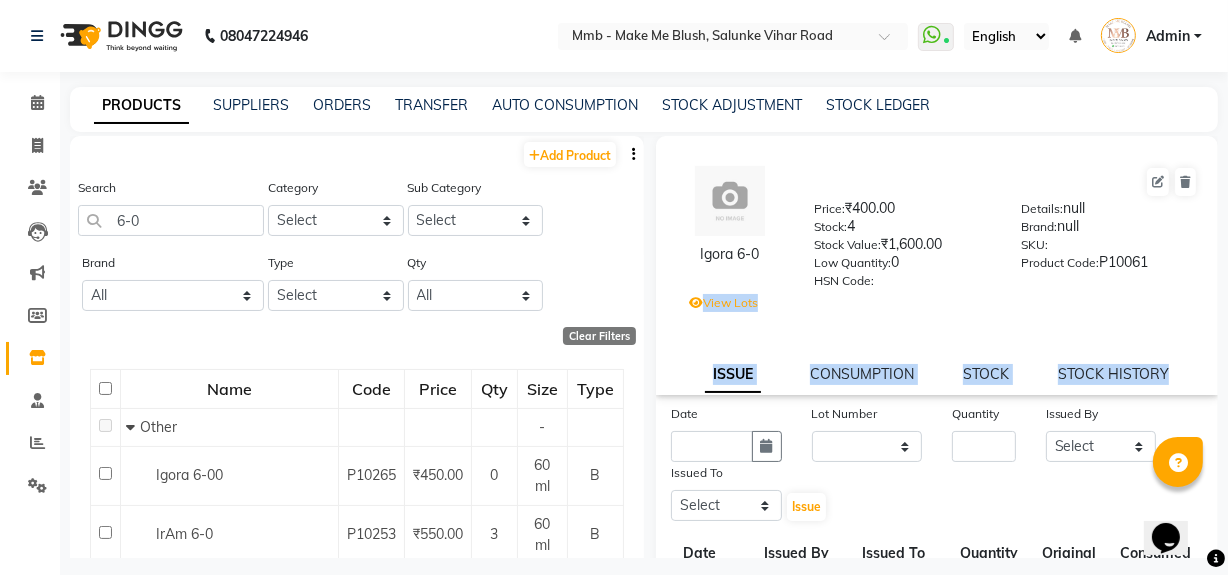 drag, startPoint x: 1218, startPoint y: 392, endPoint x: 1214, endPoint y: 340, distance: 52.153618 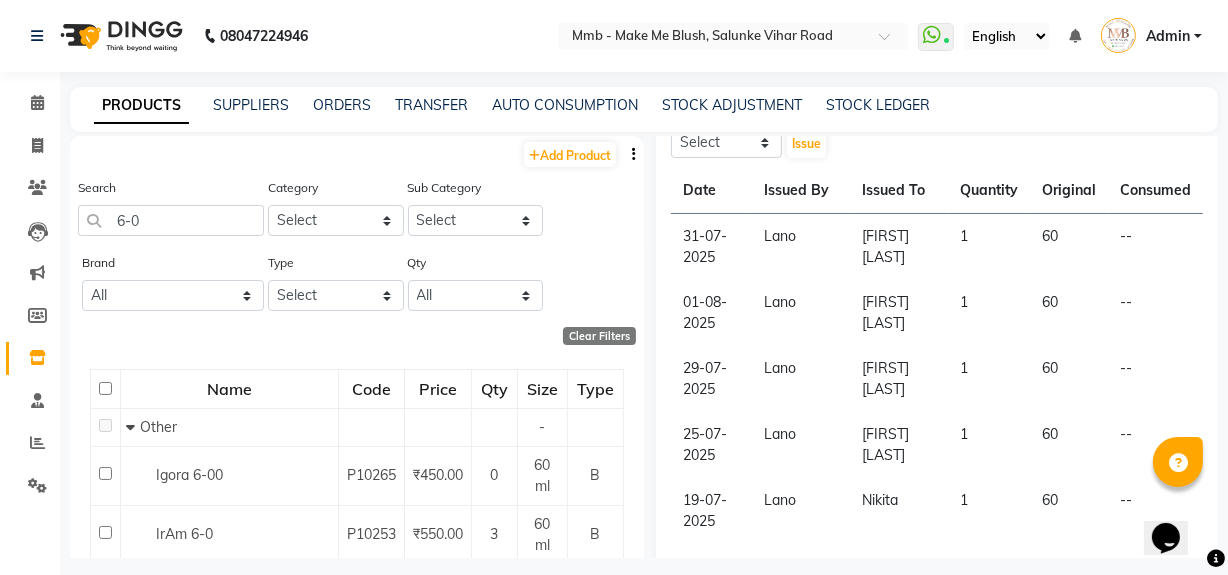 scroll, scrollTop: 369, scrollLeft: 0, axis: vertical 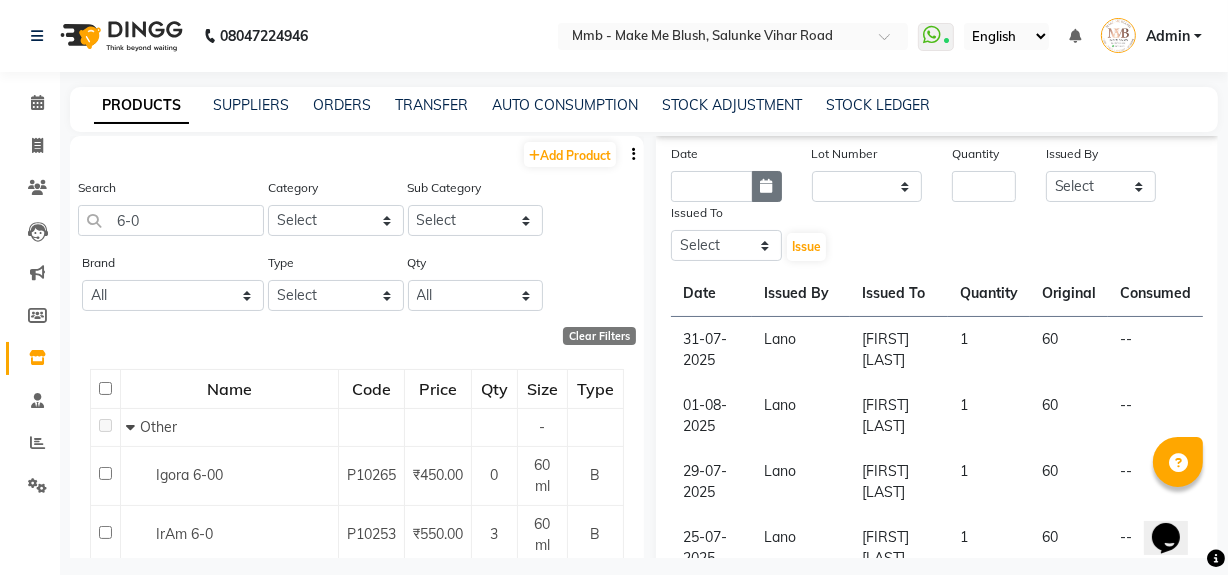 click 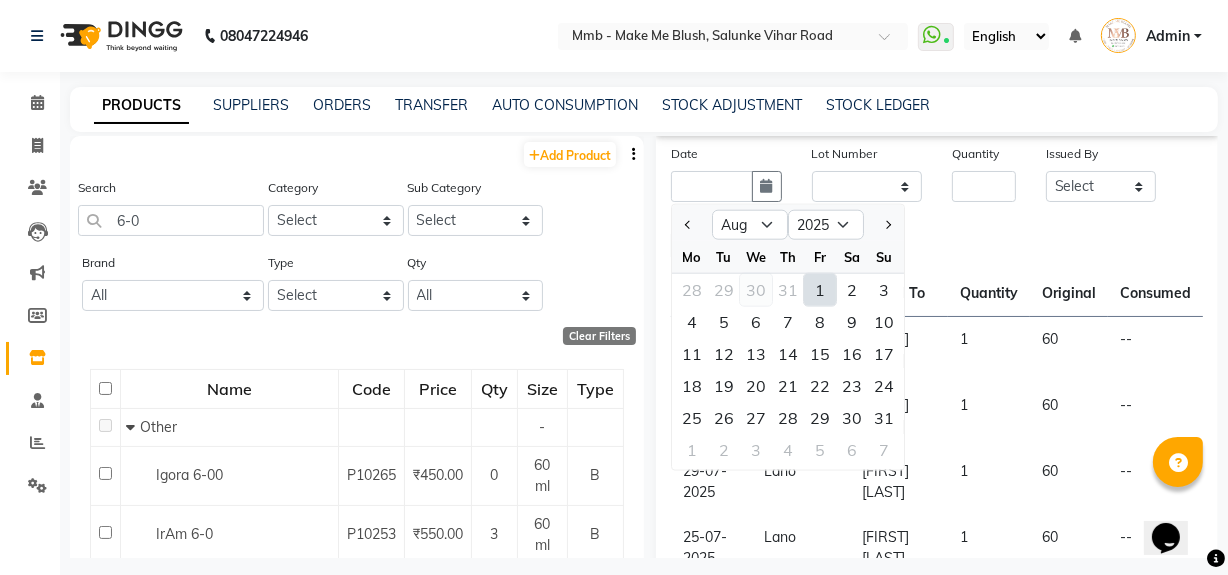 click on "30" 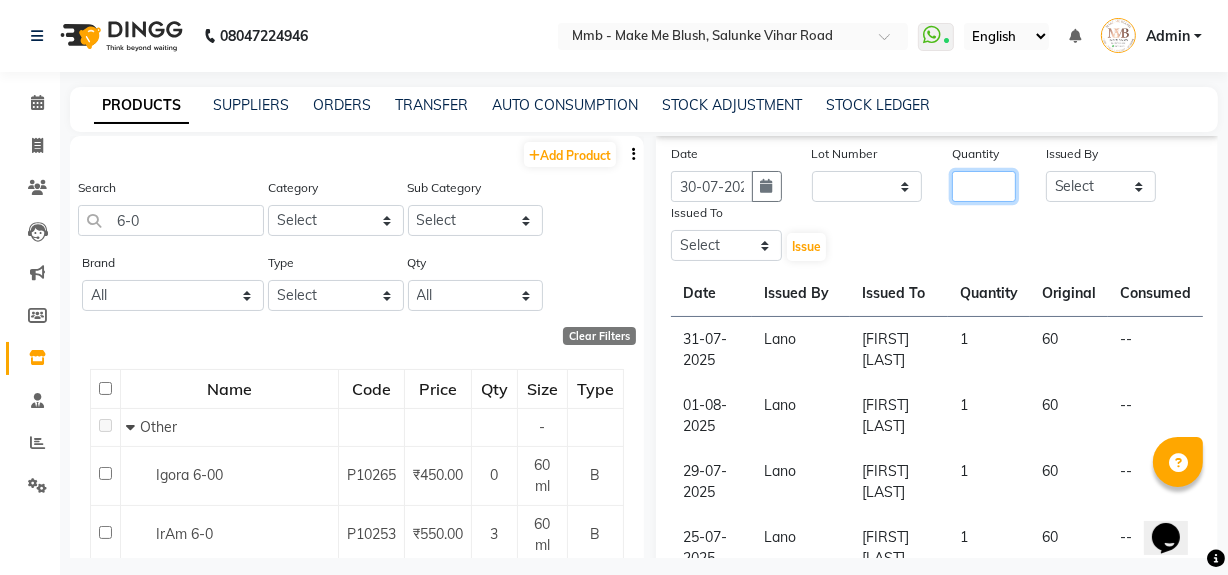 click 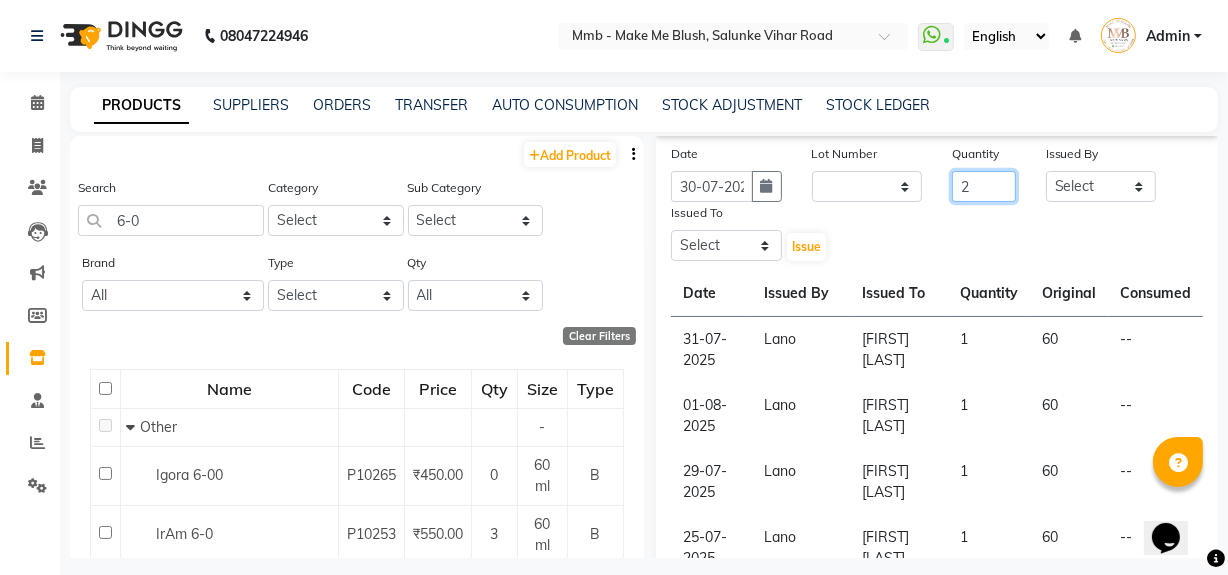 type on "2" 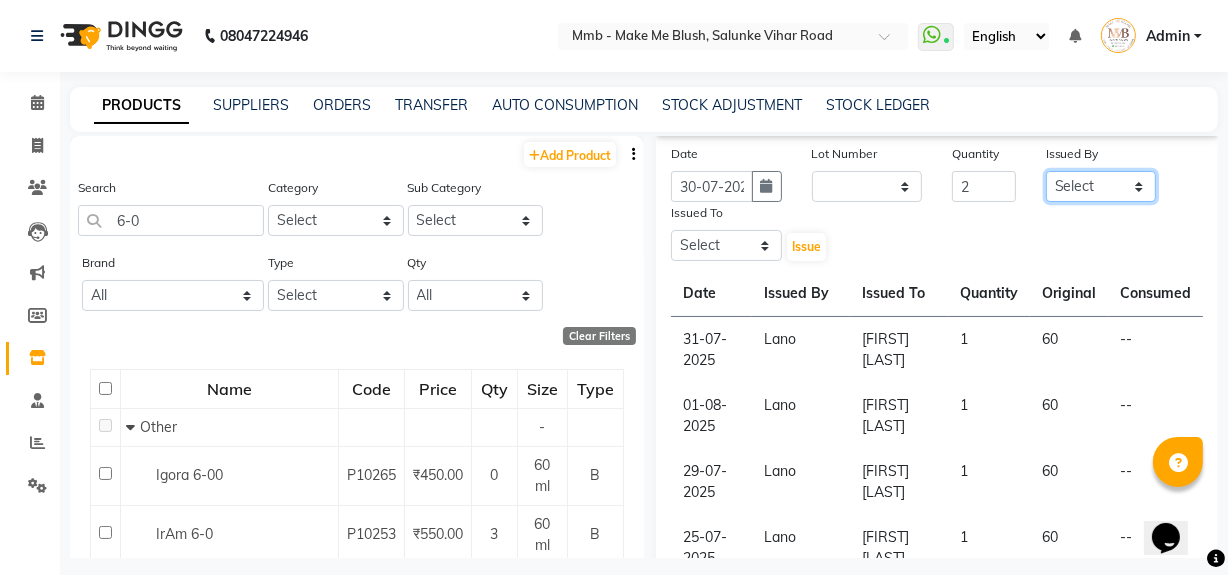 click on "Select [PERSON] [PERSON] [PERSON] [PERSON] [PERSON] [PERSON] [PERSON] [PERSON] [PERSON]" 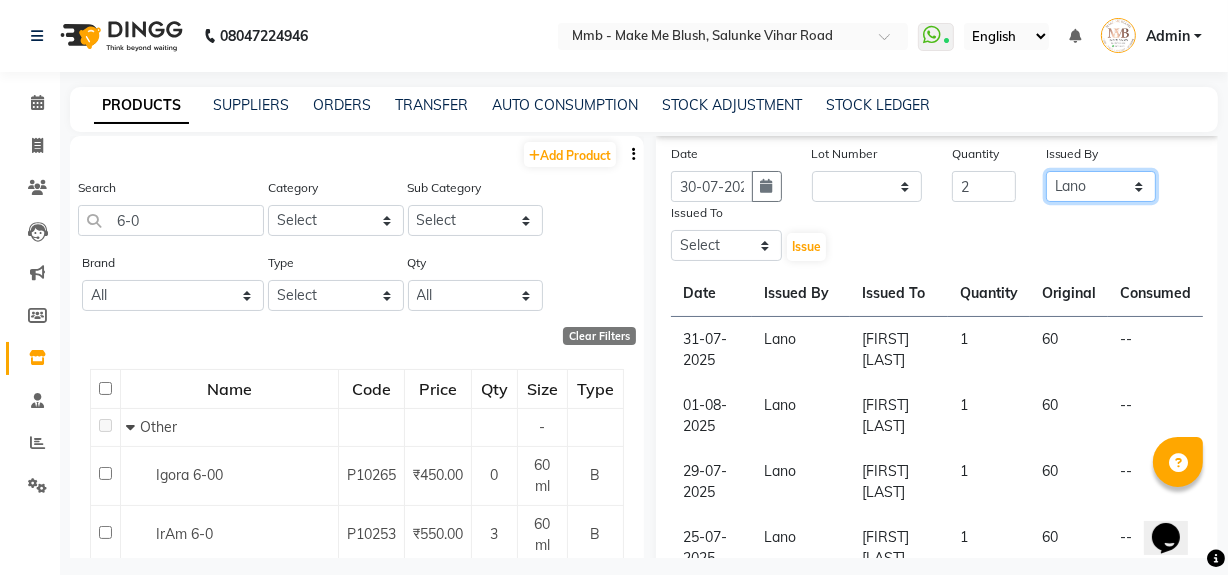 click on "Select [PERSON] [PERSON] [PERSON] [PERSON] [PERSON] [PERSON] [PERSON] [PERSON] [PERSON]" 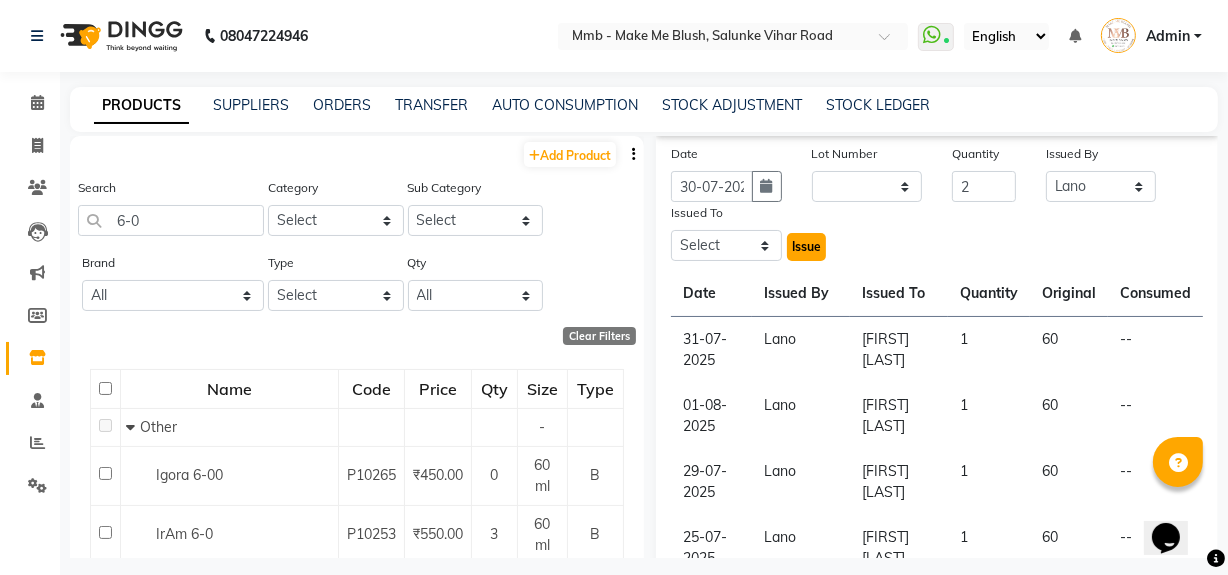 click on "Issue" 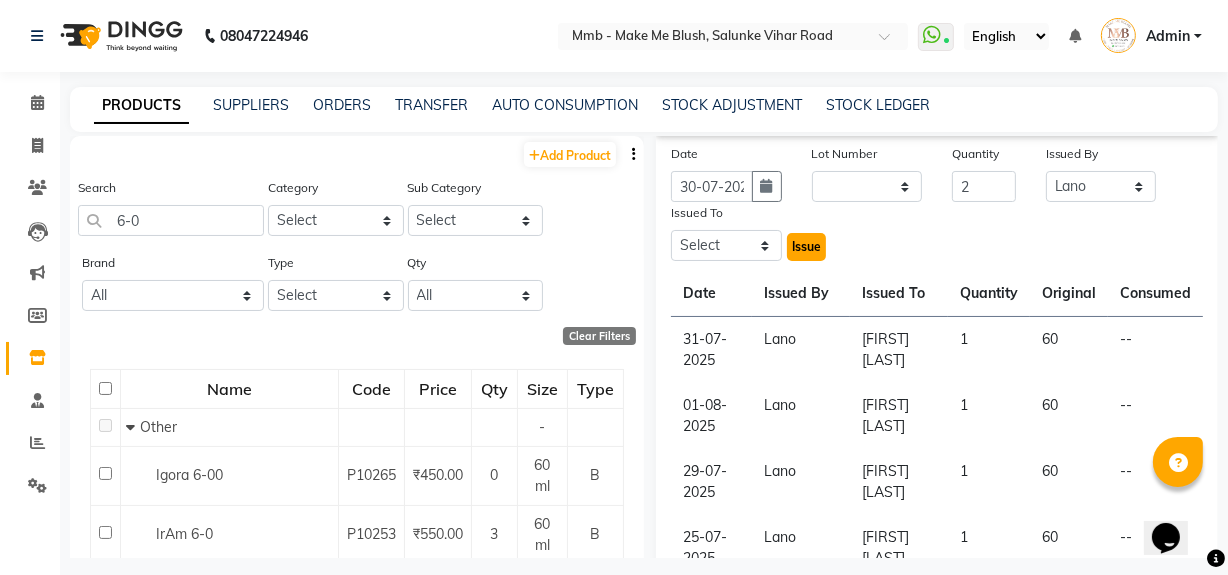 click on "Issue" 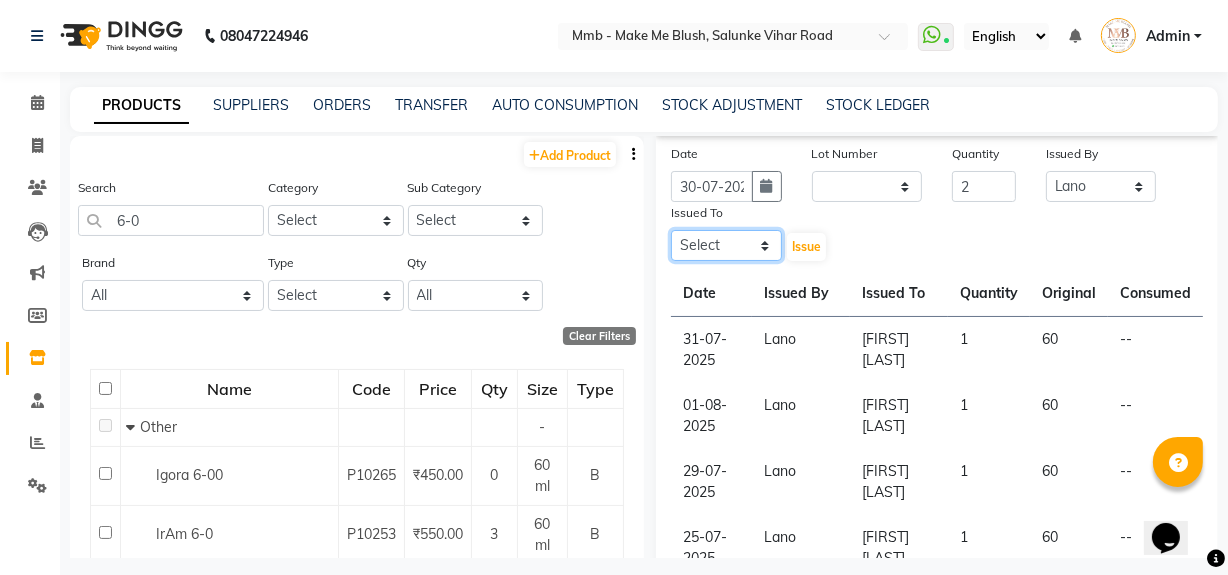 click on "Select [PERSON] [PERSON] [PERSON] [PERSON] [PERSON] [PERSON] [PERSON] [PERSON] [PERSON]" 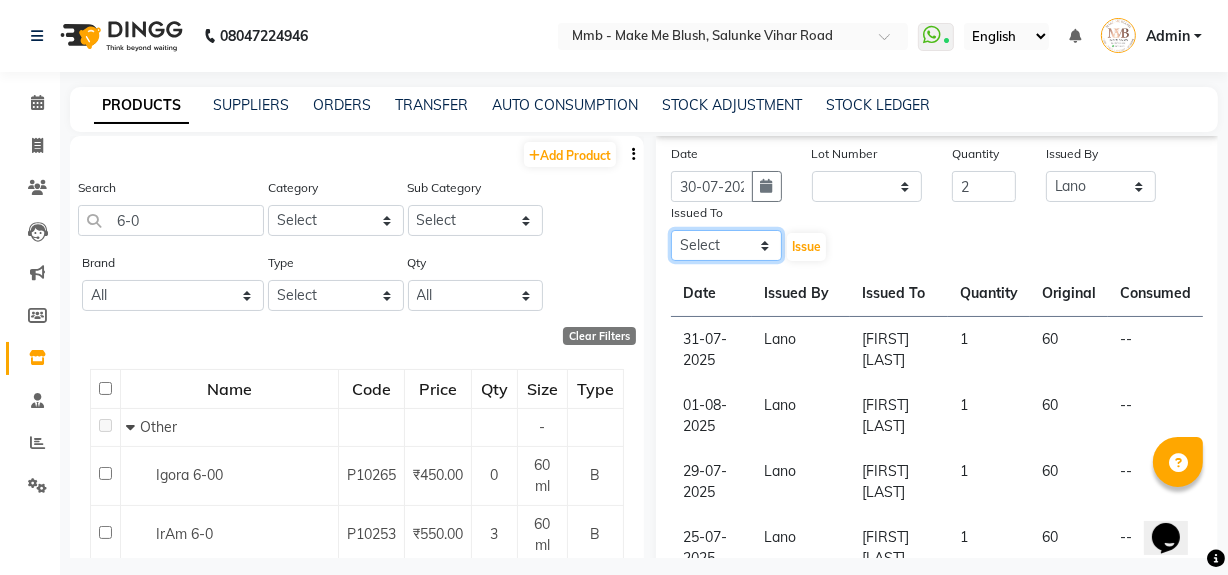 select on "45263" 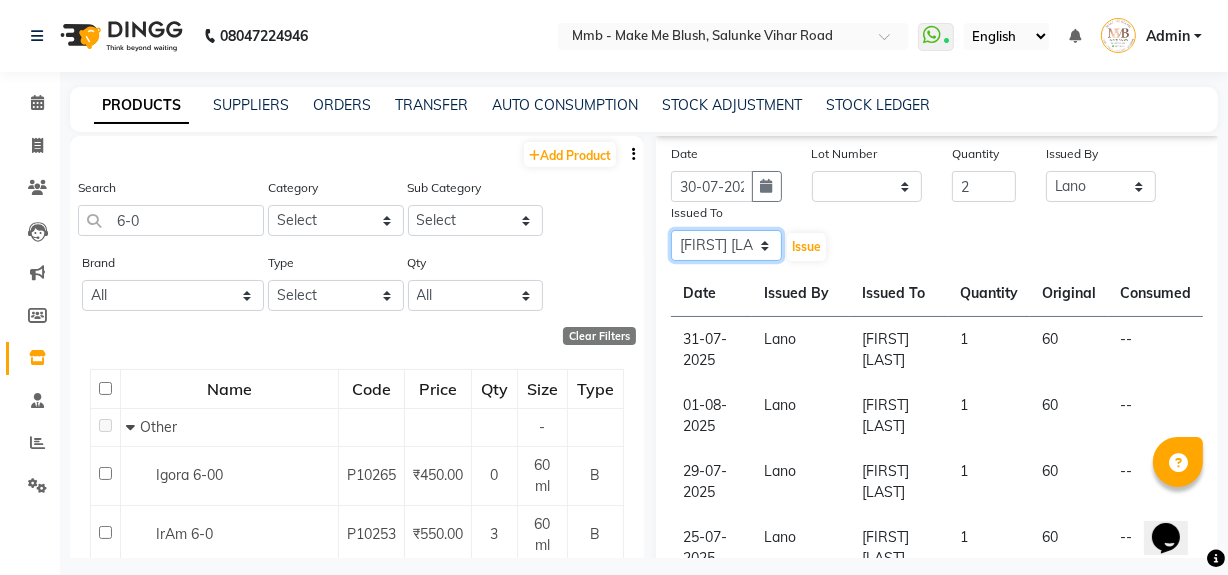 click on "Select [PERSON] [PERSON] [PERSON] [PERSON] [PERSON] [PERSON] [PERSON] [PERSON] [PERSON]" 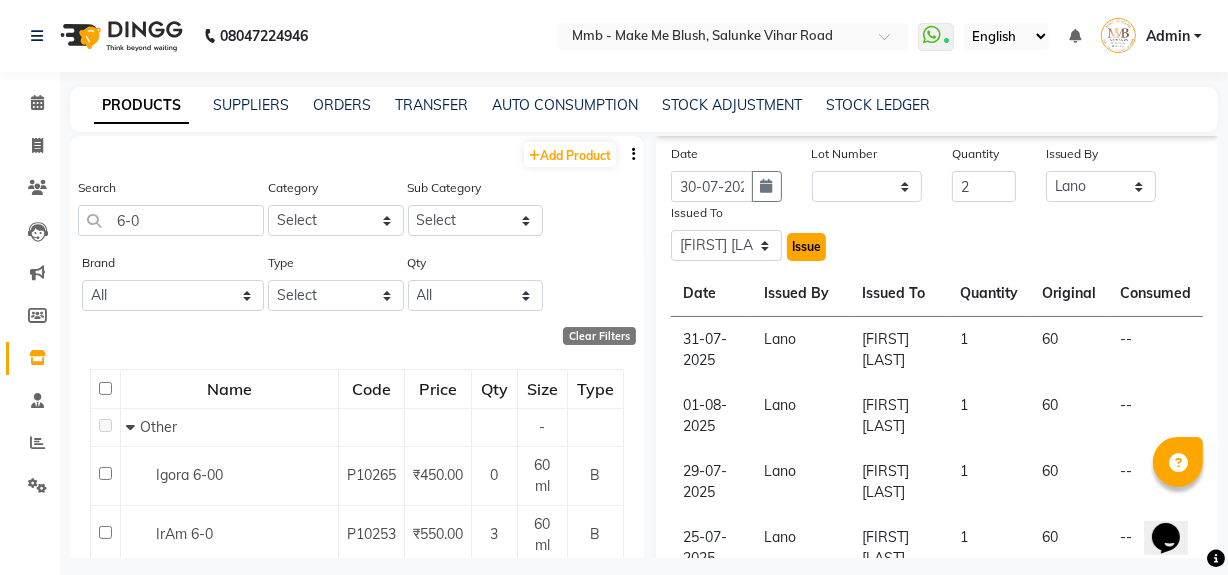 click on "Issue" 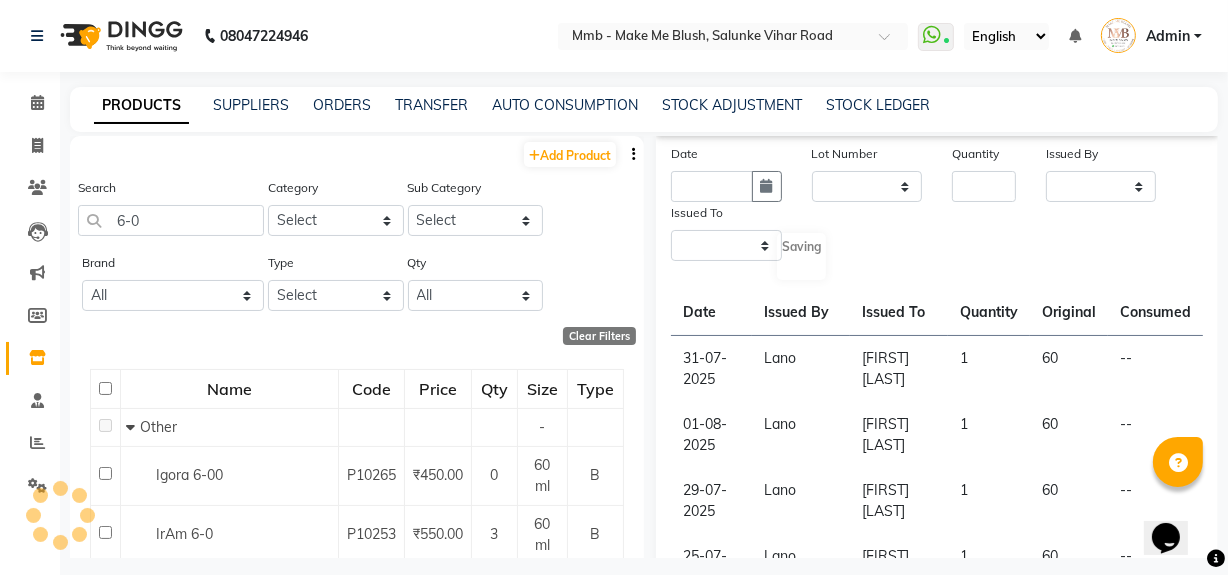 scroll, scrollTop: 0, scrollLeft: 0, axis: both 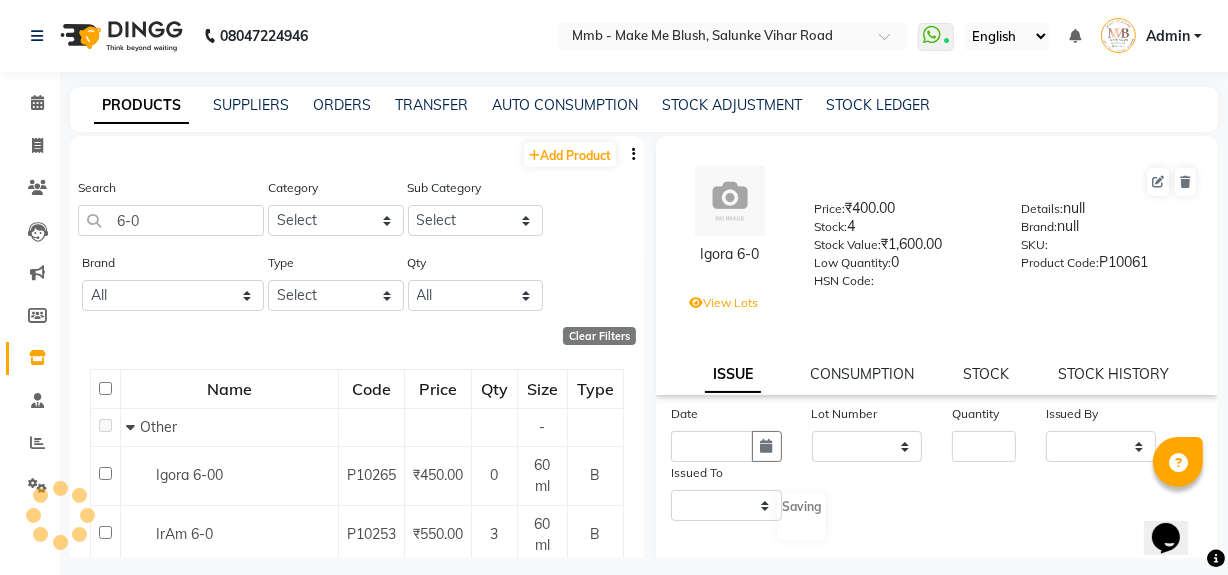 select 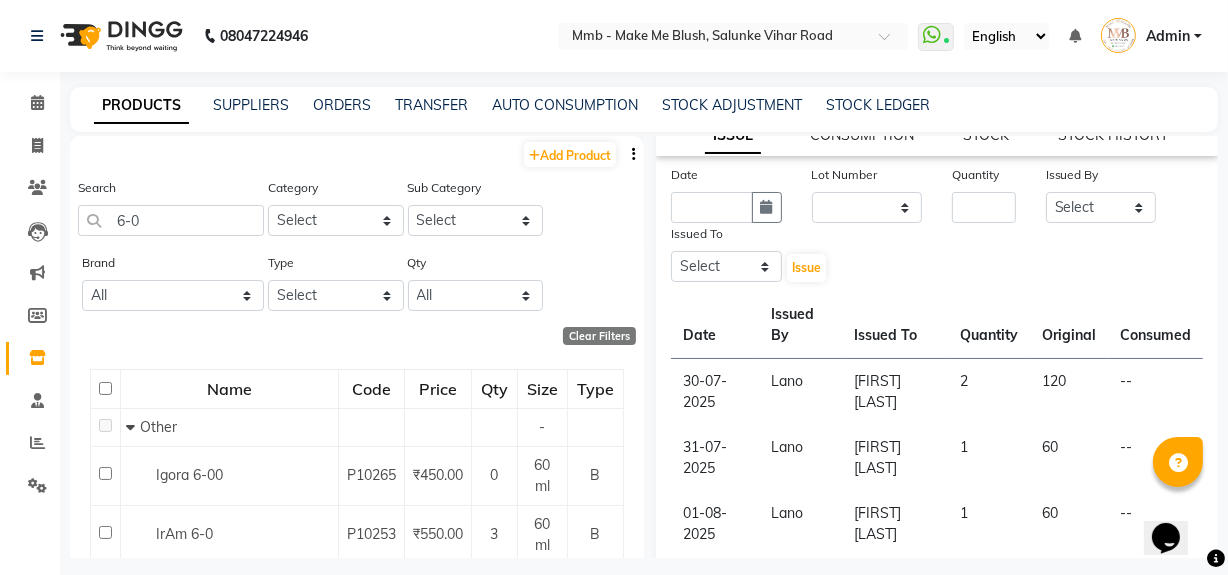 scroll, scrollTop: 229, scrollLeft: 0, axis: vertical 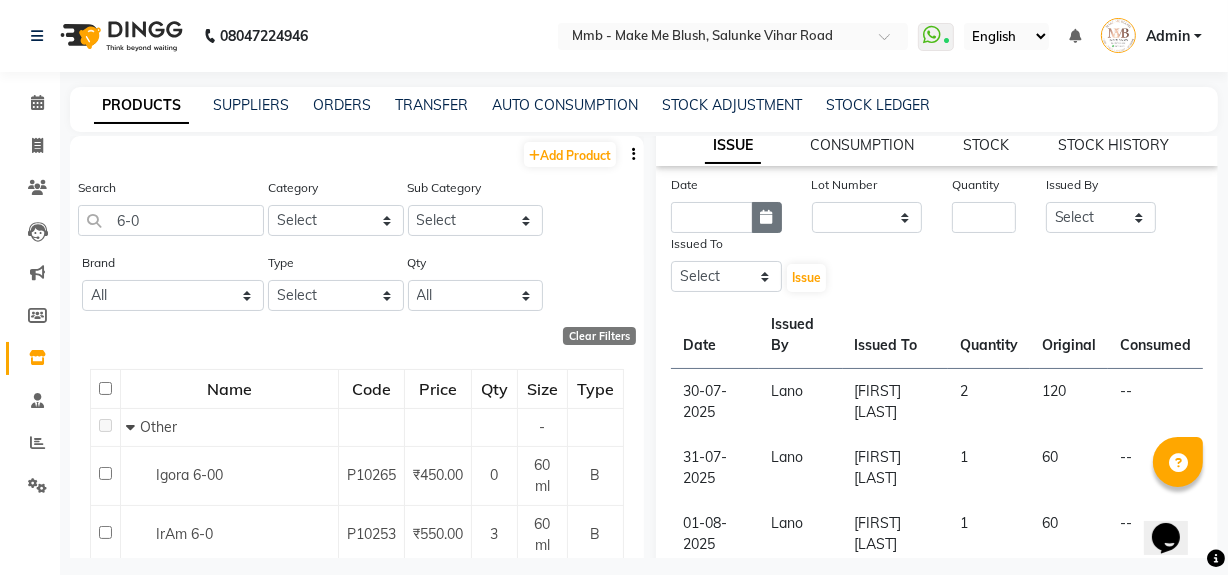 click 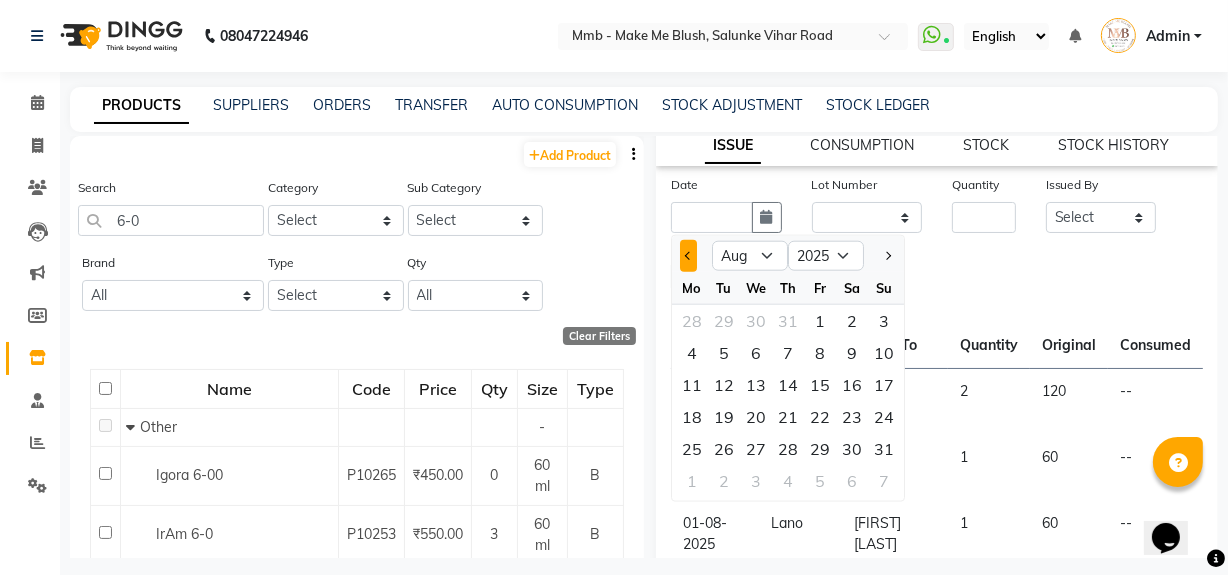 click 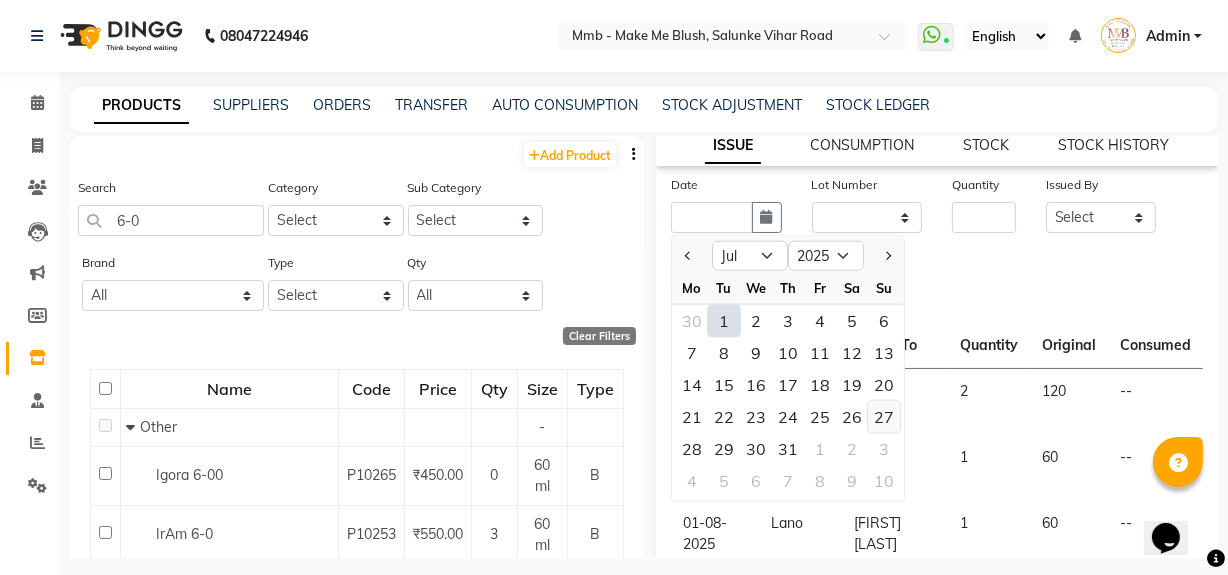 click on "27" 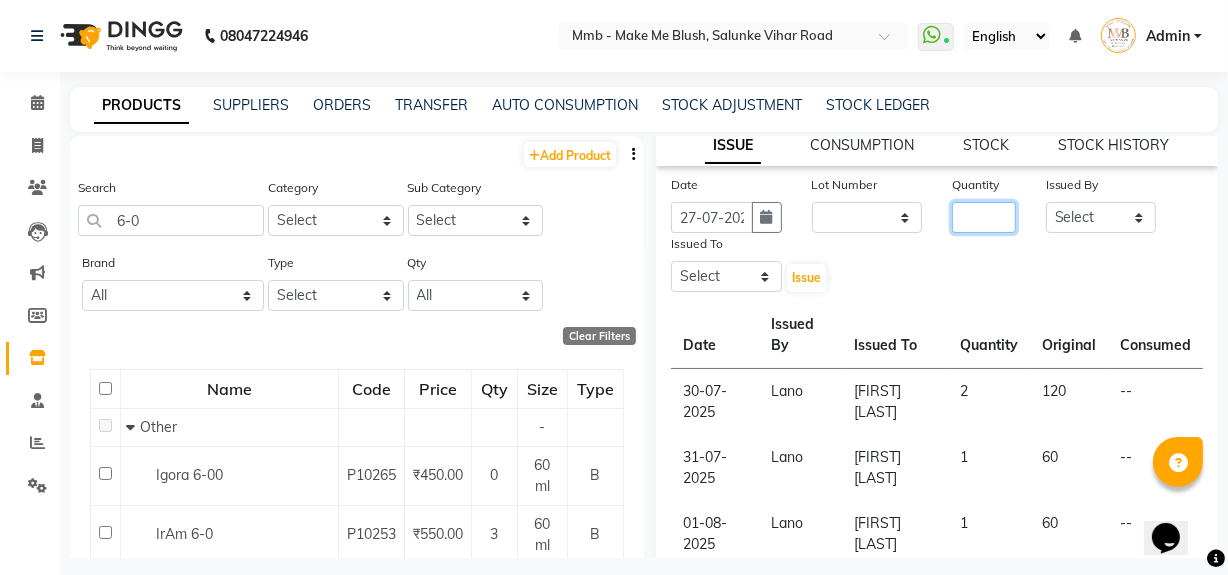 click 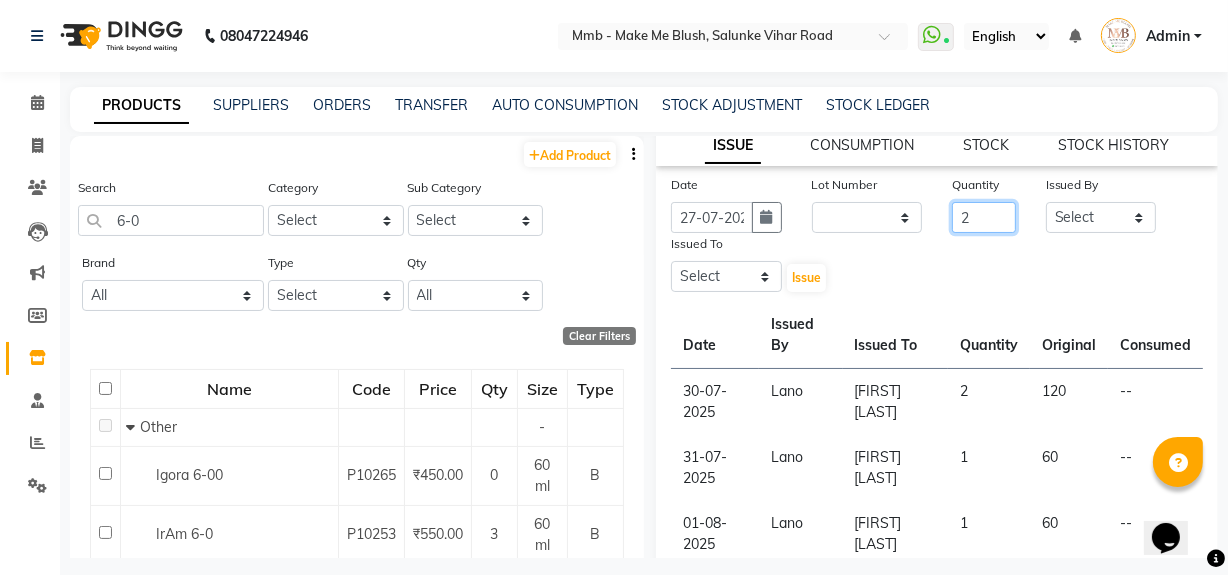 type on "2" 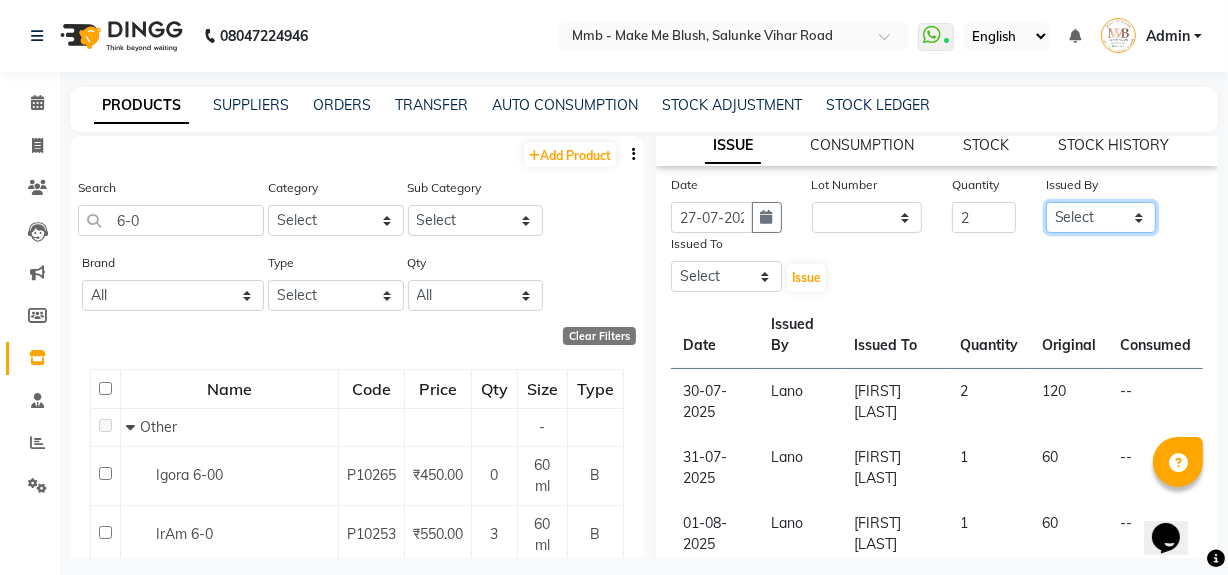 click on "Select [PERSON] [PERSON] [PERSON] [PERSON] [PERSON] [PERSON] [PERSON] [PERSON] [PERSON]" 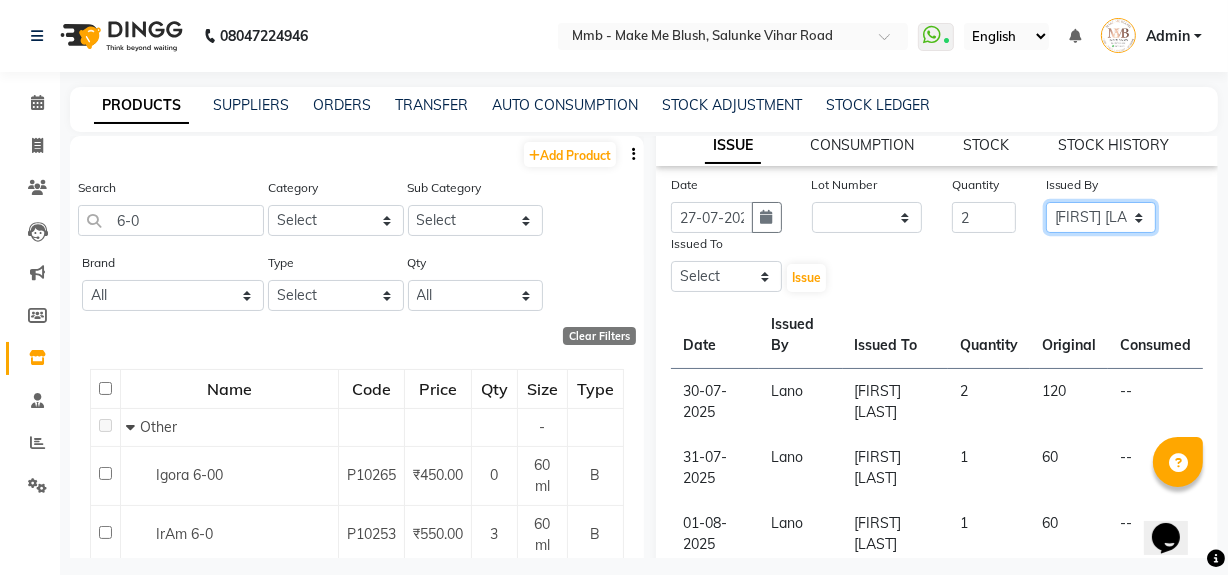 click on "Select [PERSON] [PERSON] [PERSON] [PERSON] [PERSON] [PERSON] [PERSON] [PERSON] [PERSON]" 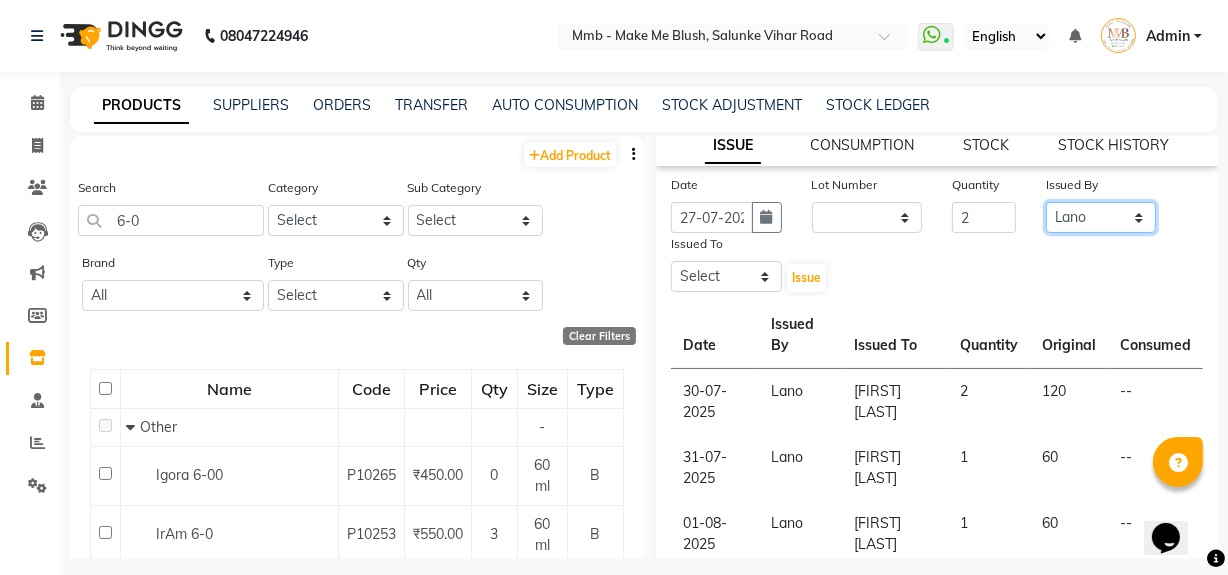click on "Select [PERSON] [PERSON] [PERSON] [PERSON] [PERSON] [PERSON] [PERSON] [PERSON] [PERSON]" 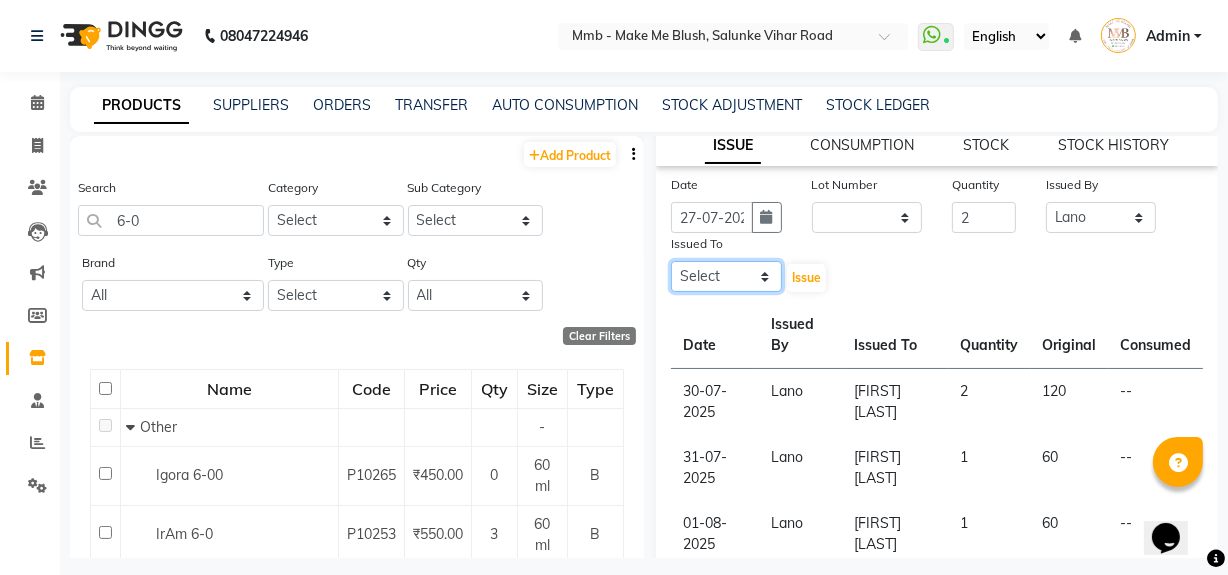 click on "Select [PERSON] [PERSON] [PERSON] [PERSON] [PERSON] [PERSON] [PERSON] [PERSON] [PERSON]" 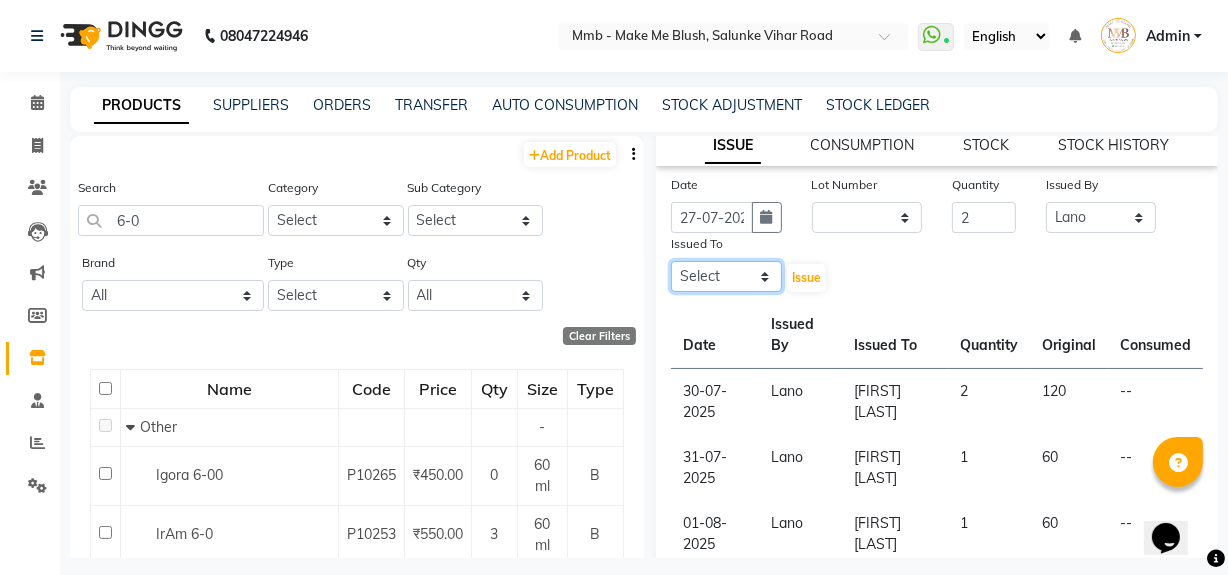select on "35693" 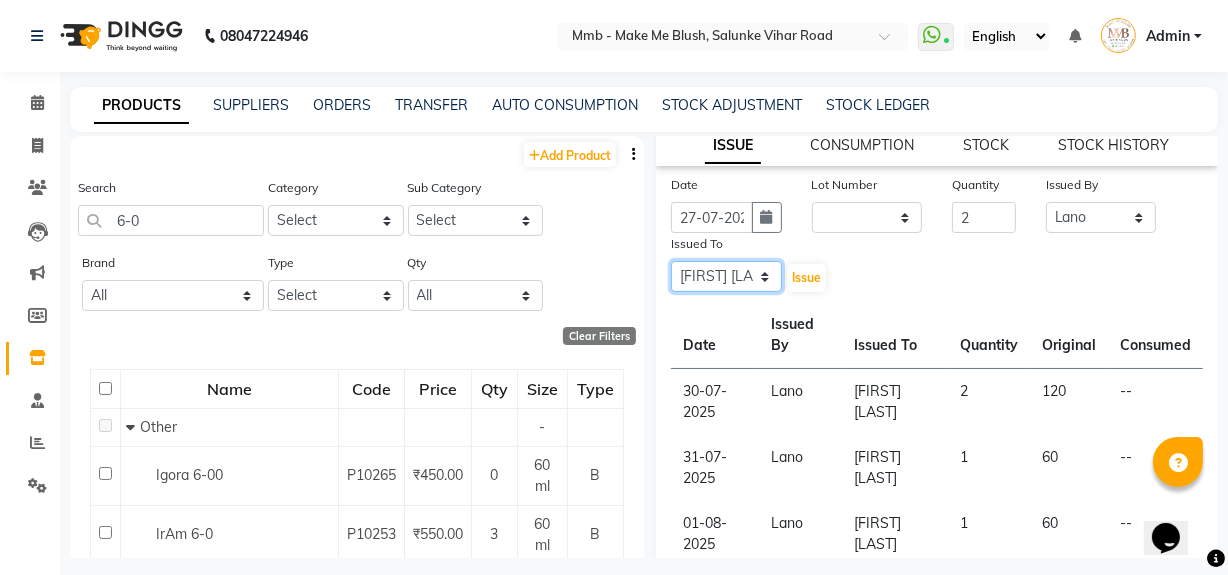 click on "Select [PERSON] [PERSON] [PERSON] [PERSON] [PERSON] [PERSON] [PERSON] [PERSON] [PERSON]" 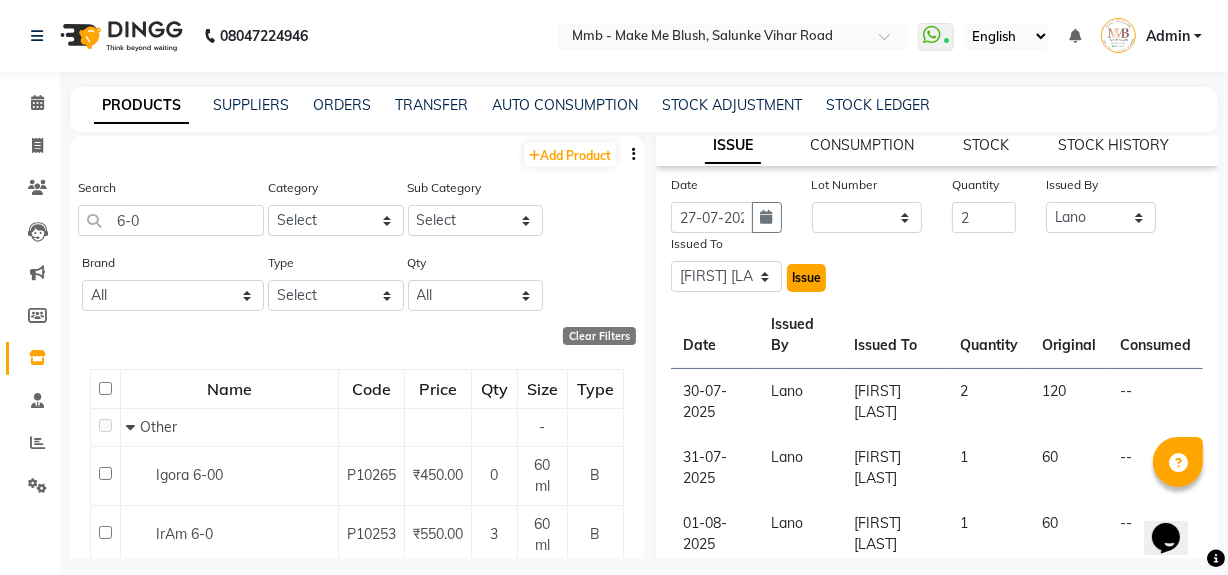 click on "Issue" 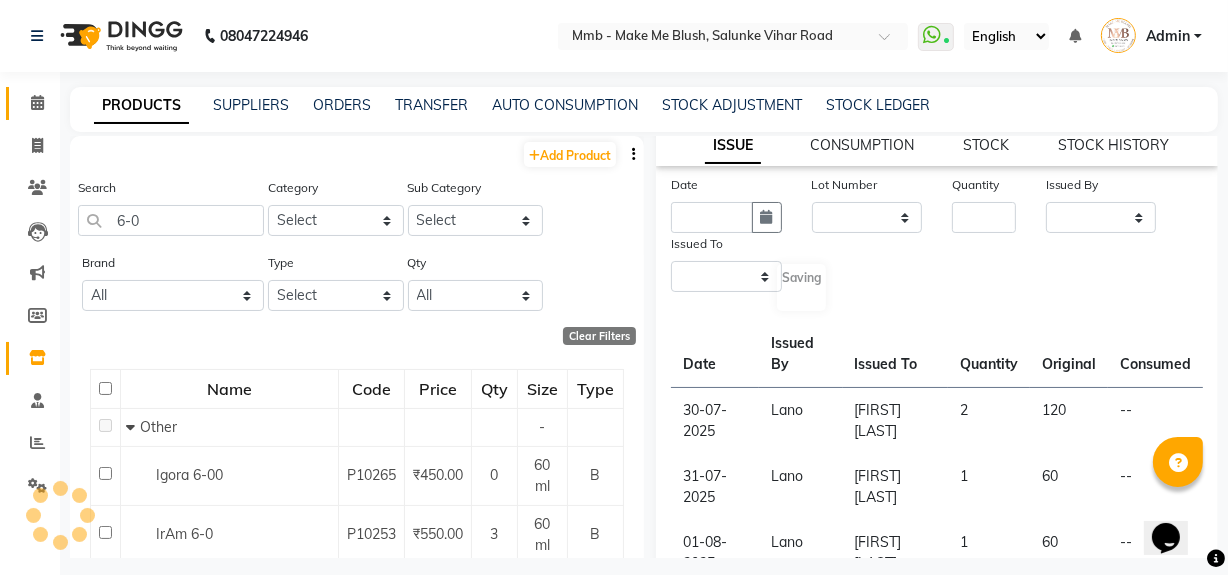 select 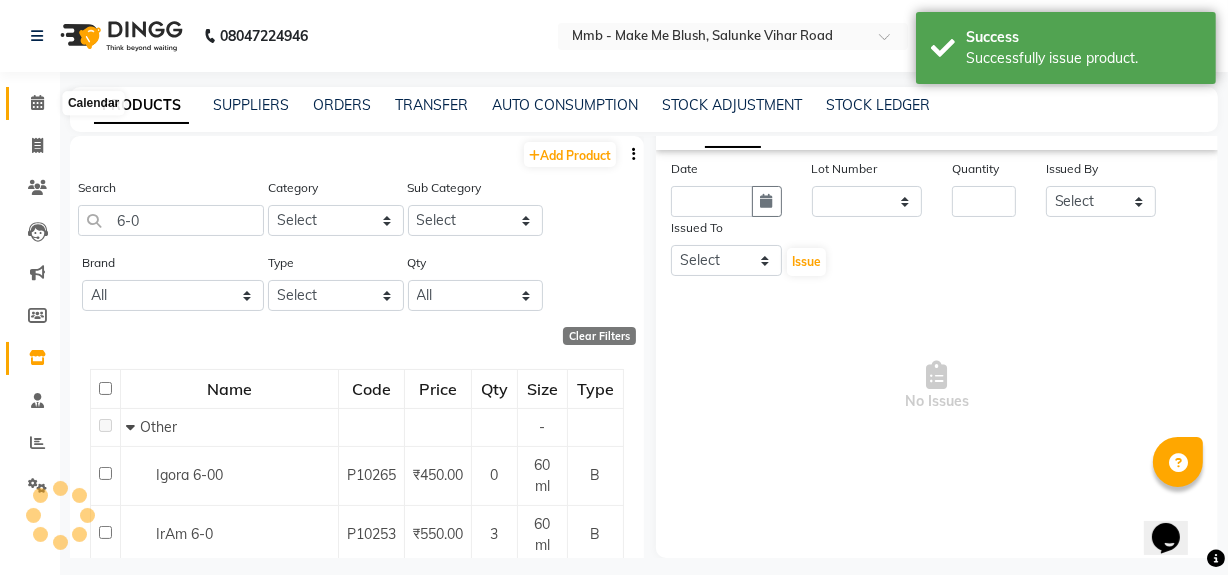 scroll, scrollTop: 0, scrollLeft: 0, axis: both 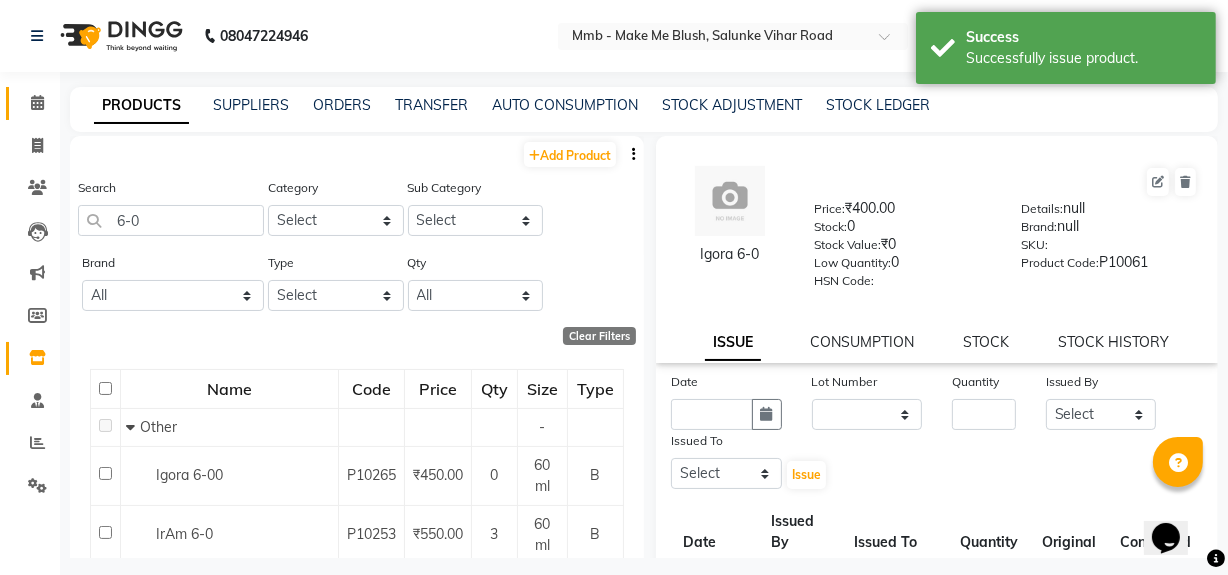 click on "Calendar" 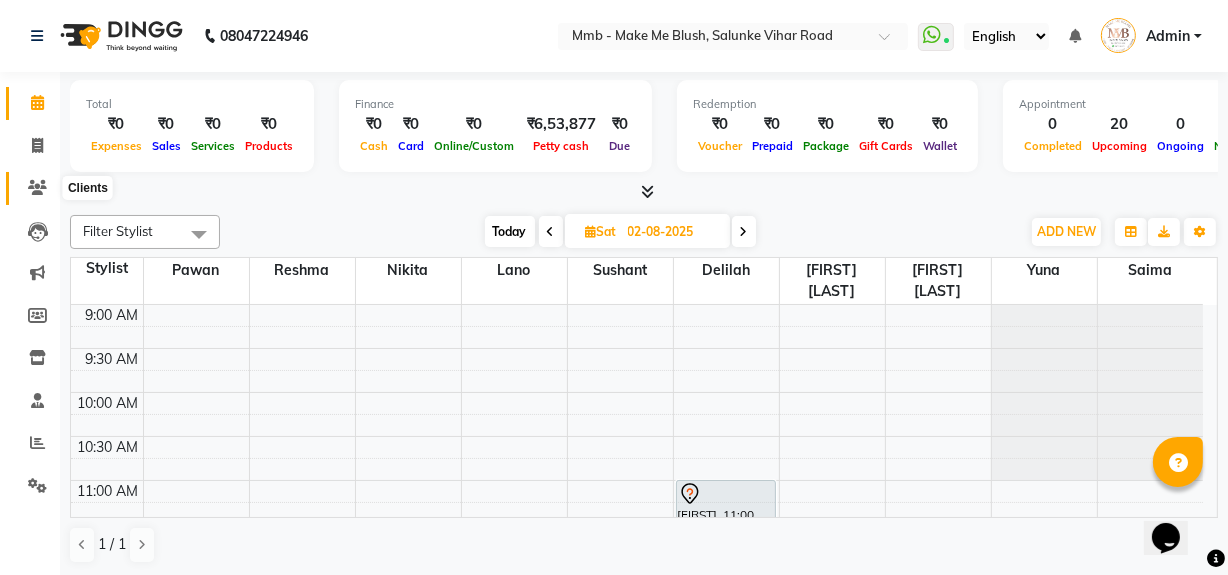 click 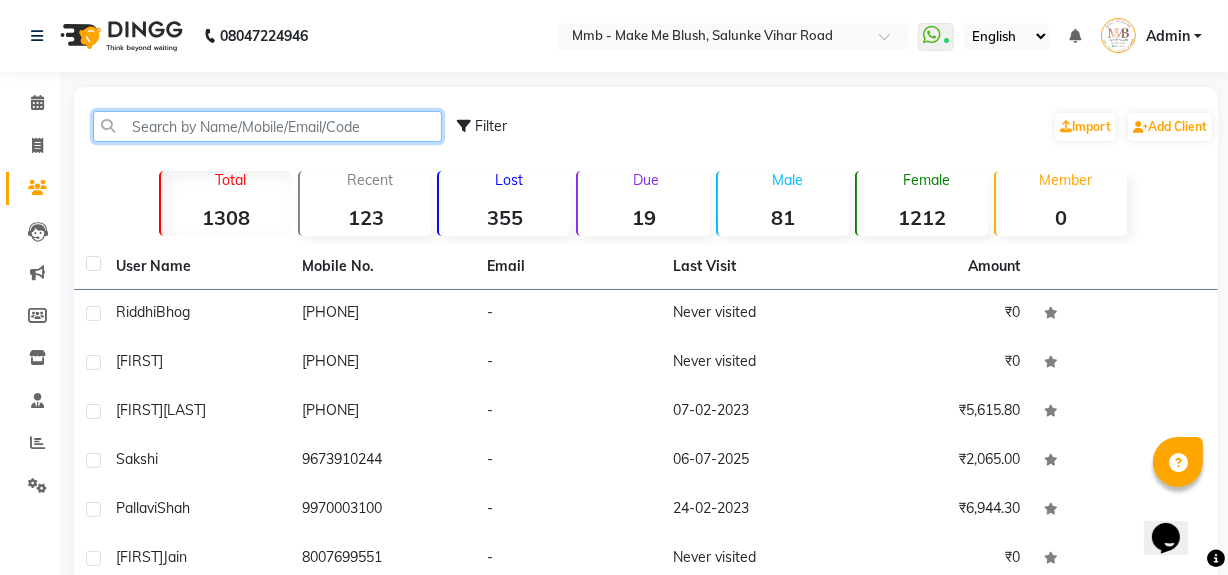 click 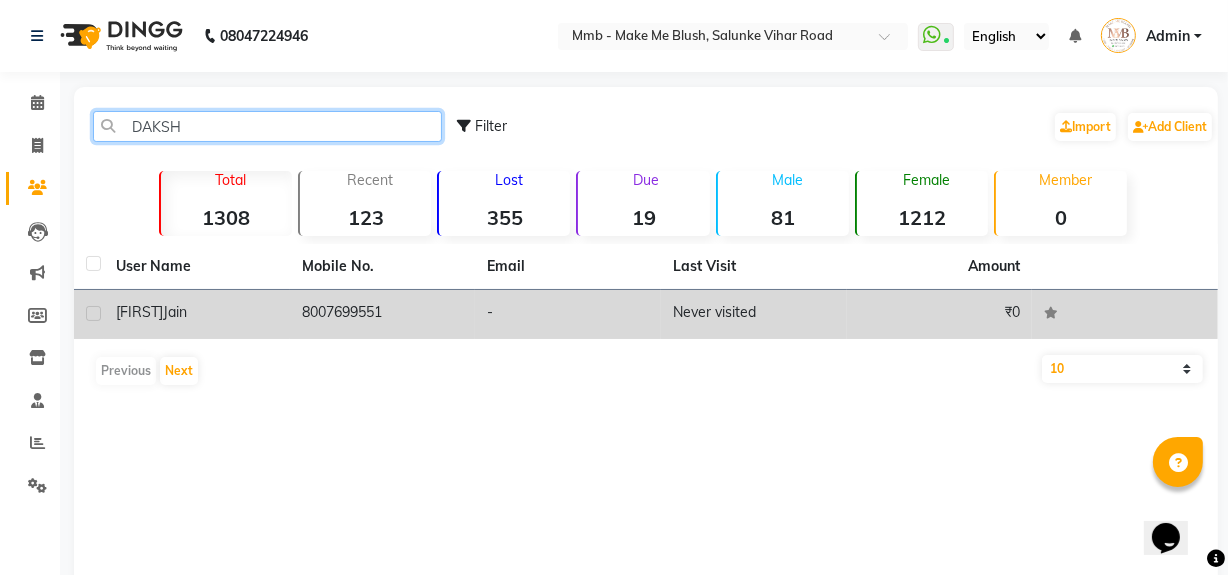 type on "DAKSH" 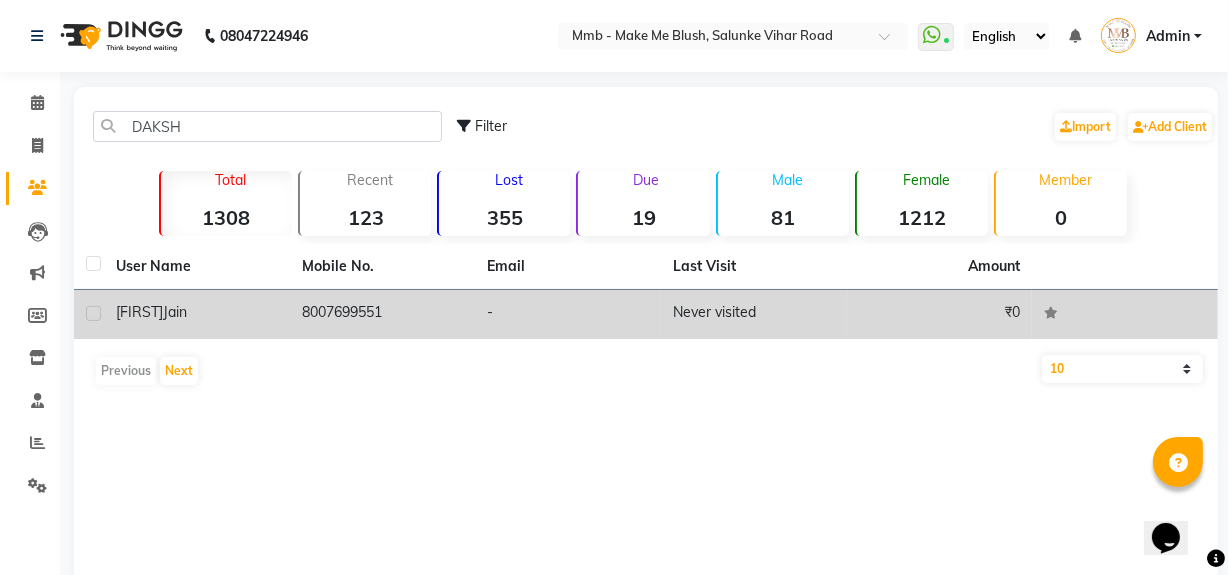 click on "8007699551" 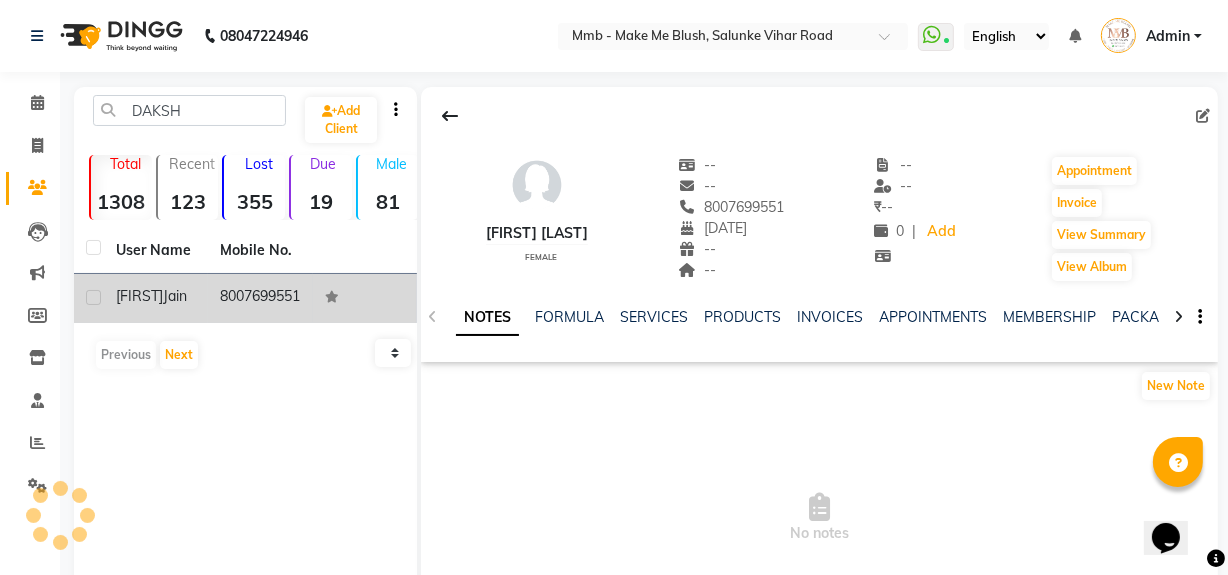 click on "8007699551" 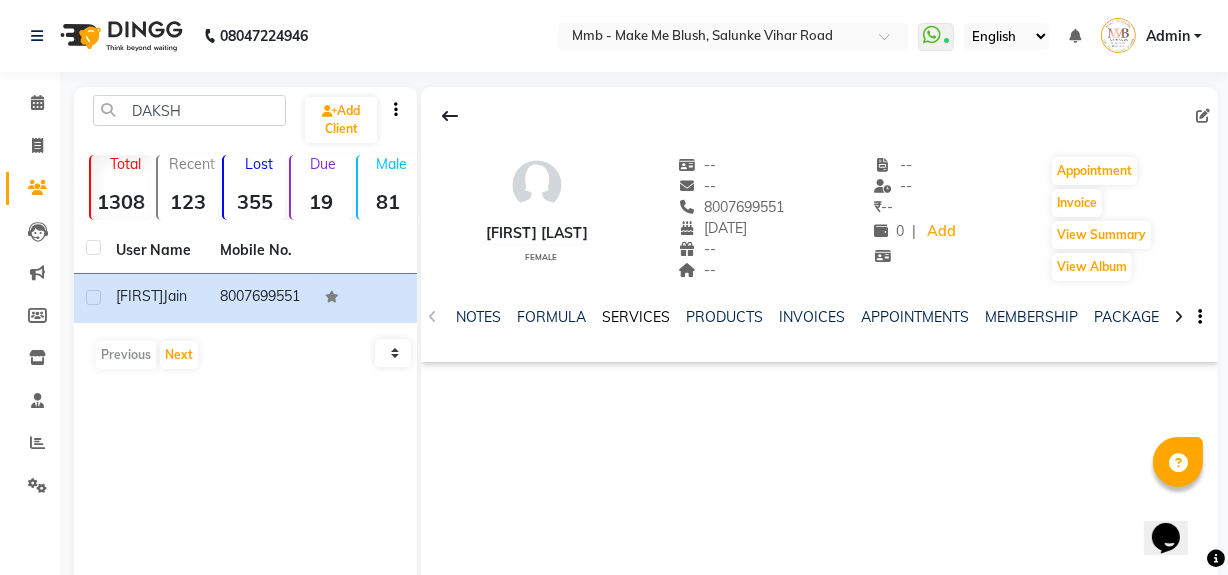 click on "SERVICES" 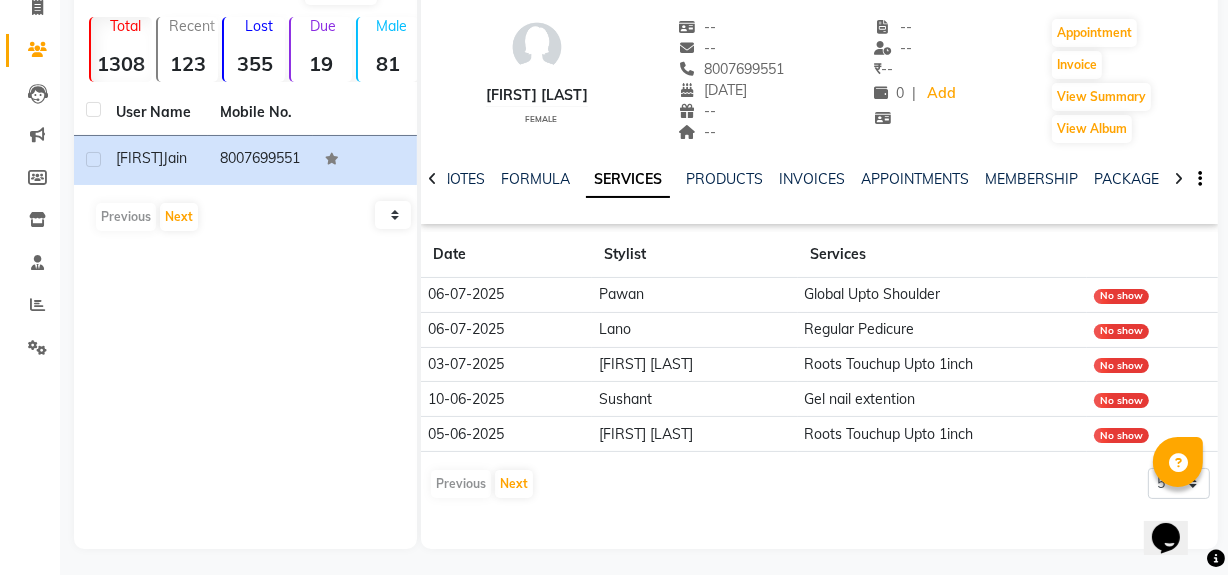scroll, scrollTop: 141, scrollLeft: 0, axis: vertical 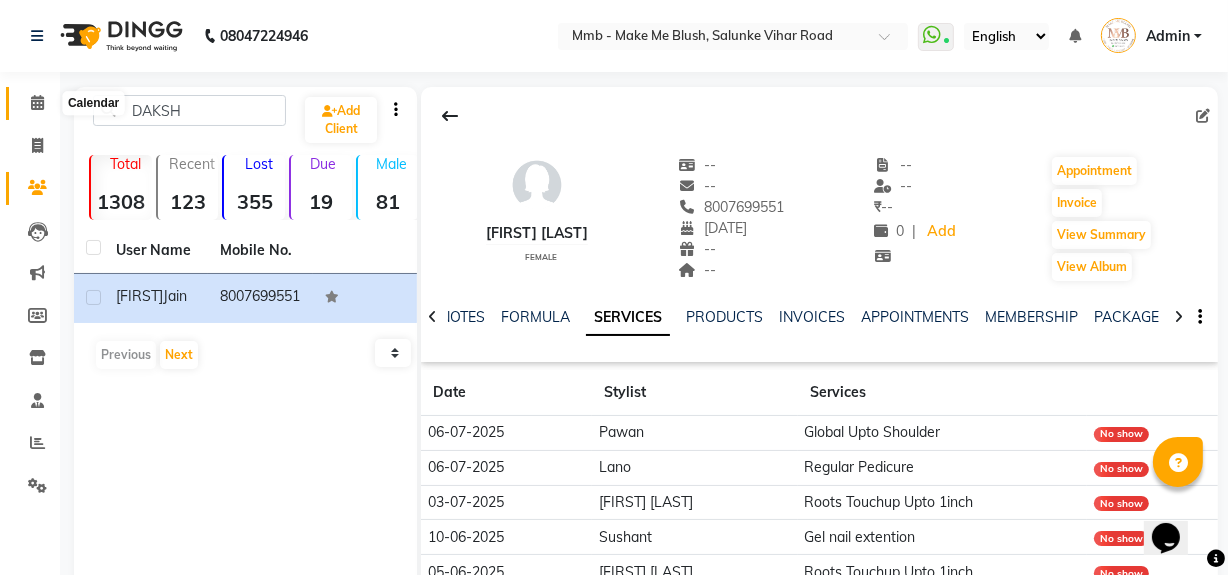 click 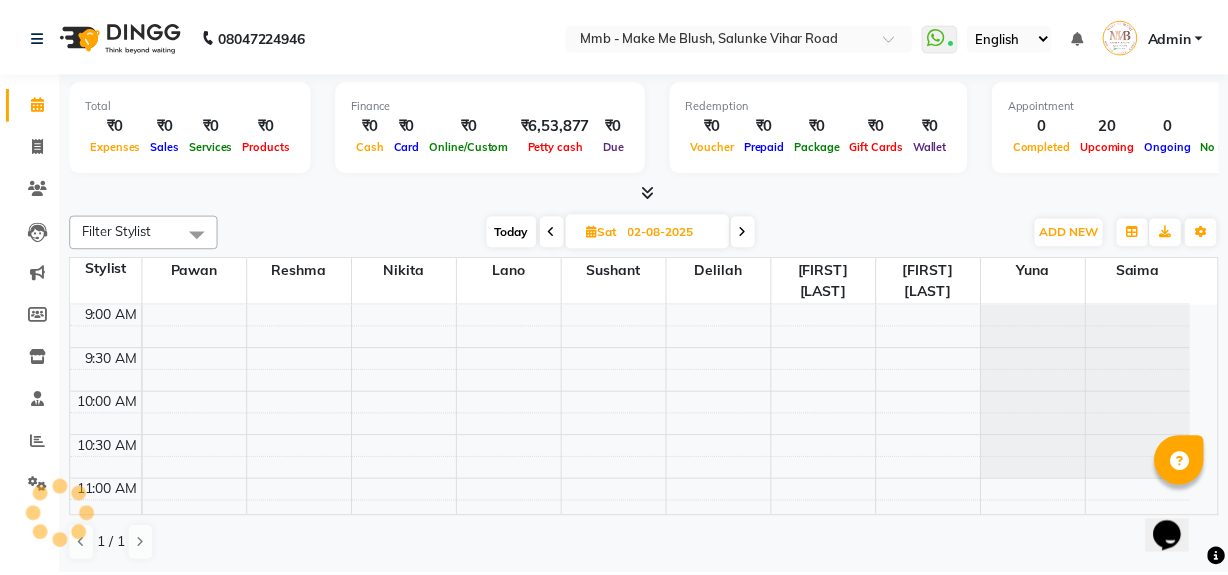scroll, scrollTop: 0, scrollLeft: 0, axis: both 